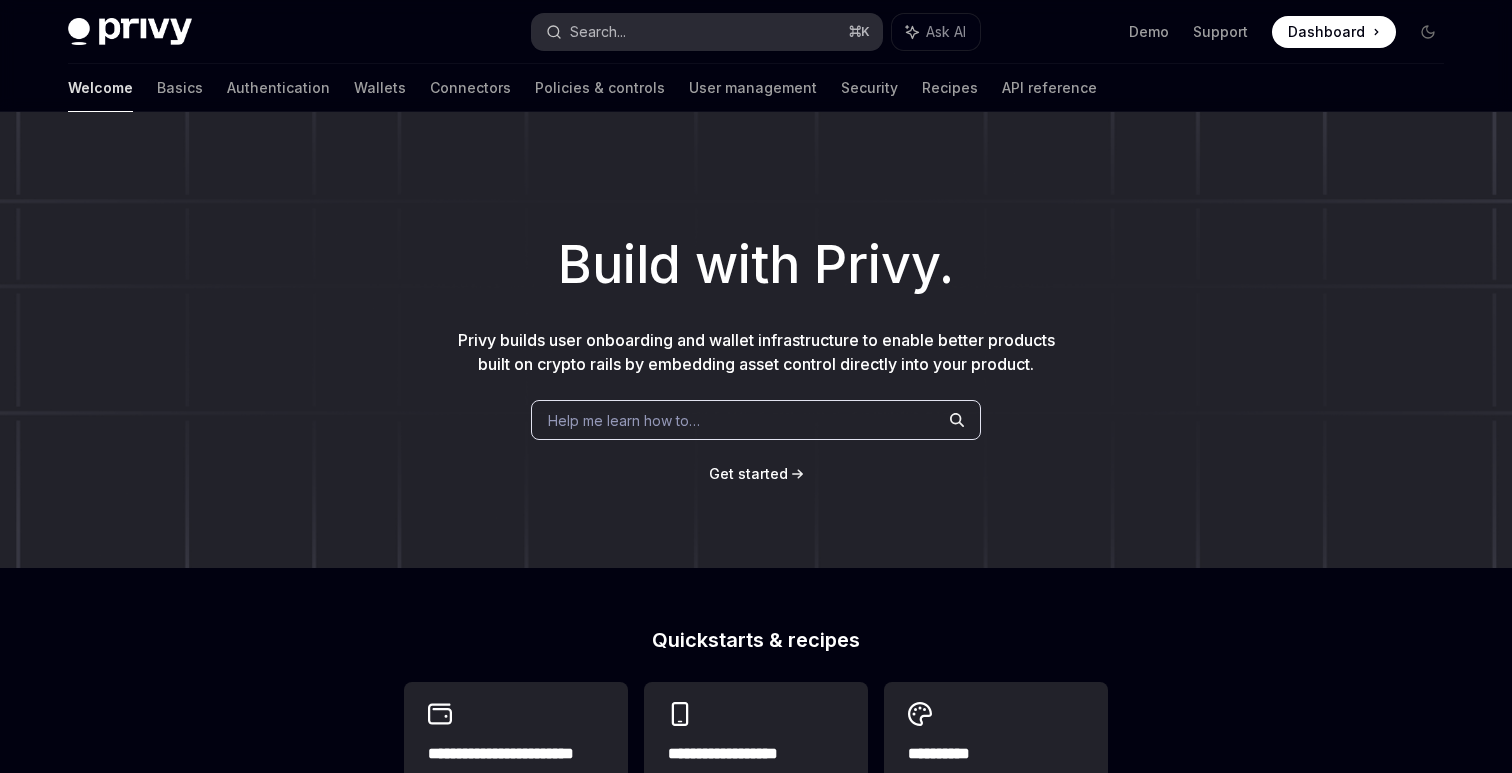 scroll, scrollTop: 0, scrollLeft: 0, axis: both 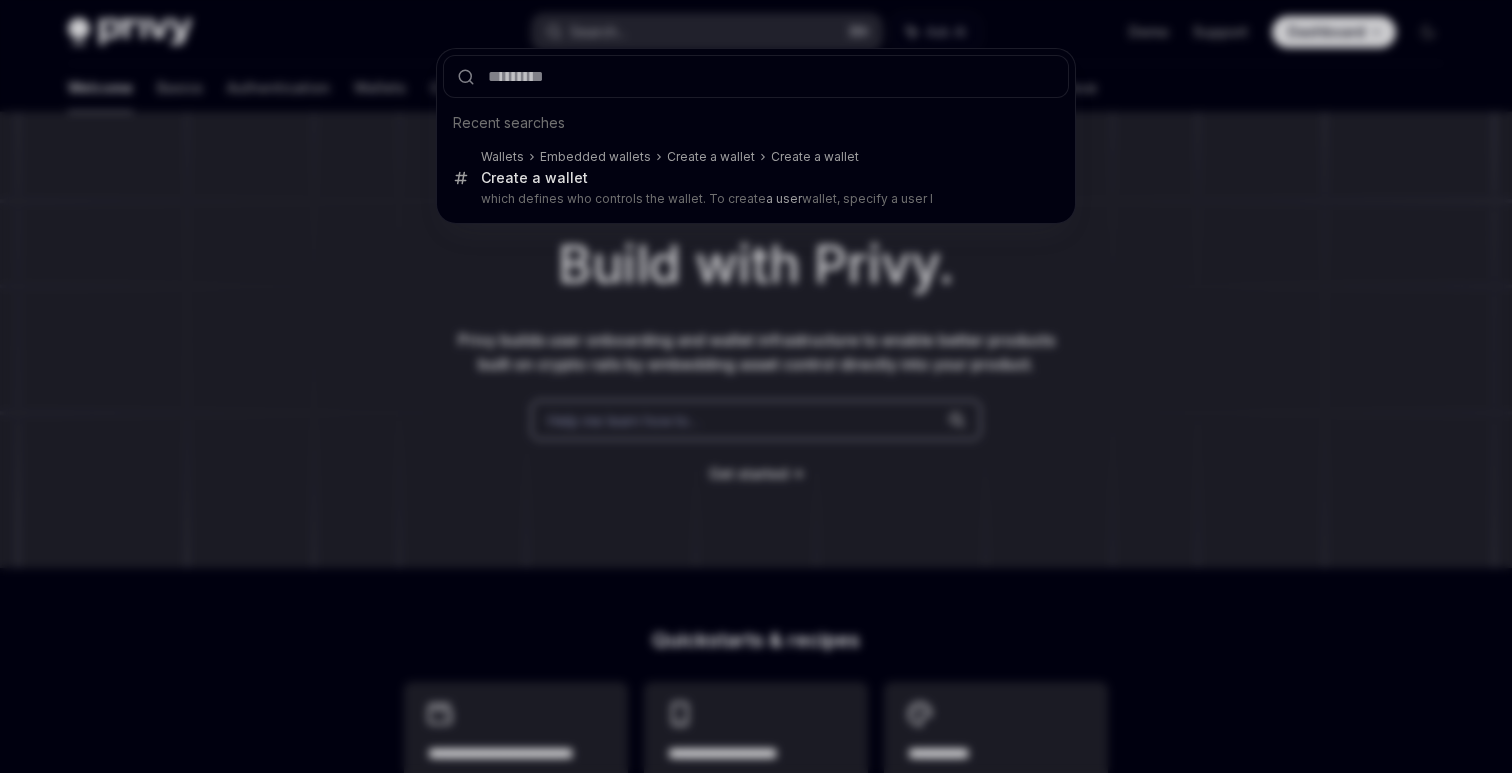 type on "*" 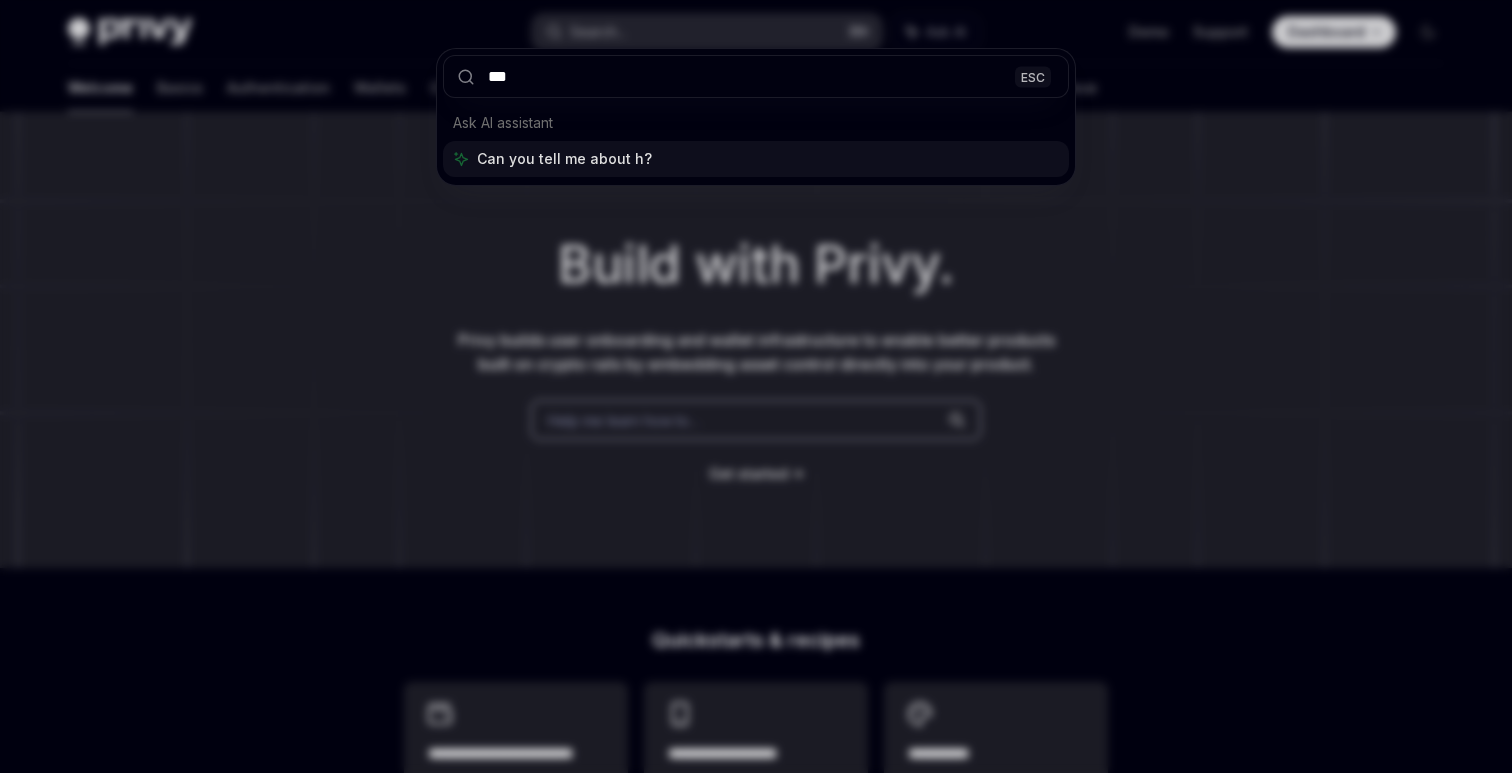 type on "***" 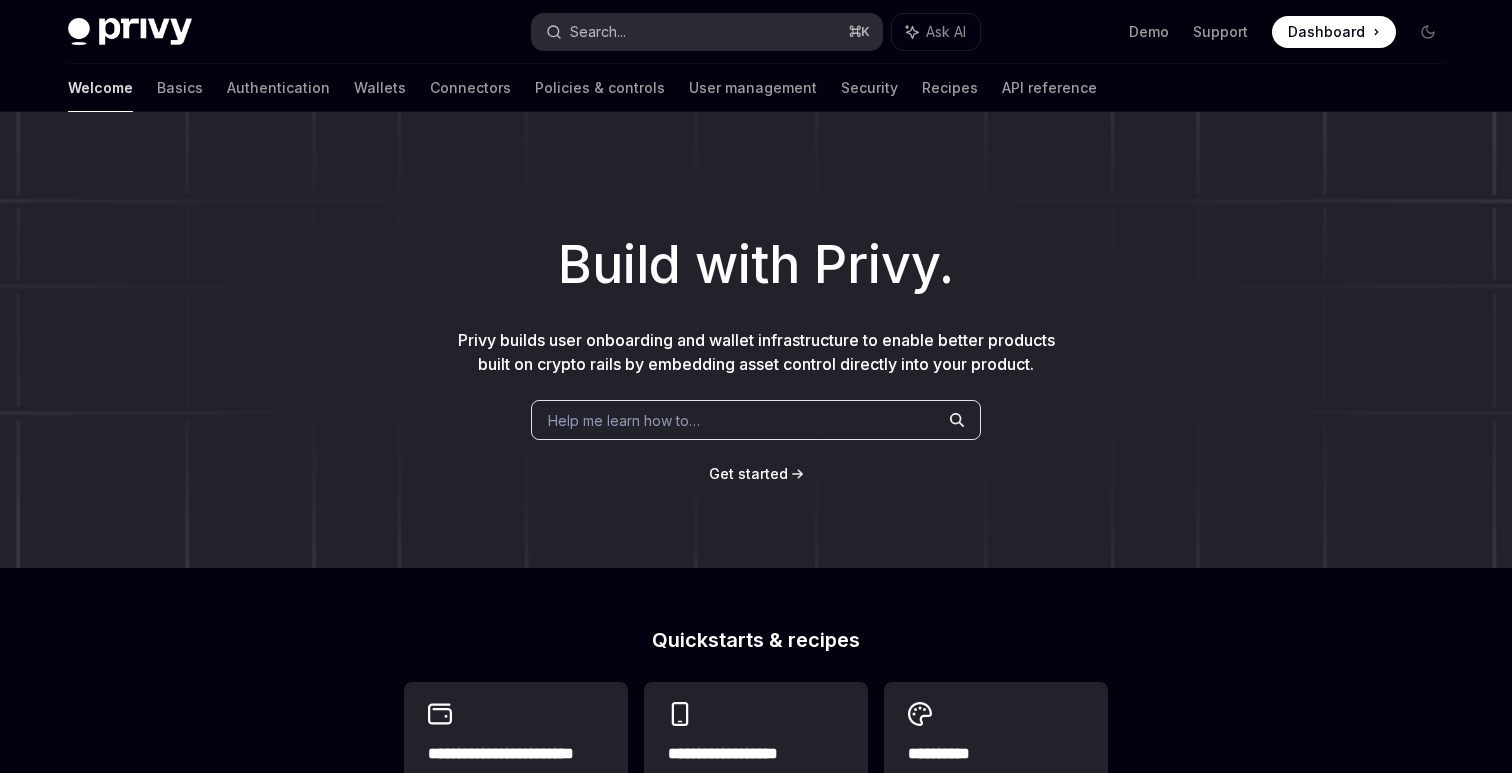 type 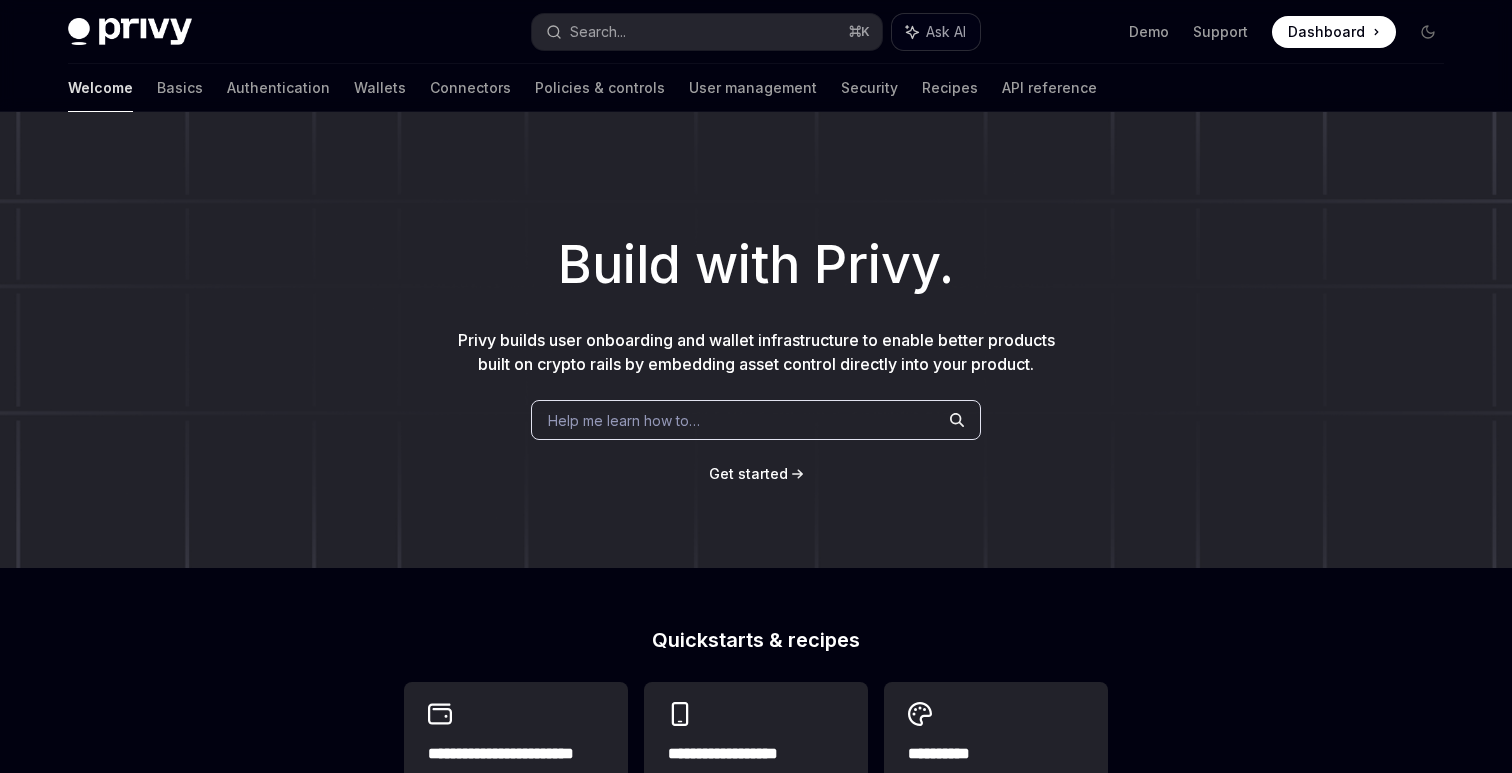 click on "Ask AI" at bounding box center (946, 32) 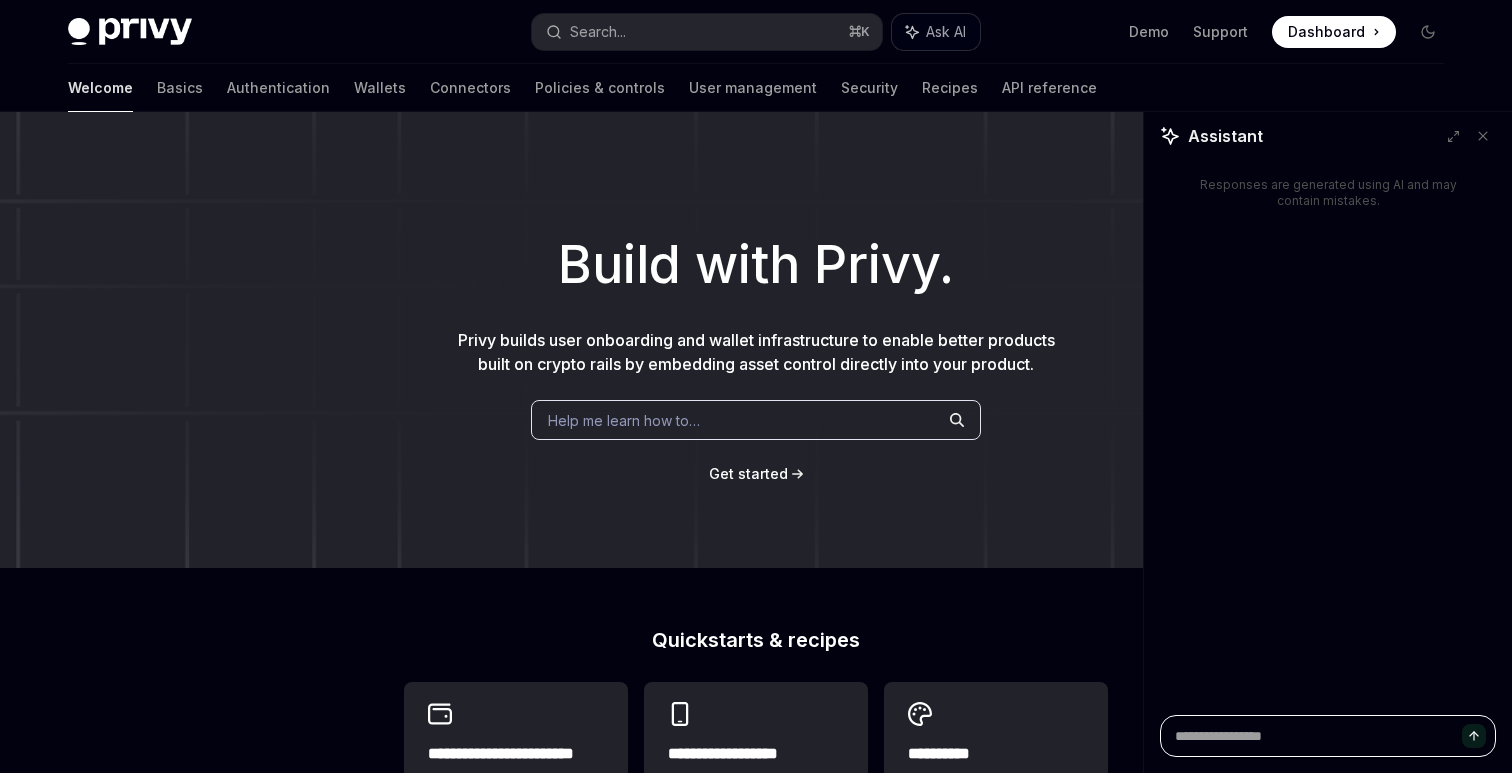 type on "*" 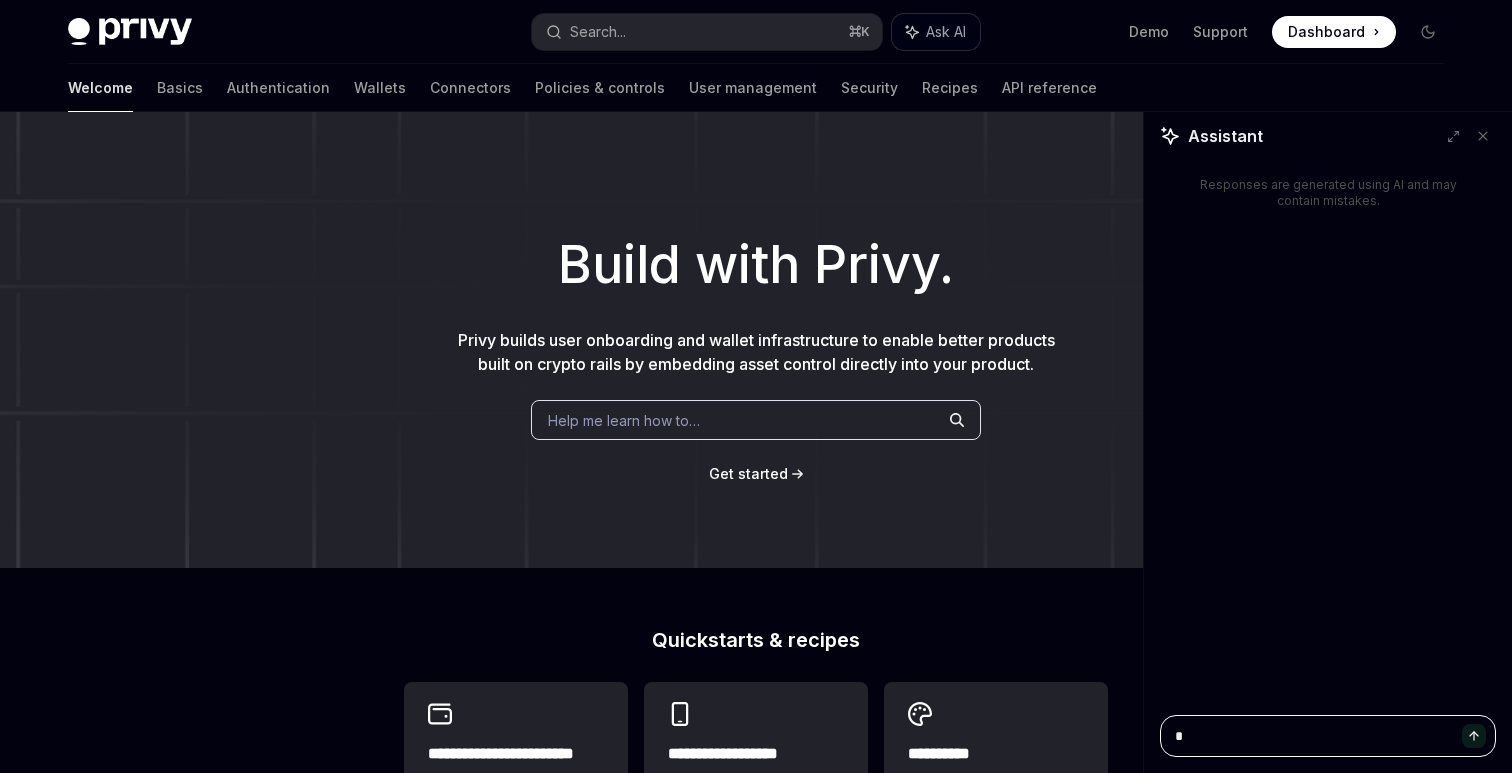 type on "**" 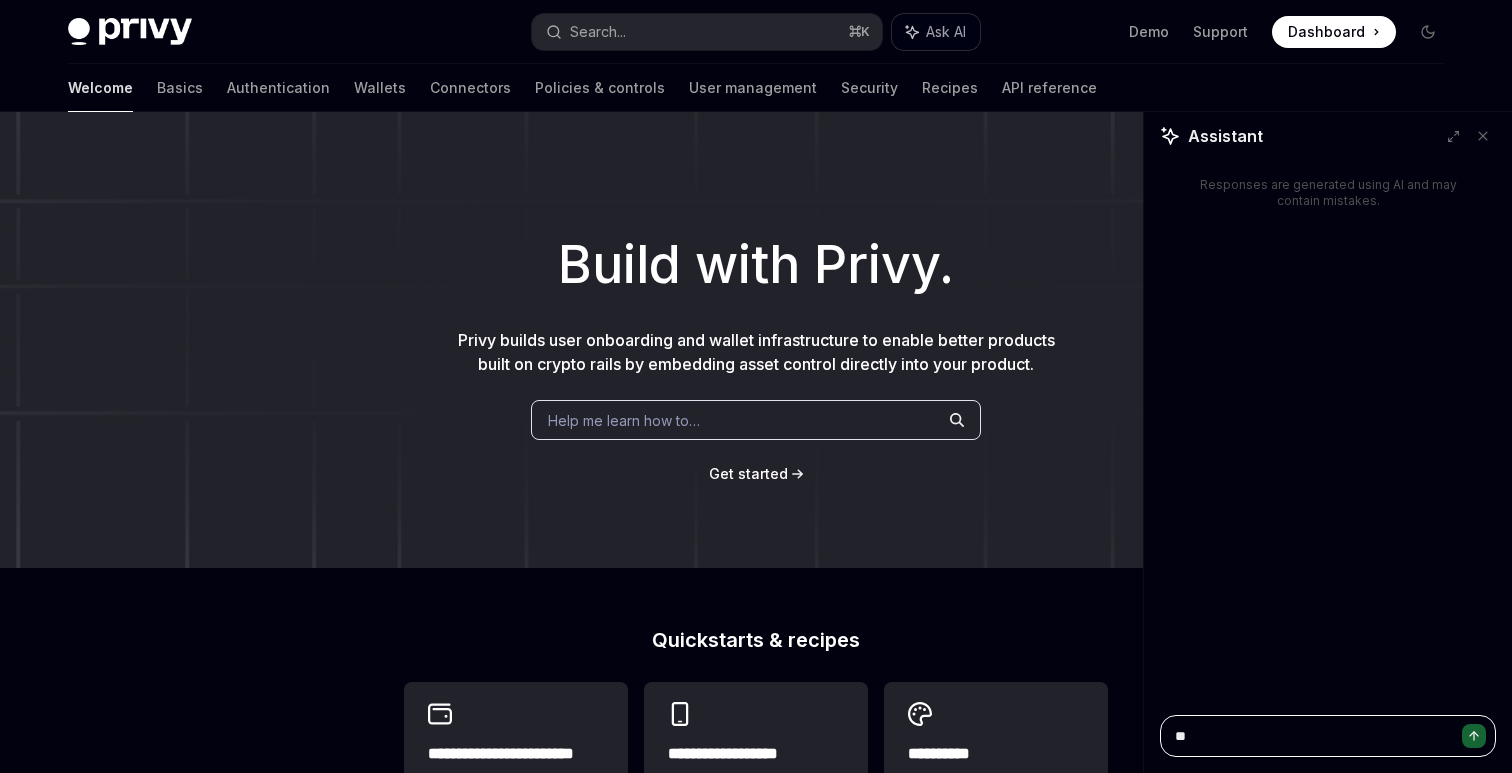 type on "***" 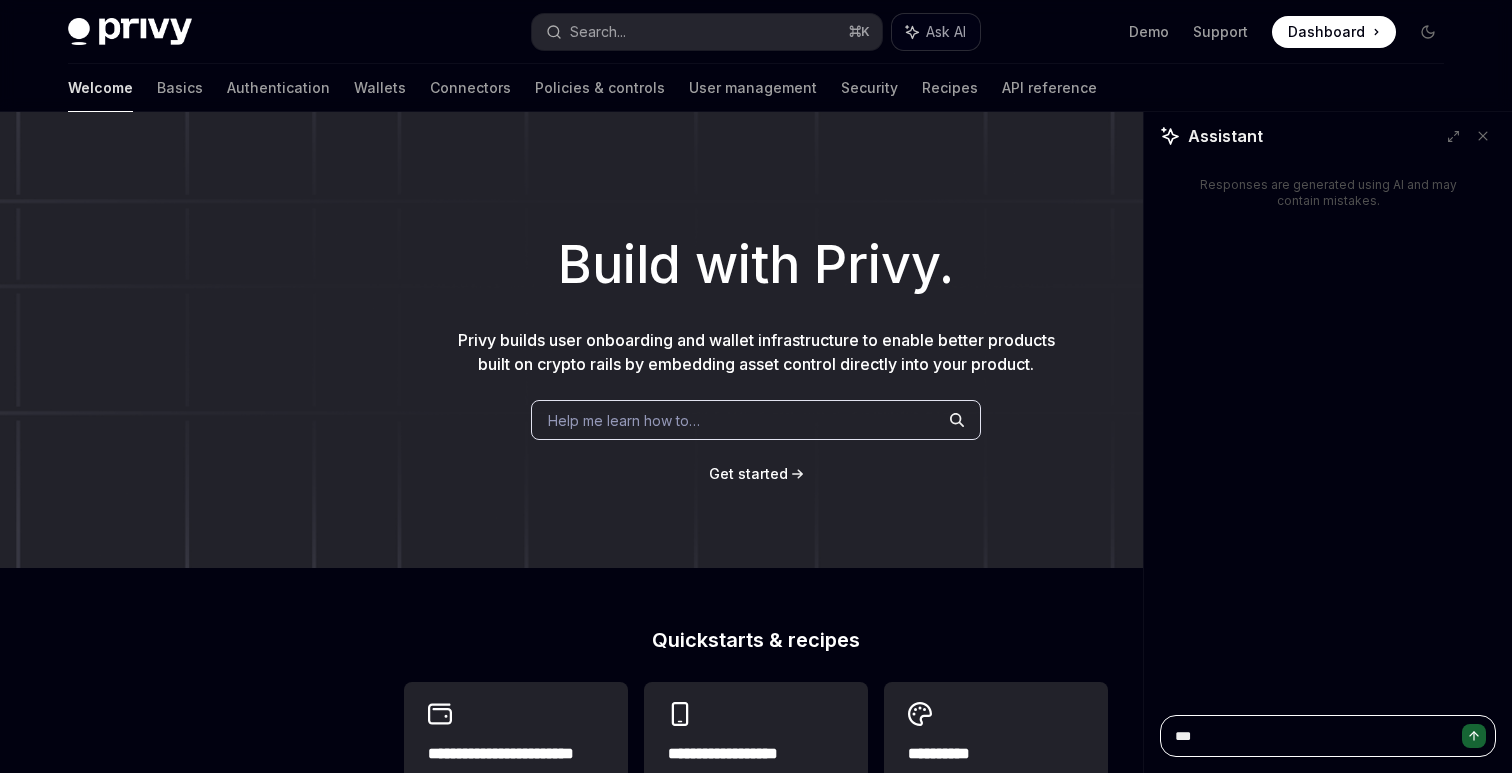 type on "***" 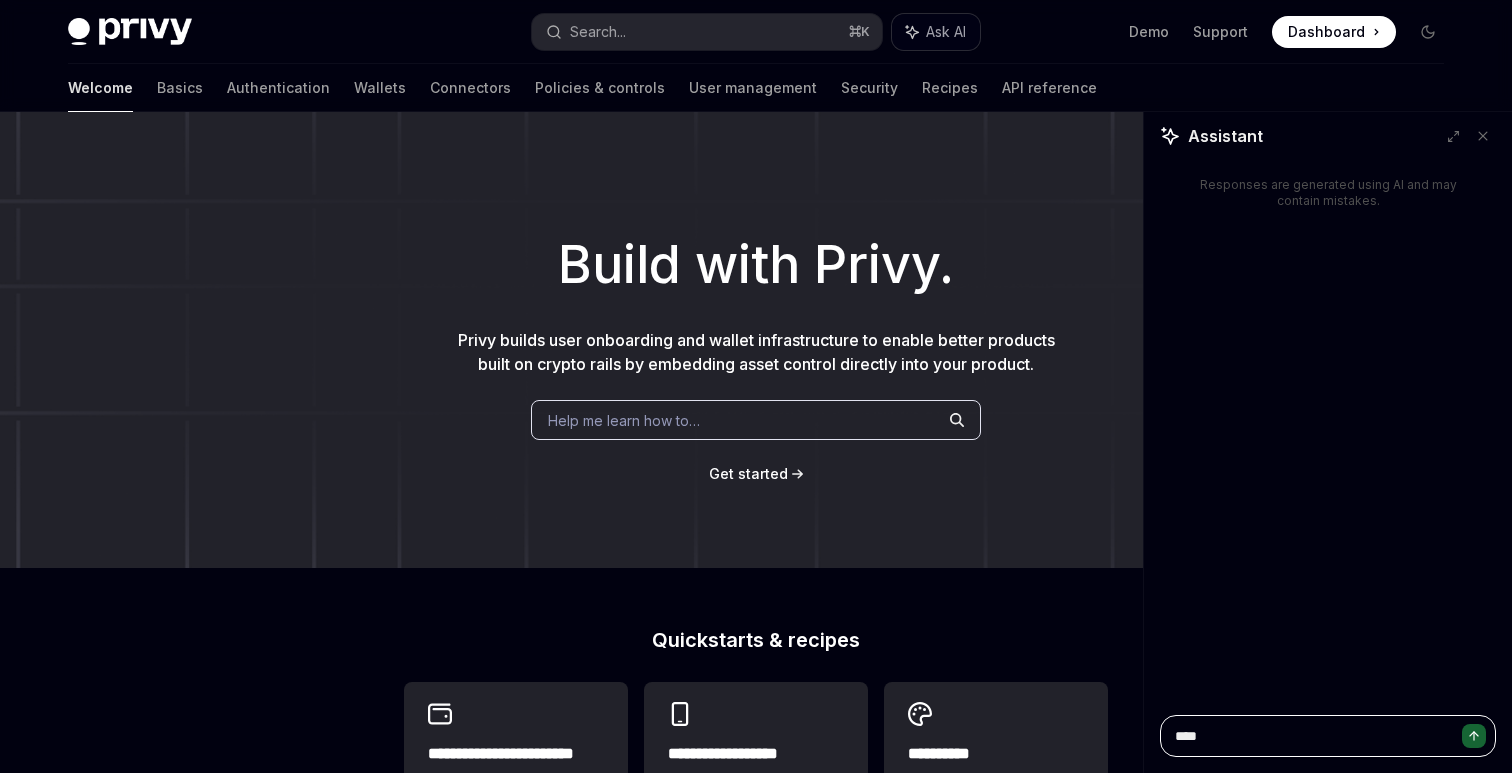 type on "*****" 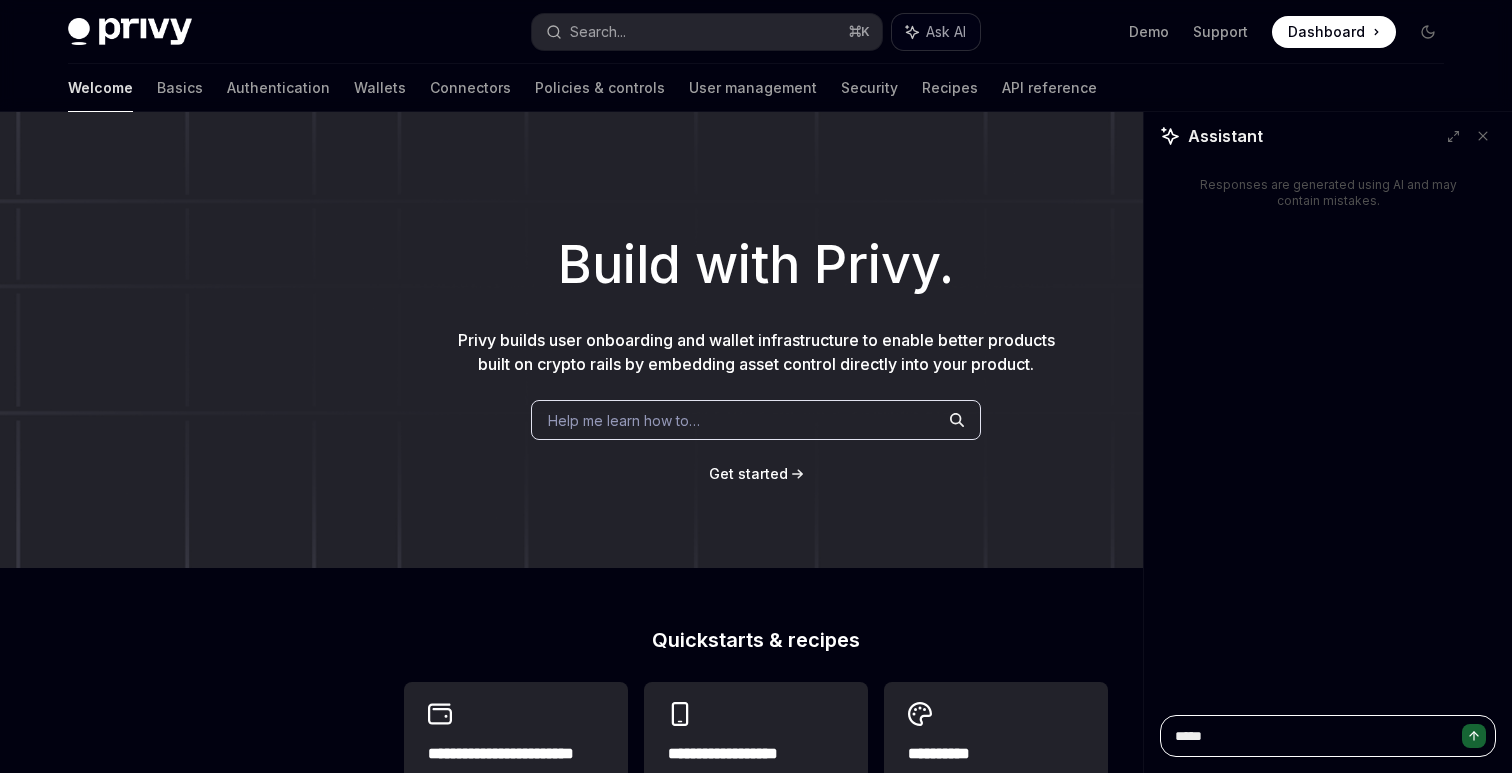 type on "******" 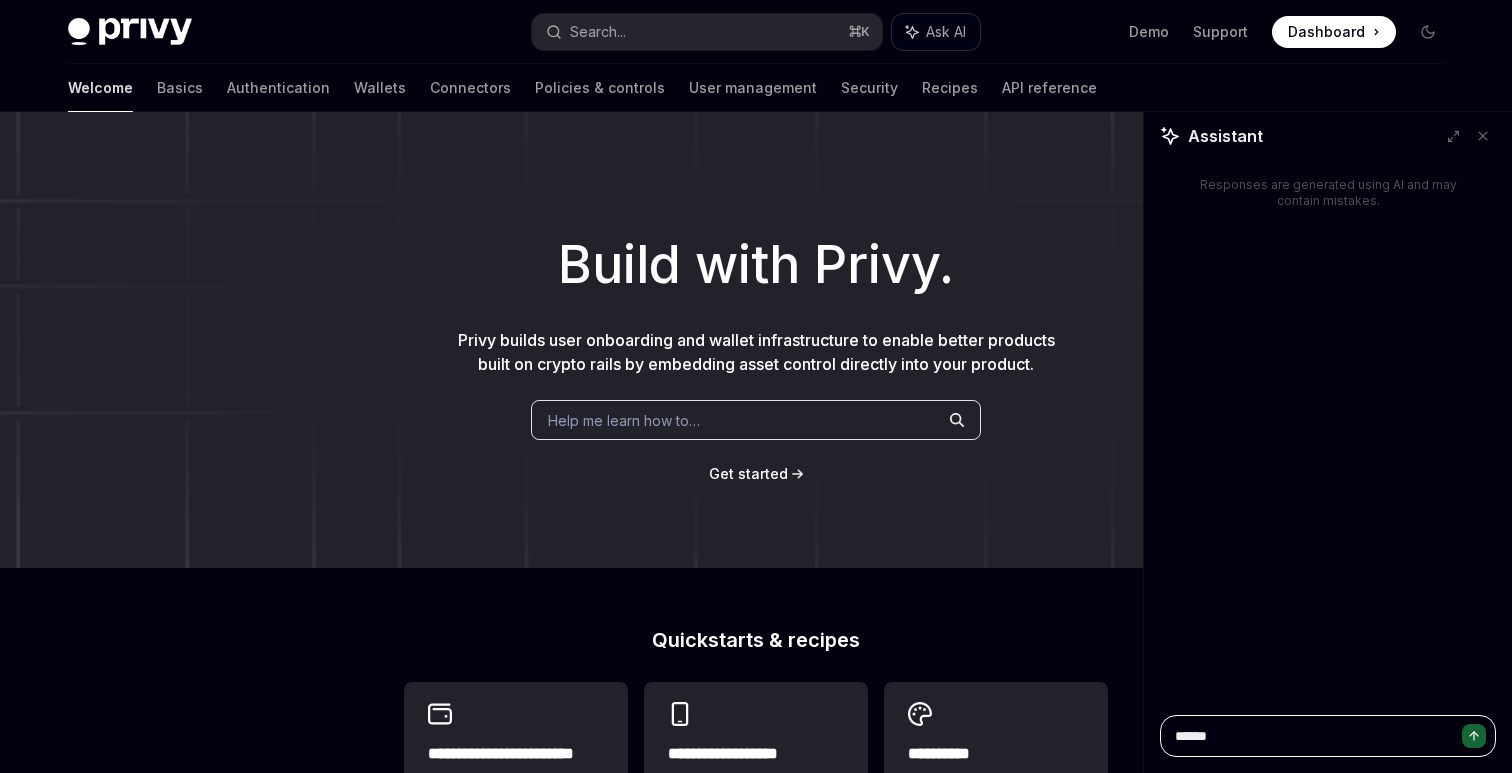 type on "*******" 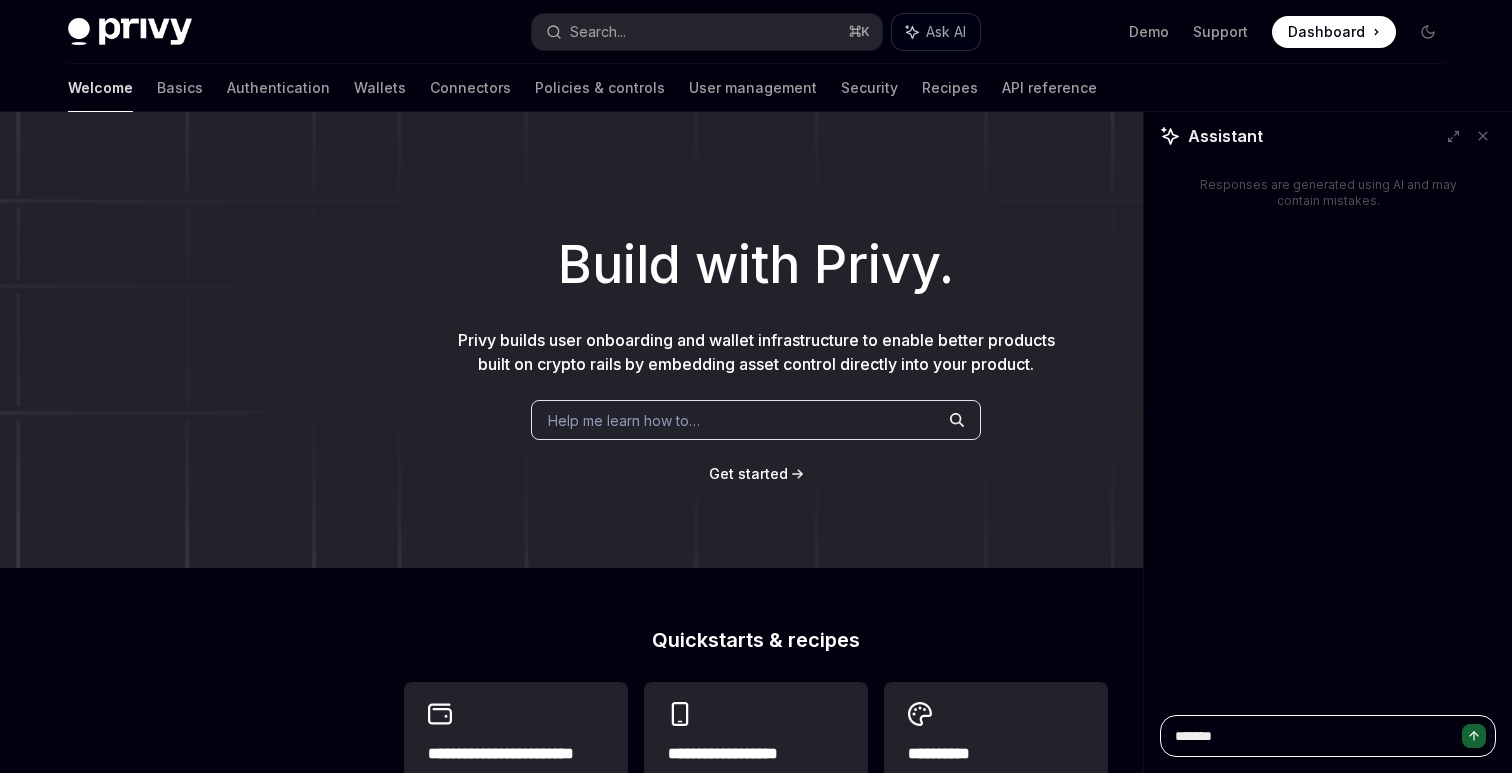 type on "*******" 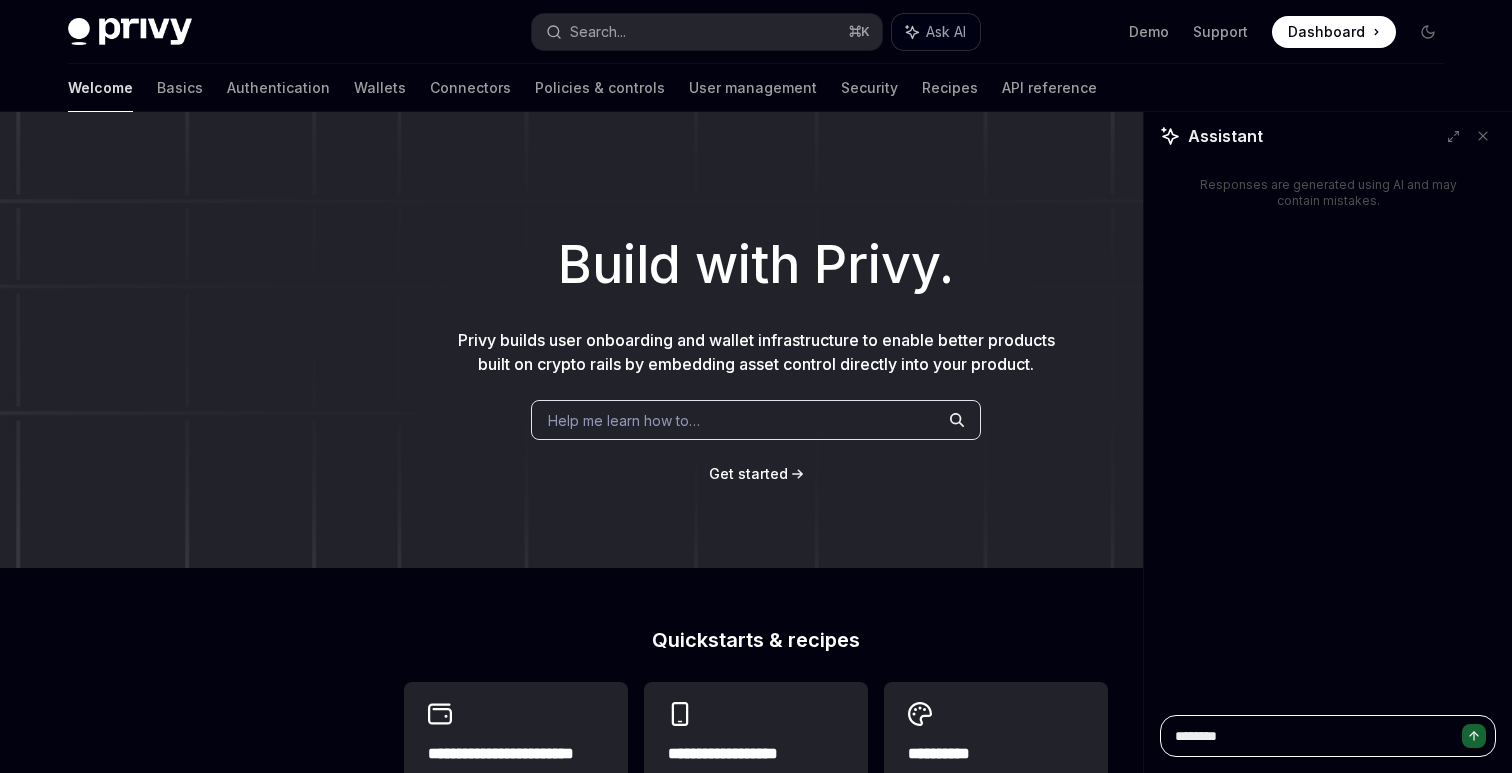 type on "*********" 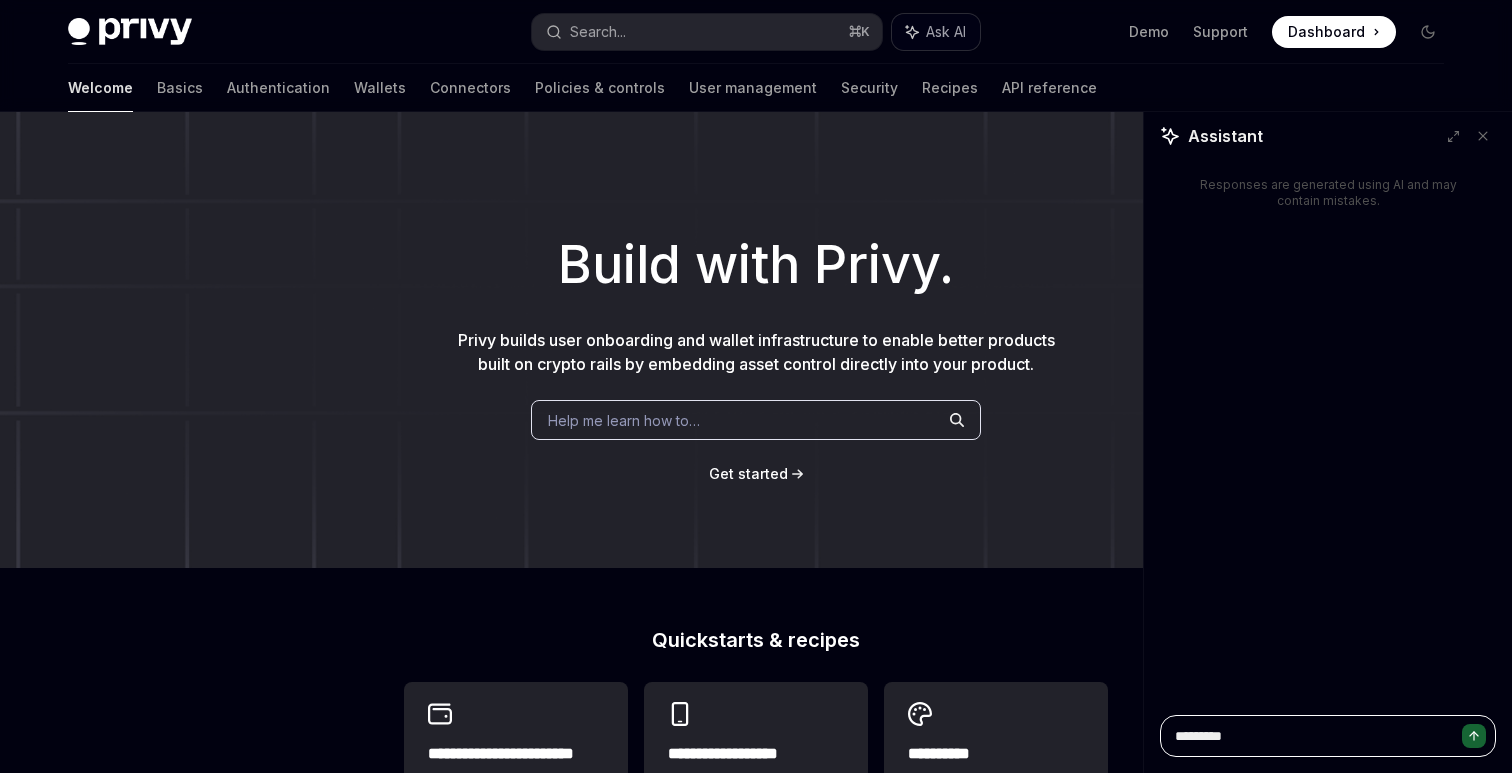 type on "*********" 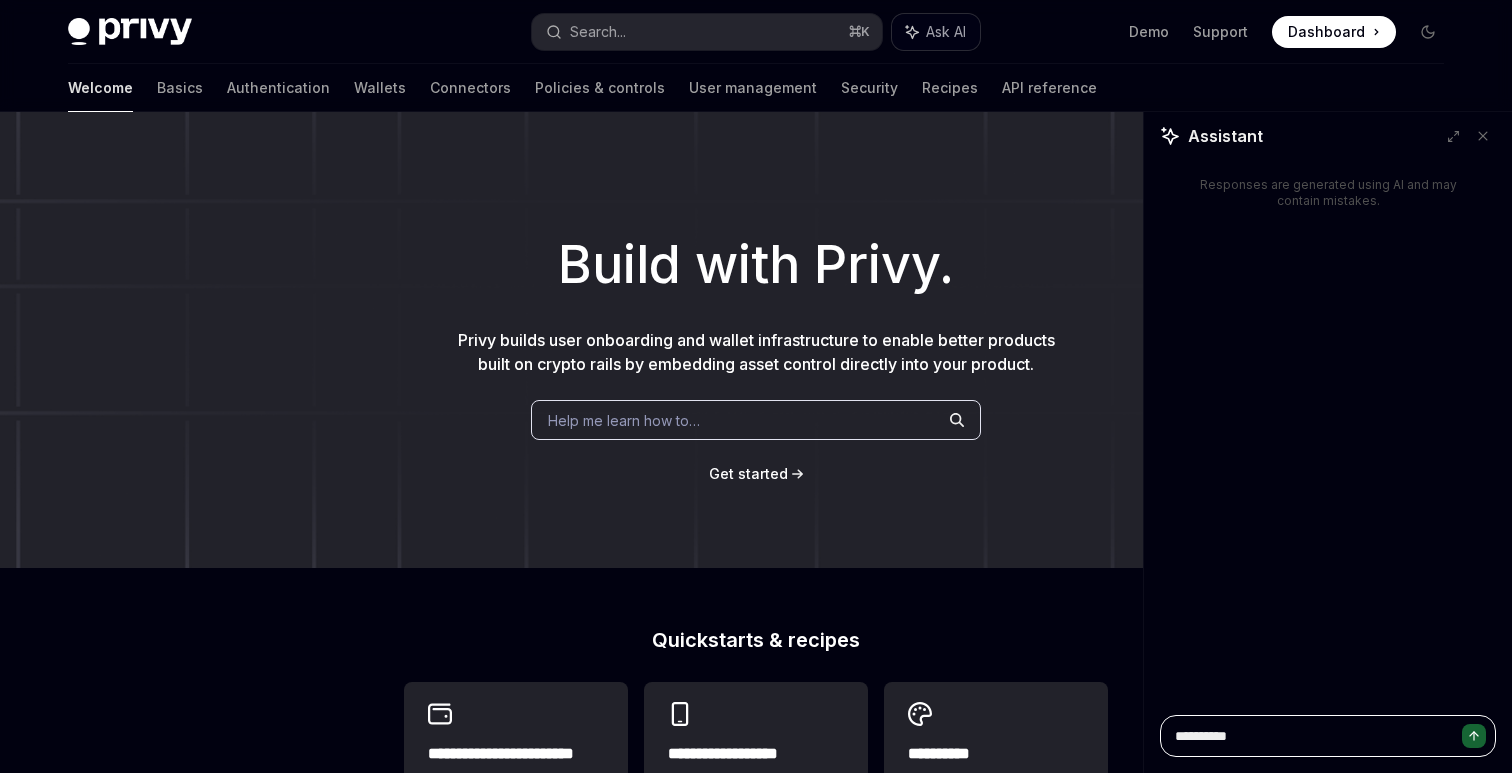 type on "**********" 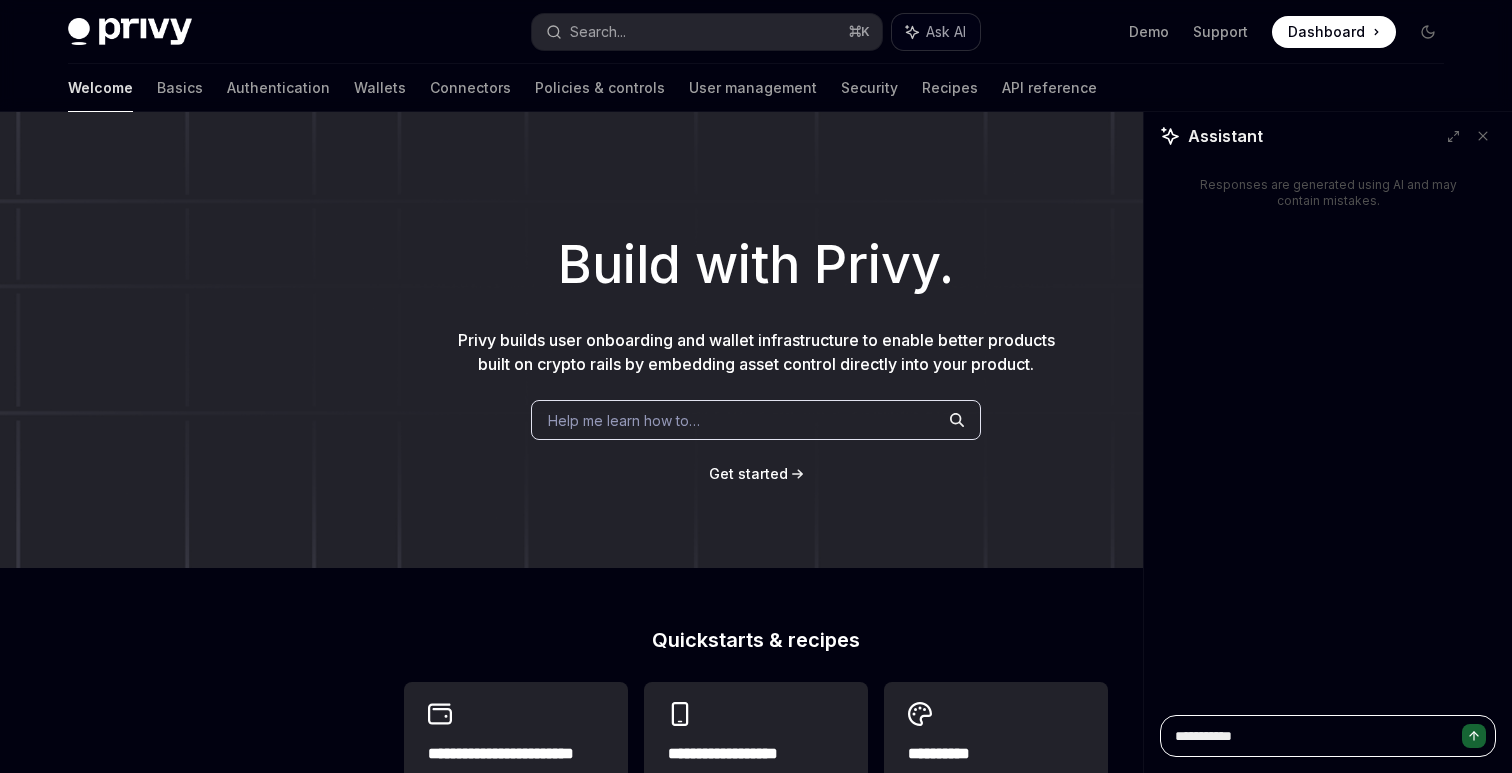 type on "**********" 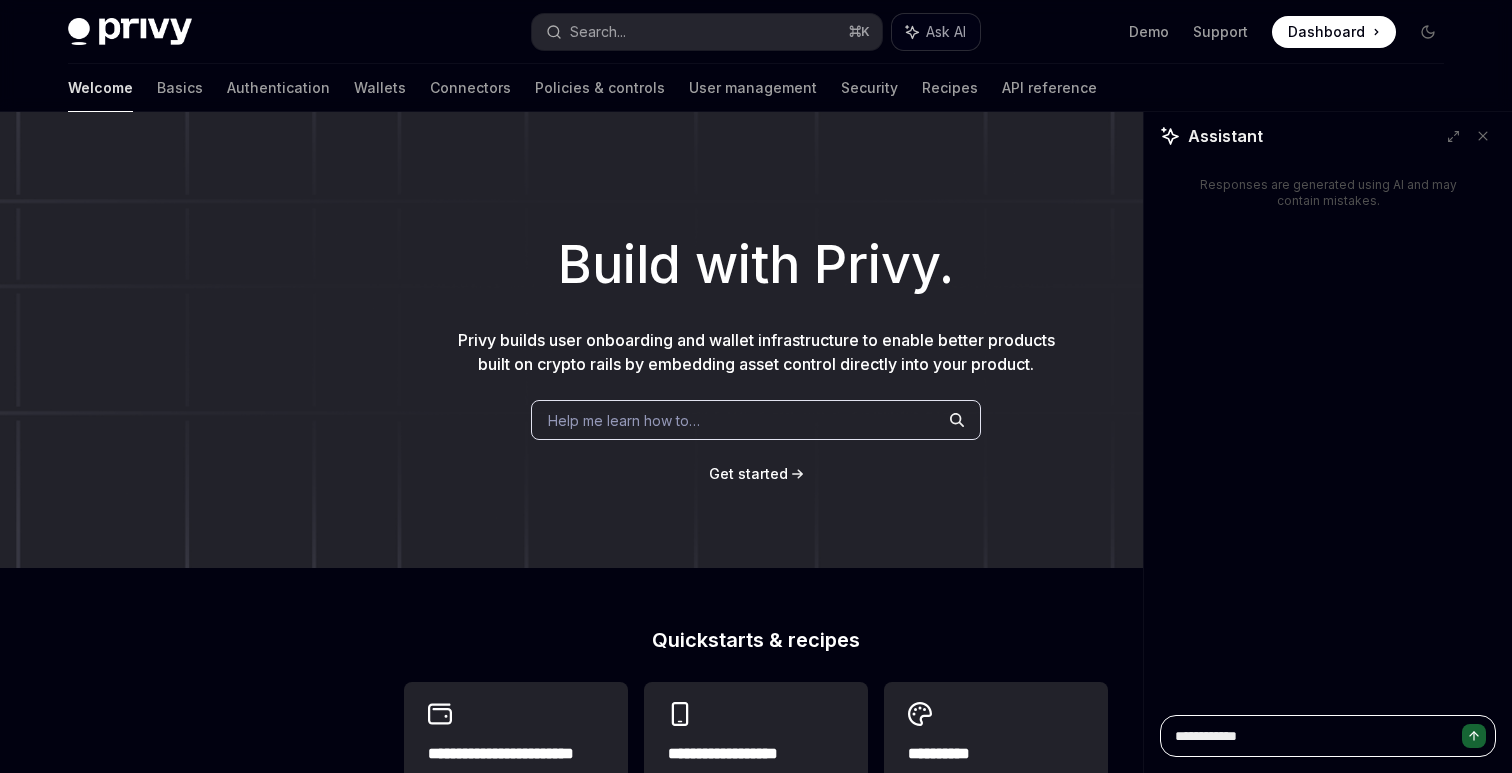 type on "**********" 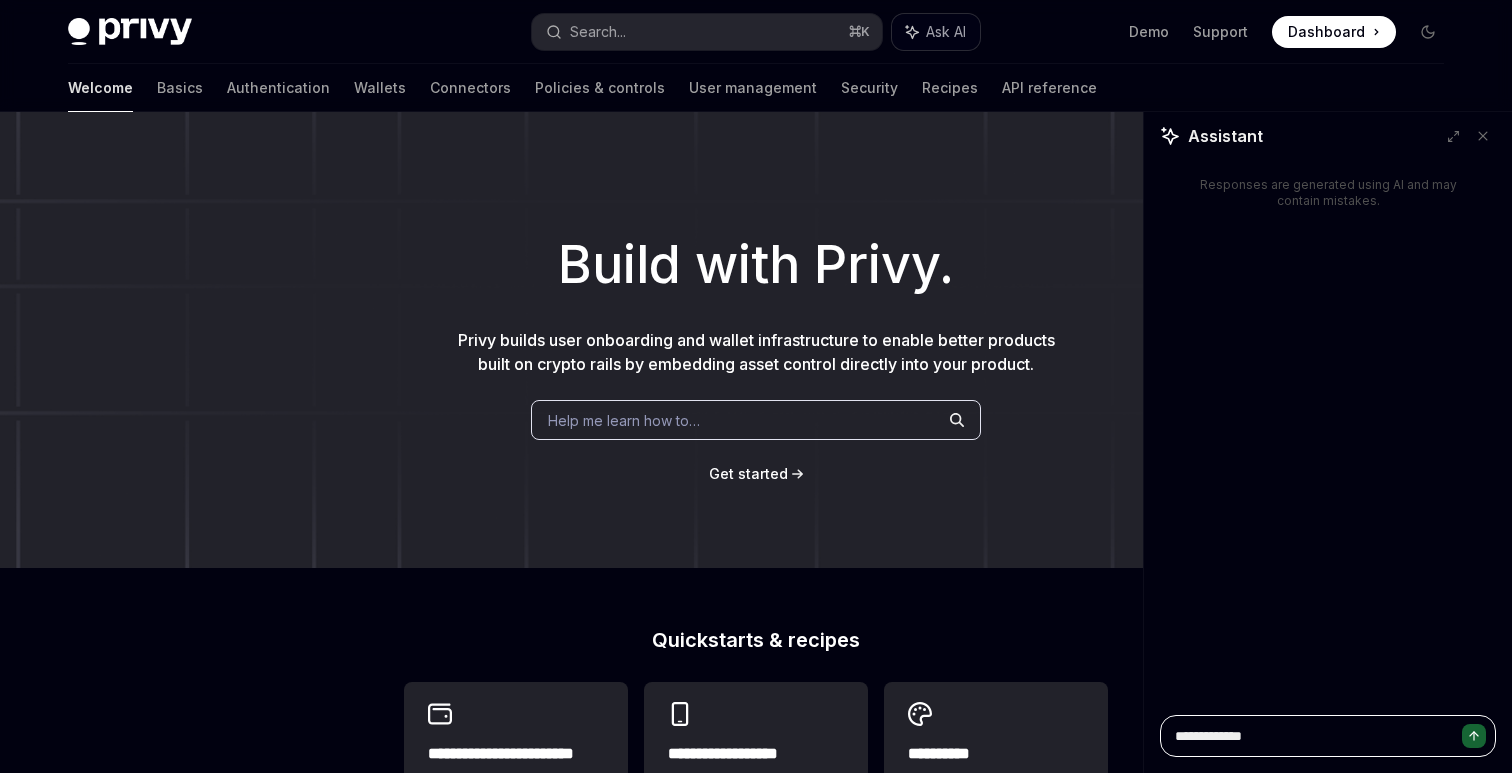 type on "**********" 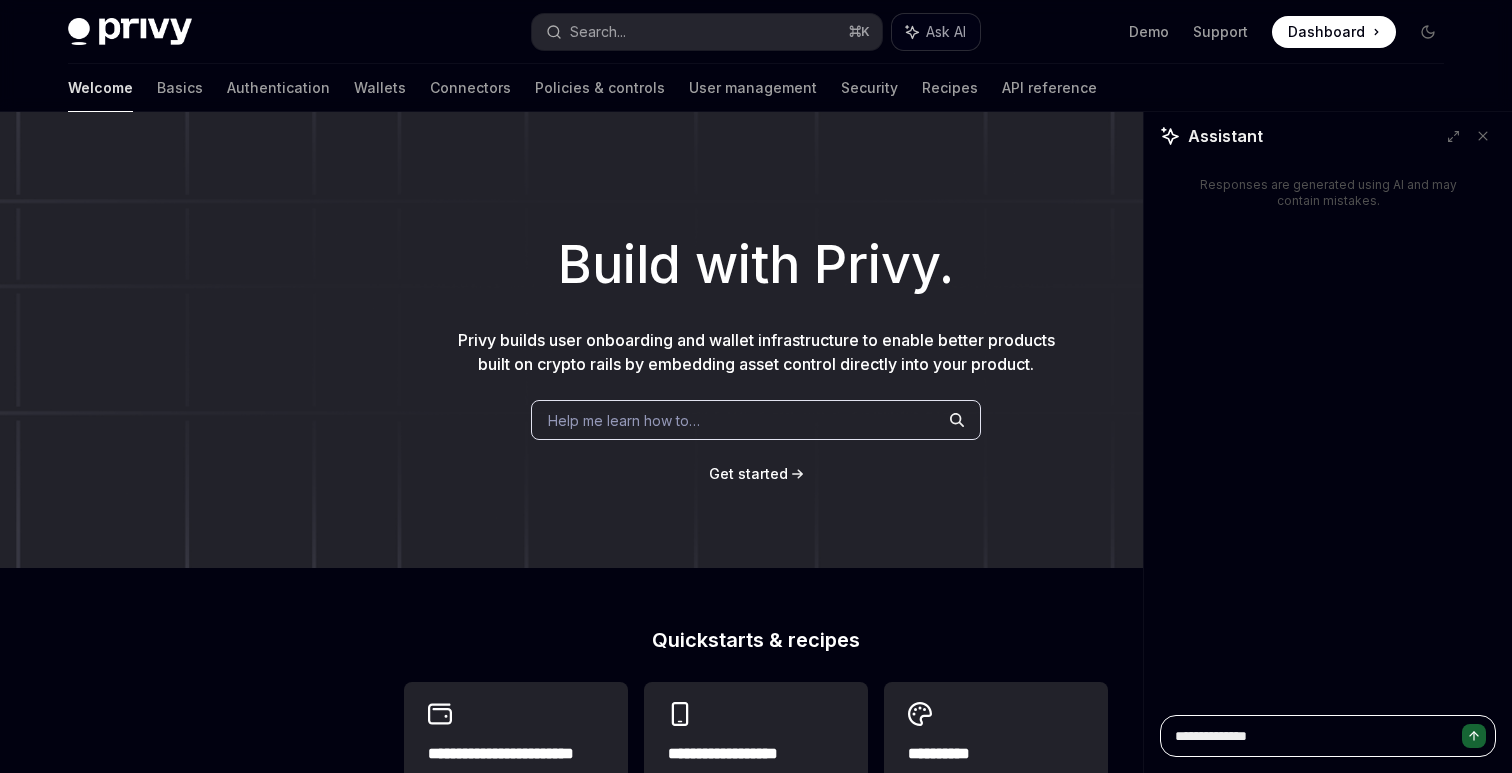 type on "**********" 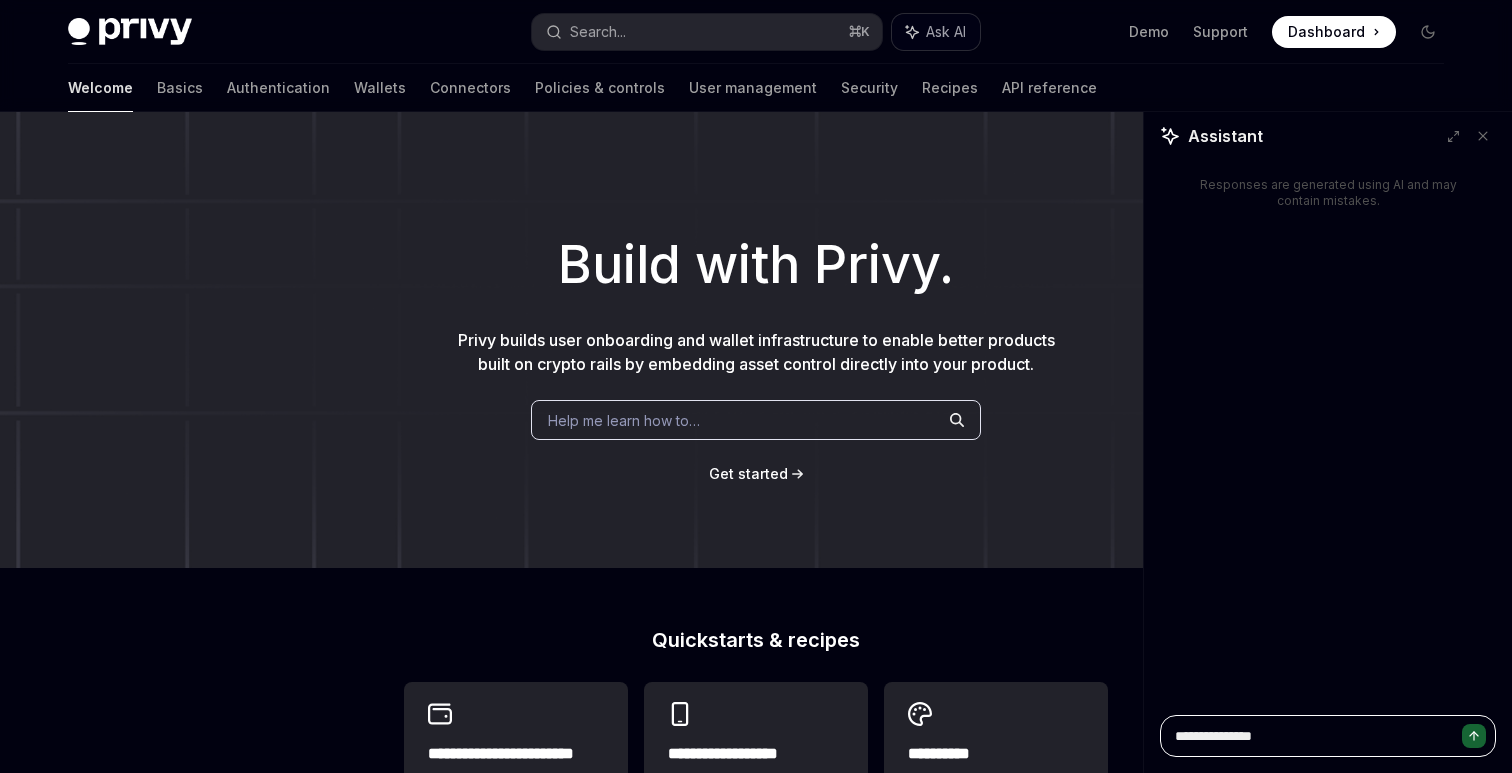 paste on "**********" 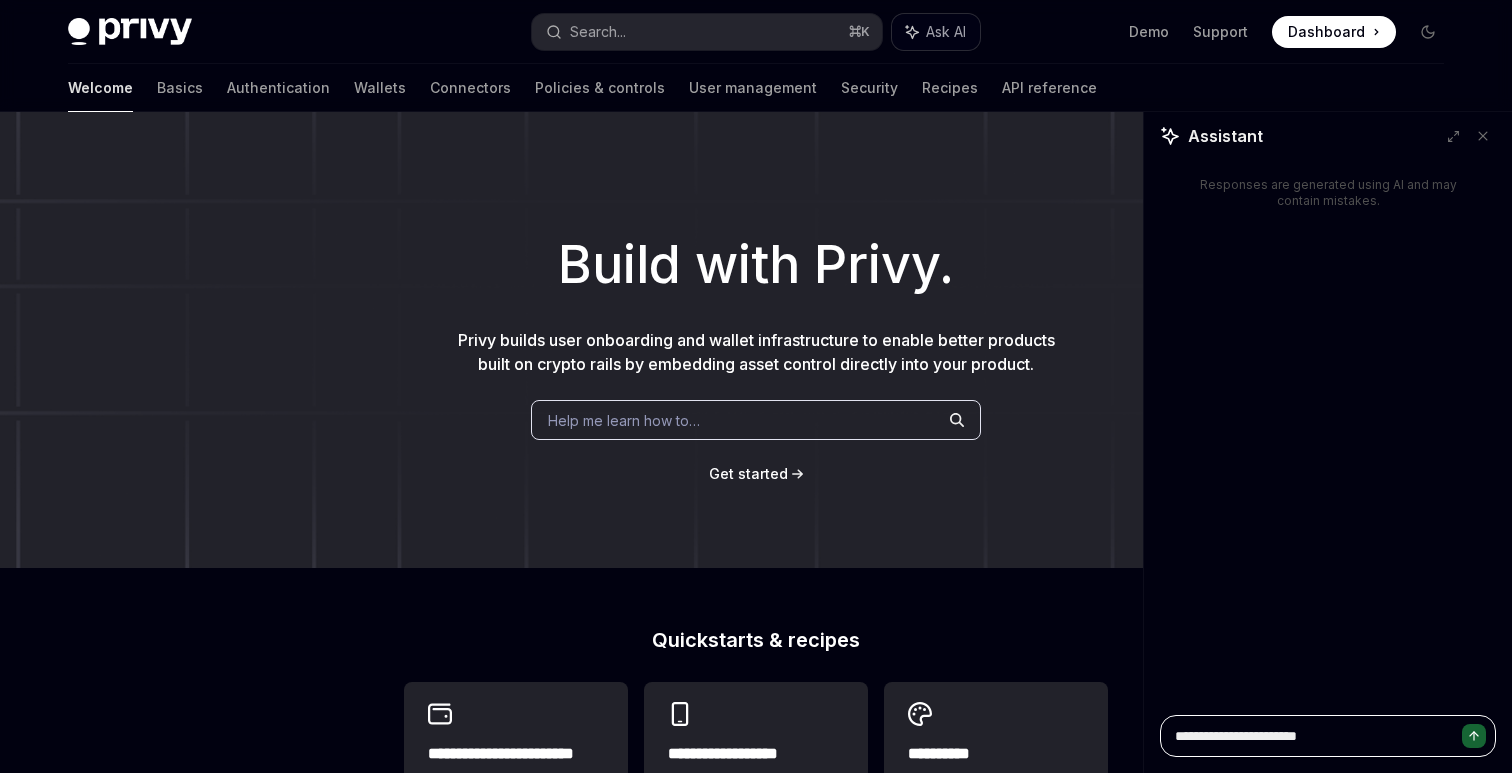 type on "**********" 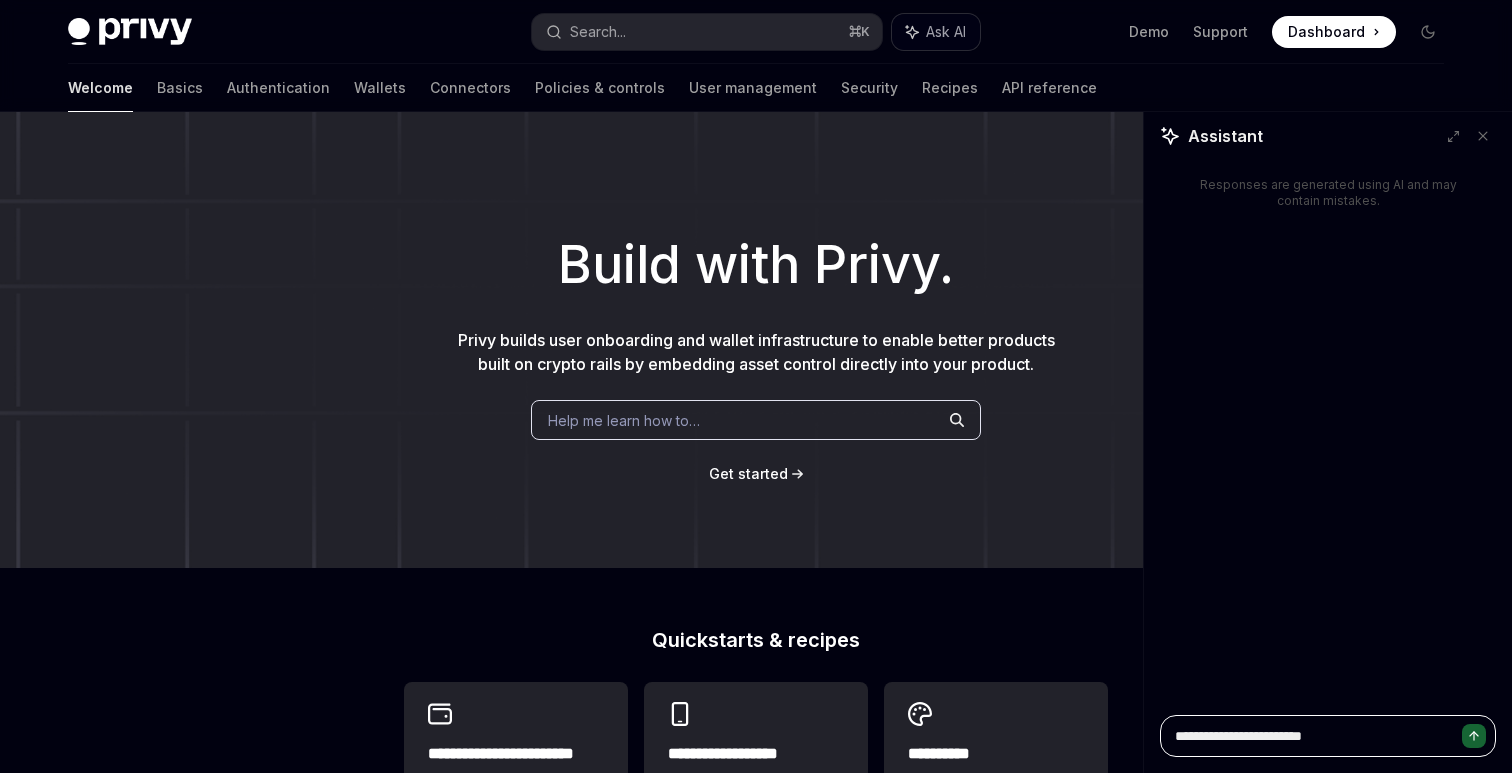 type on "**********" 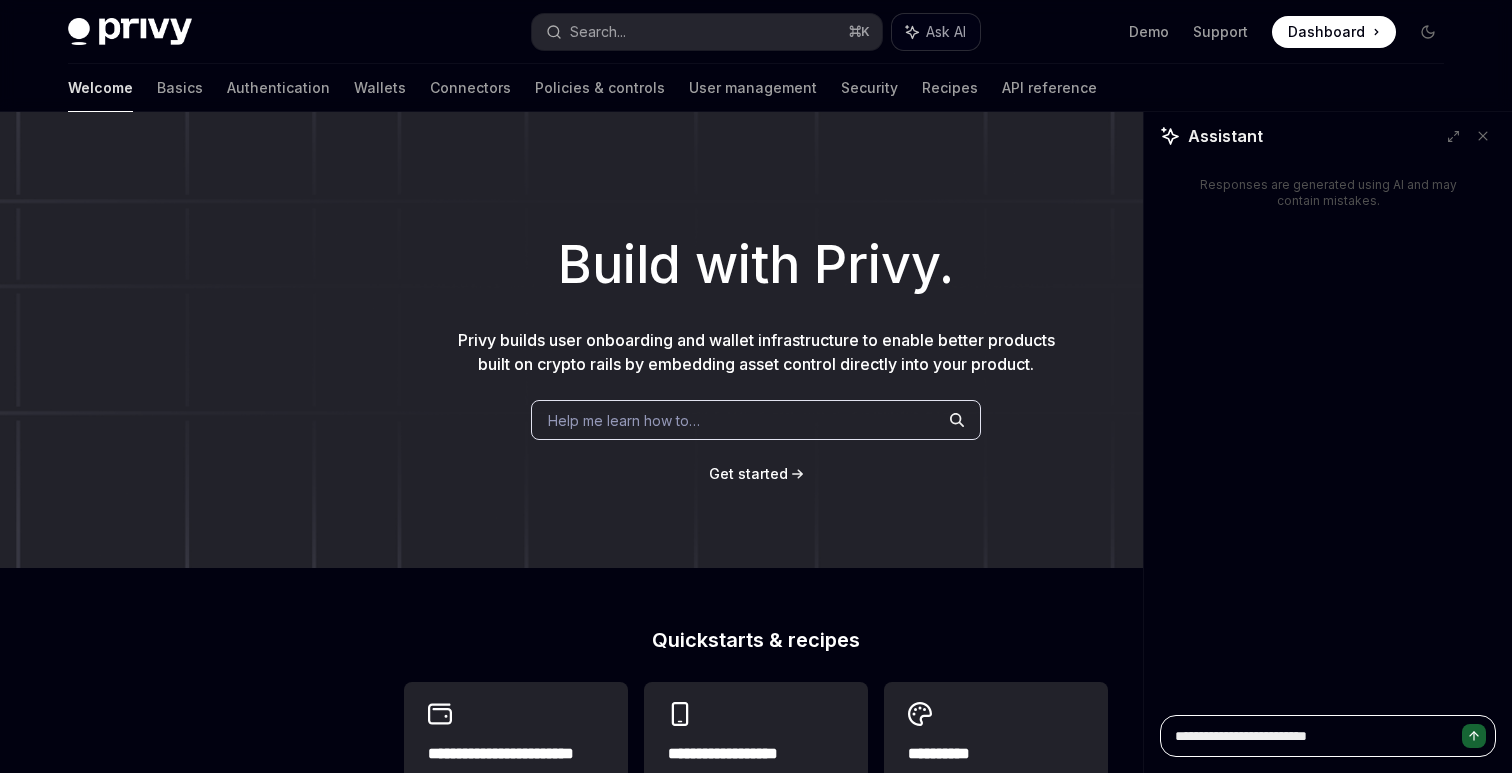 type on "**********" 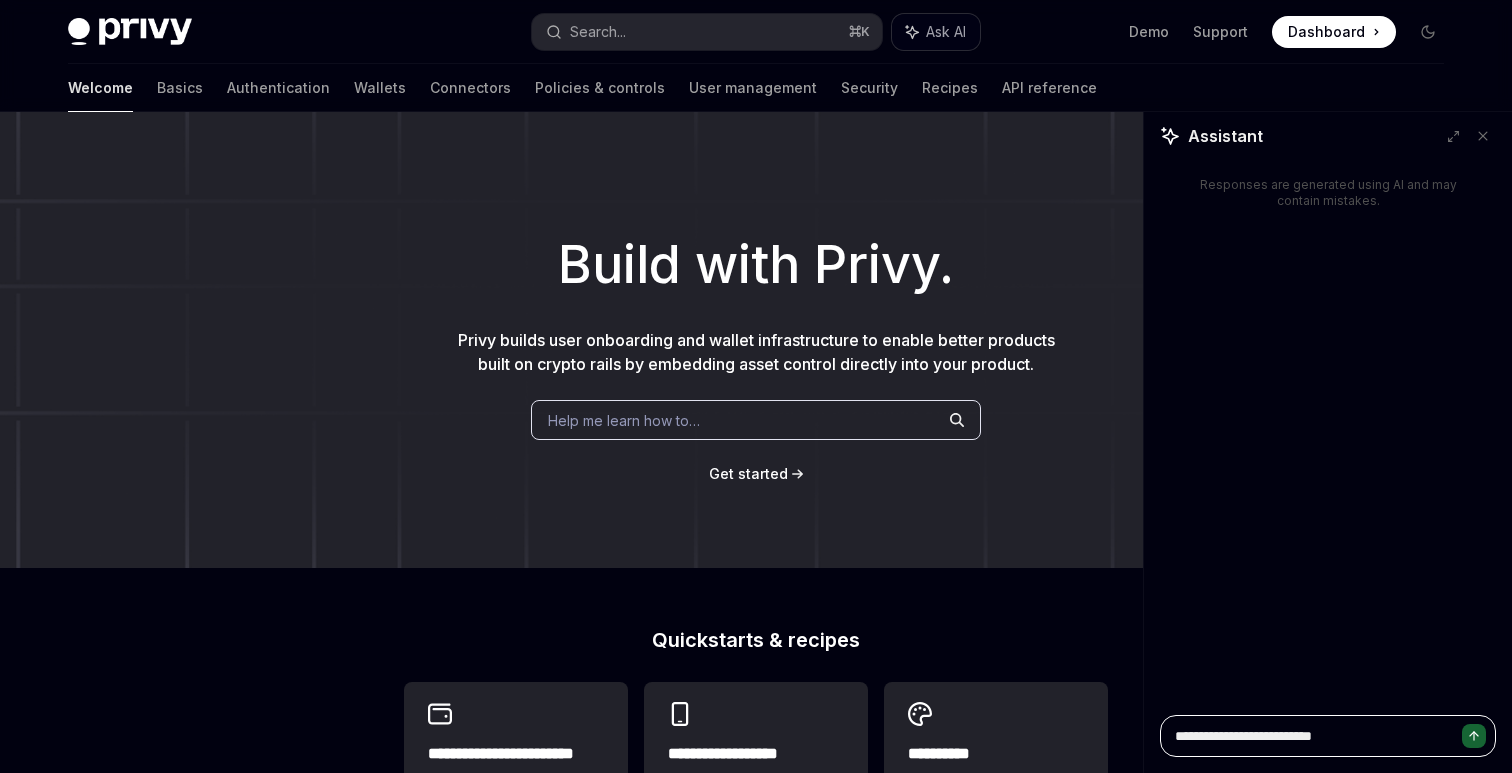 type on "**********" 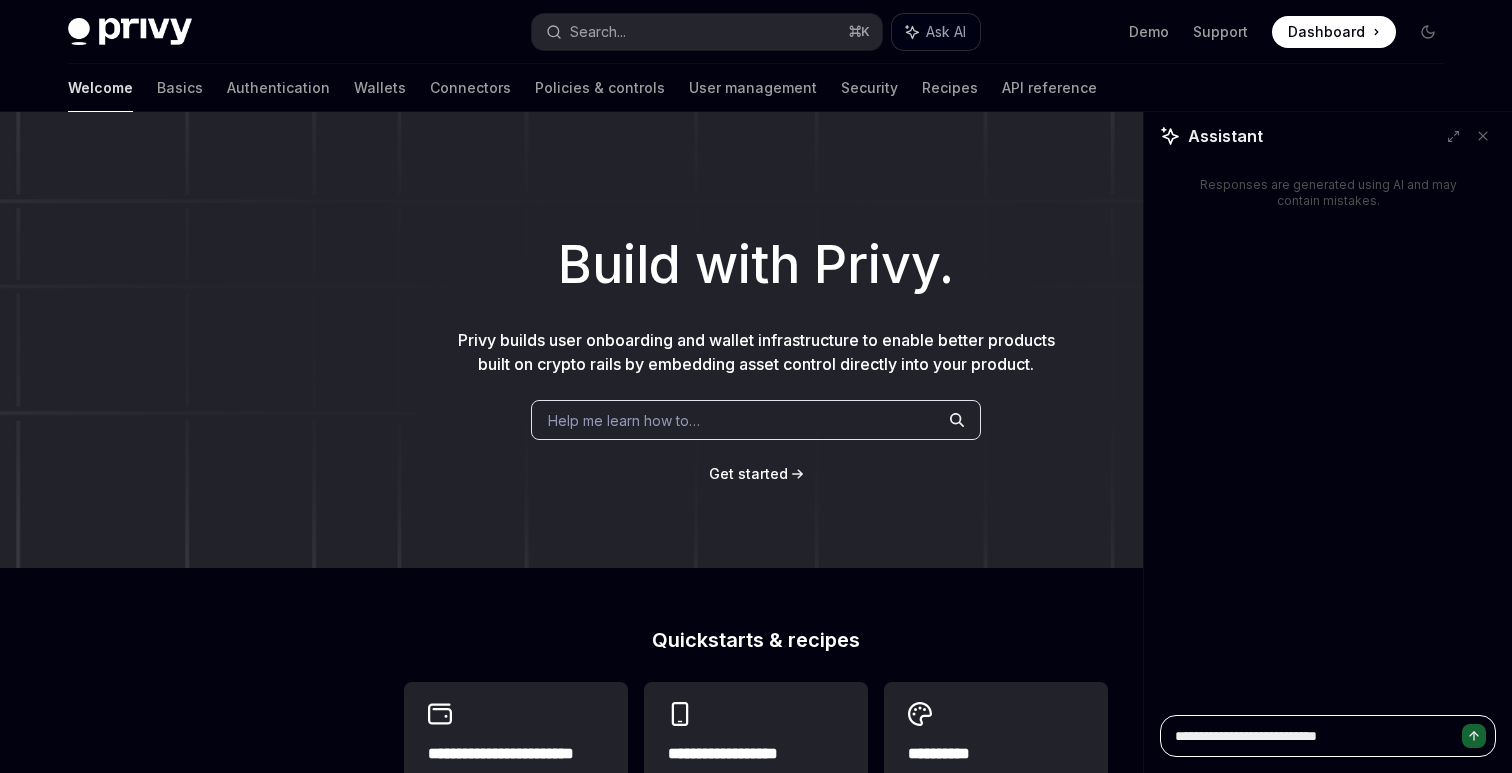 type on "**********" 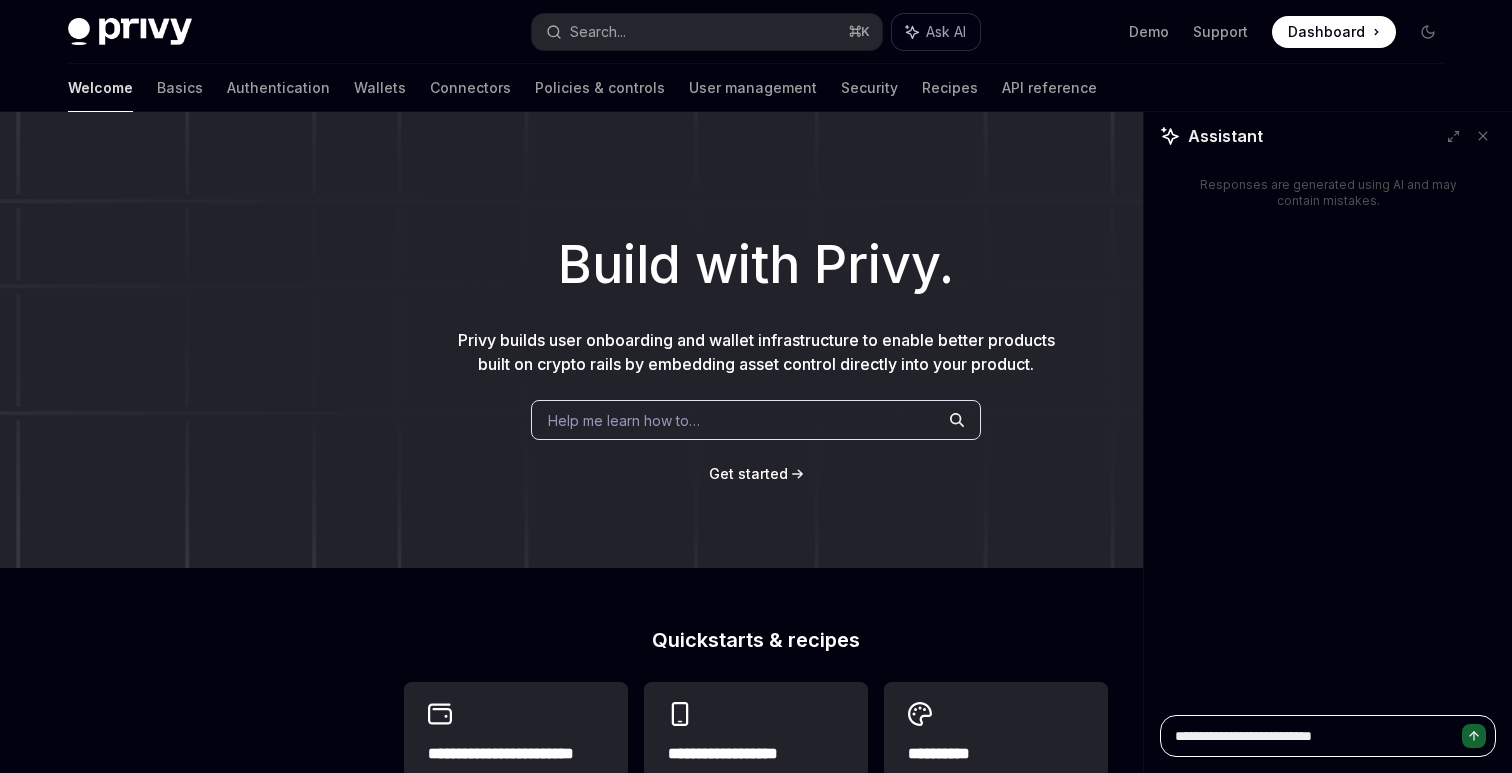 type on "**********" 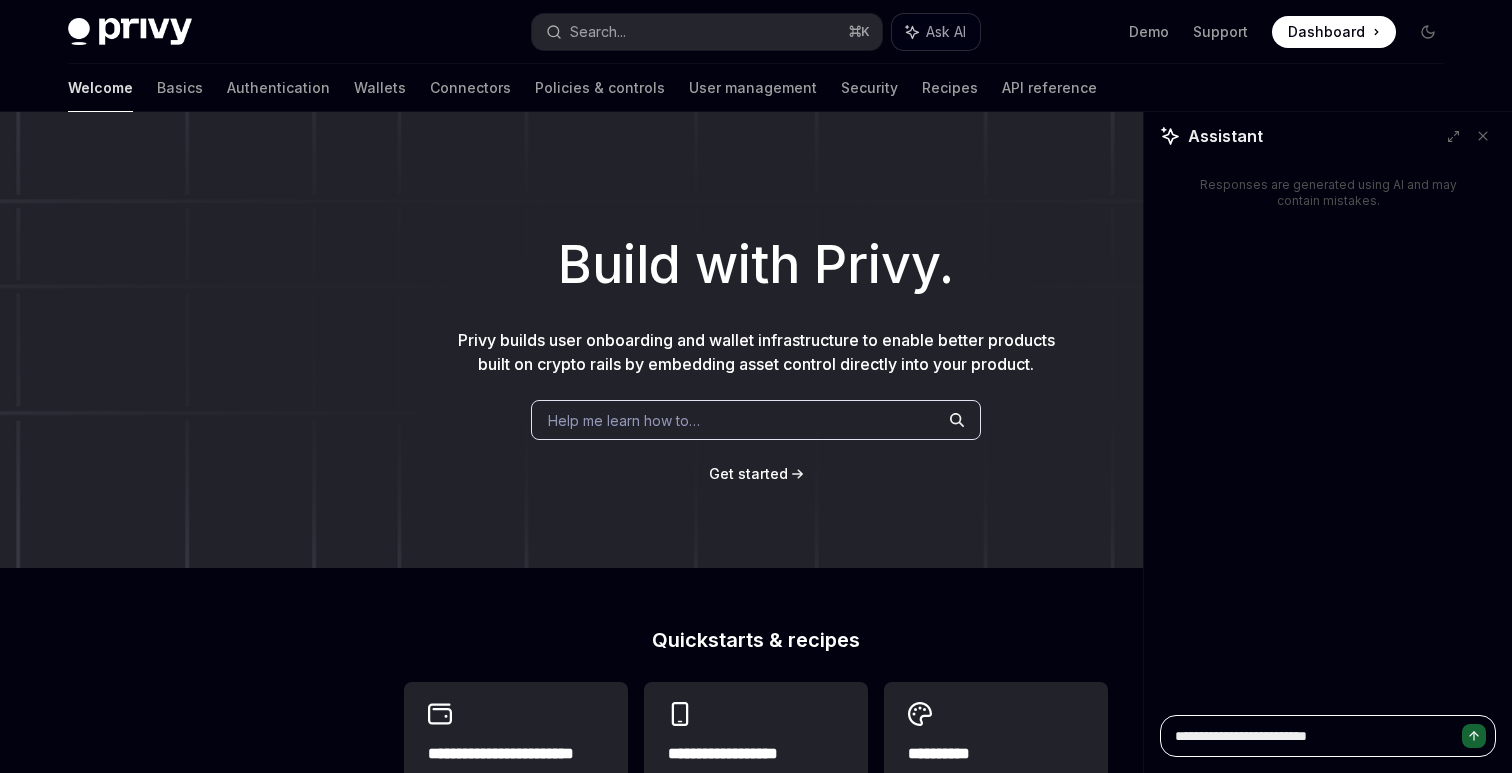 type on "**********" 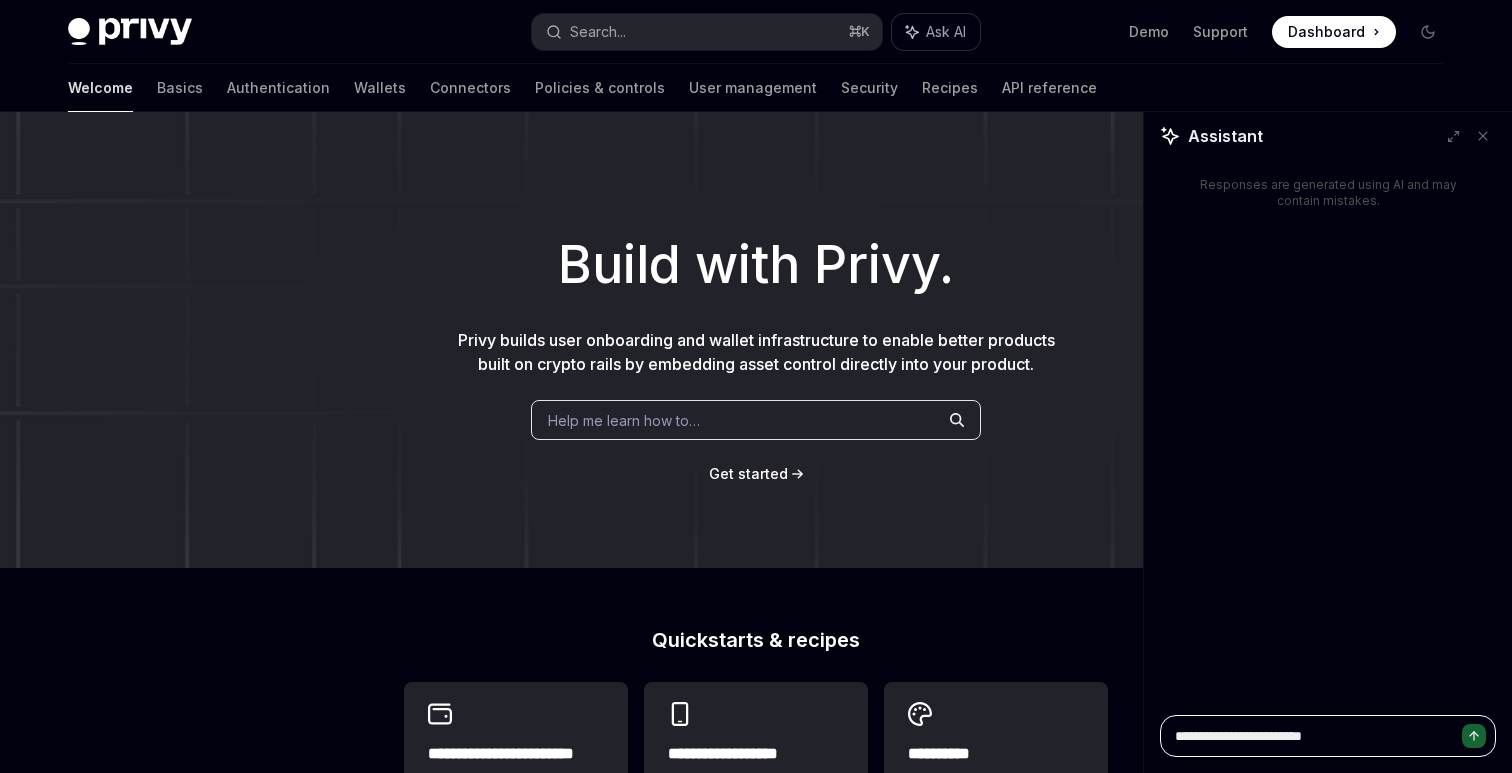type on "**********" 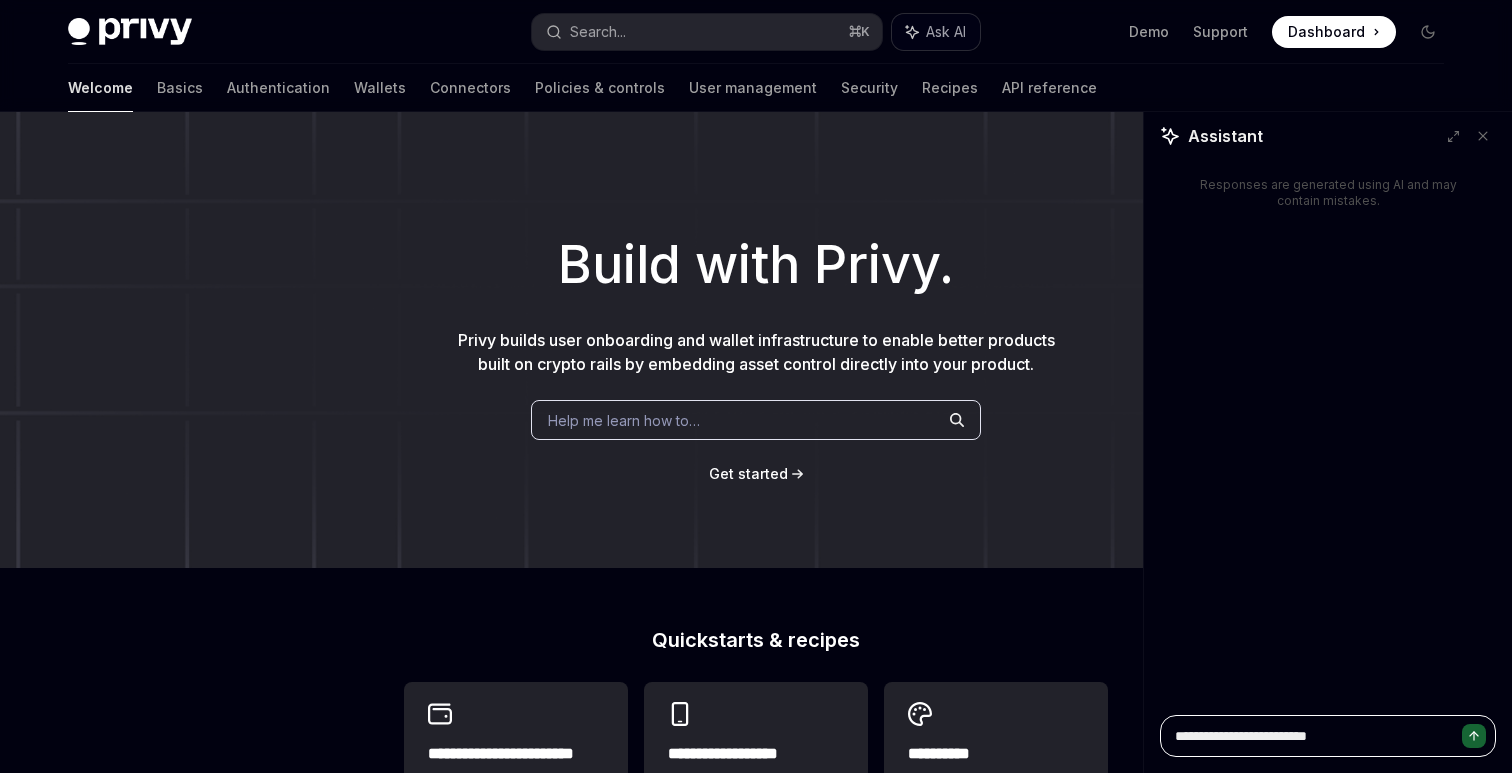 type on "**********" 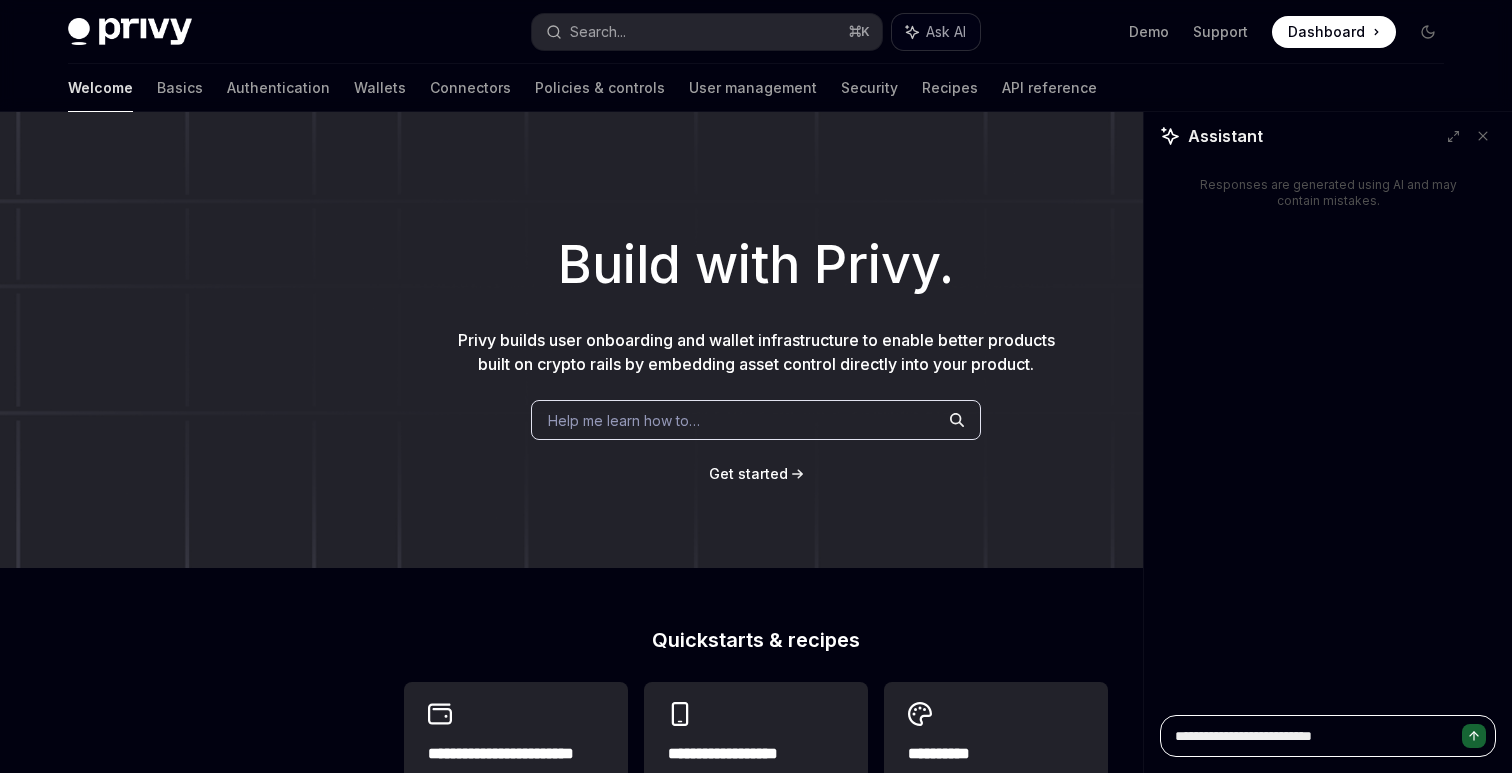 type on "**********" 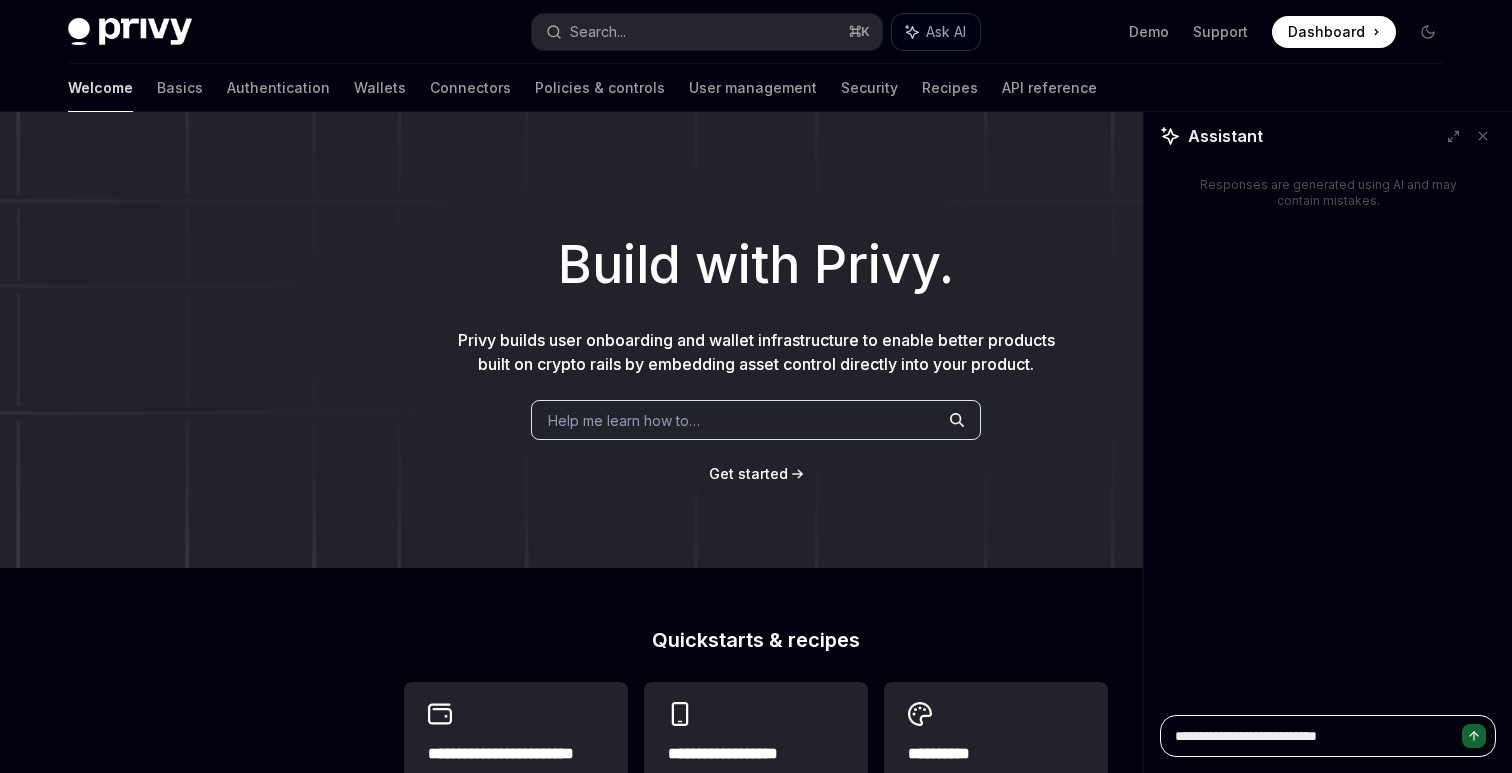 type on "**********" 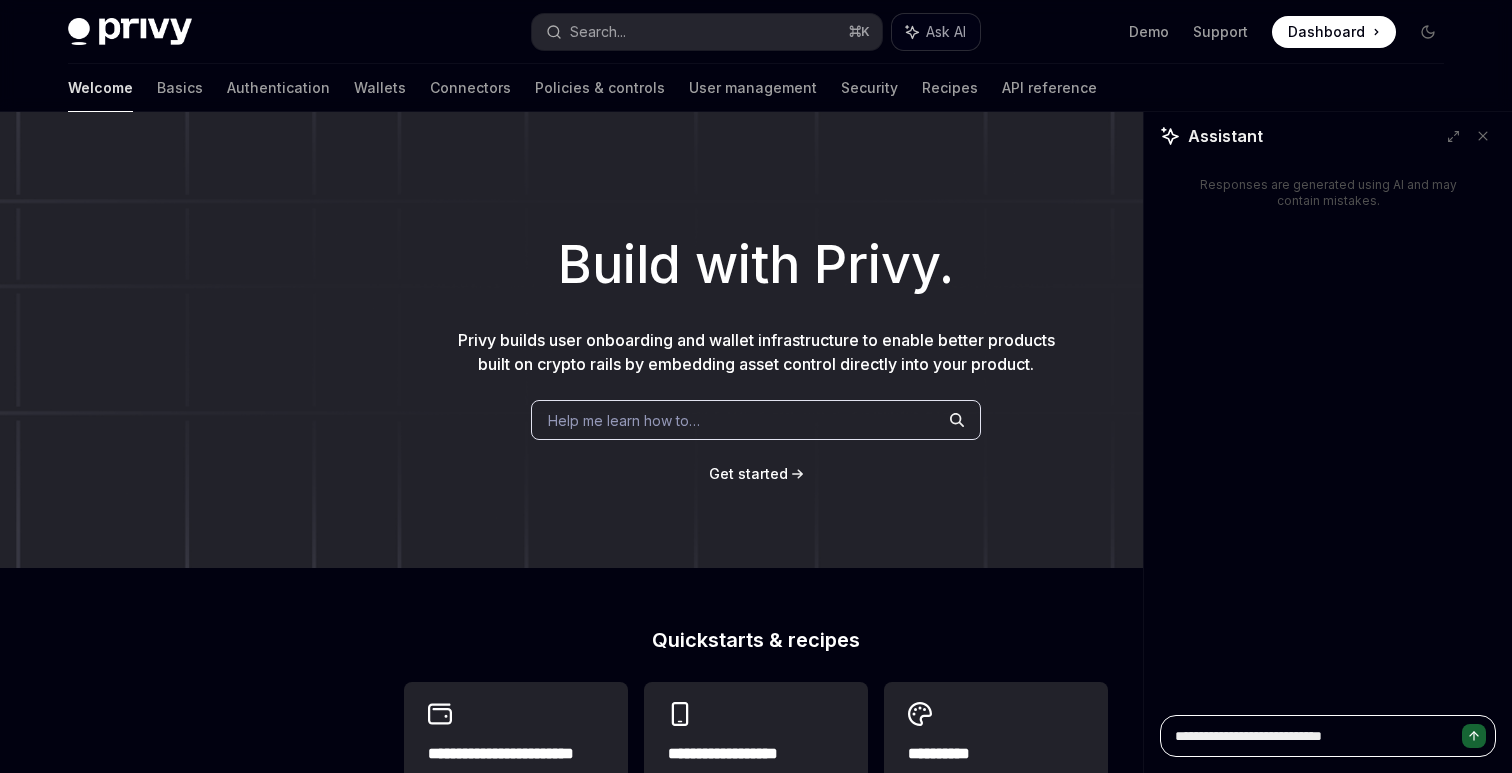 type on "**********" 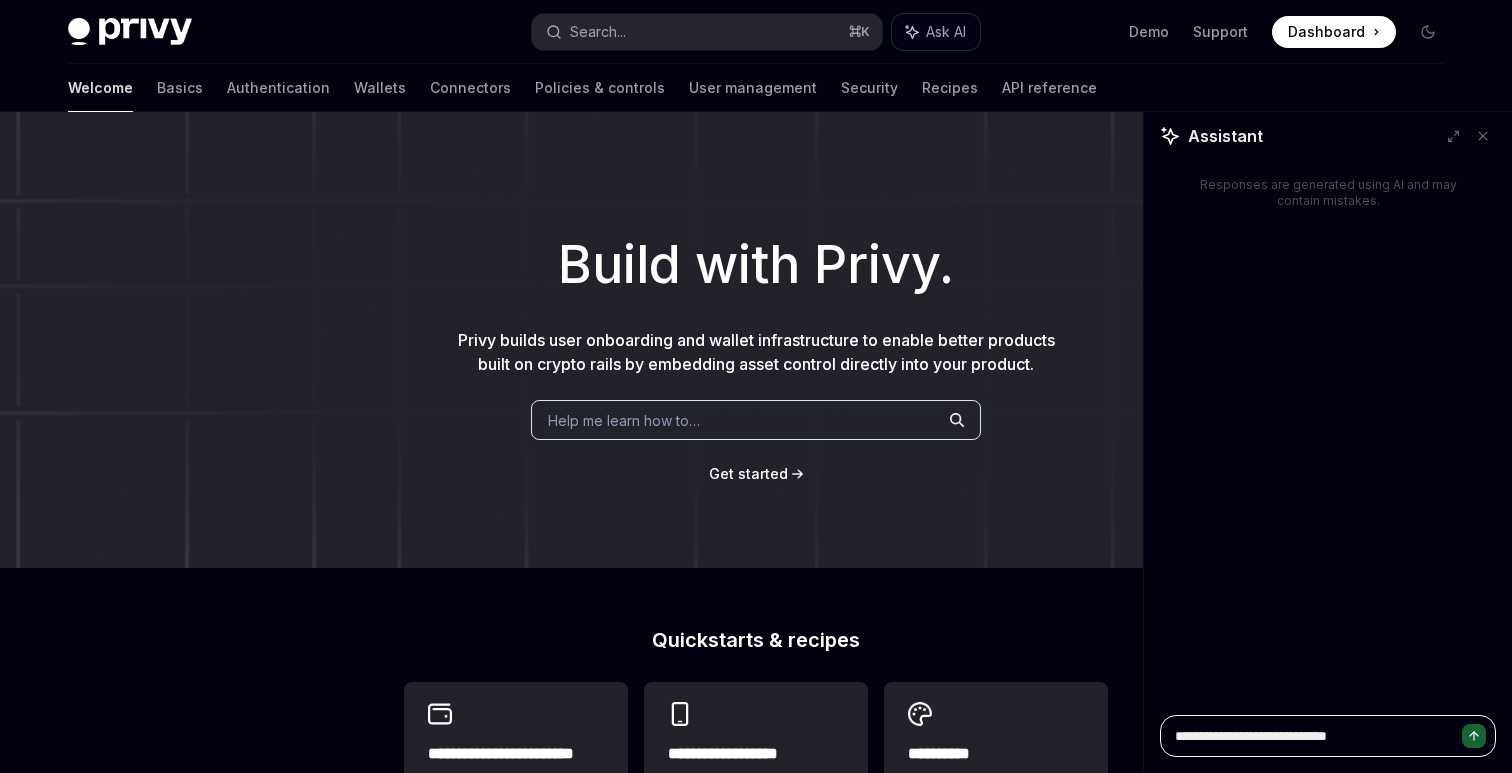 type on "**********" 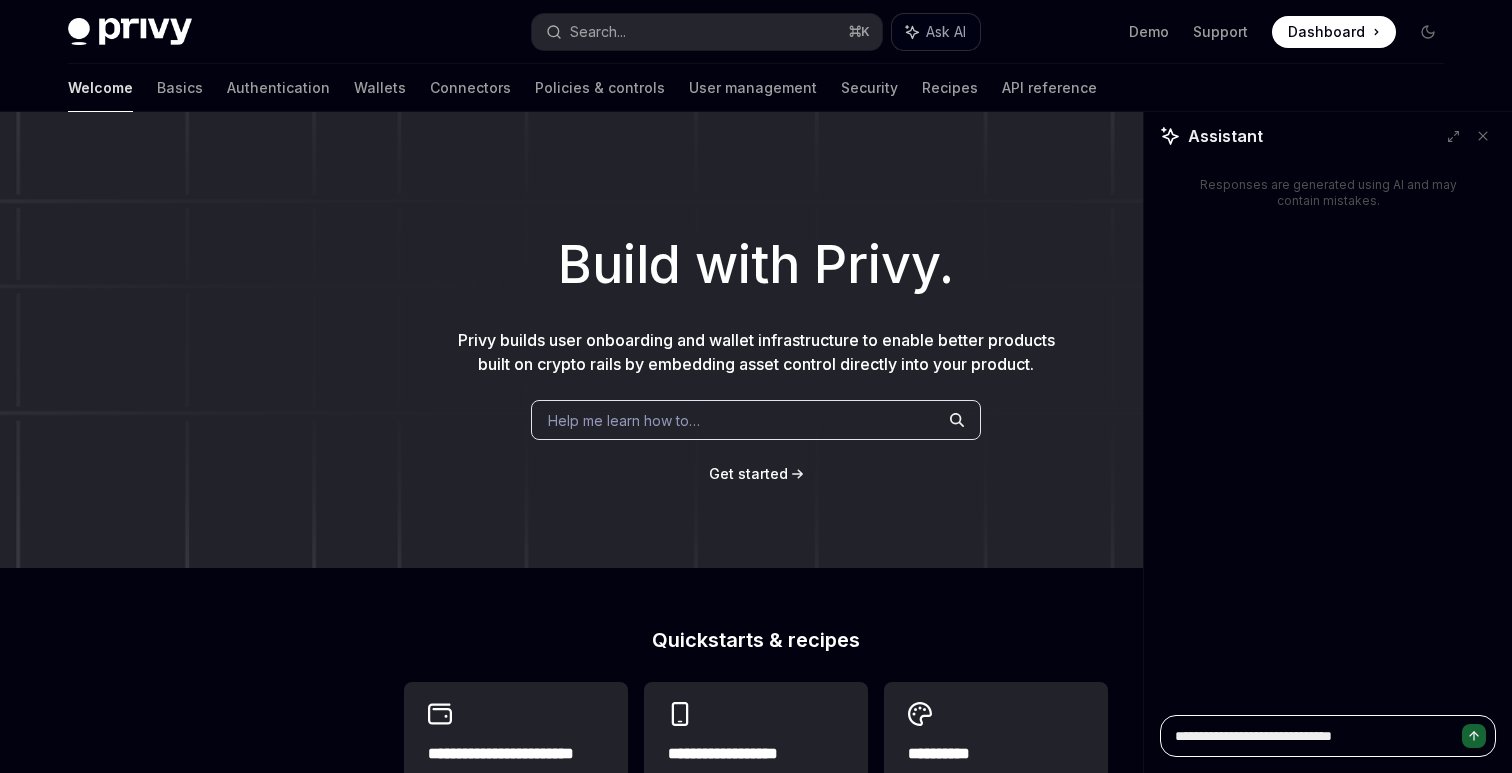 type on "**********" 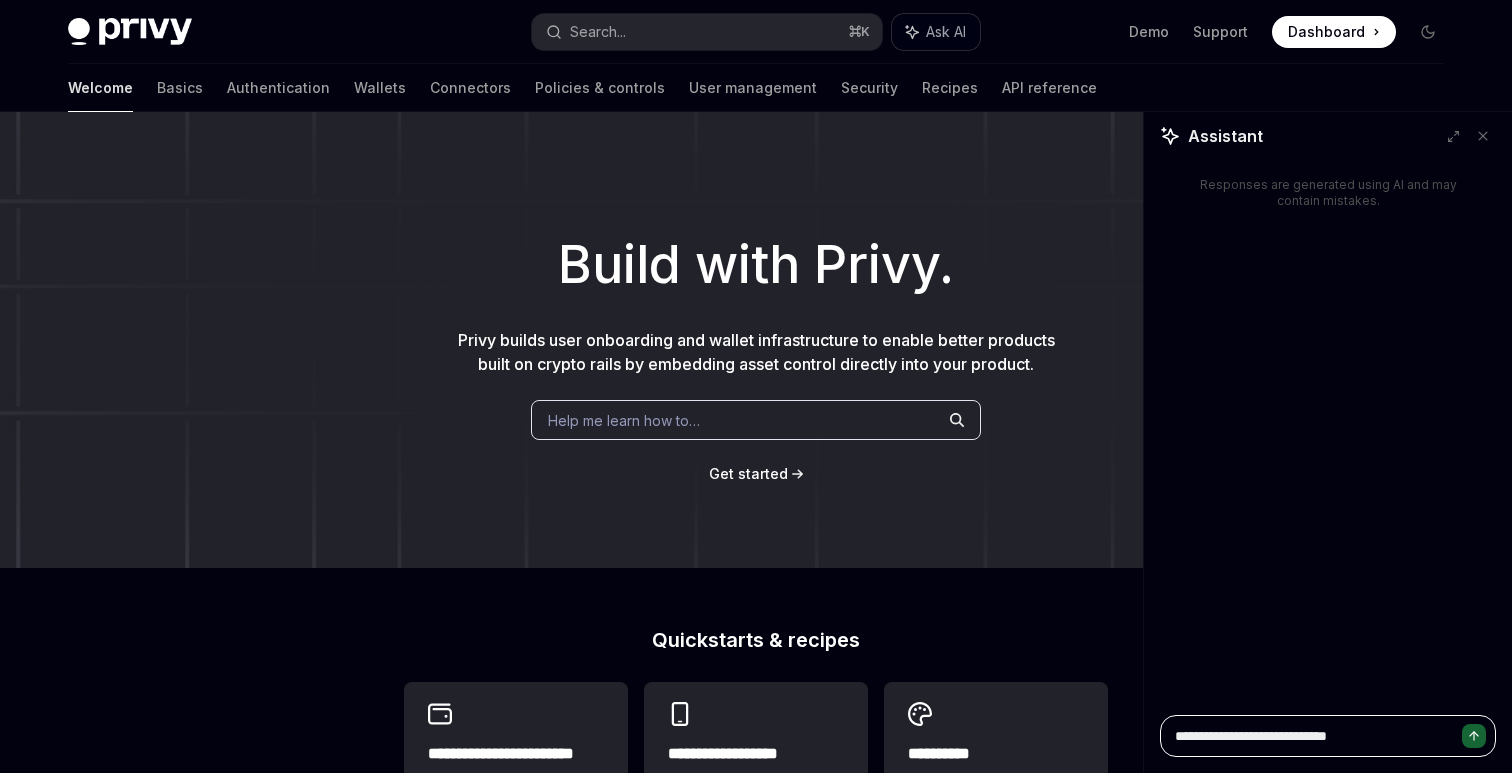 type on "**********" 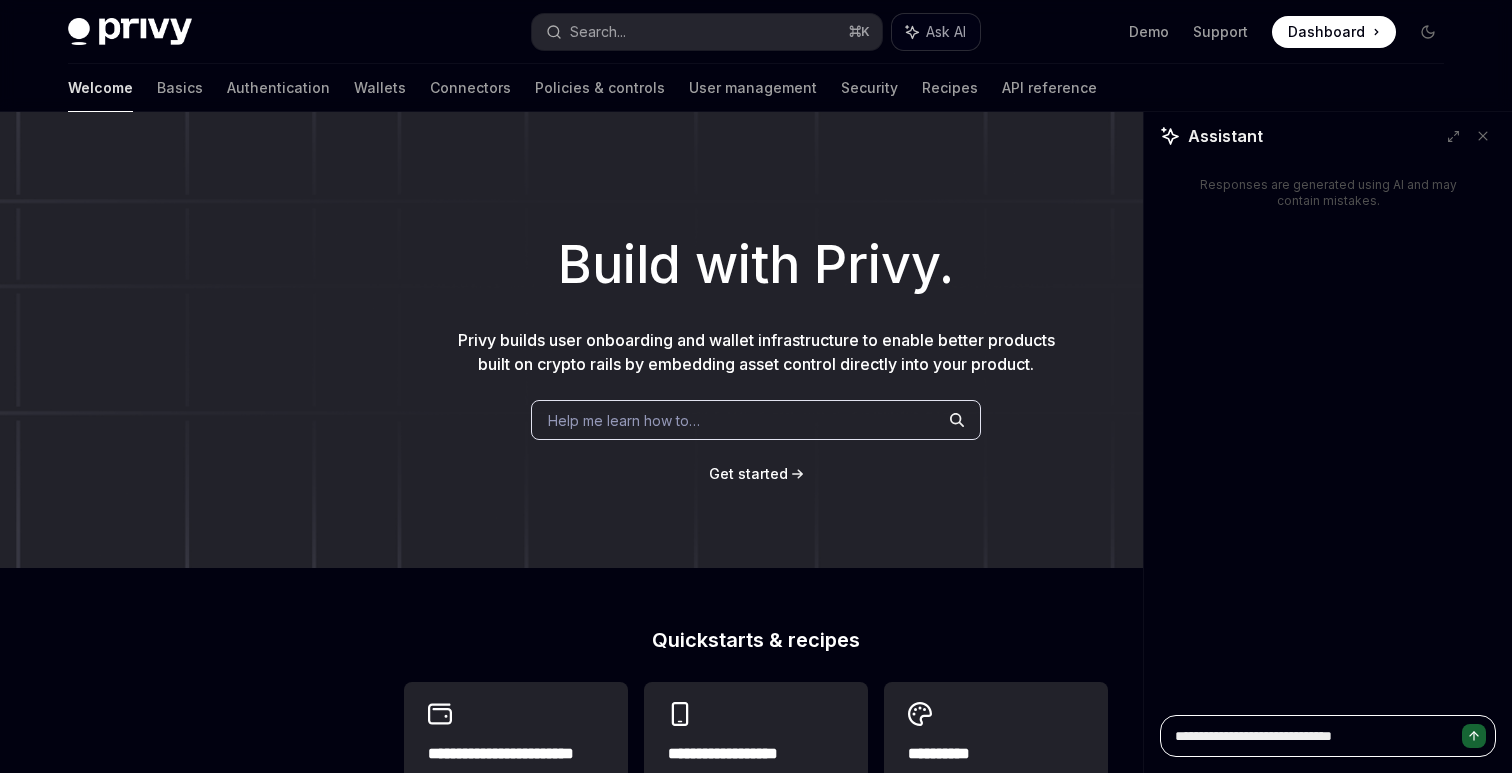 type on "**********" 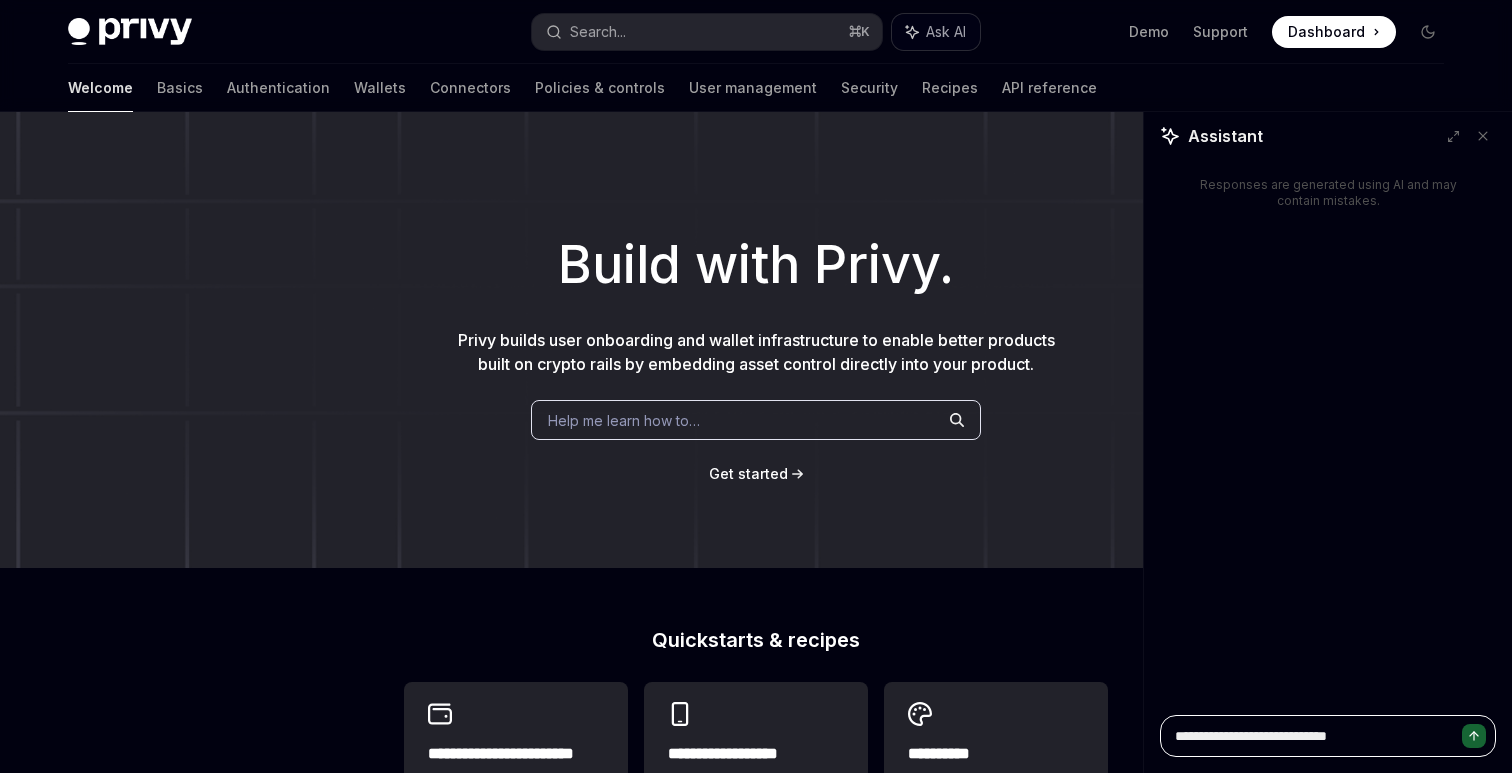 type on "**********" 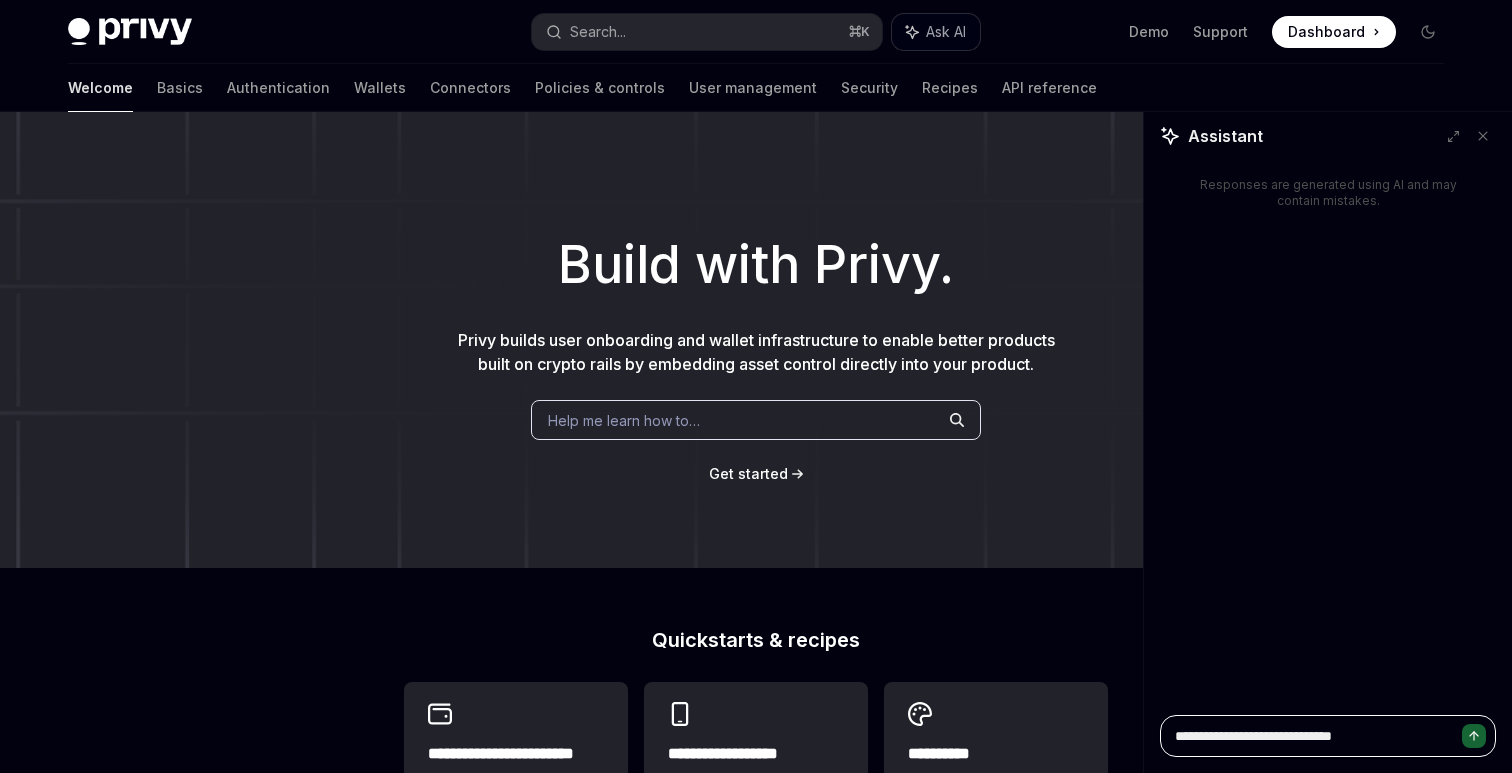 type on "**********" 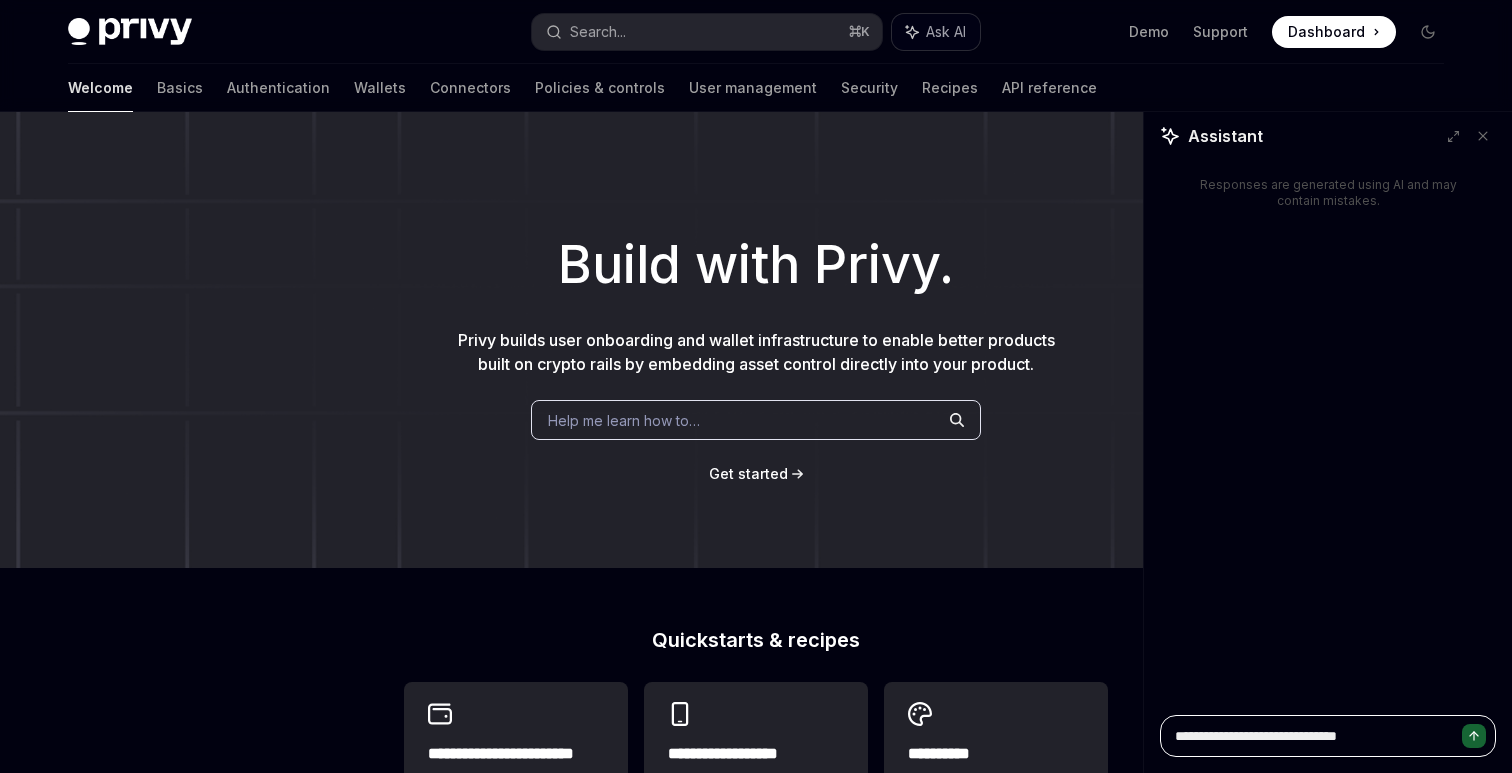 type on "**********" 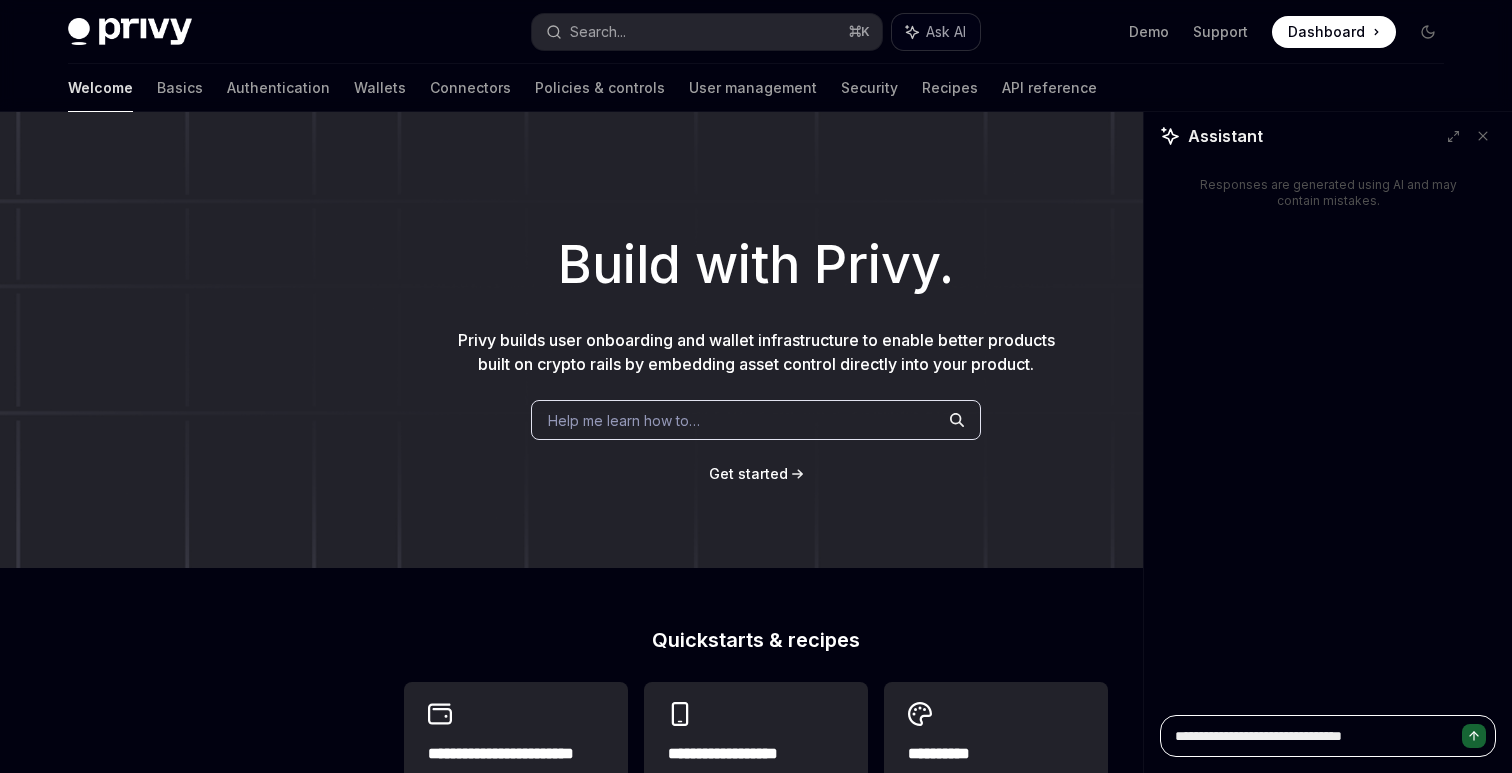 type on "**********" 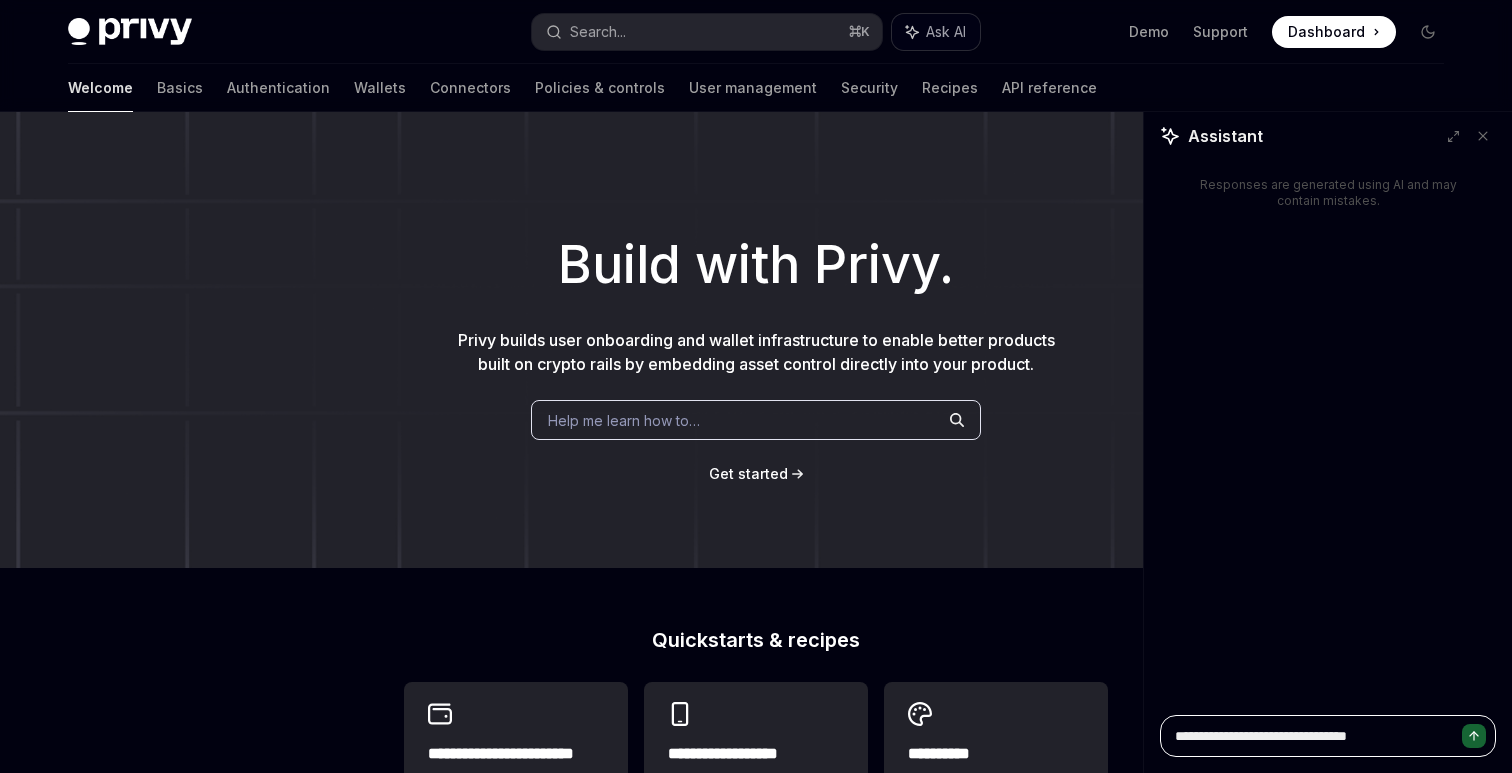 type on "**********" 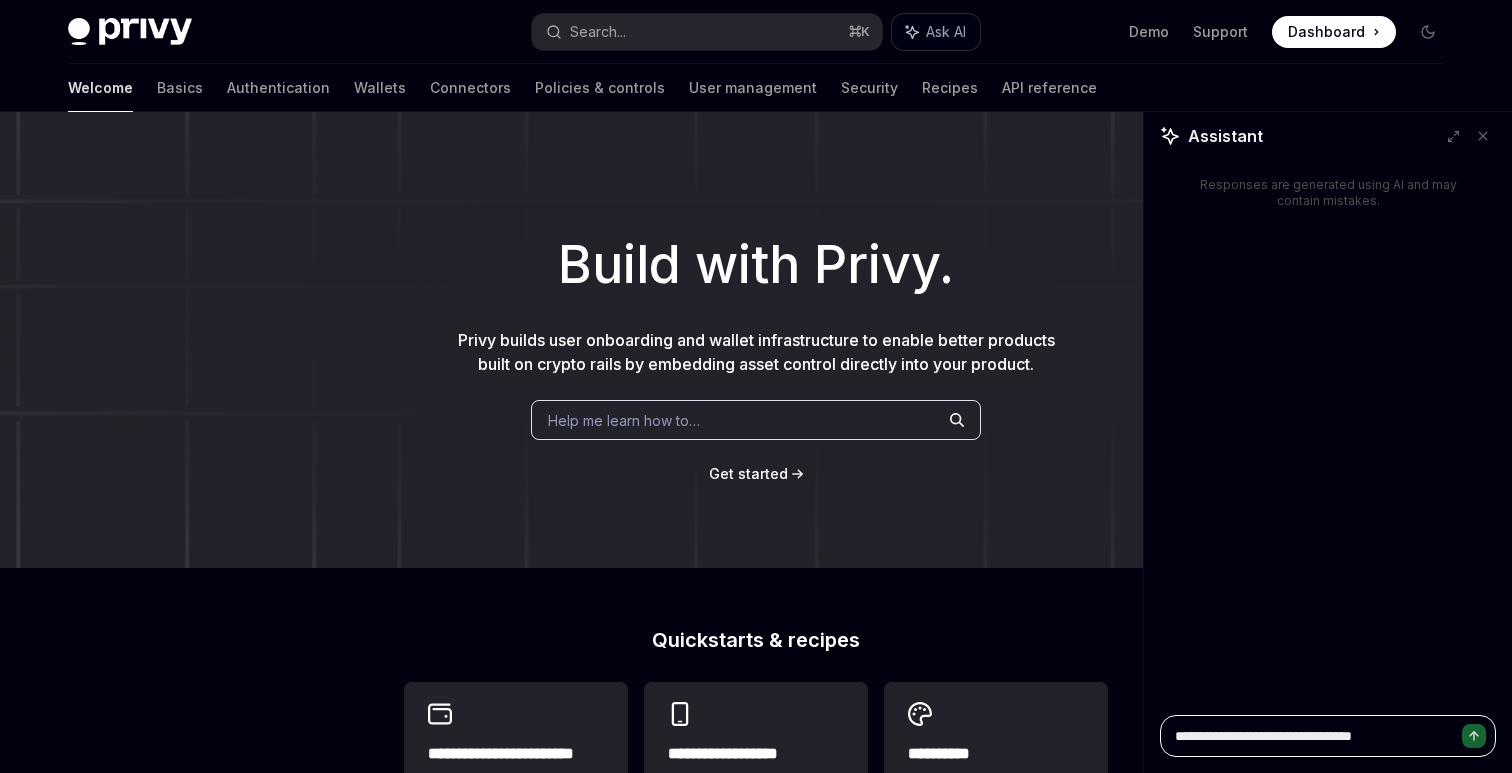 type on "*" 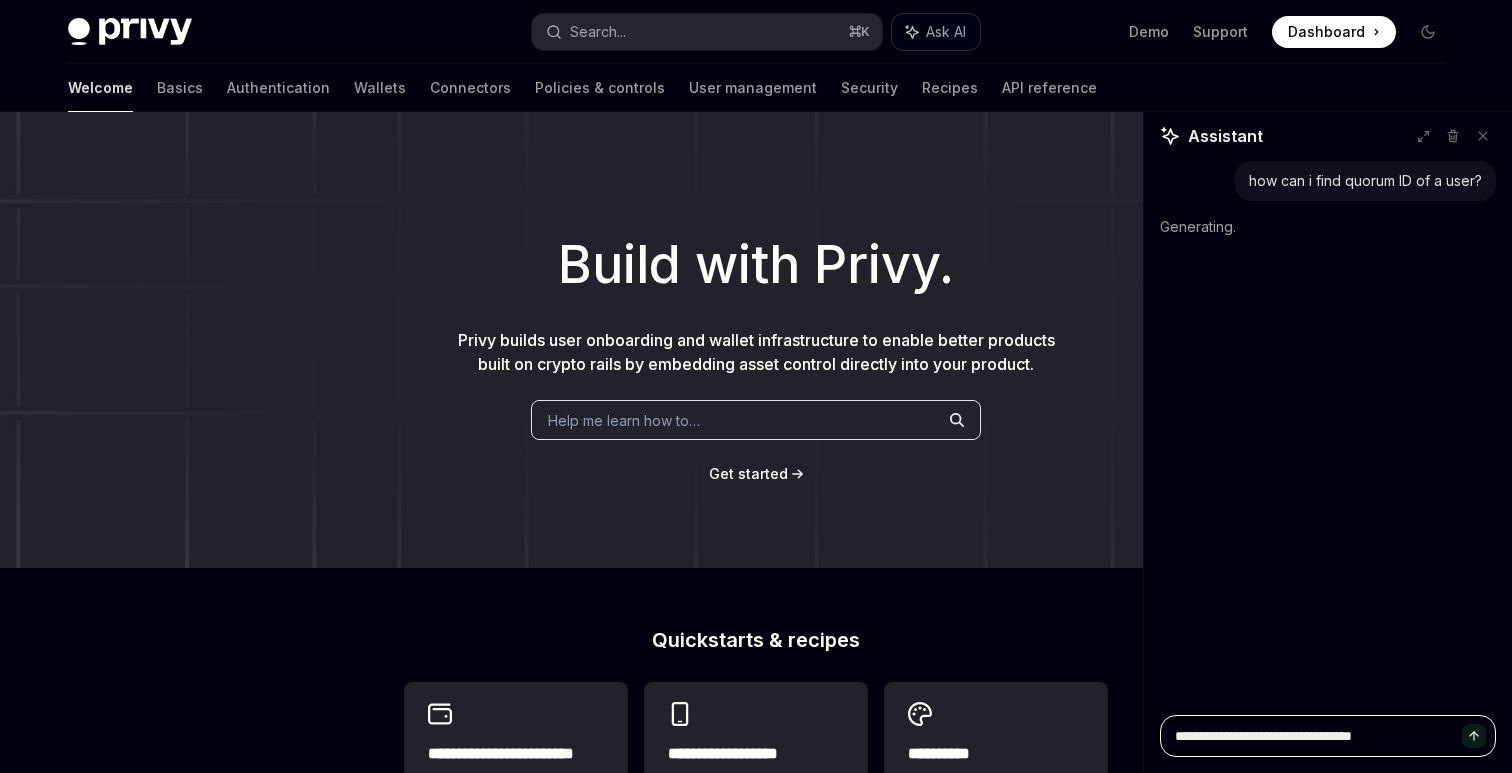 type 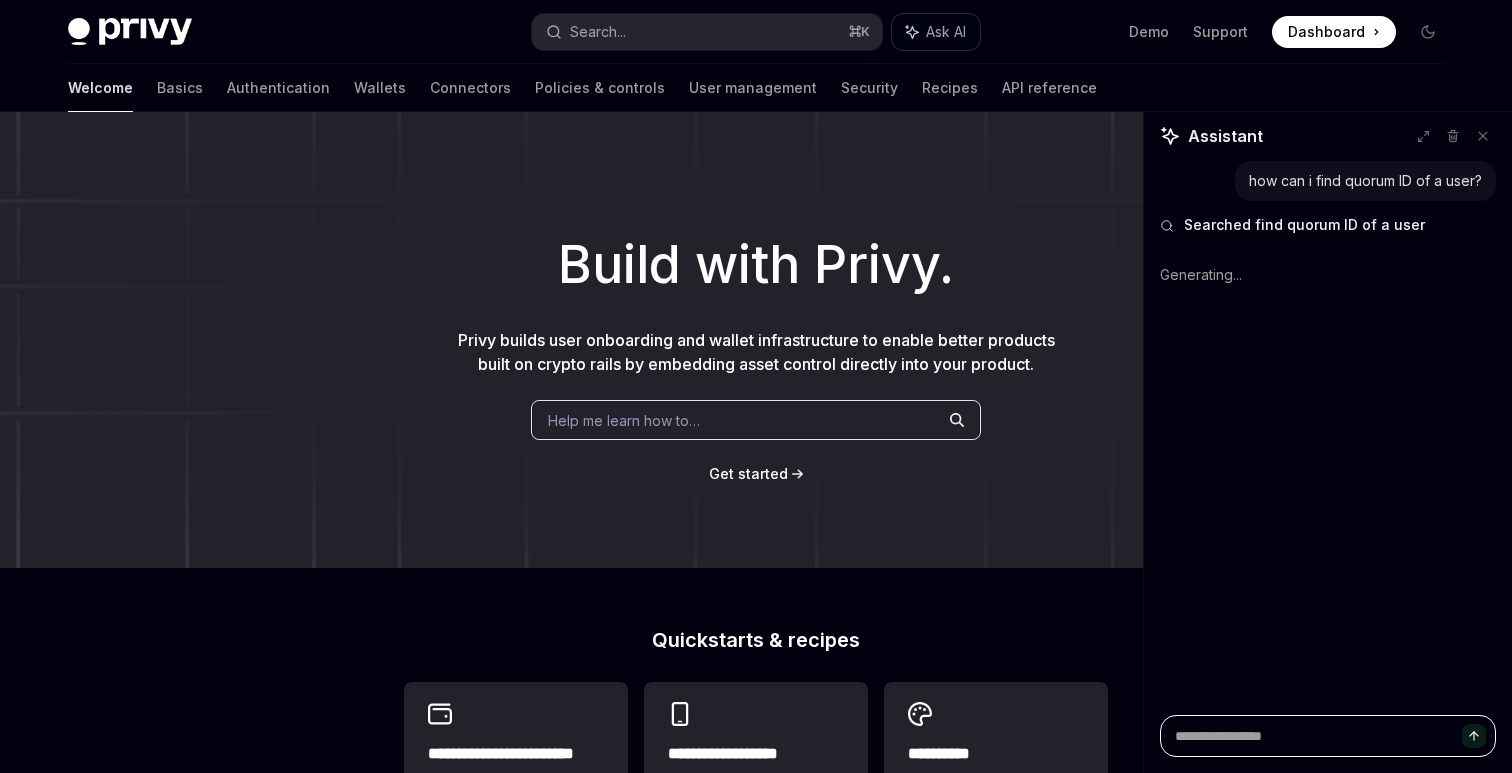 type on "*" 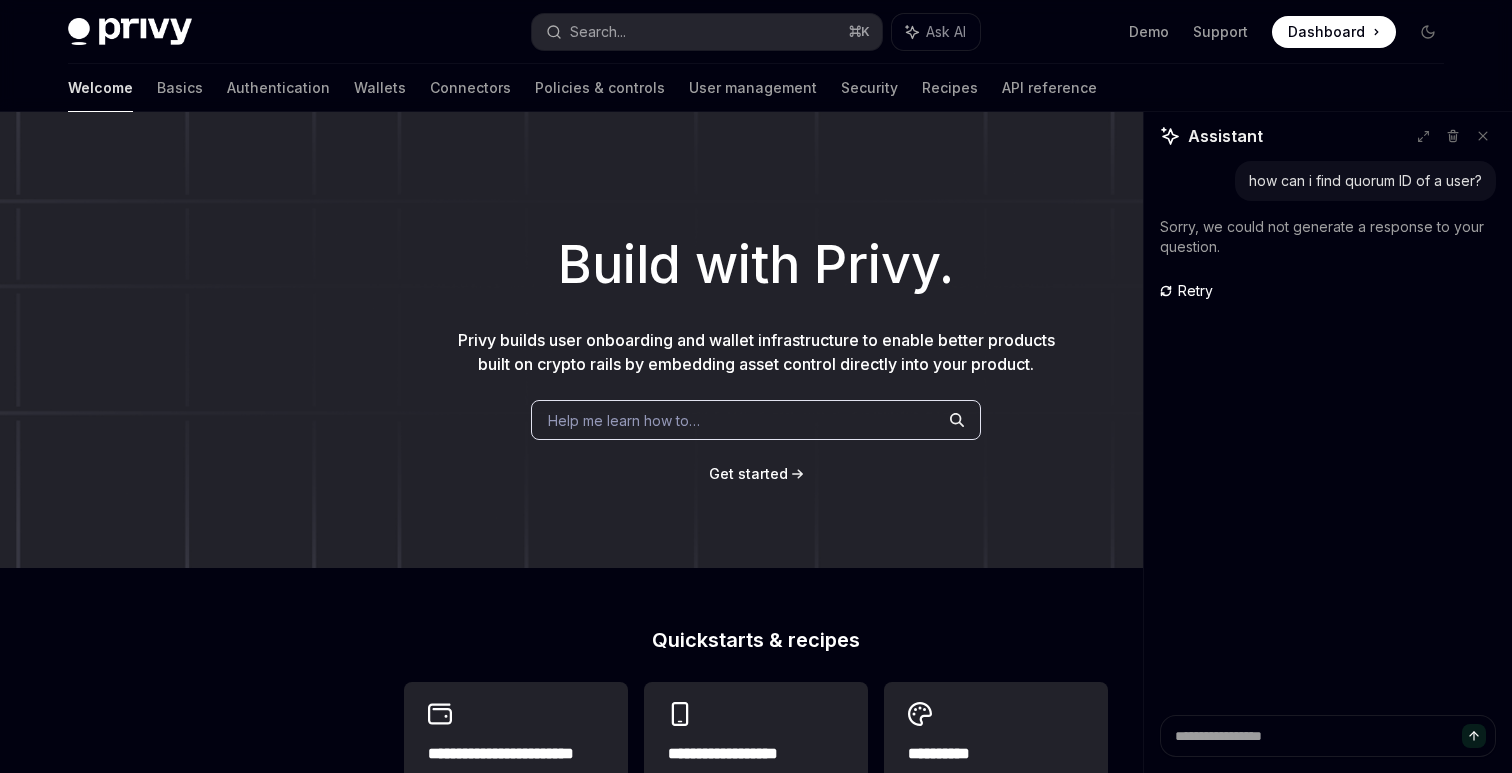 click on "how can i find quorum ID of a user?" at bounding box center [1365, 181] 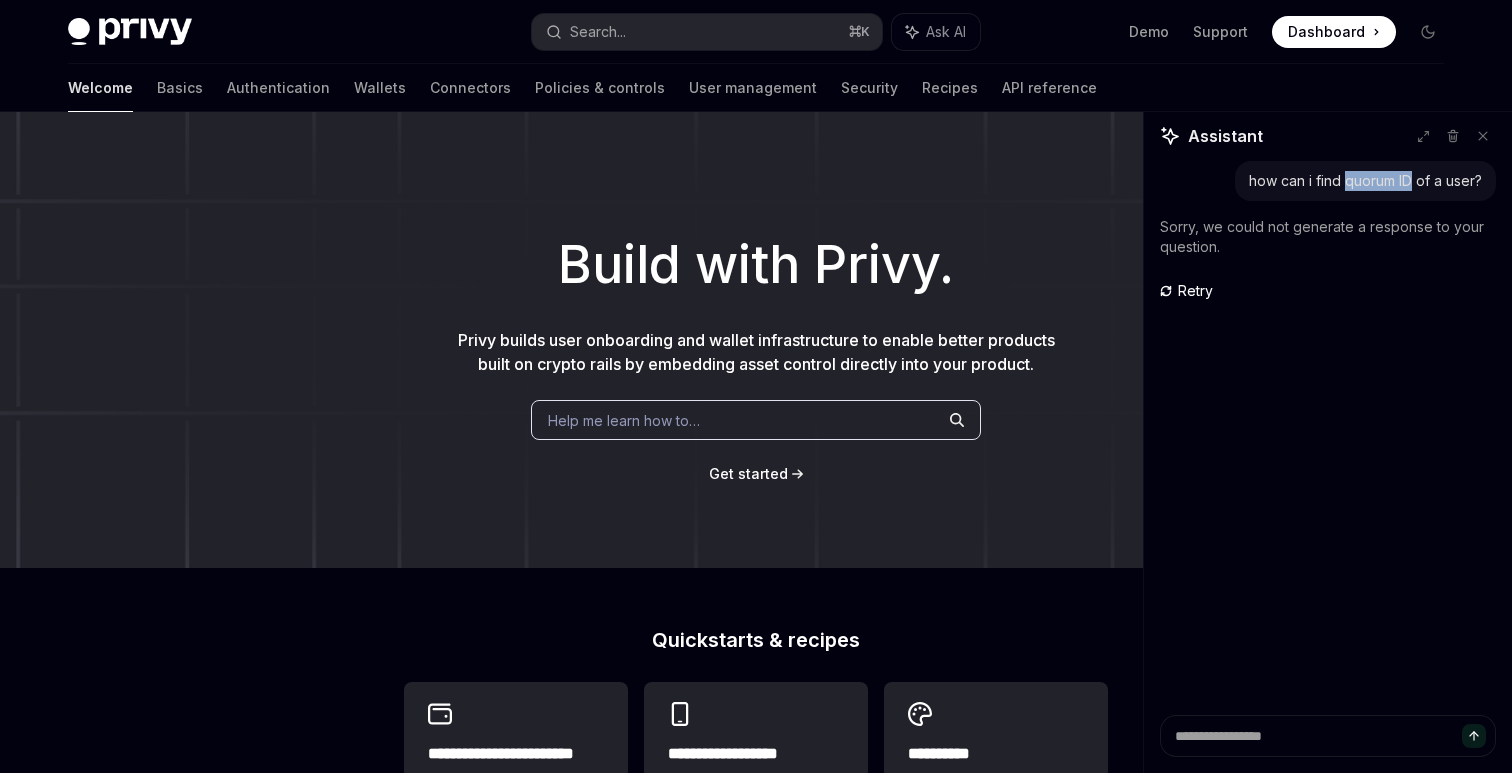 drag, startPoint x: 1364, startPoint y: 180, endPoint x: 1406, endPoint y: 179, distance: 42.0119 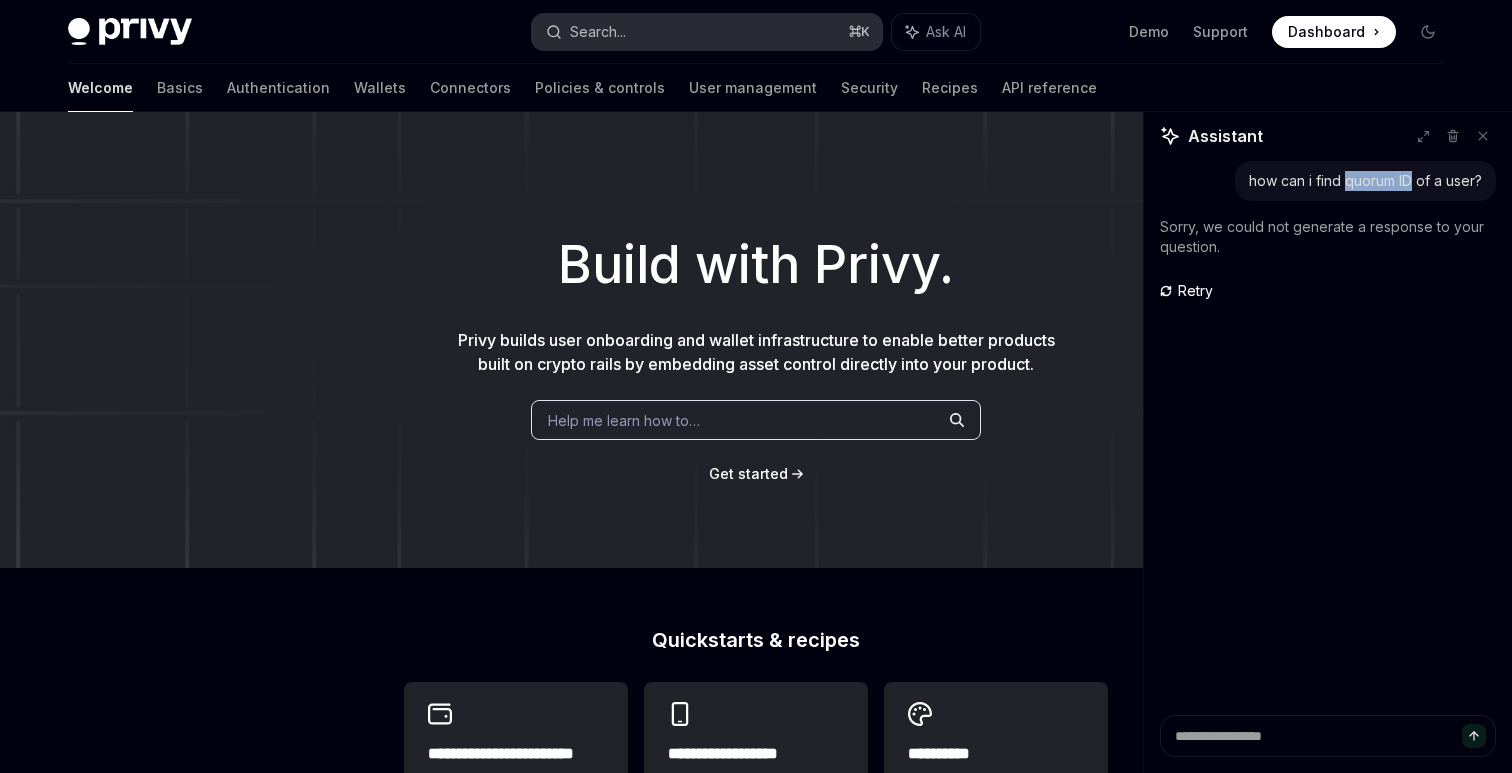 click on "Search... ⌘ K" at bounding box center [707, 32] 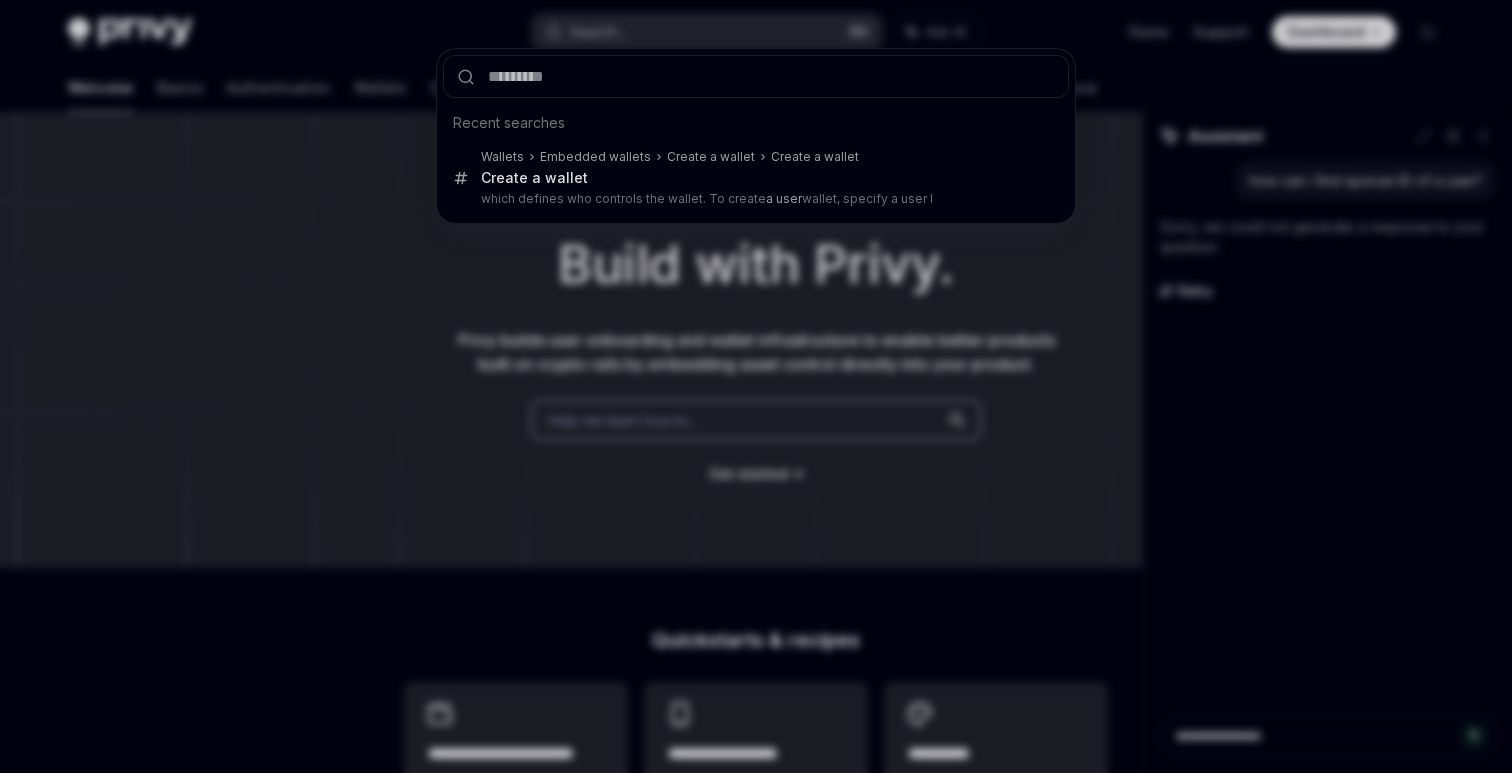 type on "*********" 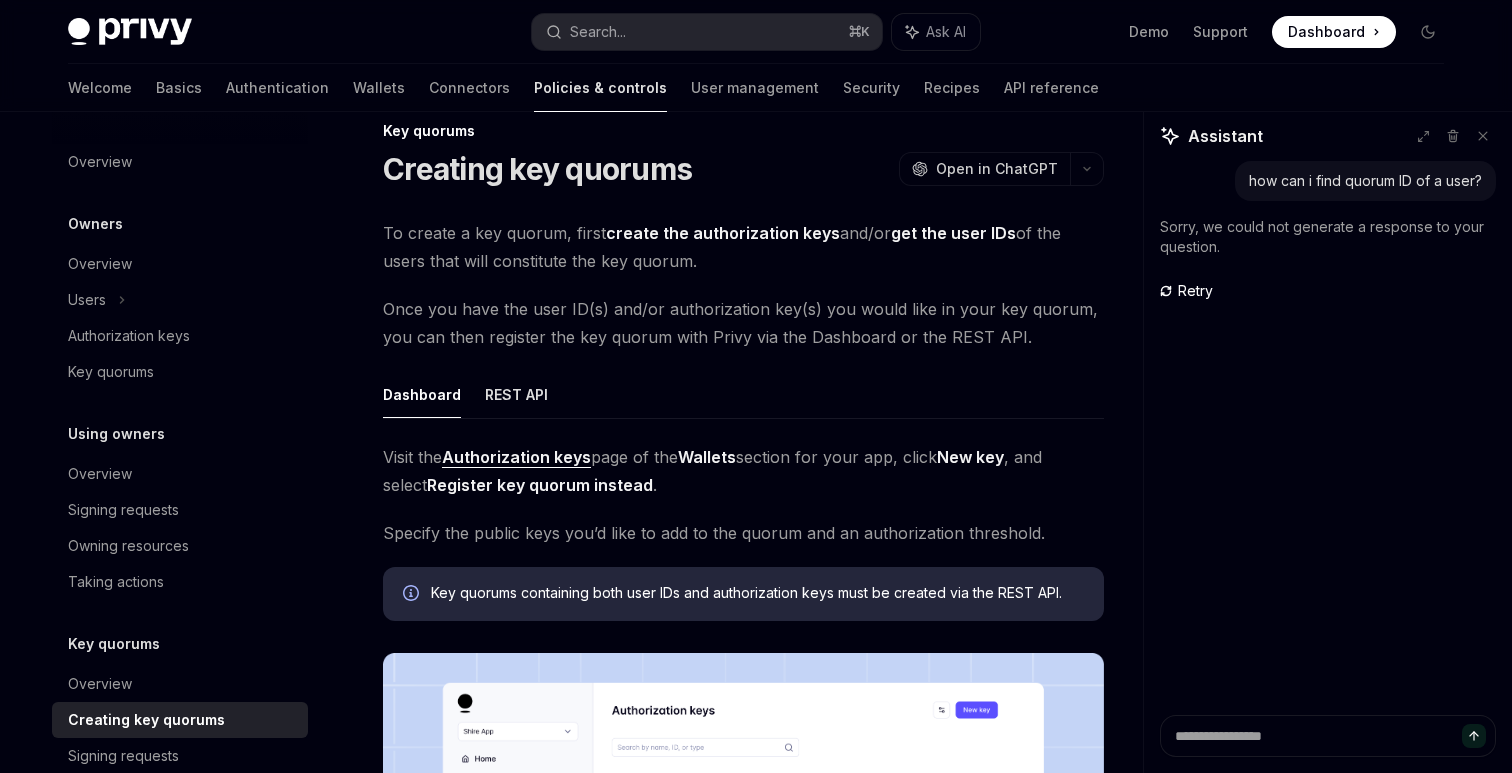 scroll, scrollTop: 40, scrollLeft: 0, axis: vertical 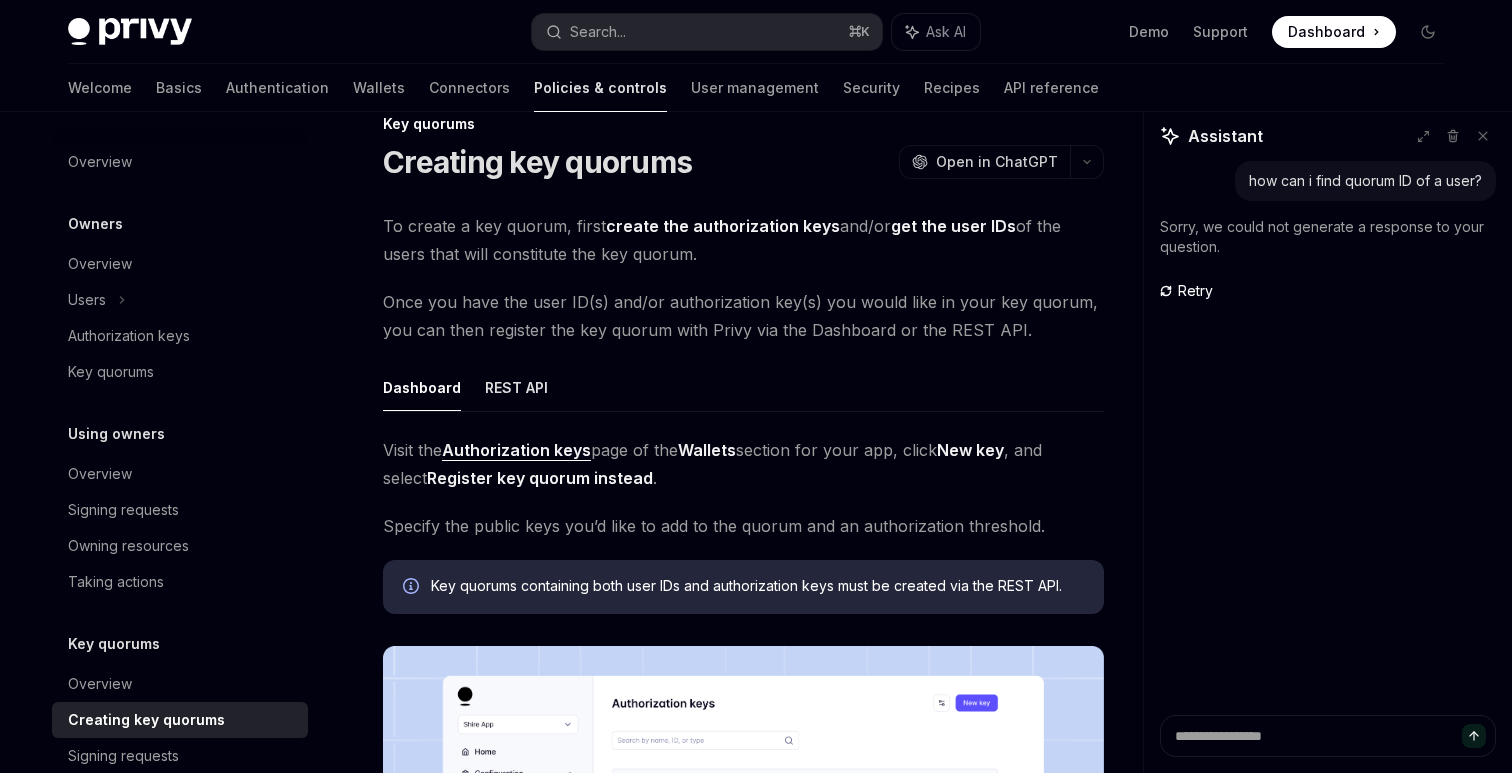 click on "To create a key quorum, first  create the authorization keys  and/or  get the user IDs  of the users that will constitute the key quorum." at bounding box center (743, 240) 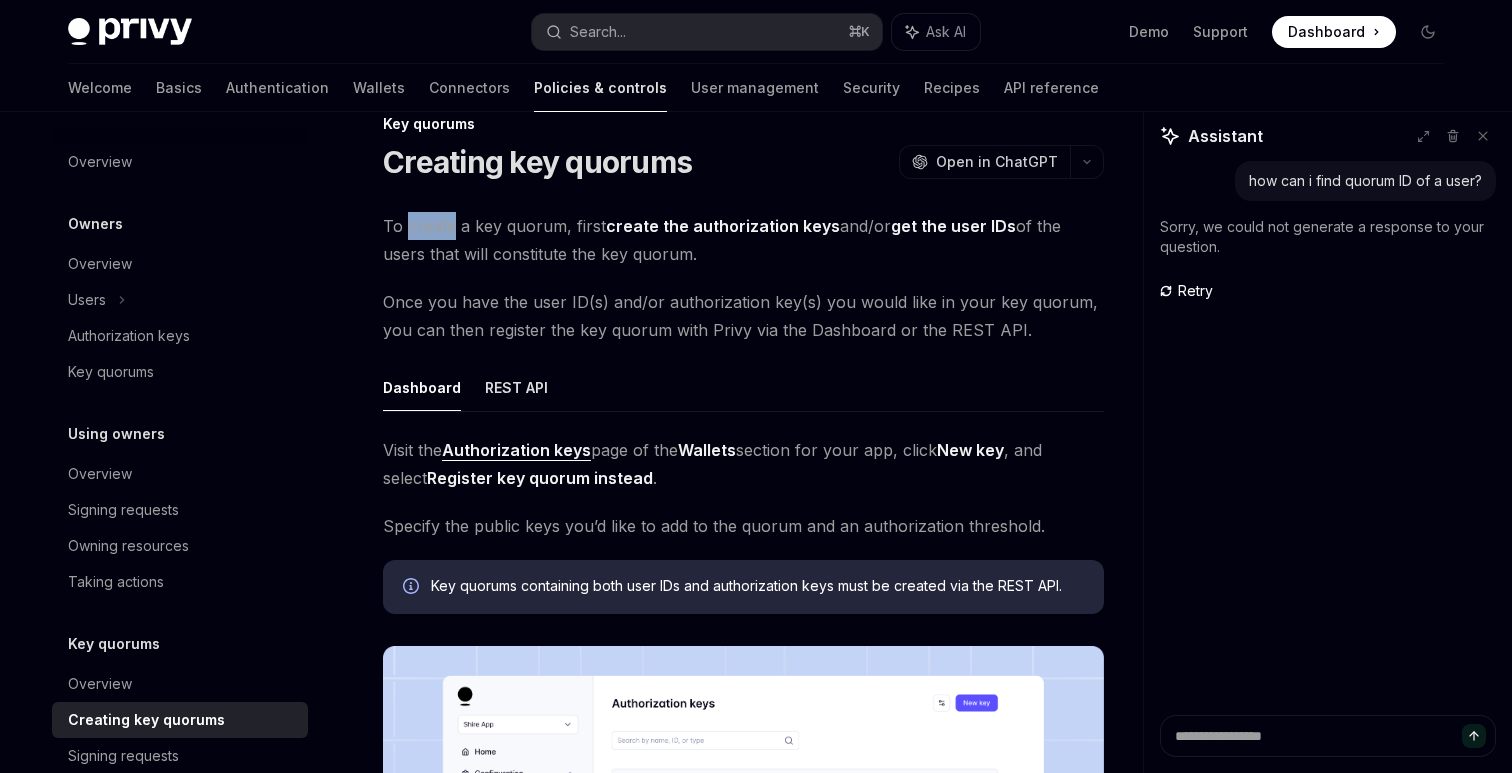 click on "To create a key quorum, first  create the authorization keys  and/or  get the user IDs  of the users that will constitute the key quorum." at bounding box center [743, 240] 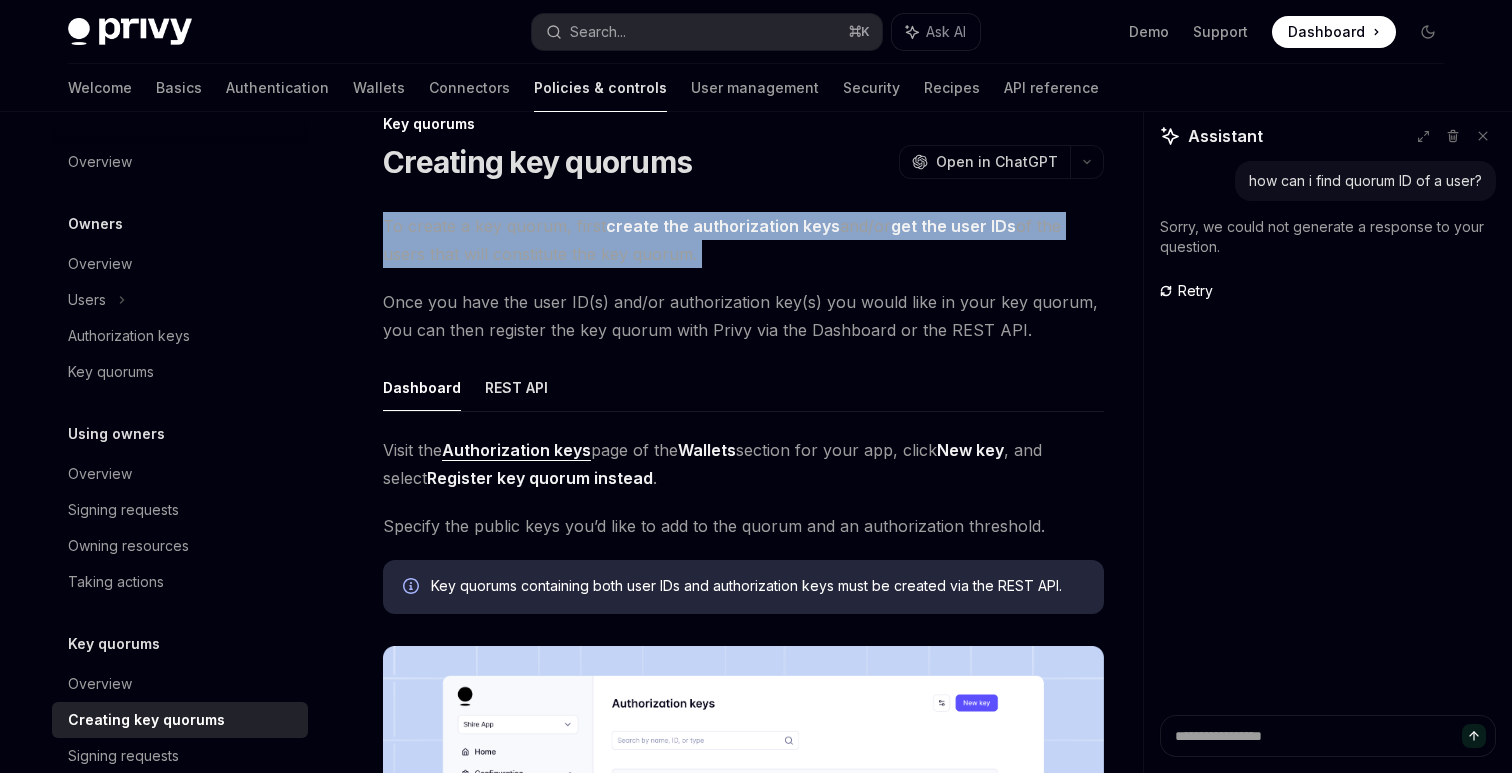 click on "To create a key quorum, first  create the authorization keys  and/or  get the user IDs  of the users that will constitute the key quorum." at bounding box center (743, 240) 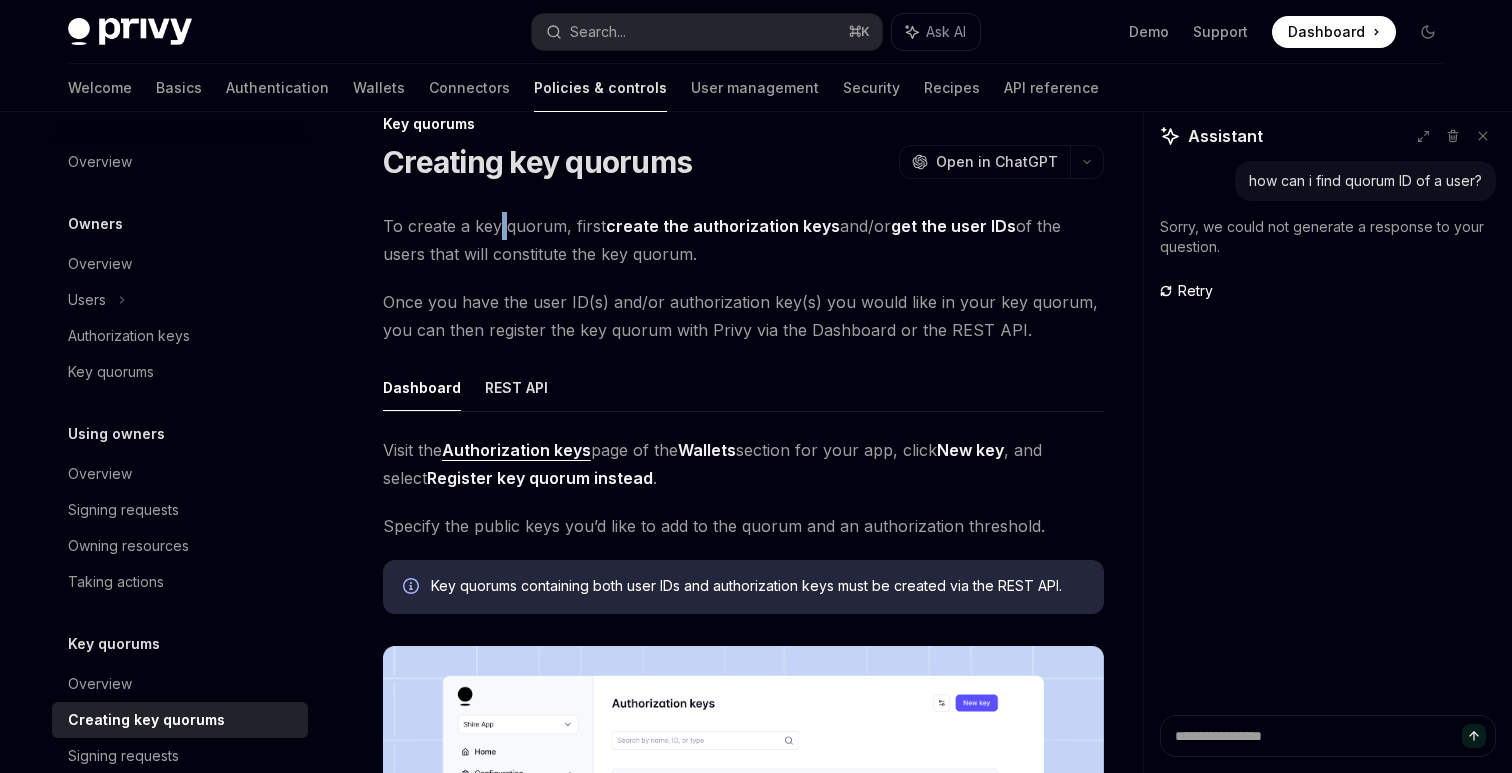 click on "To create a key quorum, first  create the authorization keys  and/or  get the user IDs  of the users that will constitute the key quorum." at bounding box center [743, 240] 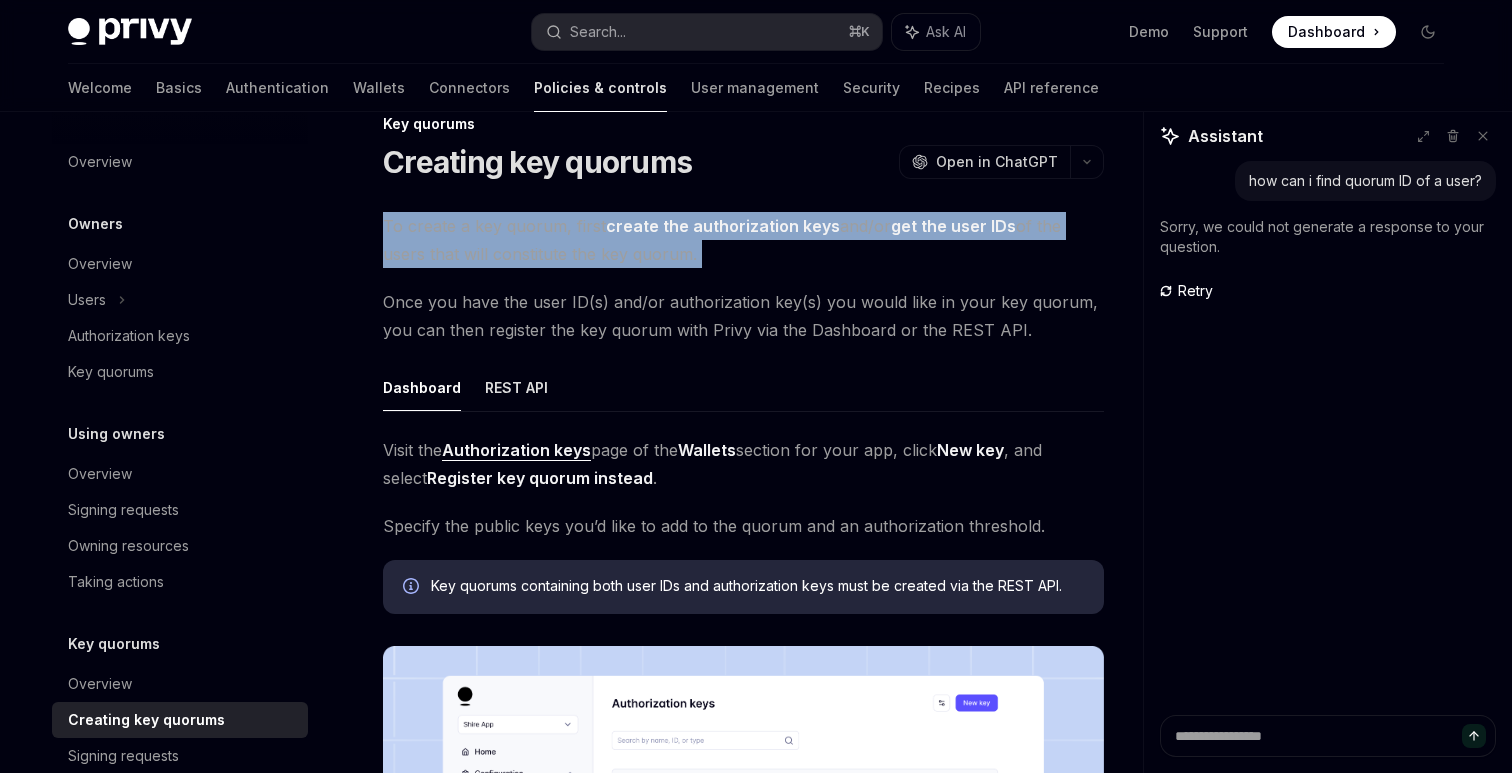 click on "To create a key quorum, first  create the authorization keys  and/or  get the user IDs  of the users that will constitute the key quorum." at bounding box center [743, 240] 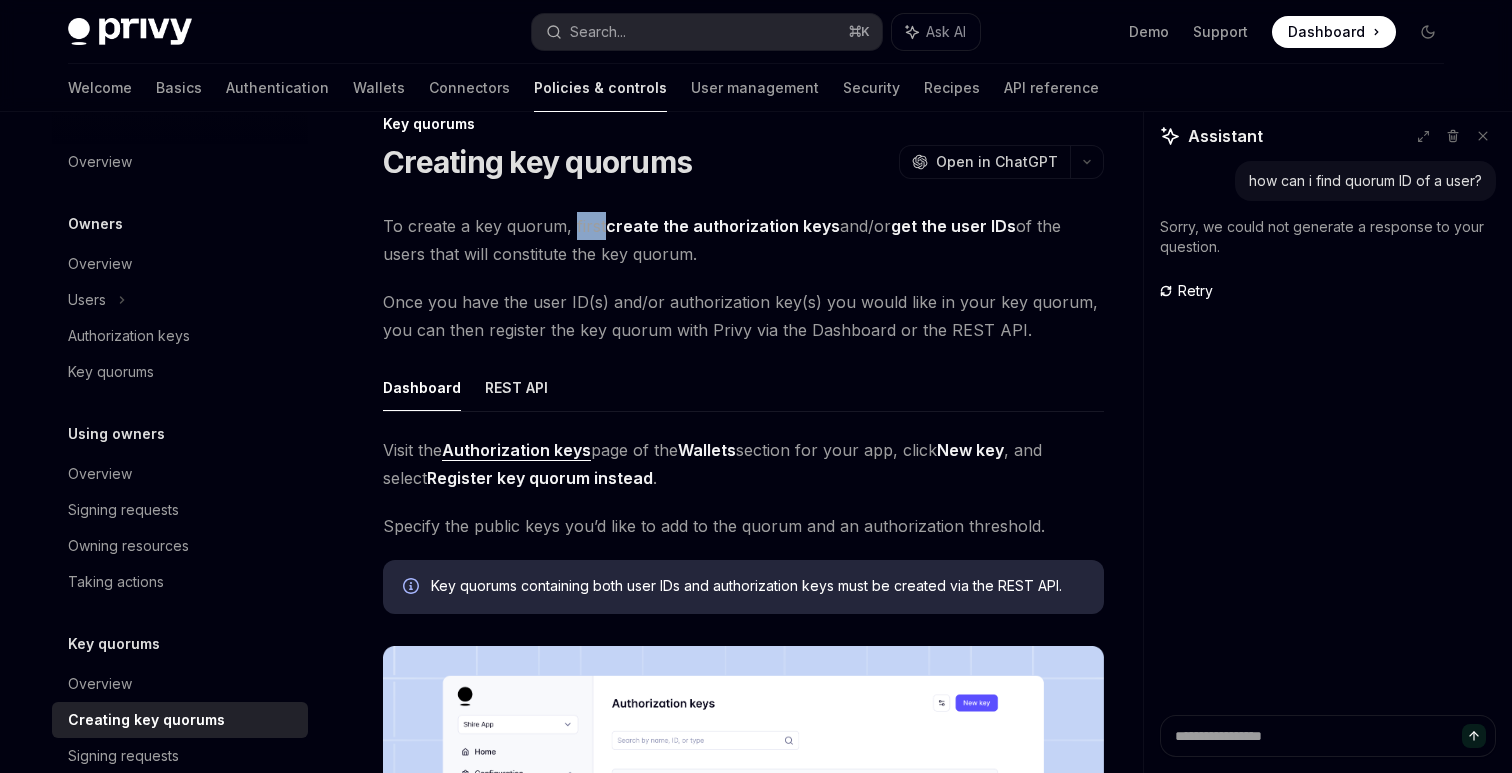 click on "To create a key quorum, first  create the authorization keys  and/or  get the user IDs  of the users that will constitute the key quorum." at bounding box center [743, 240] 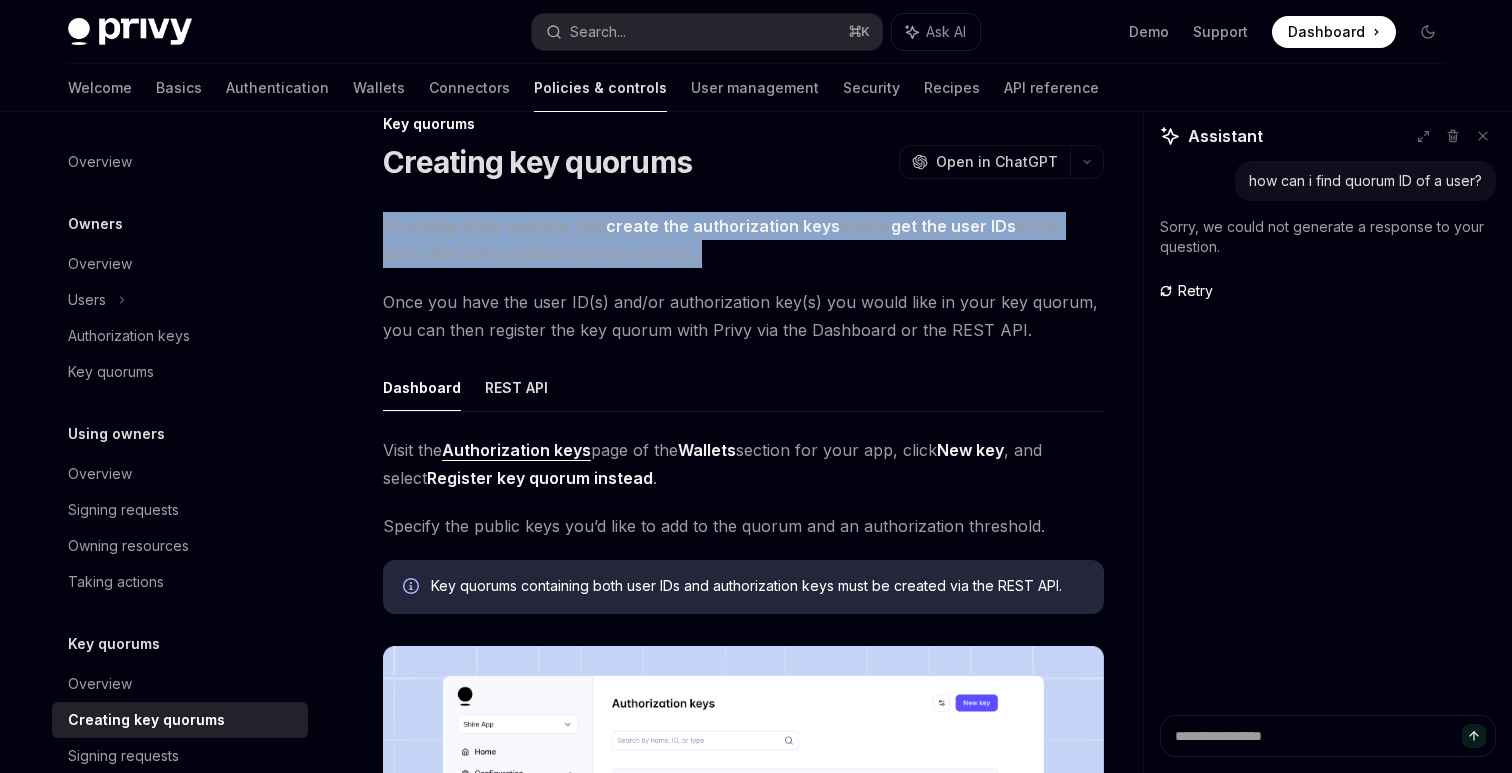 click on "To create a key quorum, first  create the authorization keys  and/or  get the user IDs  of the users that will constitute the key quorum." at bounding box center [743, 240] 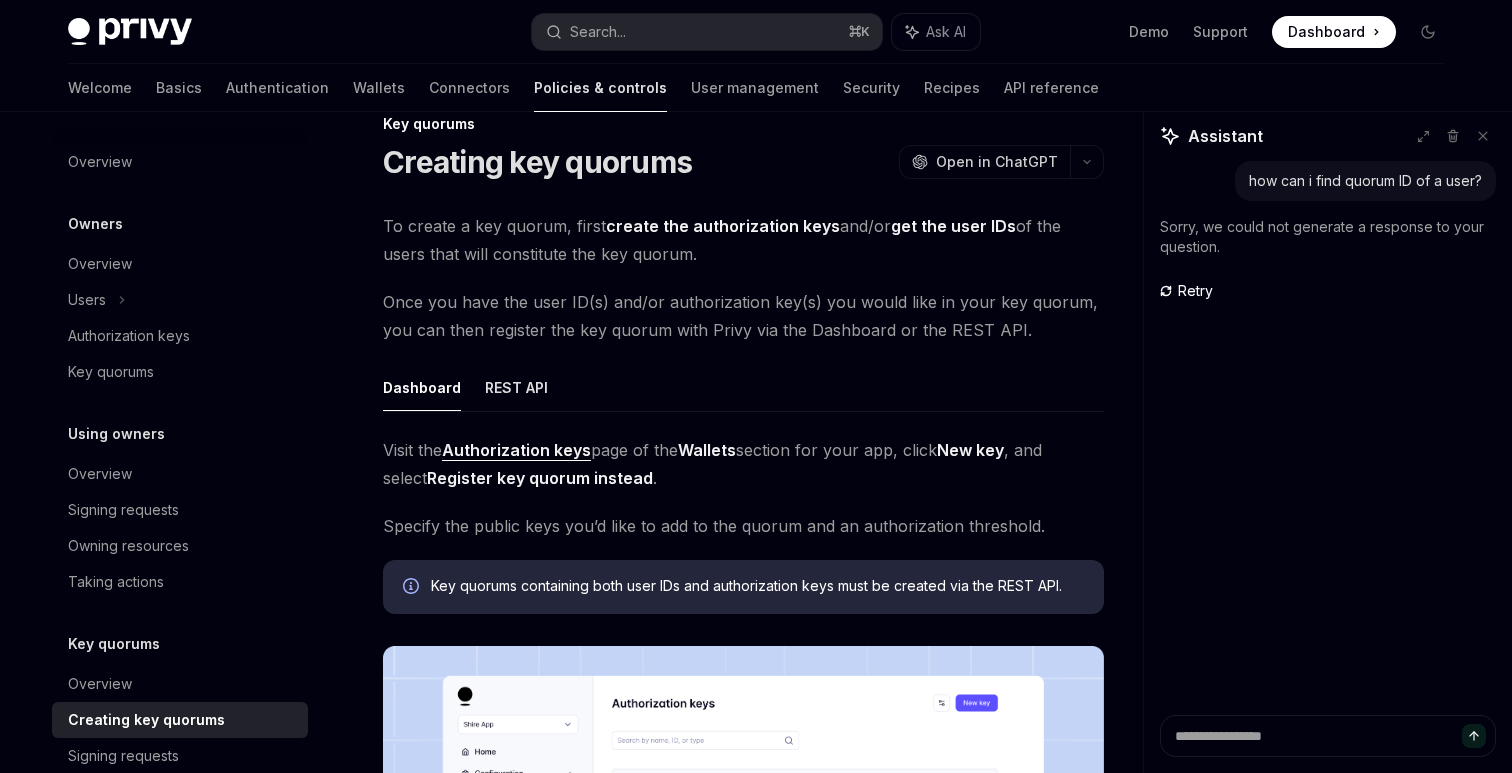 click on "To create a key quorum, first  create the authorization keys  and/or  get the user IDs  of the users that will constitute the key quorum." at bounding box center (743, 240) 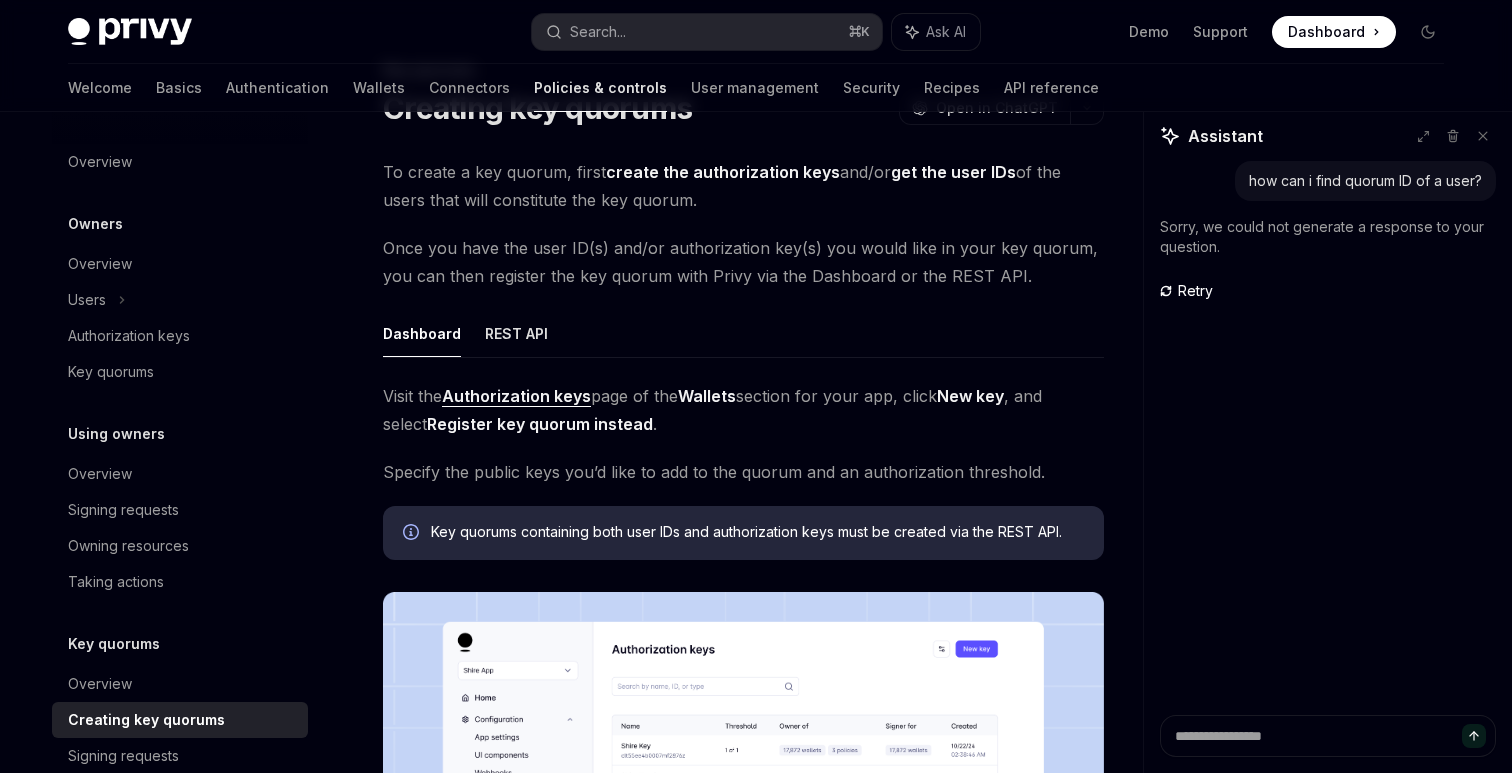 scroll, scrollTop: 110, scrollLeft: 0, axis: vertical 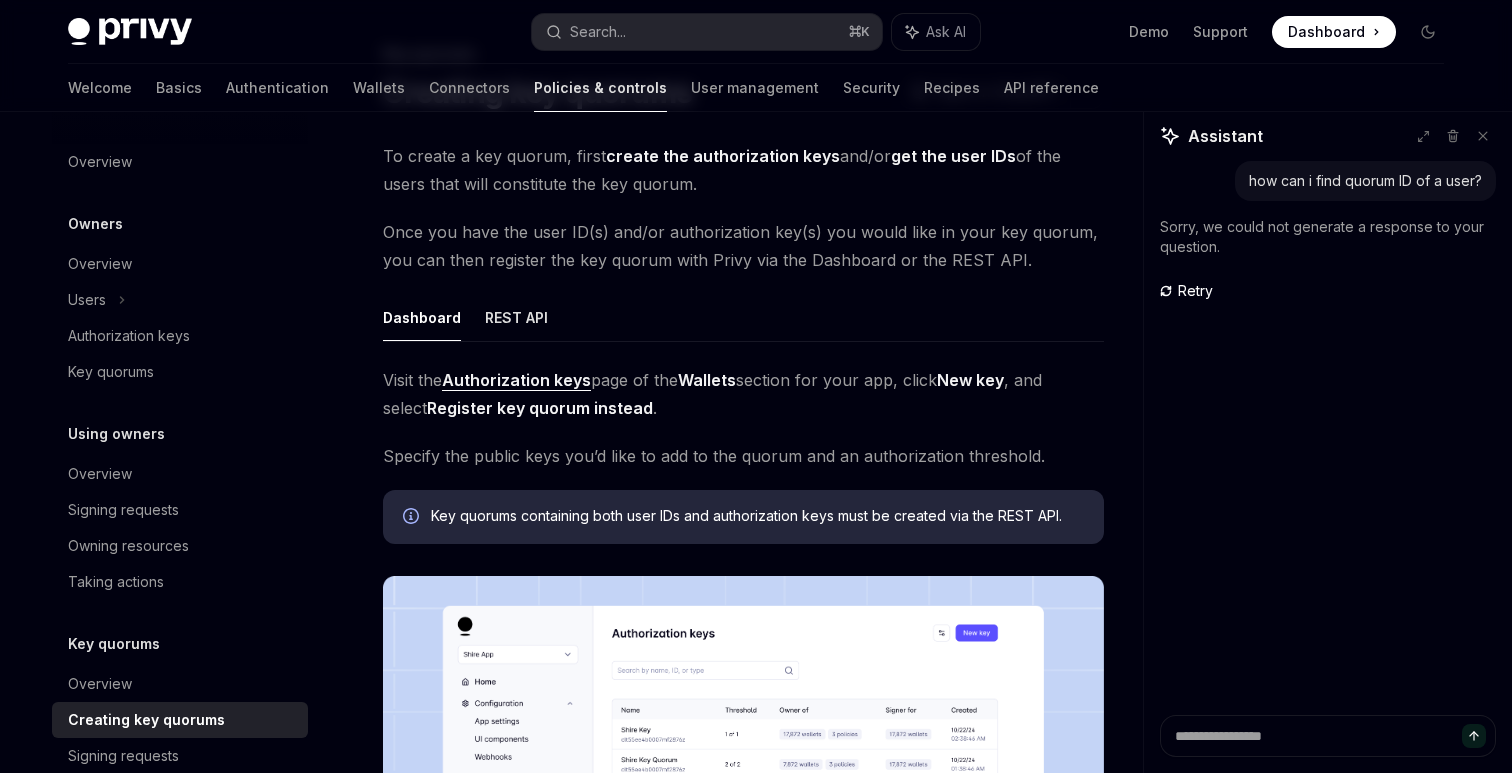 click on "Visit the  Authorization keys  page of the  Wallets  section for your app, click  New key , and select  Register key quorum instead ." at bounding box center [743, 394] 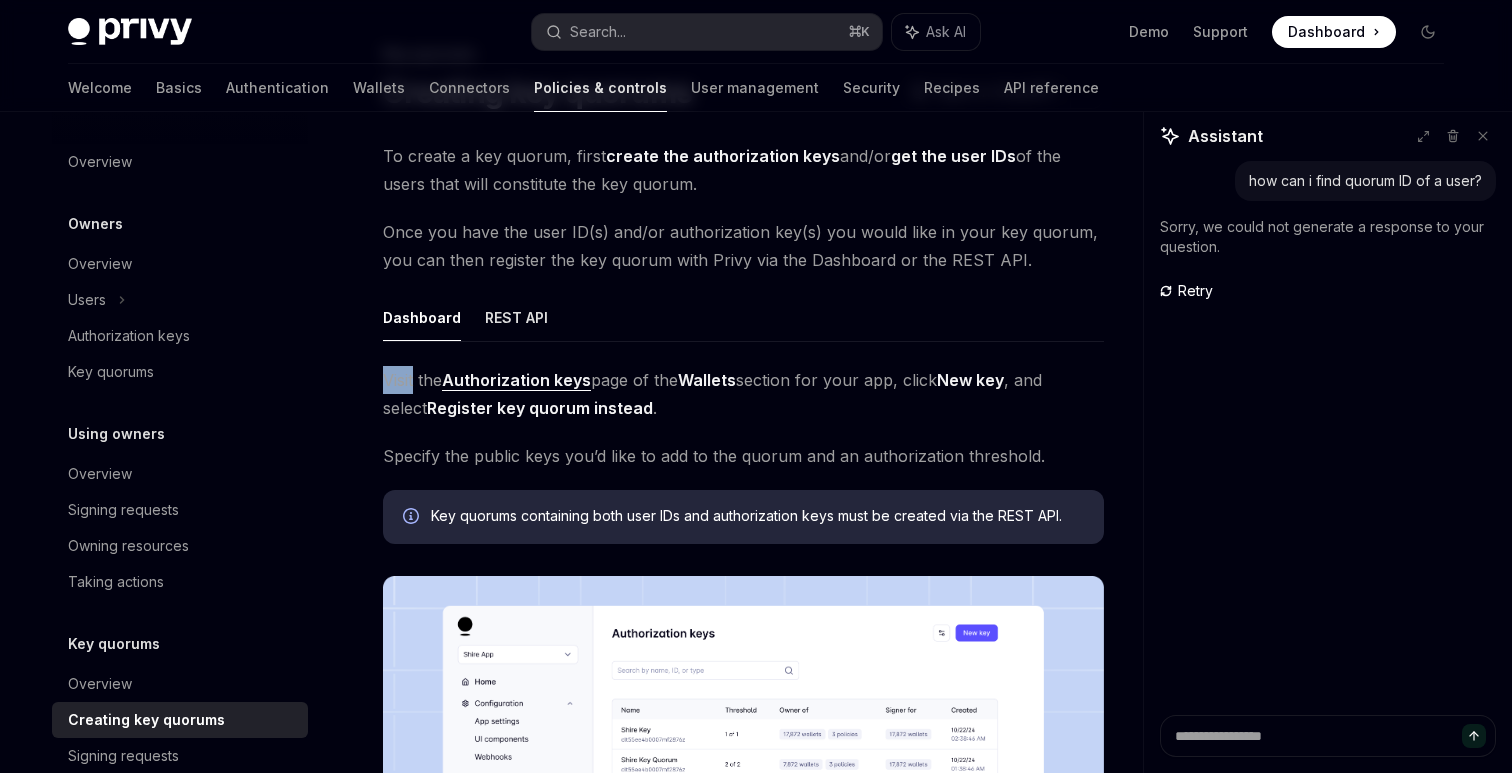 click on "Visit the  Authorization keys  page of the  Wallets  section for your app, click  New key , and select  Register key quorum instead ." at bounding box center (743, 394) 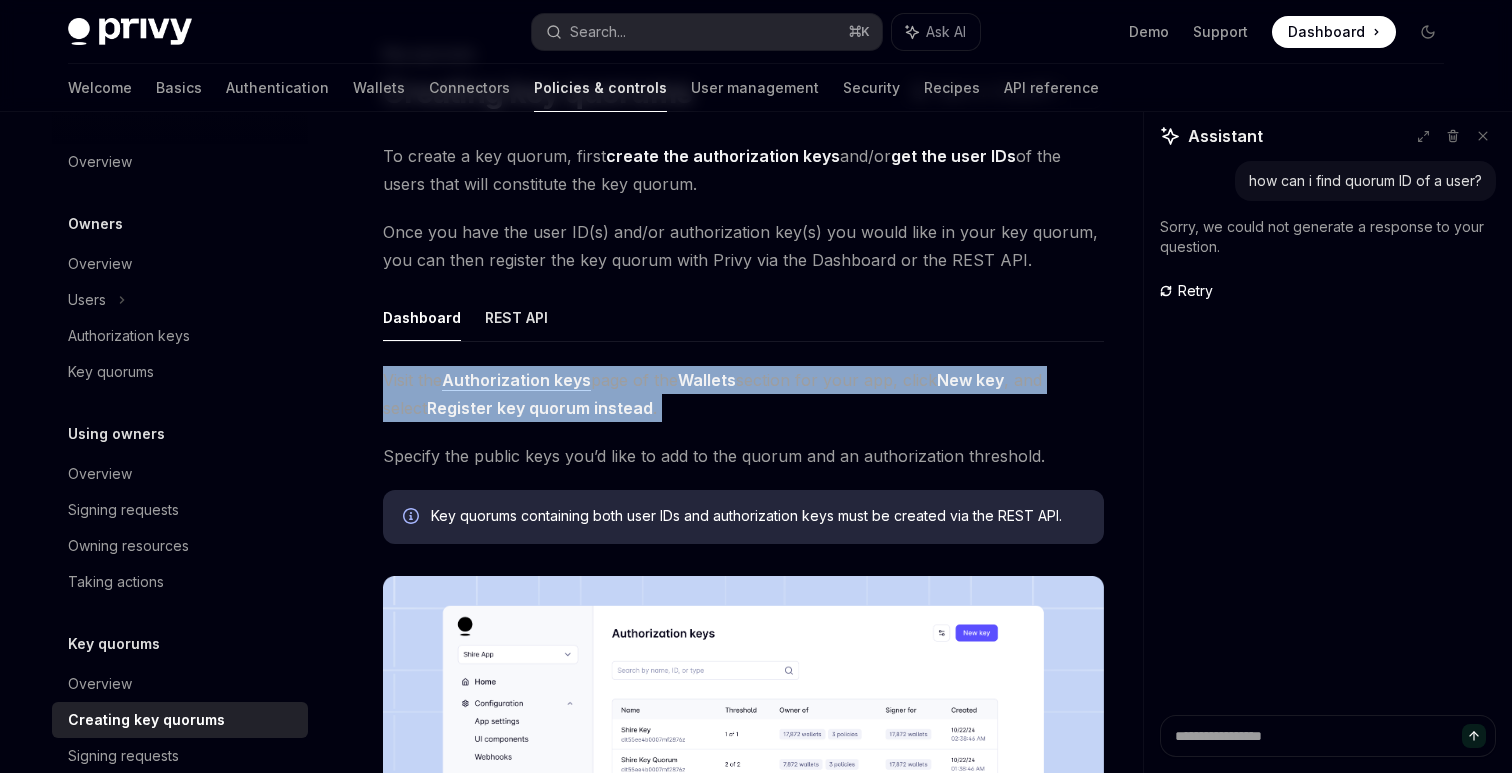click on "Visit the  Authorization keys  page of the  Wallets  section for your app, click  New key , and select  Register key quorum instead ." at bounding box center (743, 394) 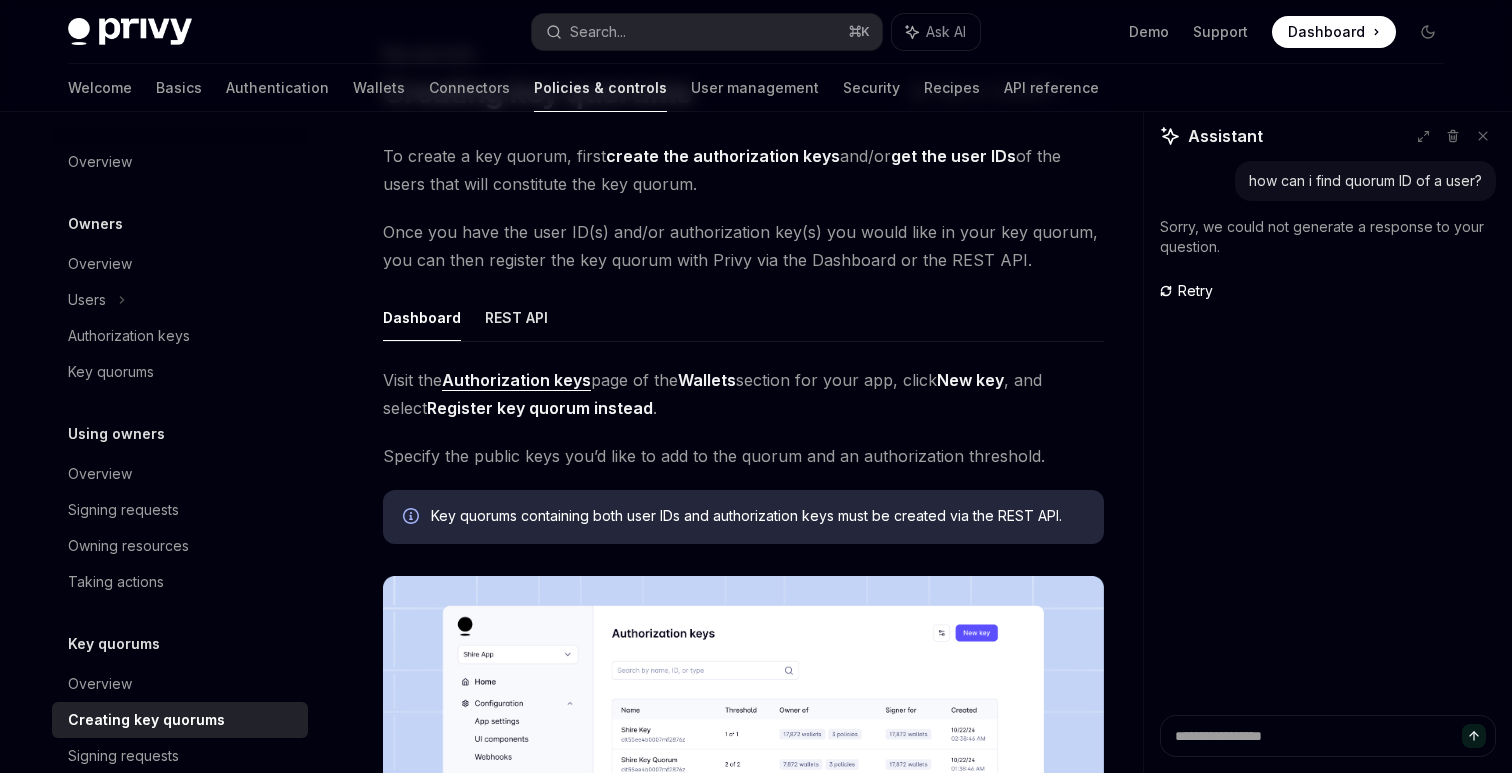 click on "Dashboard   REST API Visit the  Authorization keys  page of the  Wallets  section for your app, click  New key , and select  Register key quorum instead . Specify the public keys you’d like to add to the quorum and an authorization threshold. Key quorums containing both user IDs and authorization keys must be created via the REST API." at bounding box center (743, 708) 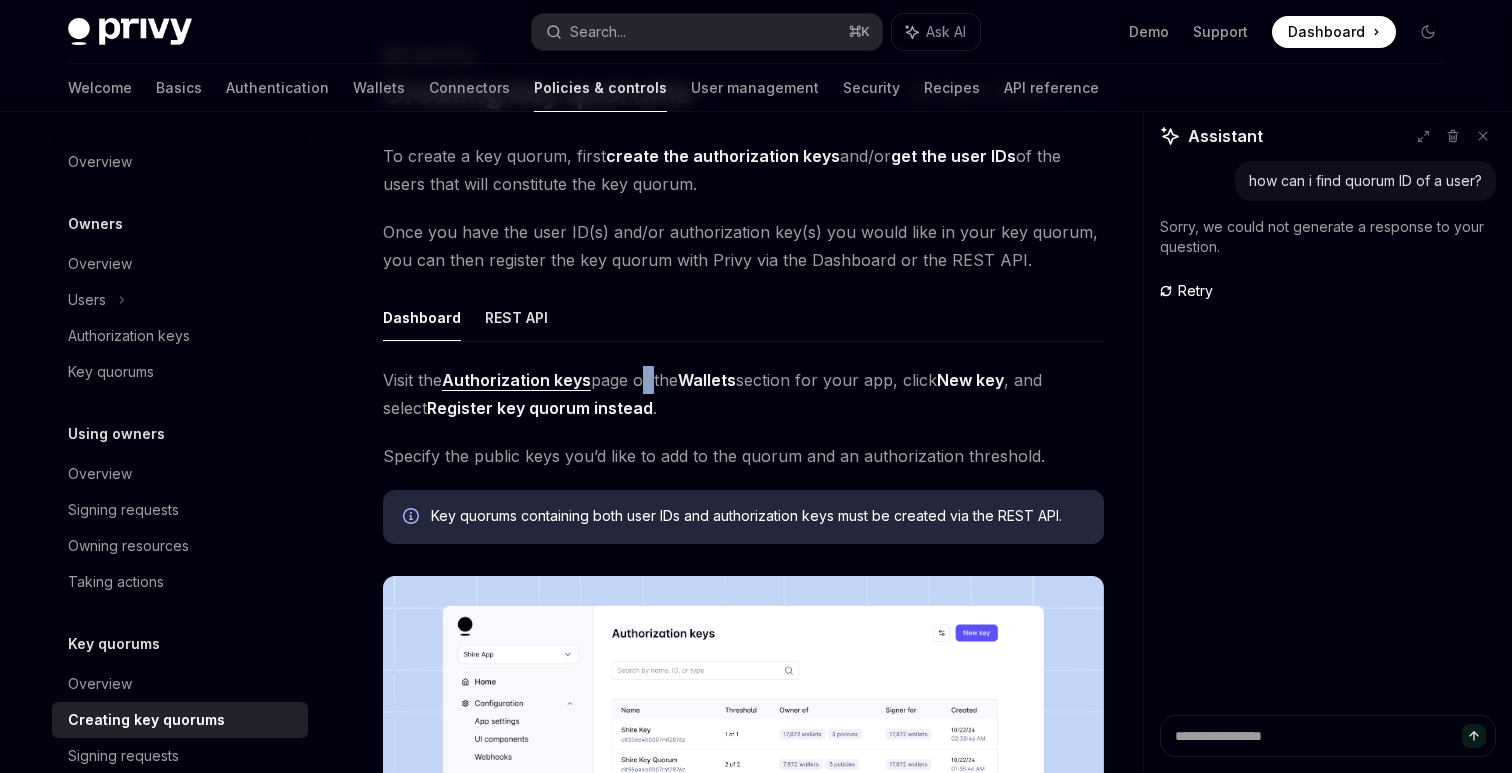 click on "Visit the  Authorization keys  page of the  Wallets  section for your app, click  New key , and select  Register key quorum instead ." at bounding box center (743, 394) 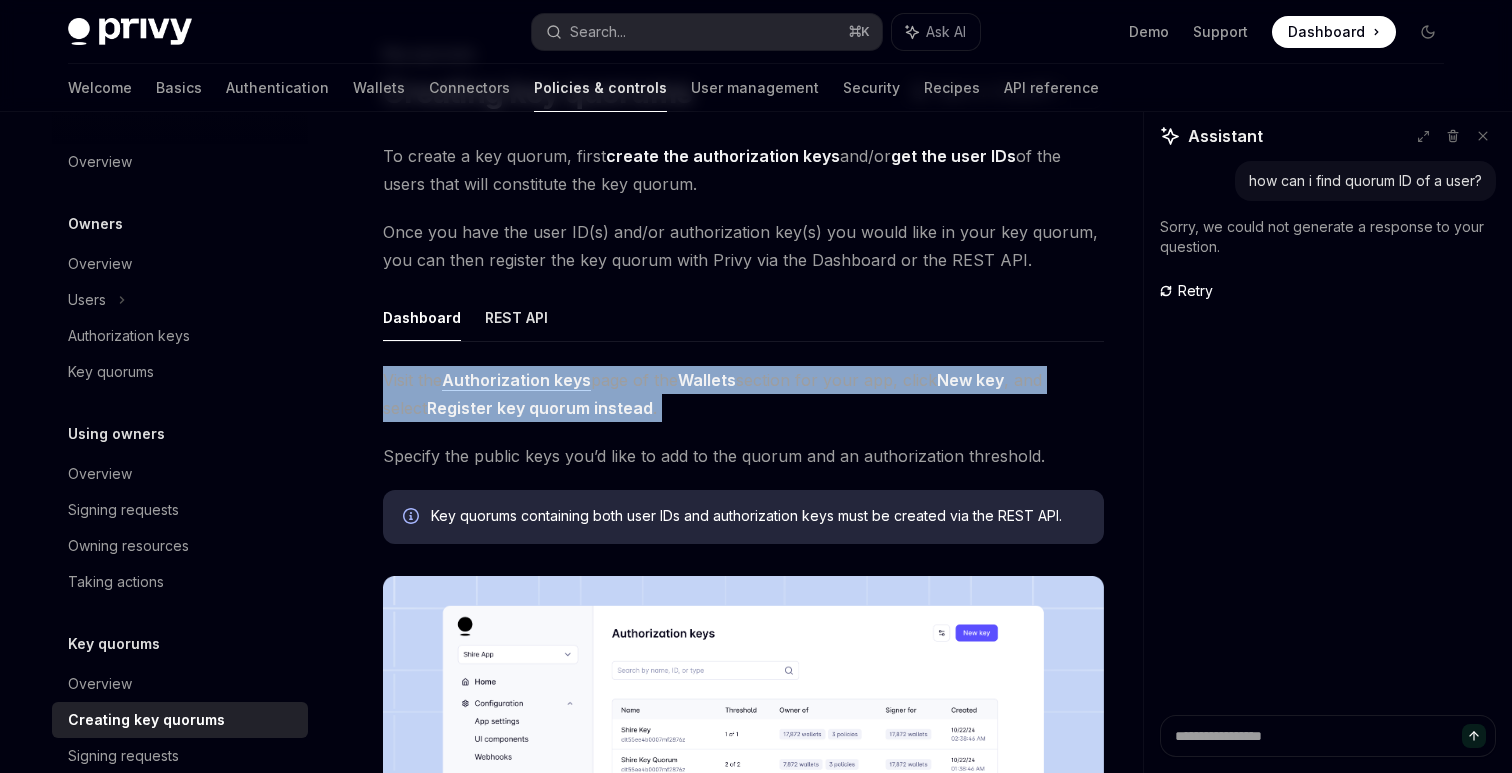 click on "Visit the  Authorization keys  page of the  Wallets  section for your app, click  New key , and select  Register key quorum instead ." at bounding box center [743, 394] 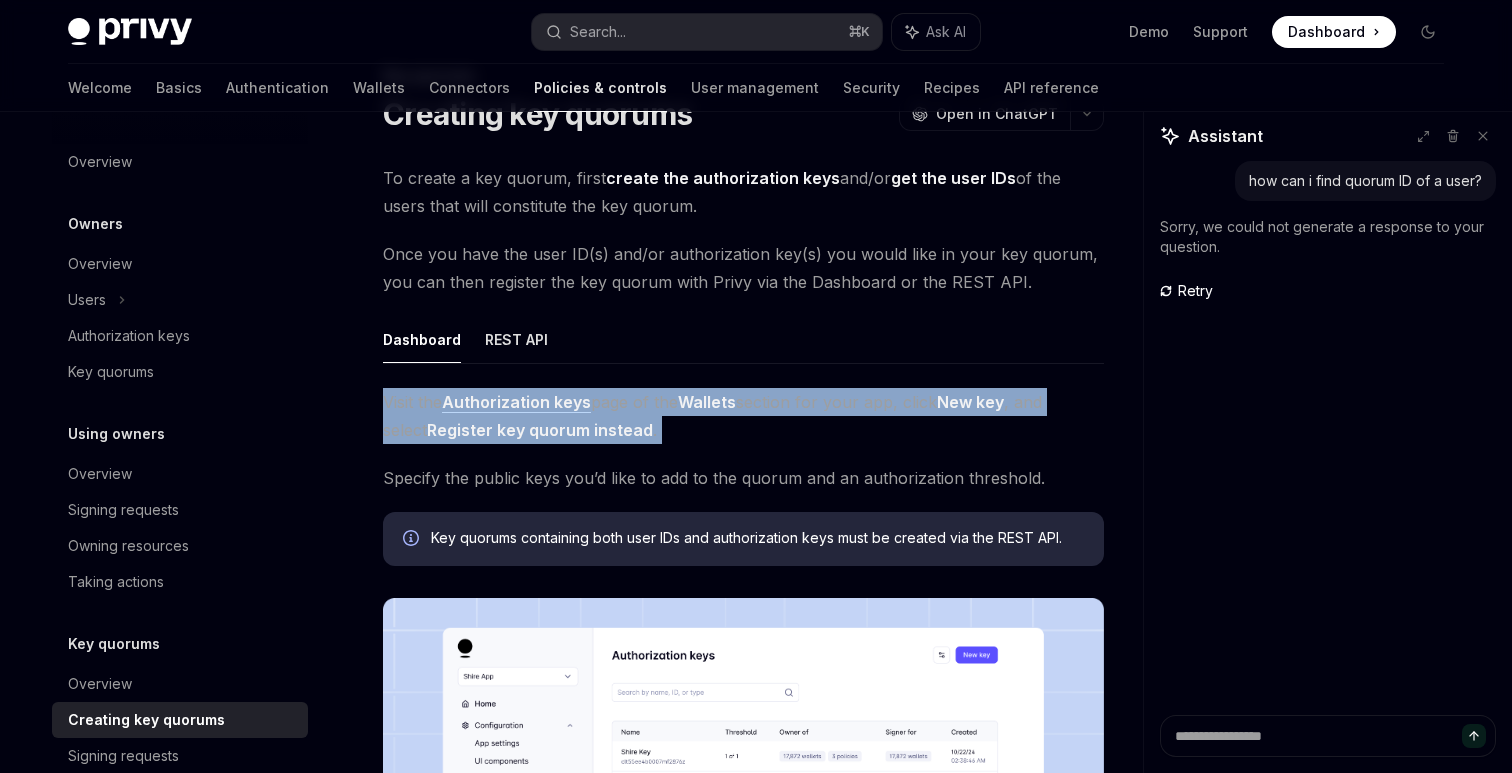 scroll, scrollTop: 0, scrollLeft: 0, axis: both 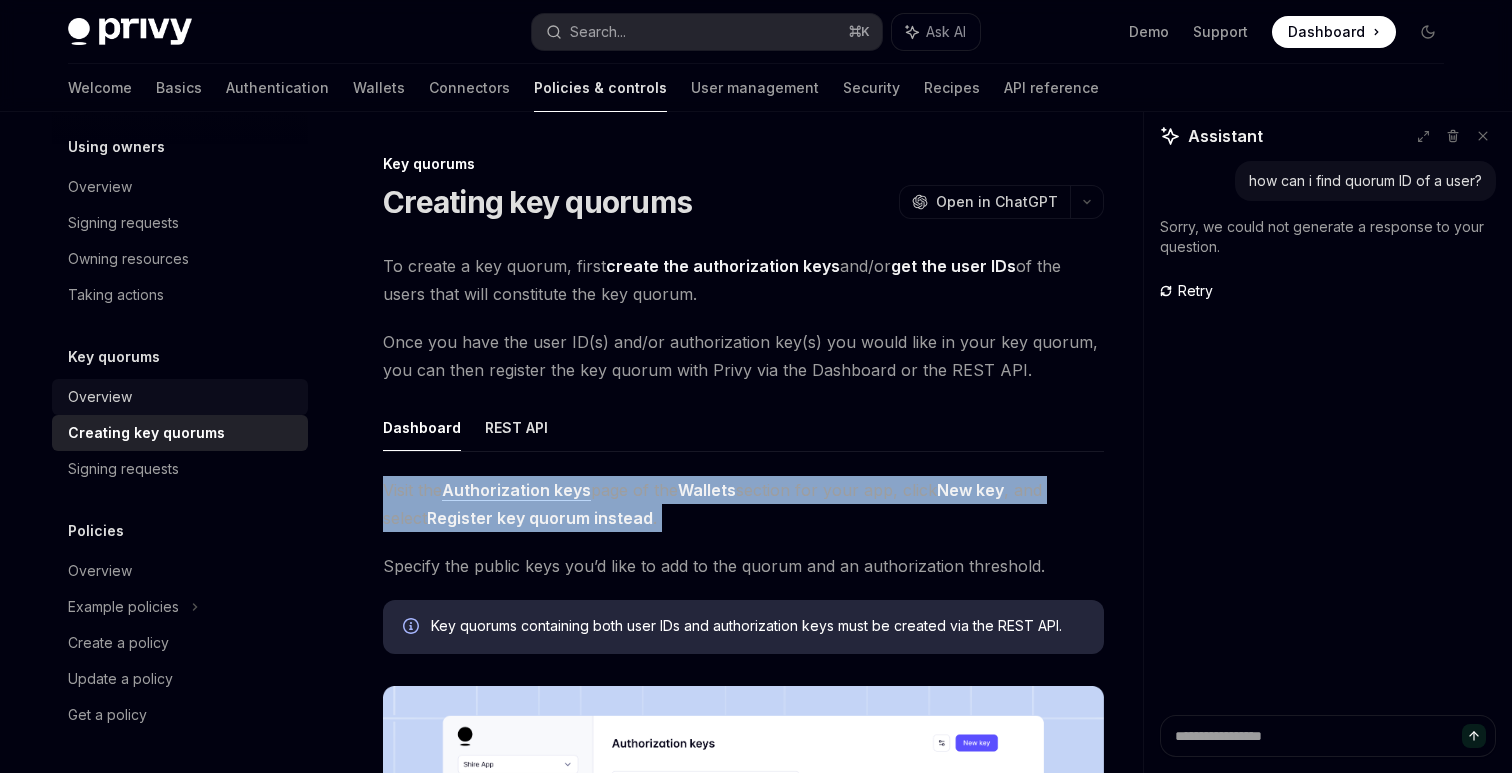 click on "Overview" at bounding box center [100, 397] 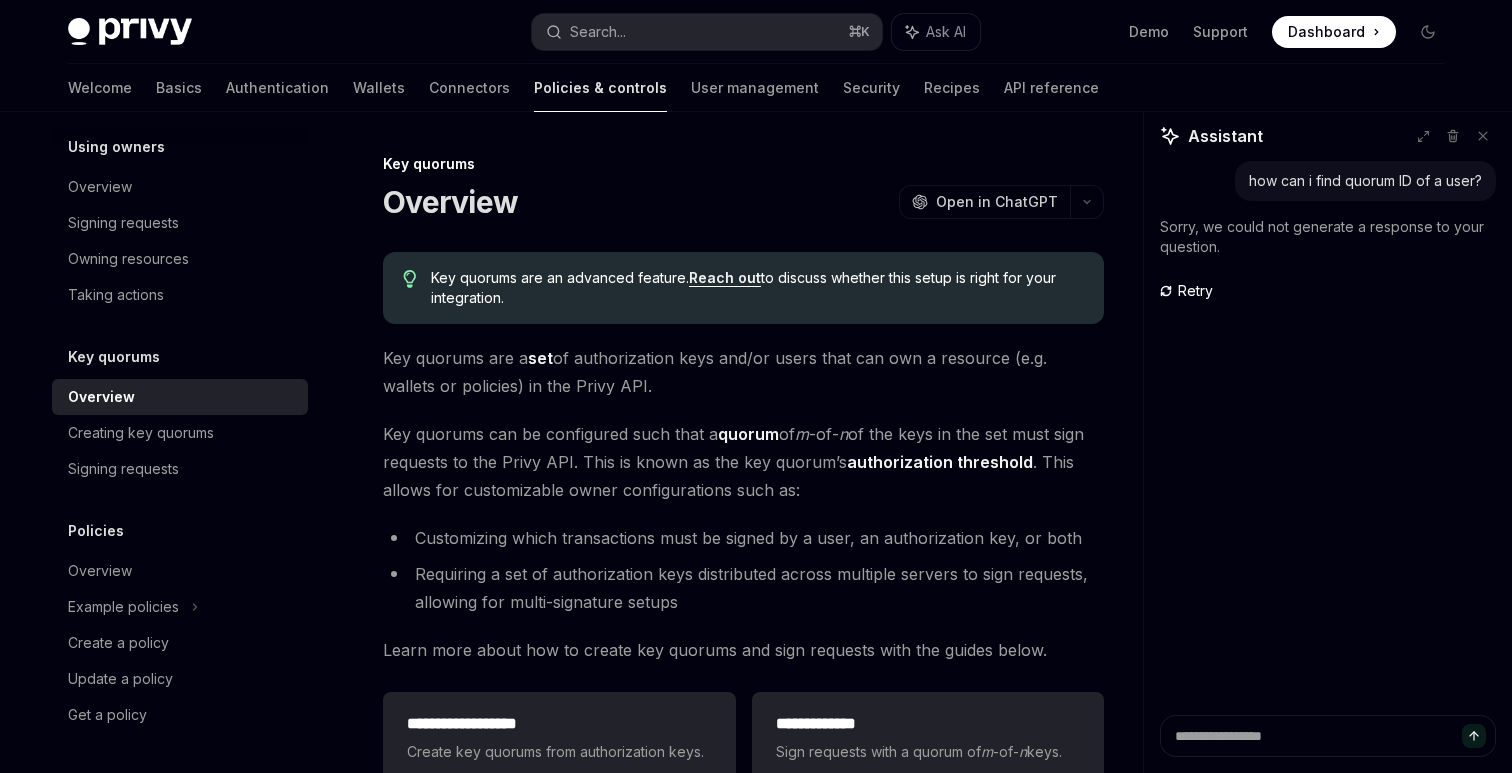 click on "Key quorums are a  set  of authorization keys and/or users that can own a resource (e.g. wallets or policies) in the Privy API." at bounding box center (743, 372) 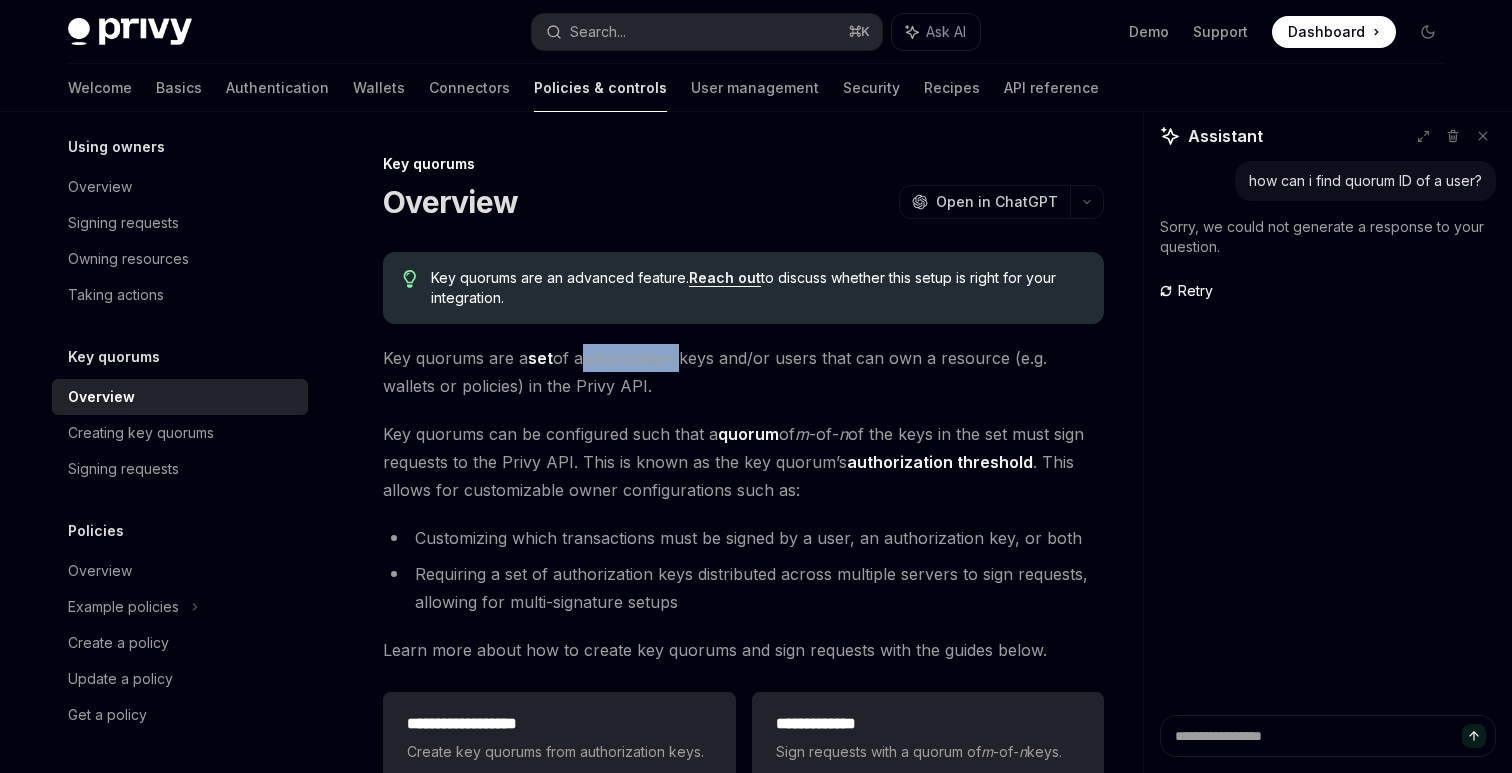 click on "Key quorums are a  set  of authorization keys and/or users that can own a resource (e.g. wallets or policies) in the Privy API." at bounding box center [743, 372] 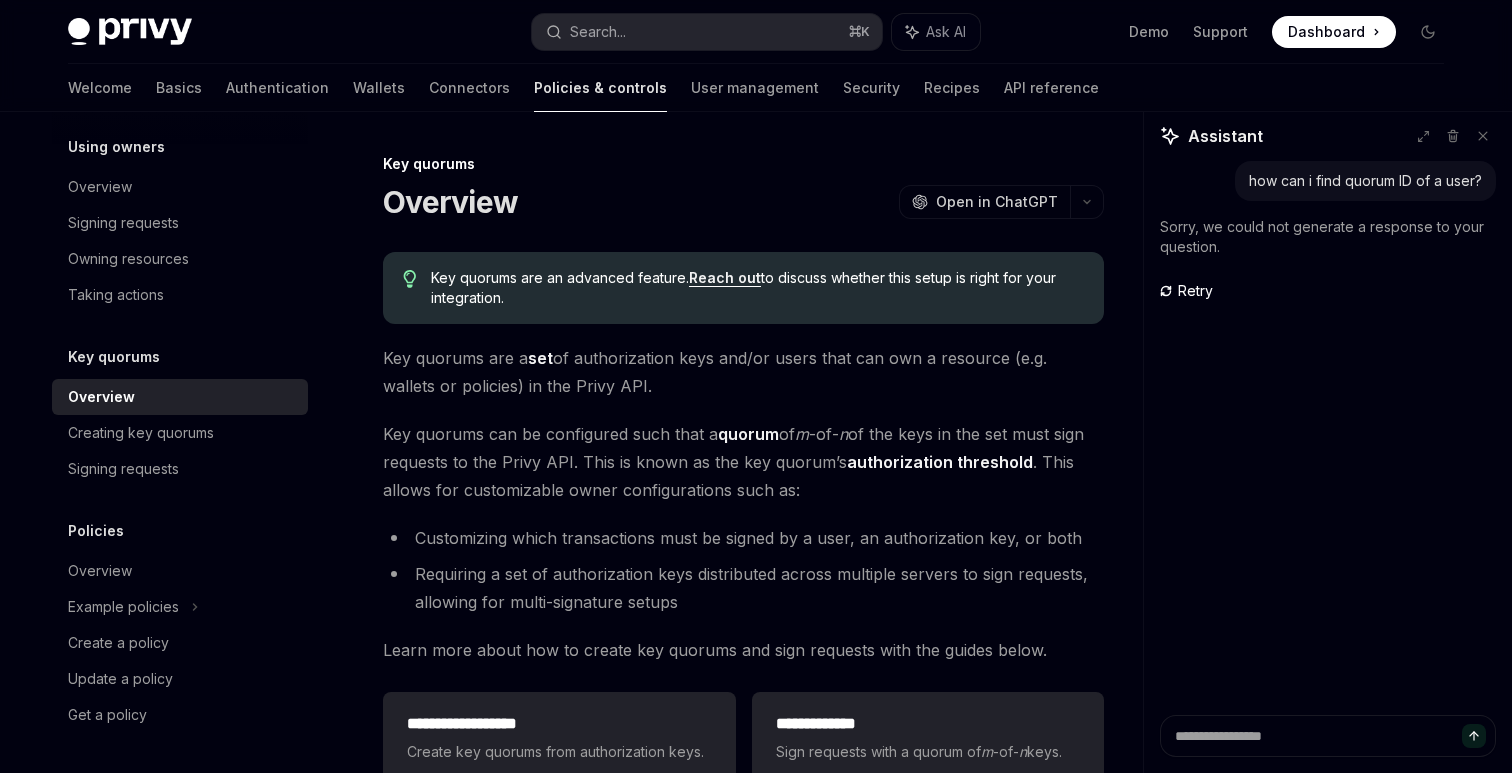 click on "Key quorums are a  set  of authorization keys and/or users that can own a resource (e.g. wallets or policies) in the Privy API." at bounding box center [743, 372] 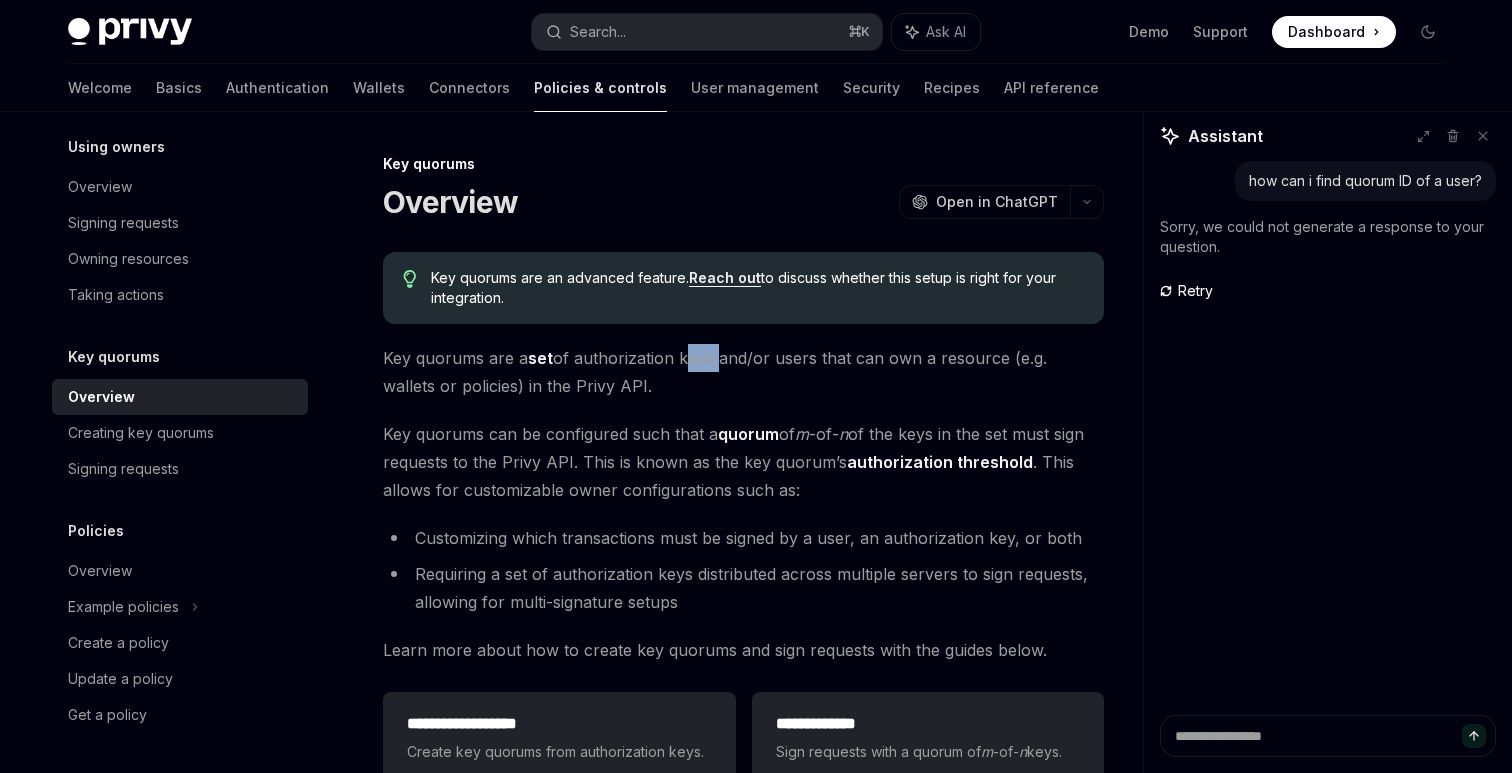 click on "Key quorums are a  set  of authorization keys and/or users that can own a resource (e.g. wallets or policies) in the Privy API." at bounding box center [743, 372] 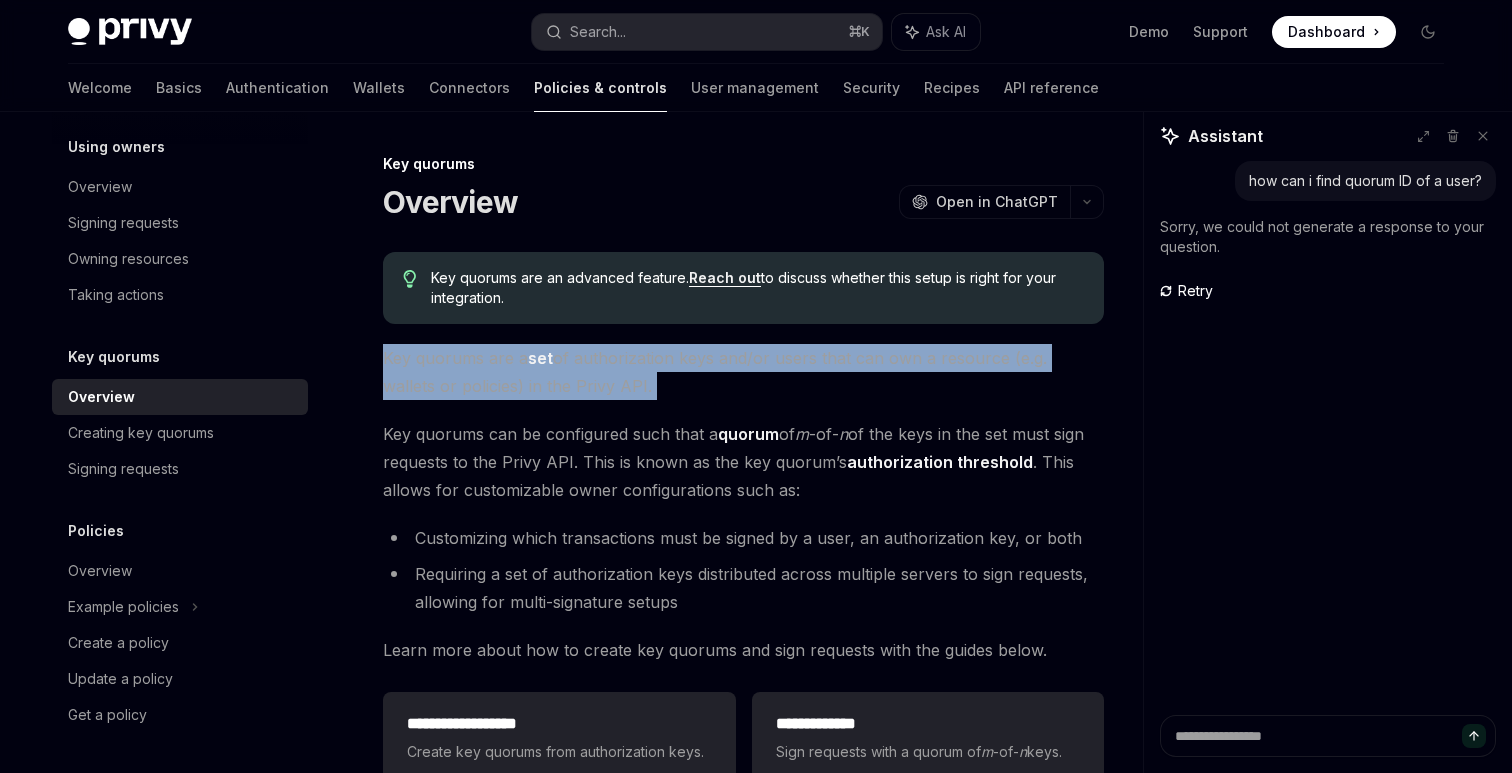 click on "Key quorums are a  set  of authorization keys and/or users that can own a resource (e.g. wallets or policies) in the Privy API." at bounding box center [743, 372] 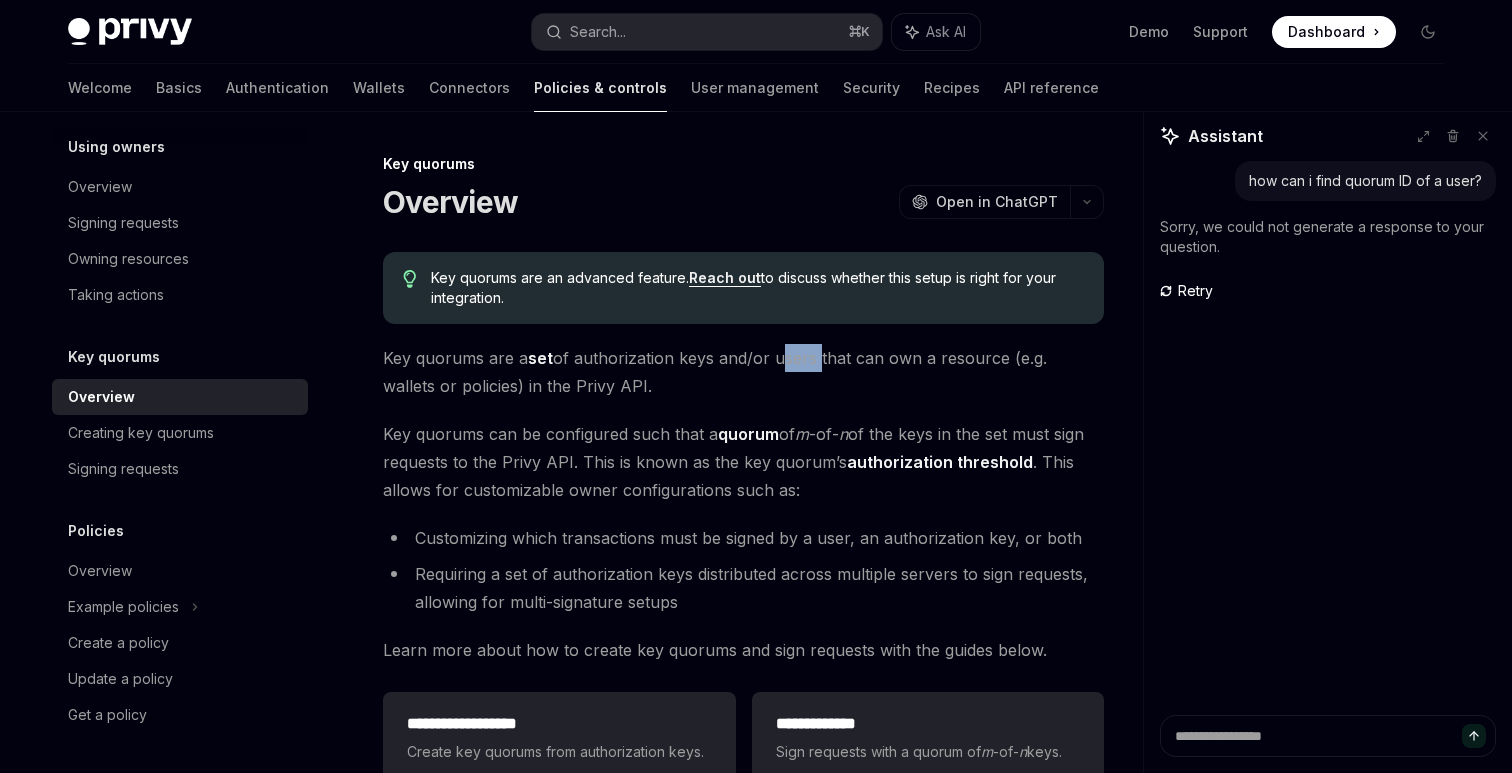 click on "Key quorums are a  set  of authorization keys and/or users that can own a resource (e.g. wallets or policies) in the Privy API." at bounding box center [743, 372] 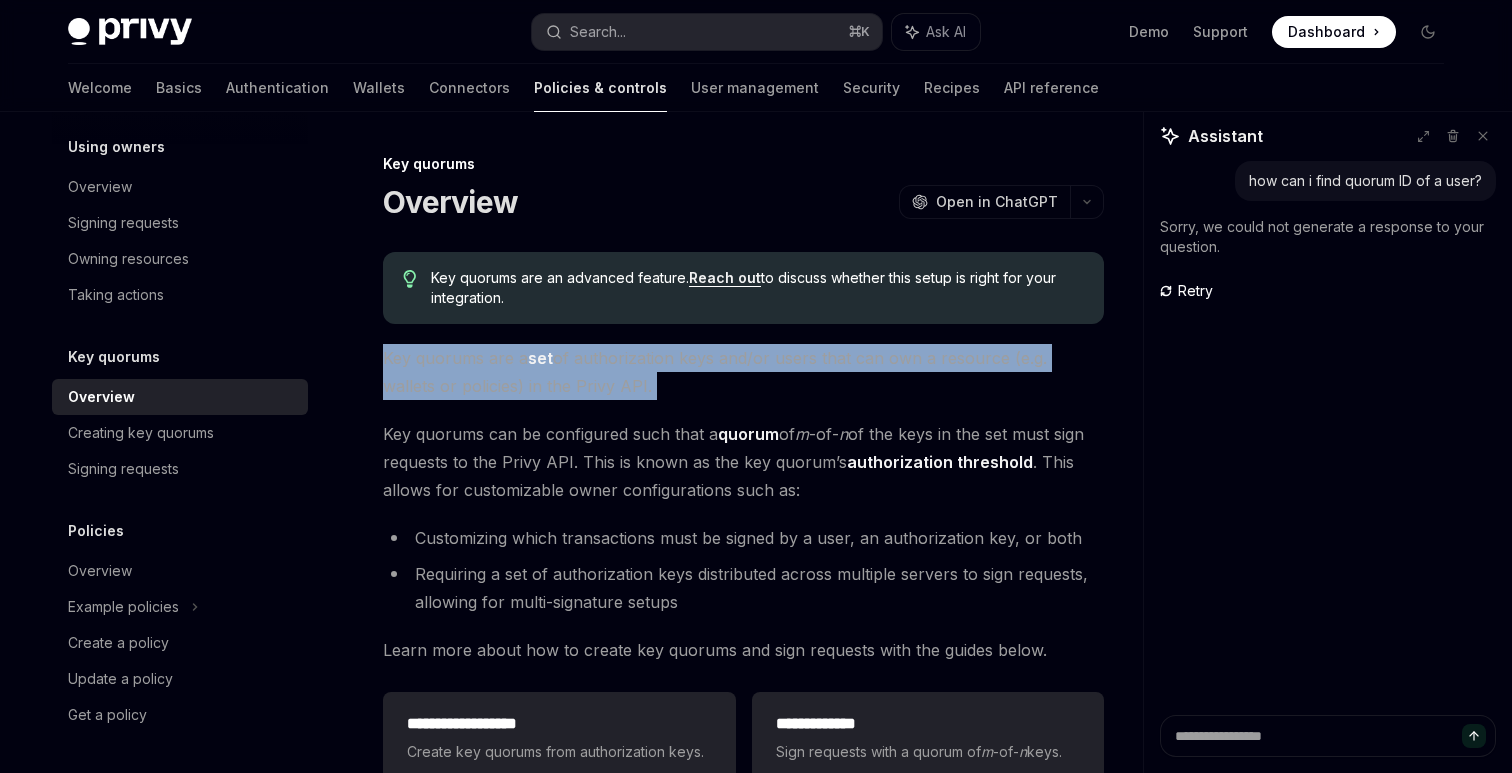 click on "Key quorums are a  set  of authorization keys and/or users that can own a resource (e.g. wallets or policies) in the Privy API." at bounding box center (743, 372) 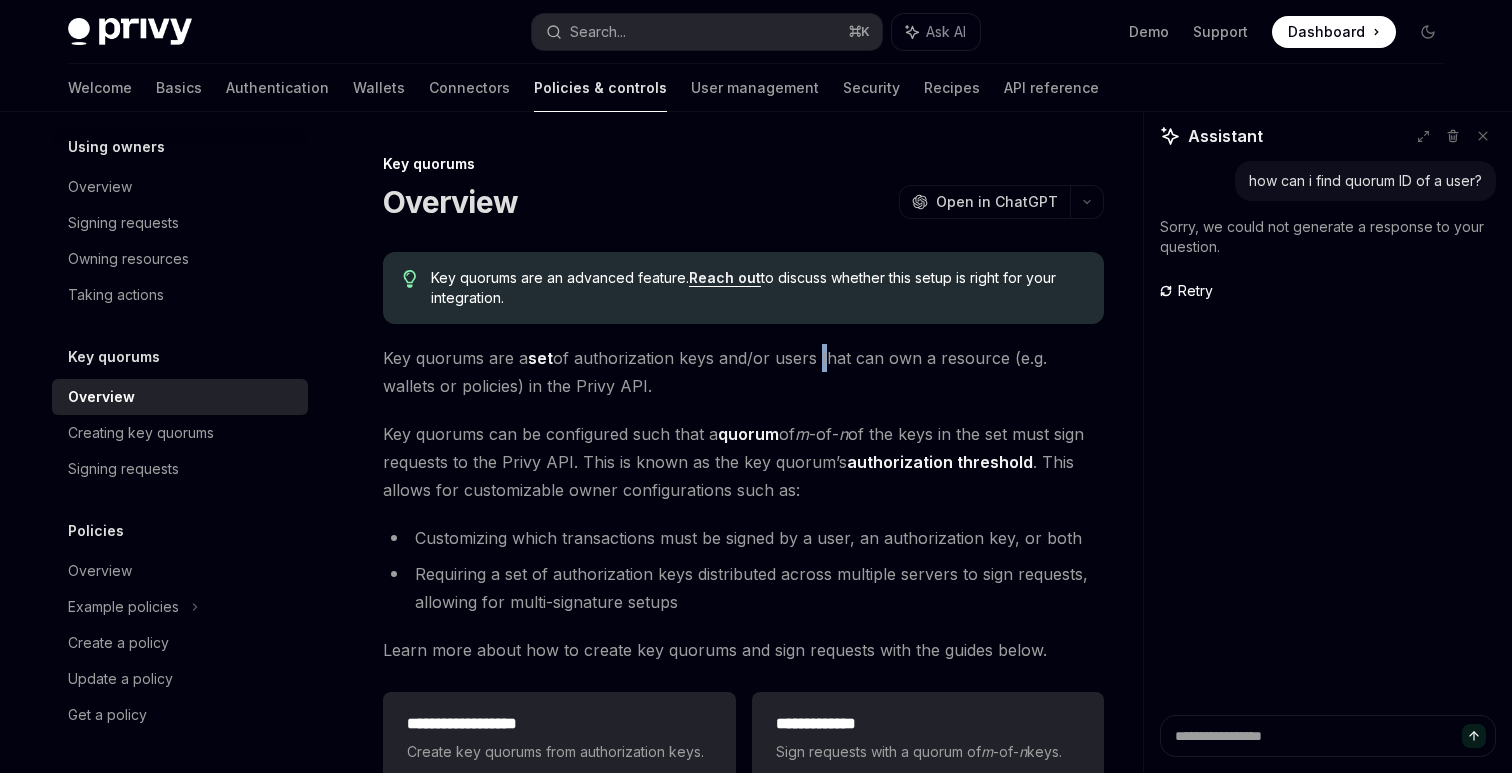click on "Key quorums are a  set  of authorization keys and/or users that can own a resource (e.g. wallets or policies) in the Privy API." at bounding box center [743, 372] 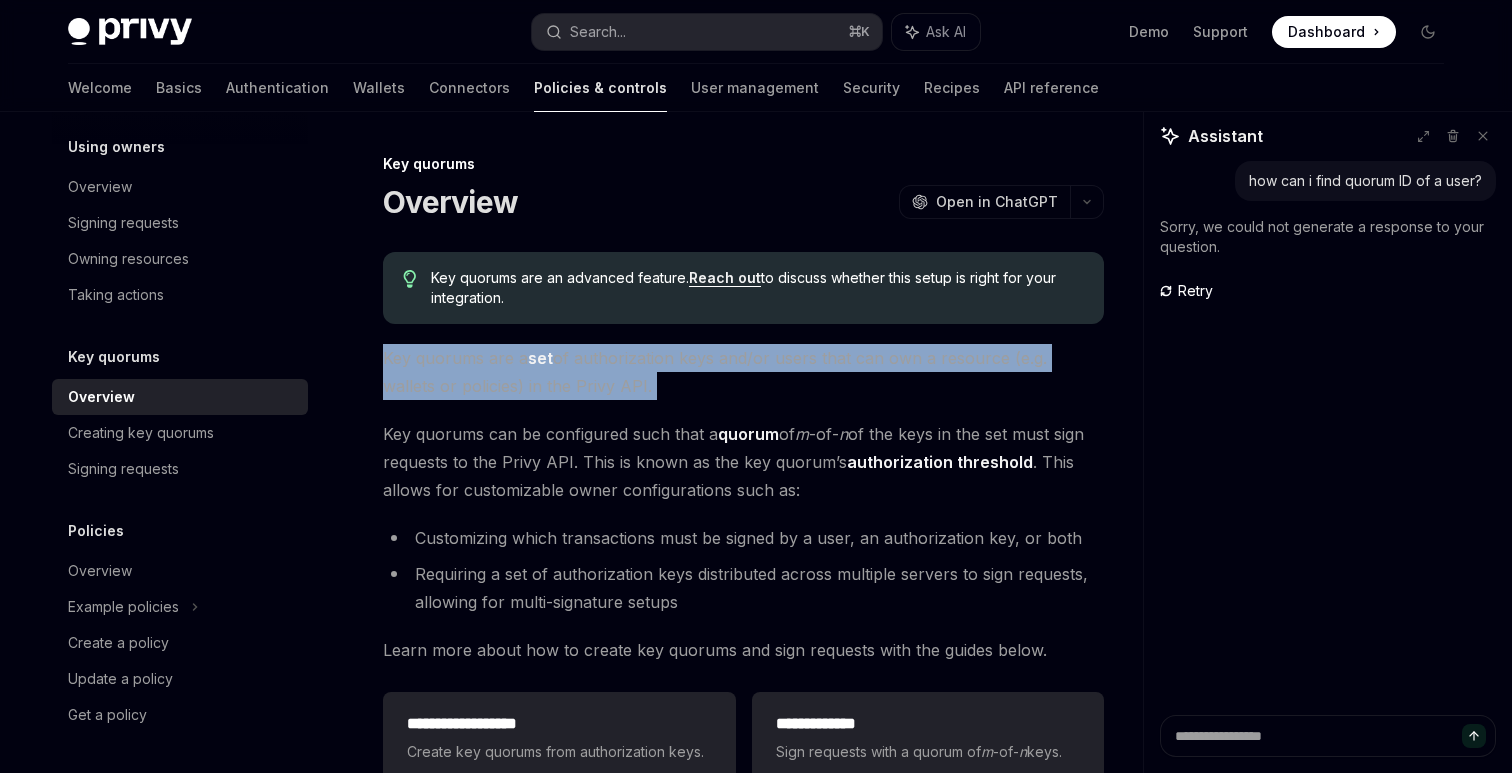 click on "Key quorums are a  set  of authorization keys and/or users that can own a resource (e.g. wallets or policies) in the Privy API." at bounding box center [743, 372] 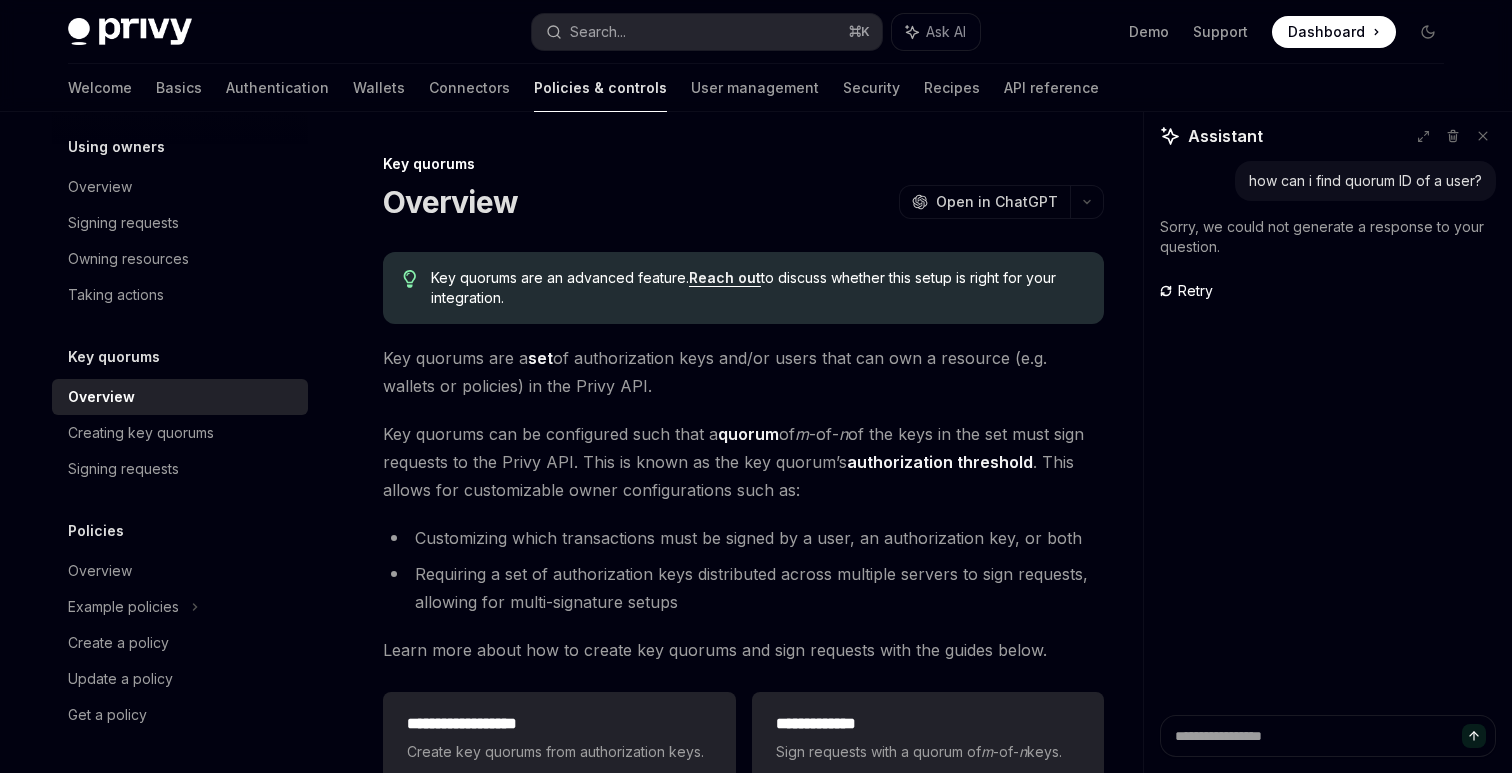 click on "Key quorums are a  set  of authorization keys and/or users that can own a resource (e.g. wallets or policies) in the Privy API." at bounding box center [743, 372] 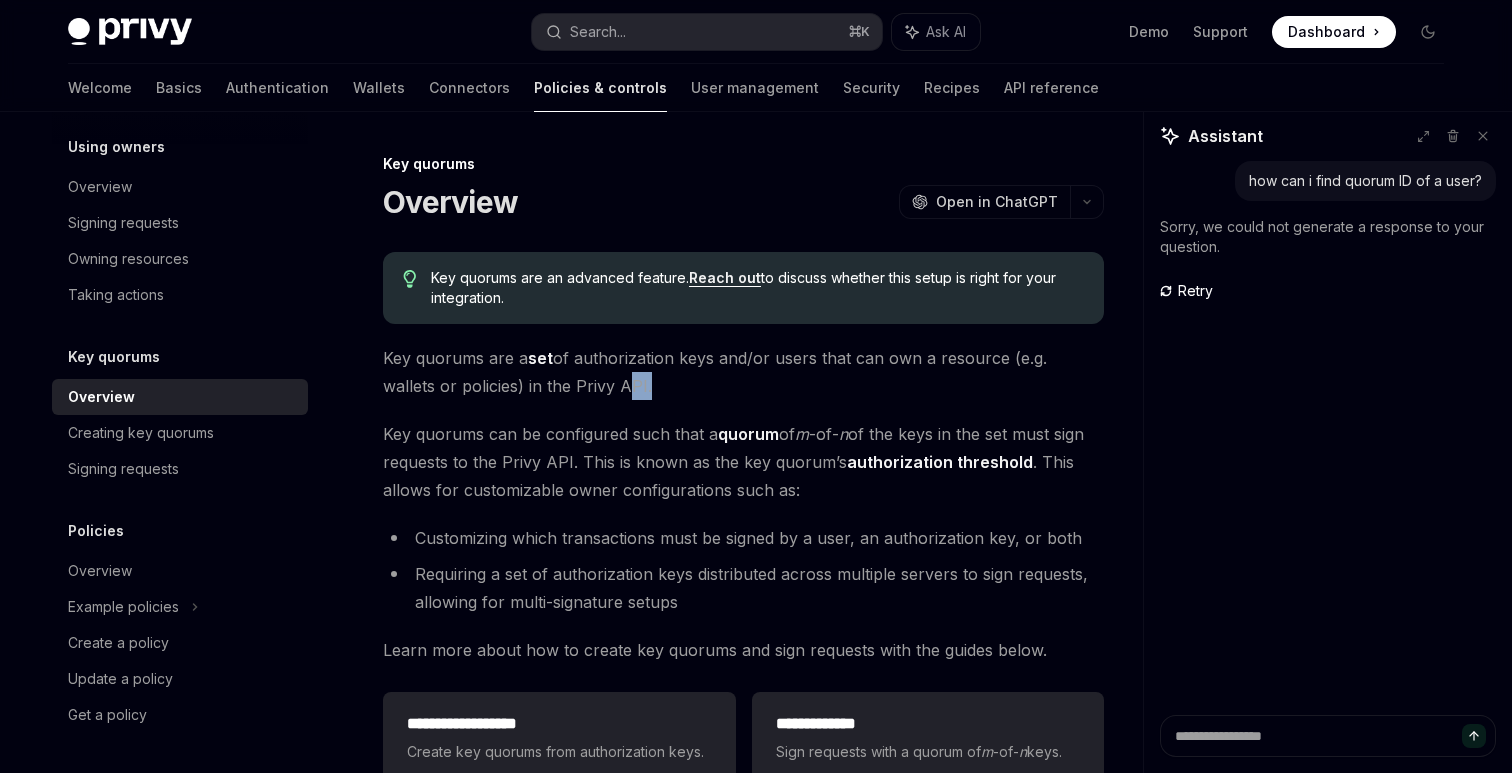 click on "Key quorums are a  set  of authorization keys and/or users that can own a resource (e.g. wallets or policies) in the Privy API." at bounding box center [743, 372] 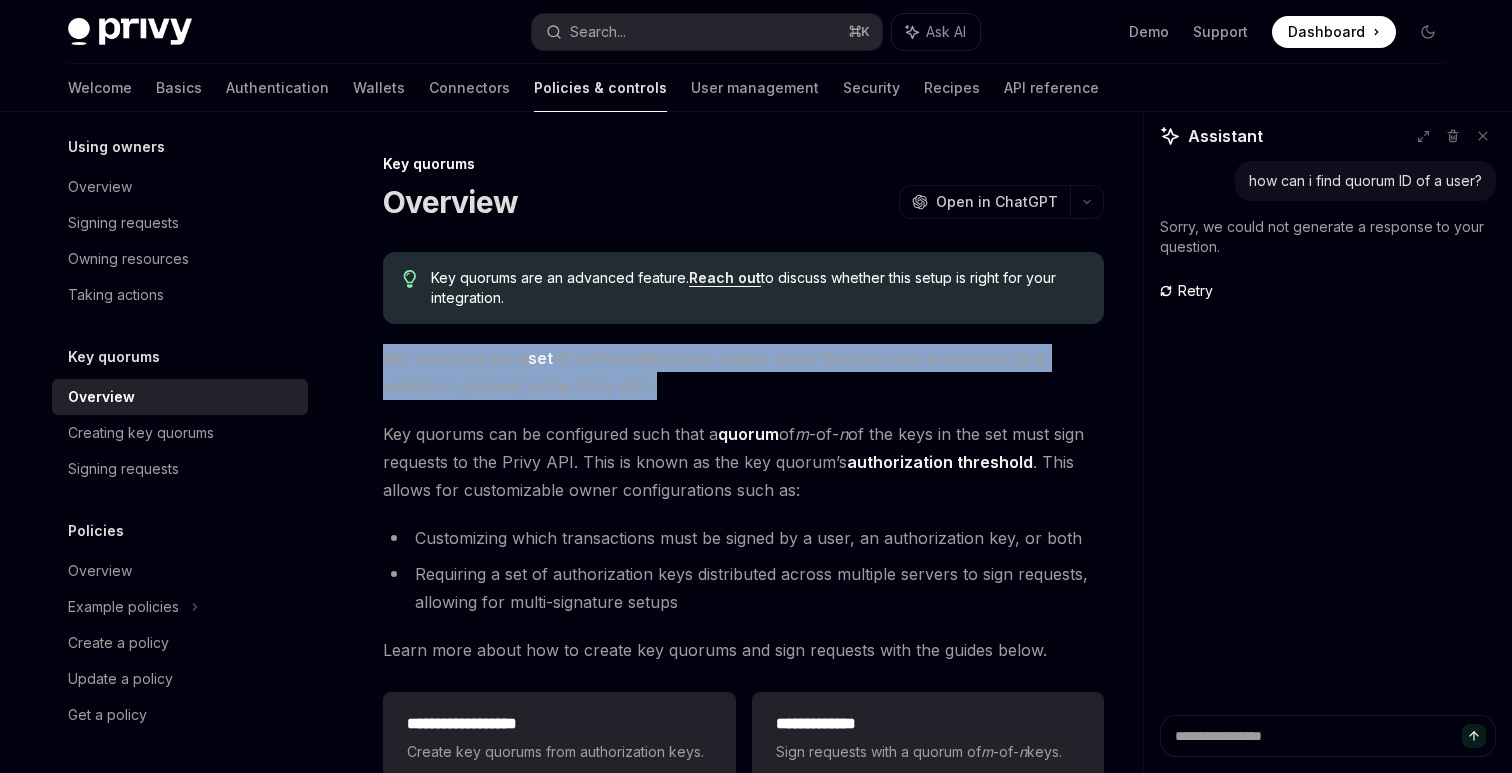 click on "Key quorums are a  set  of authorization keys and/or users that can own a resource (e.g. wallets or policies) in the Privy API." at bounding box center [743, 372] 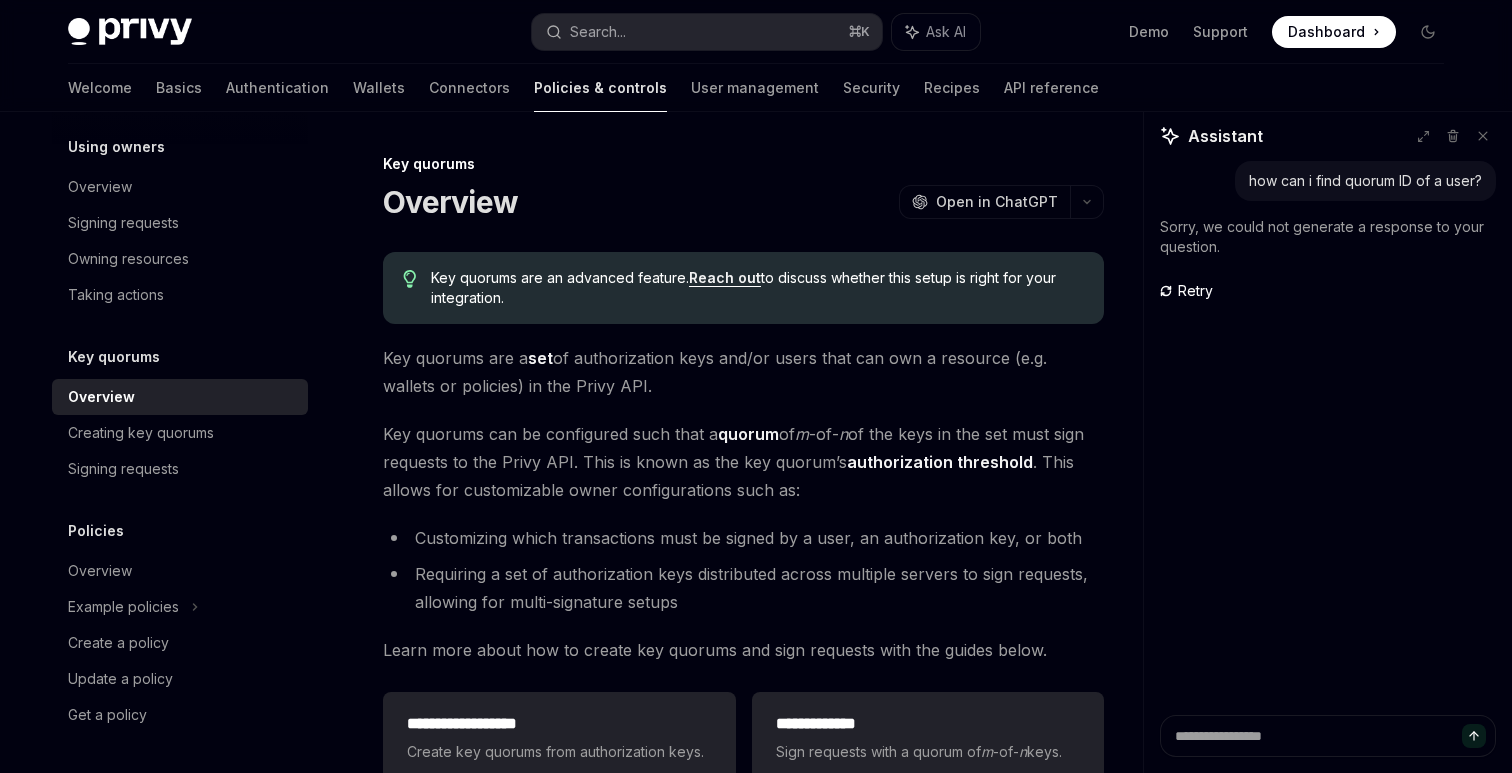 click on "Key quorums can be configured such that a  quorum  of  m -of- n  of the keys in the set must sign requests to the Privy API. This is known as the key quorum’s  authorization threshold . This allows for customizable owner configurations such as:" at bounding box center [743, 462] 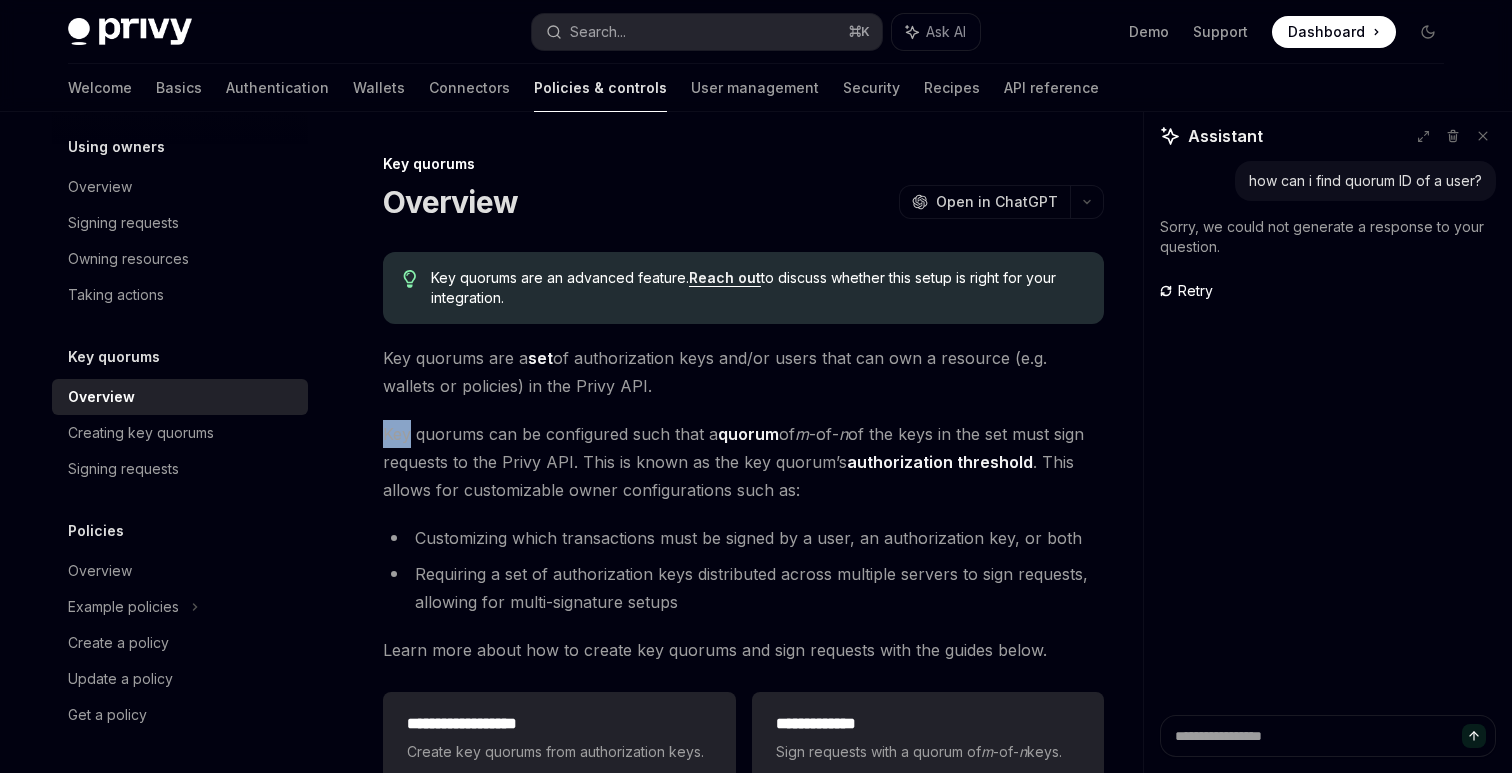 click on "Key quorums can be configured such that a  quorum  of  m -of- n  of the keys in the set must sign requests to the Privy API. This is known as the key quorum’s  authorization threshold . This allows for customizable owner configurations such as:" at bounding box center [743, 462] 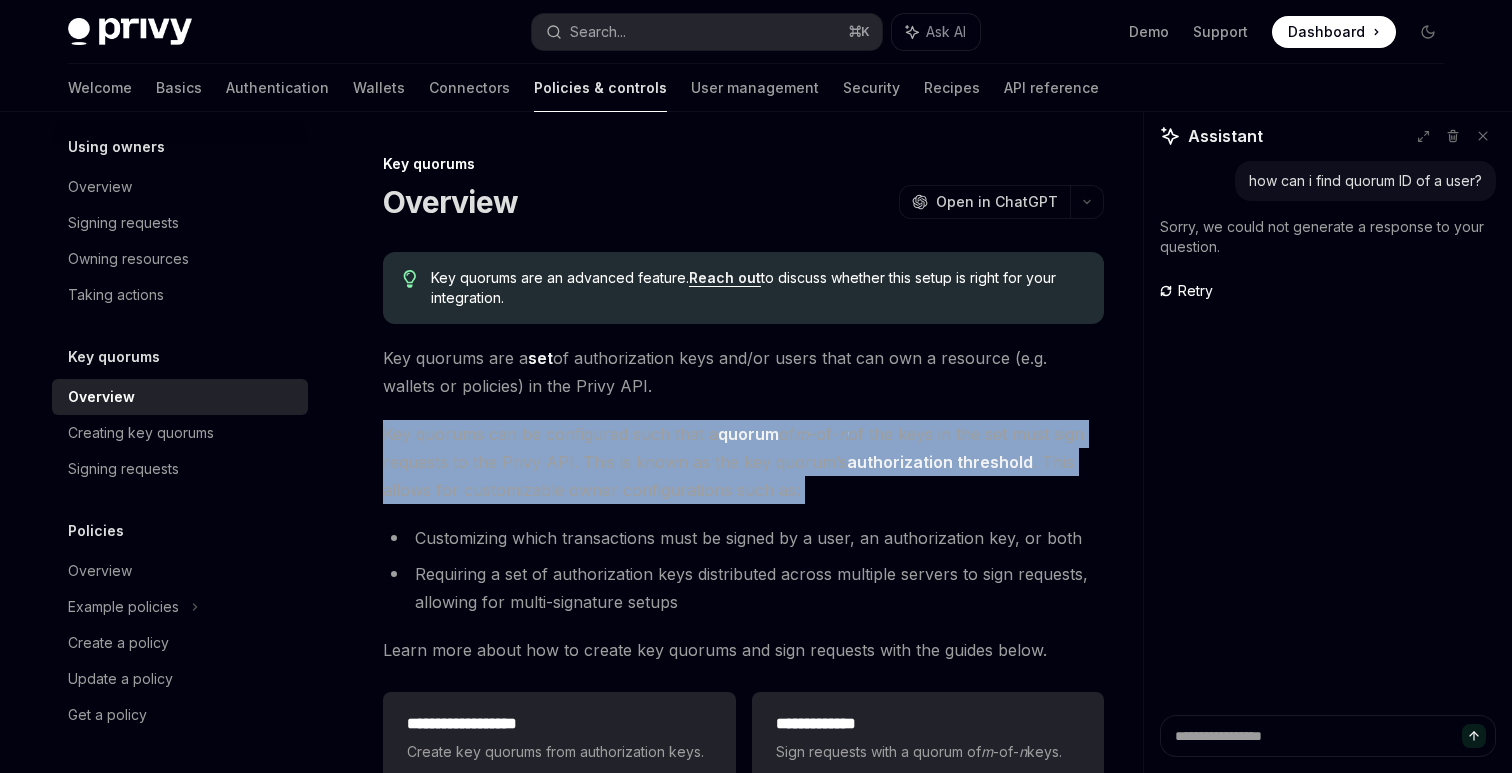 click on "Key quorums can be configured such that a  quorum  of  m -of- n  of the keys in the set must sign requests to the Privy API. This is known as the key quorum’s  authorization threshold . This allows for customizable owner configurations such as:" at bounding box center (743, 462) 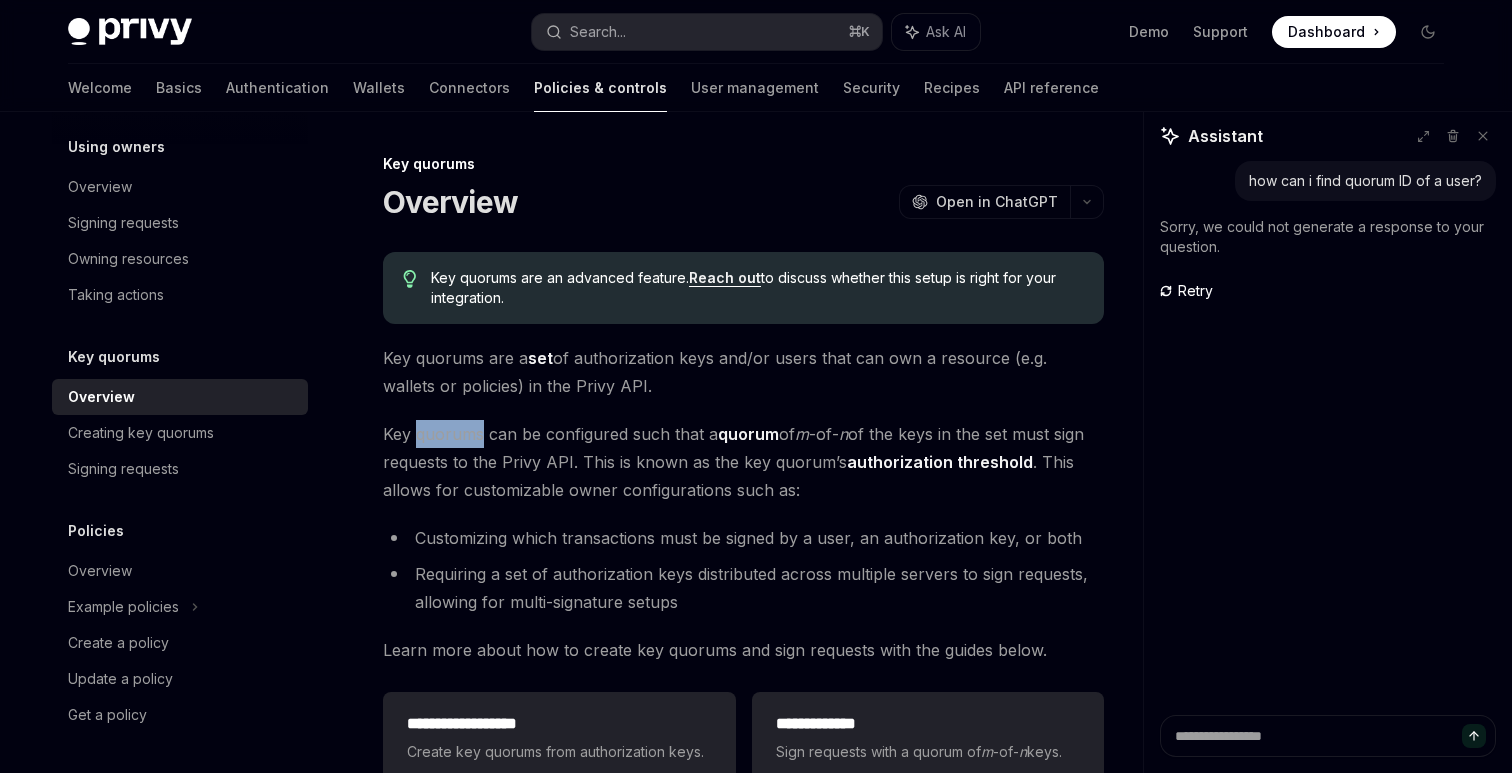 click on "Key quorums can be configured such that a  quorum  of  m -of- n  of the keys in the set must sign requests to the Privy API. This is known as the key quorum’s  authorization threshold . This allows for customizable owner configurations such as:" at bounding box center [743, 462] 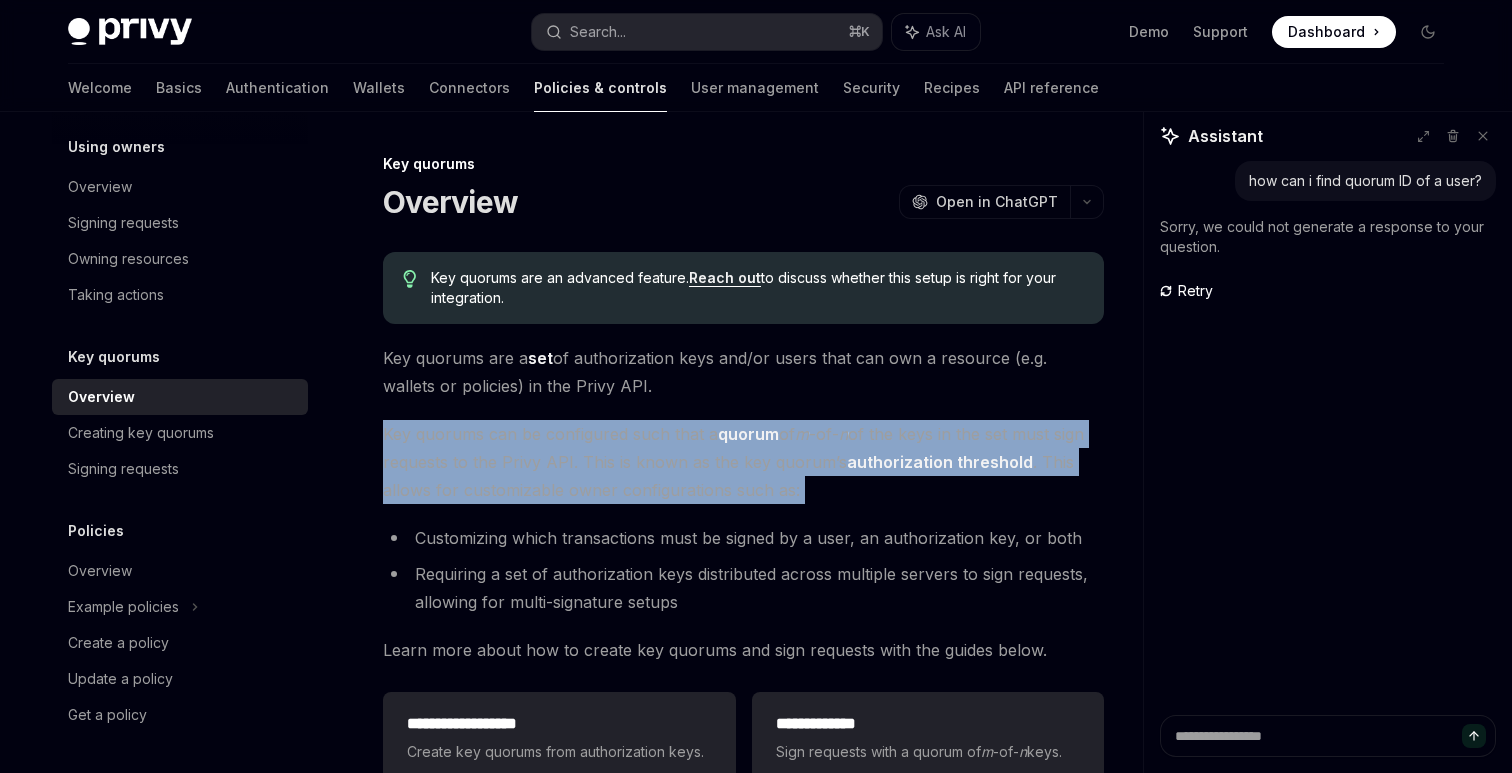 click on "Key quorums can be configured such that a  quorum  of  m -of- n  of the keys in the set must sign requests to the Privy API. This is known as the key quorum’s  authorization threshold . This allows for customizable owner configurations such as:" at bounding box center (743, 462) 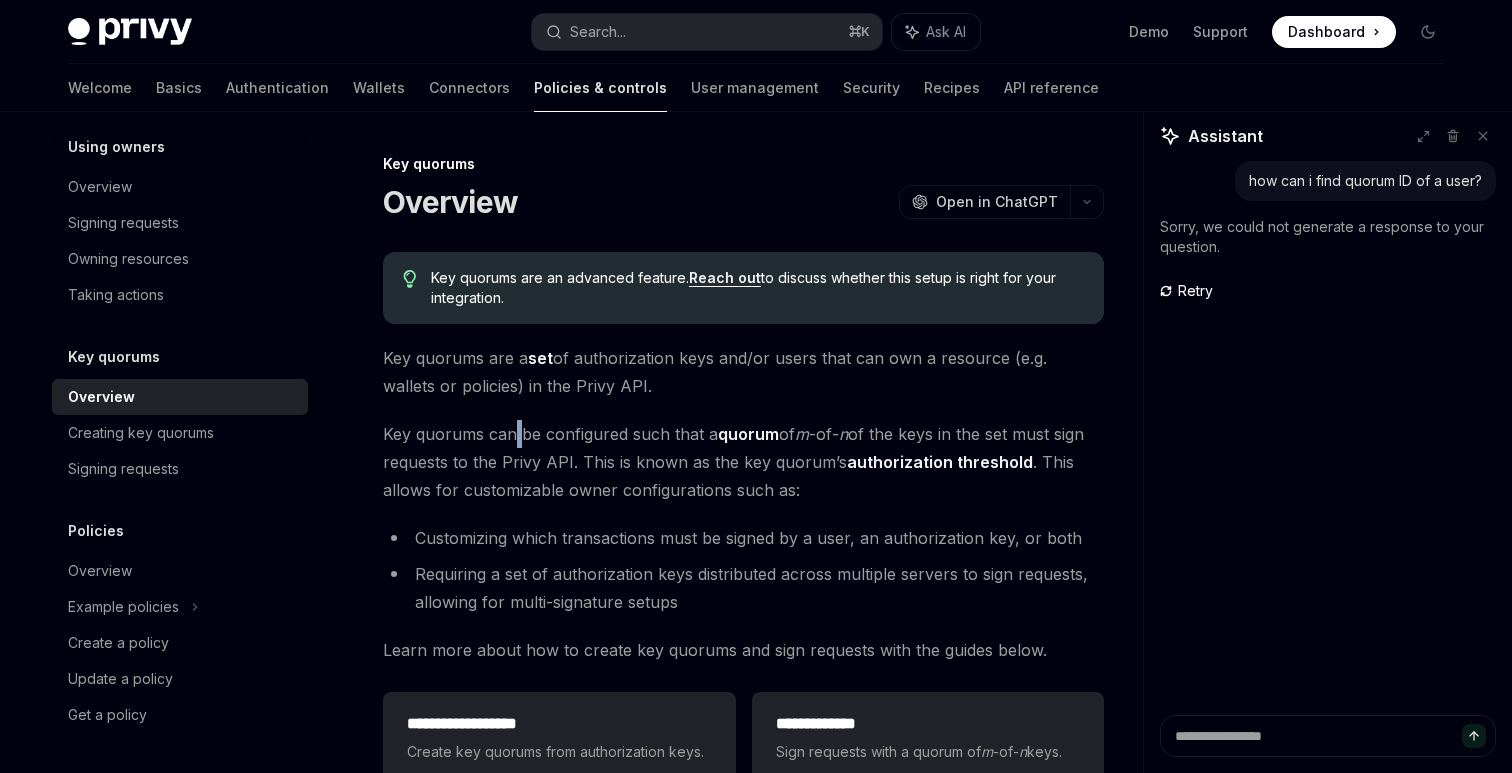 click on "Key quorums can be configured such that a  quorum  of  m -of- n  of the keys in the set must sign requests to the Privy API. This is known as the key quorum’s  authorization threshold . This allows for customizable owner configurations such as:" at bounding box center (743, 462) 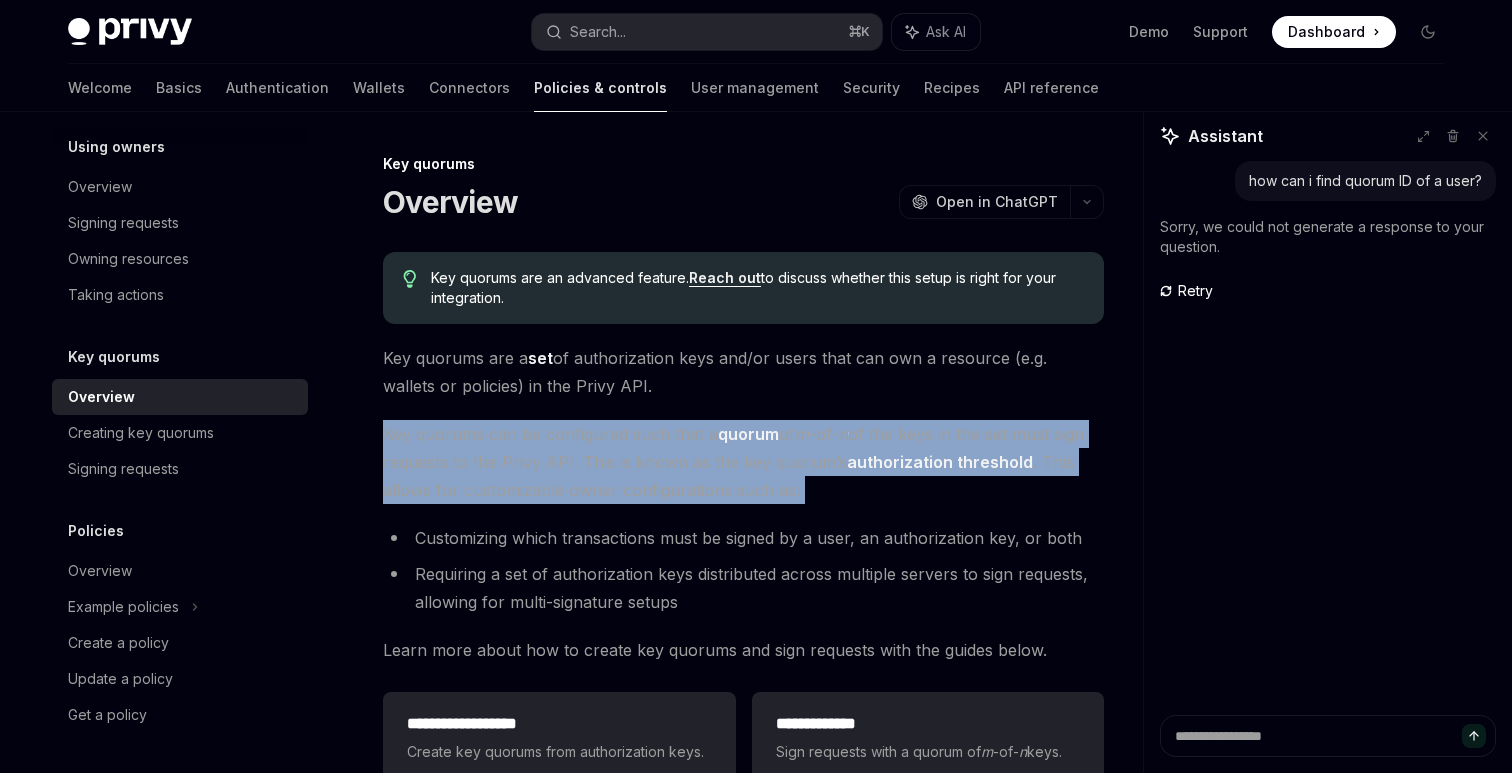 click on "Key quorums can be configured such that a  quorum  of  m -of- n  of the keys in the set must sign requests to the Privy API. This is known as the key quorum’s  authorization threshold . This allows for customizable owner configurations such as:" at bounding box center (743, 462) 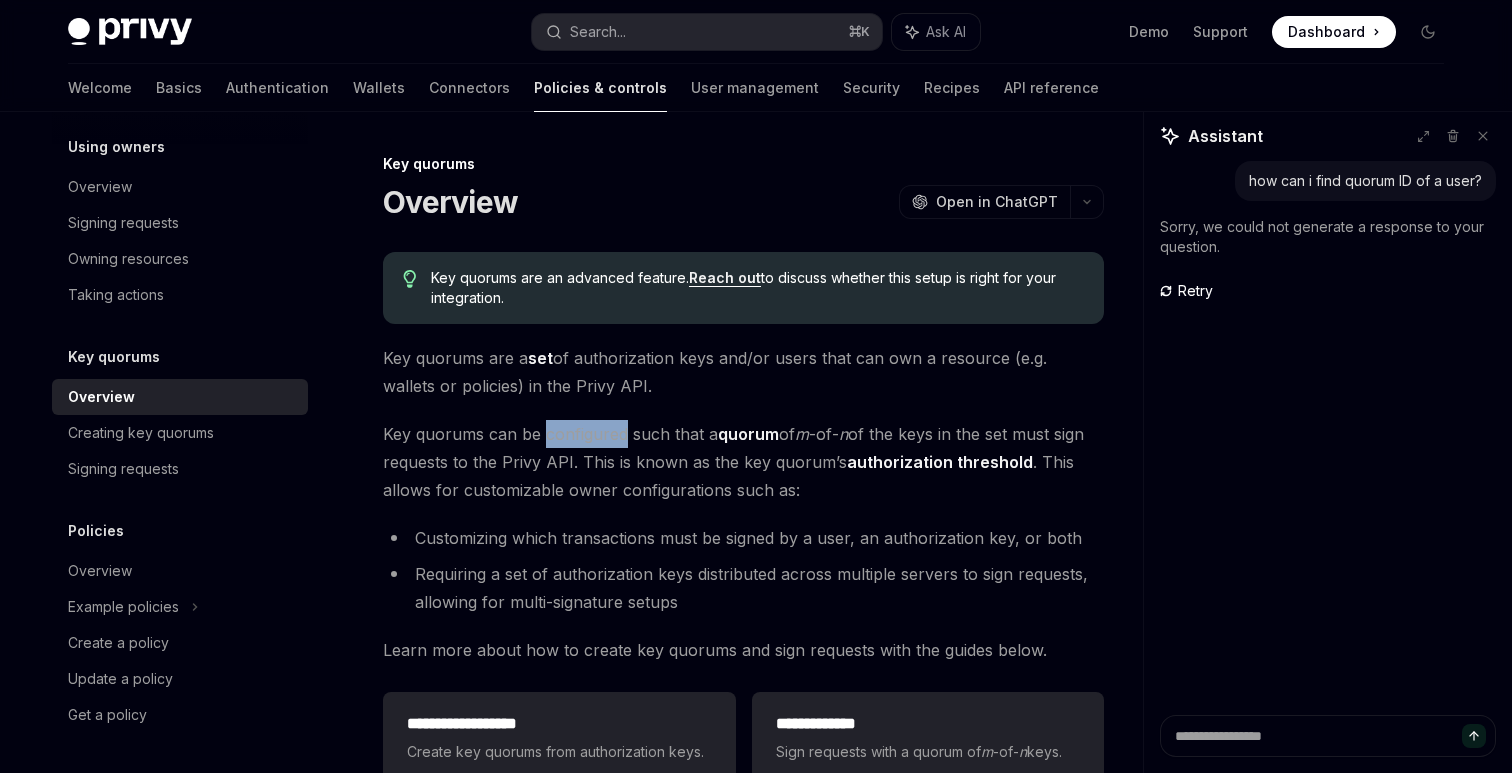 click on "Key quorums can be configured such that a  quorum  of  m -of- n  of the keys in the set must sign requests to the Privy API. This is known as the key quorum’s  authorization threshold . This allows for customizable owner configurations such as:" at bounding box center [743, 462] 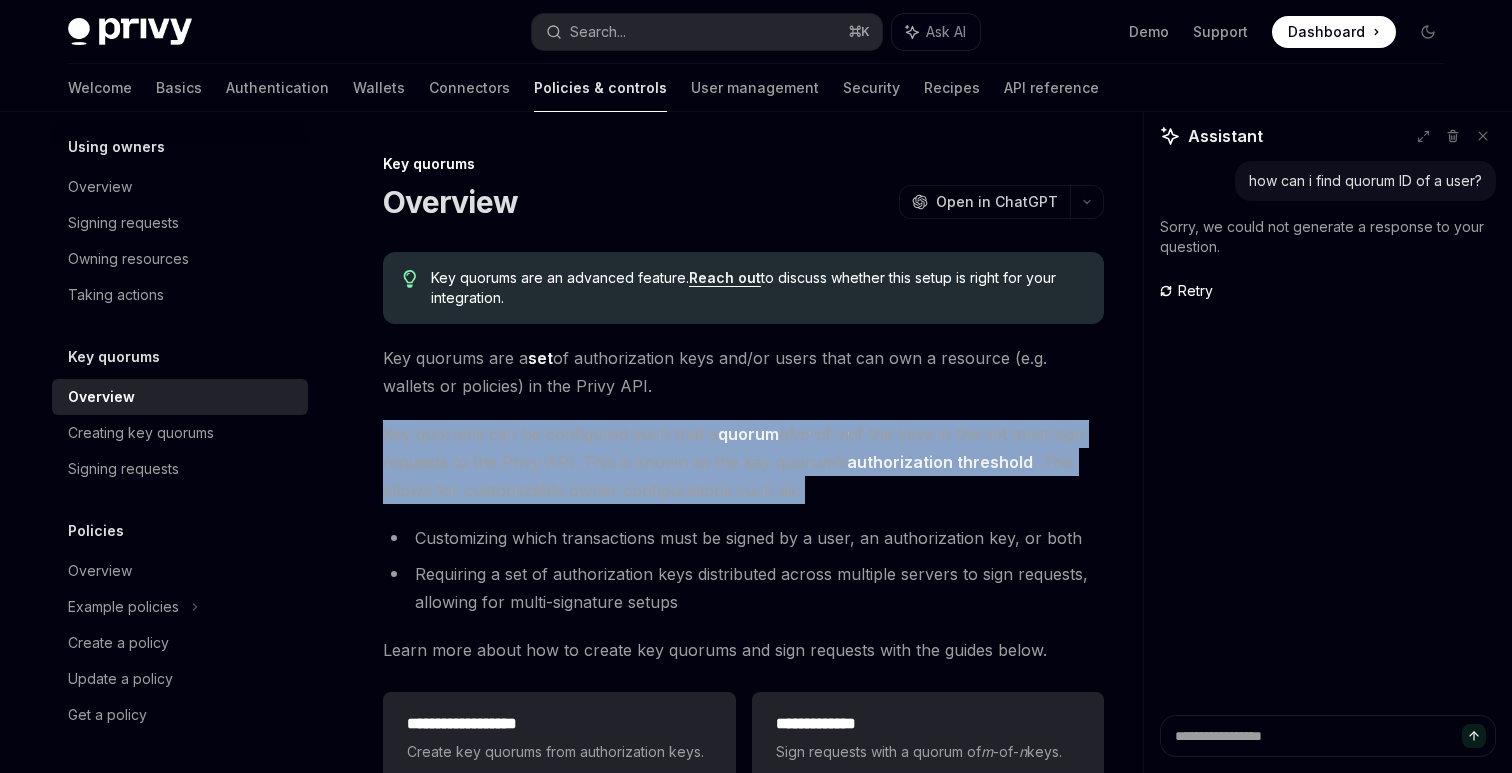 click on "Key quorums can be configured such that a  quorum  of  m -of- n  of the keys in the set must sign requests to the Privy API. This is known as the key quorum’s  authorization threshold . This allows for customizable owner configurations such as:" at bounding box center [743, 462] 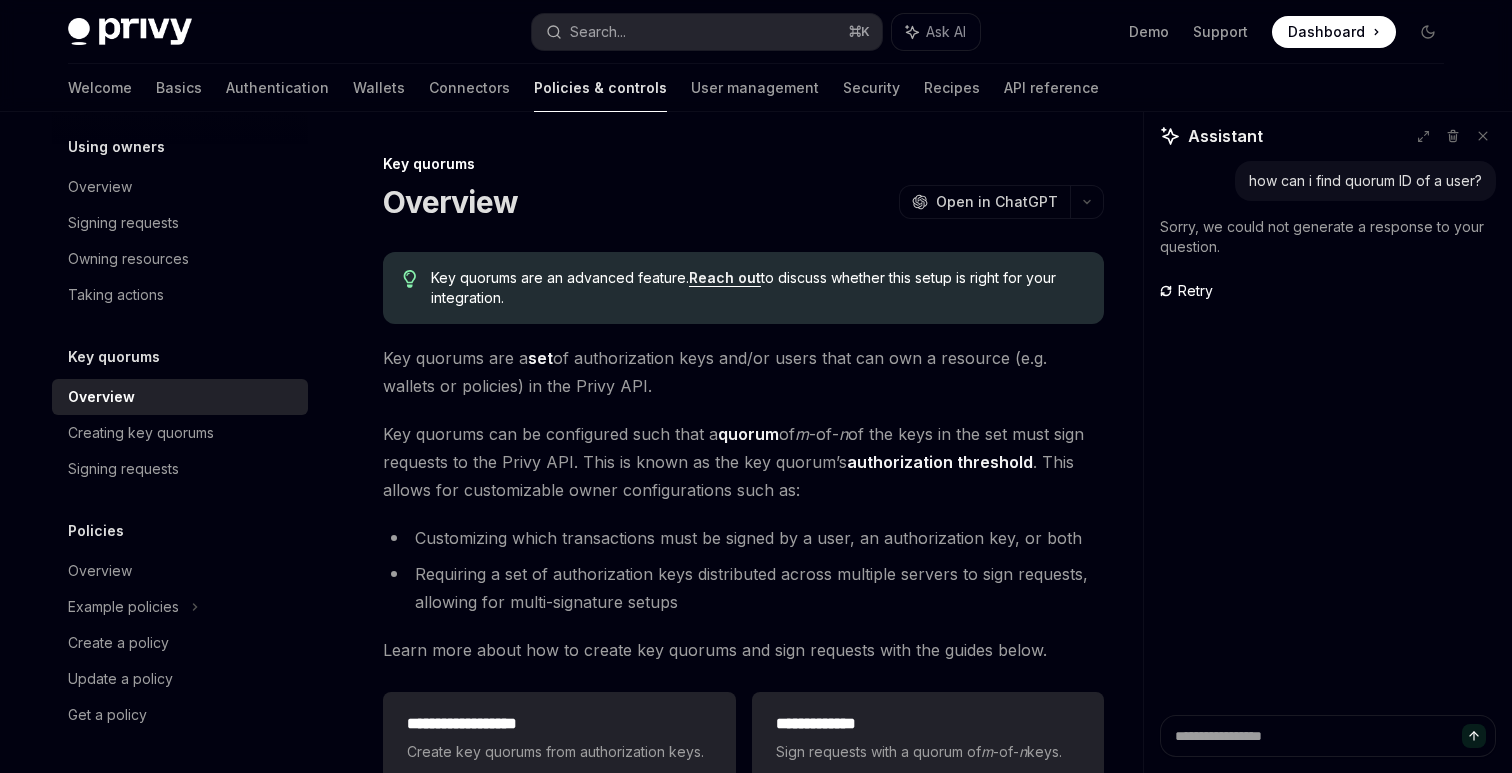 click on "quorum" at bounding box center (748, 434) 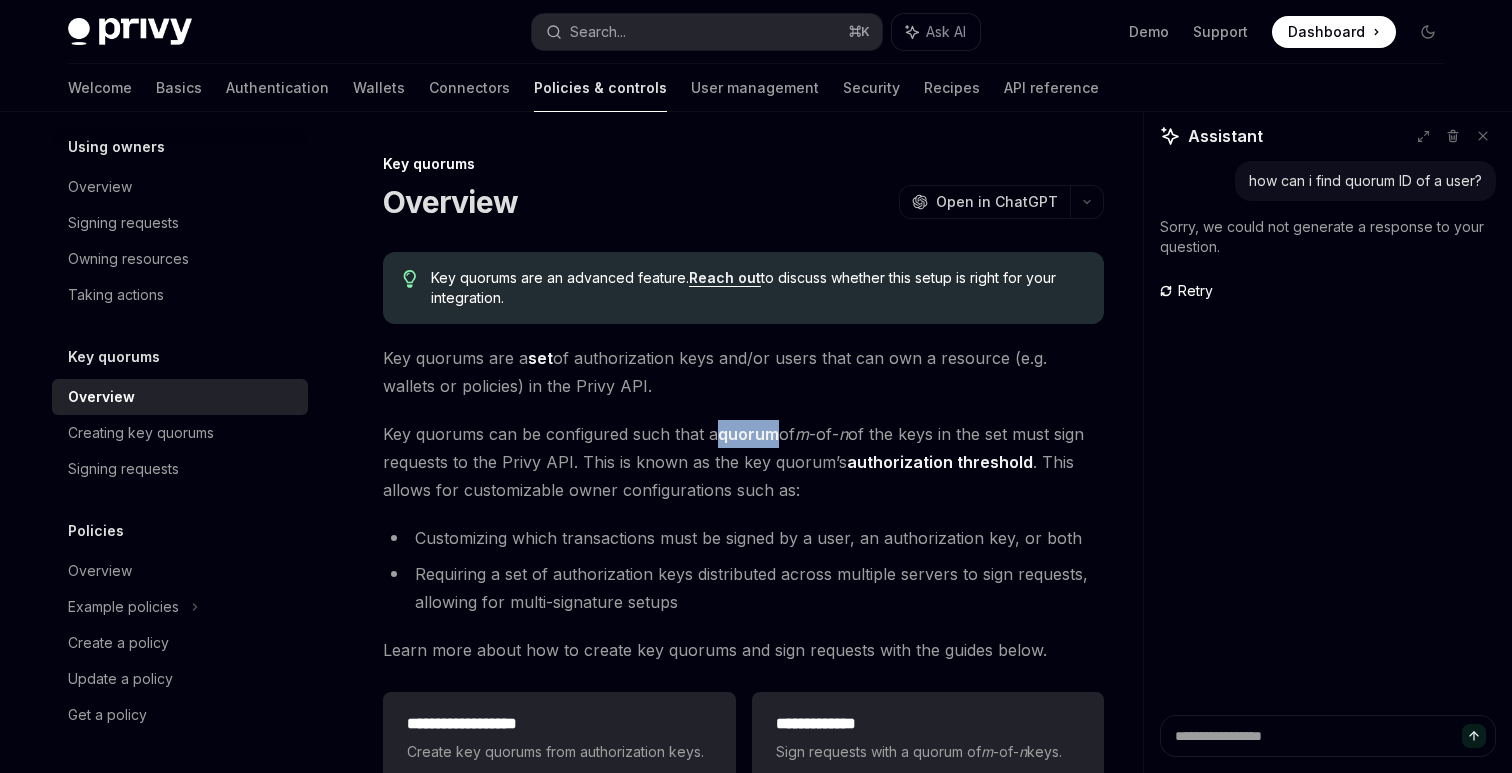 click on "quorum" at bounding box center (748, 434) 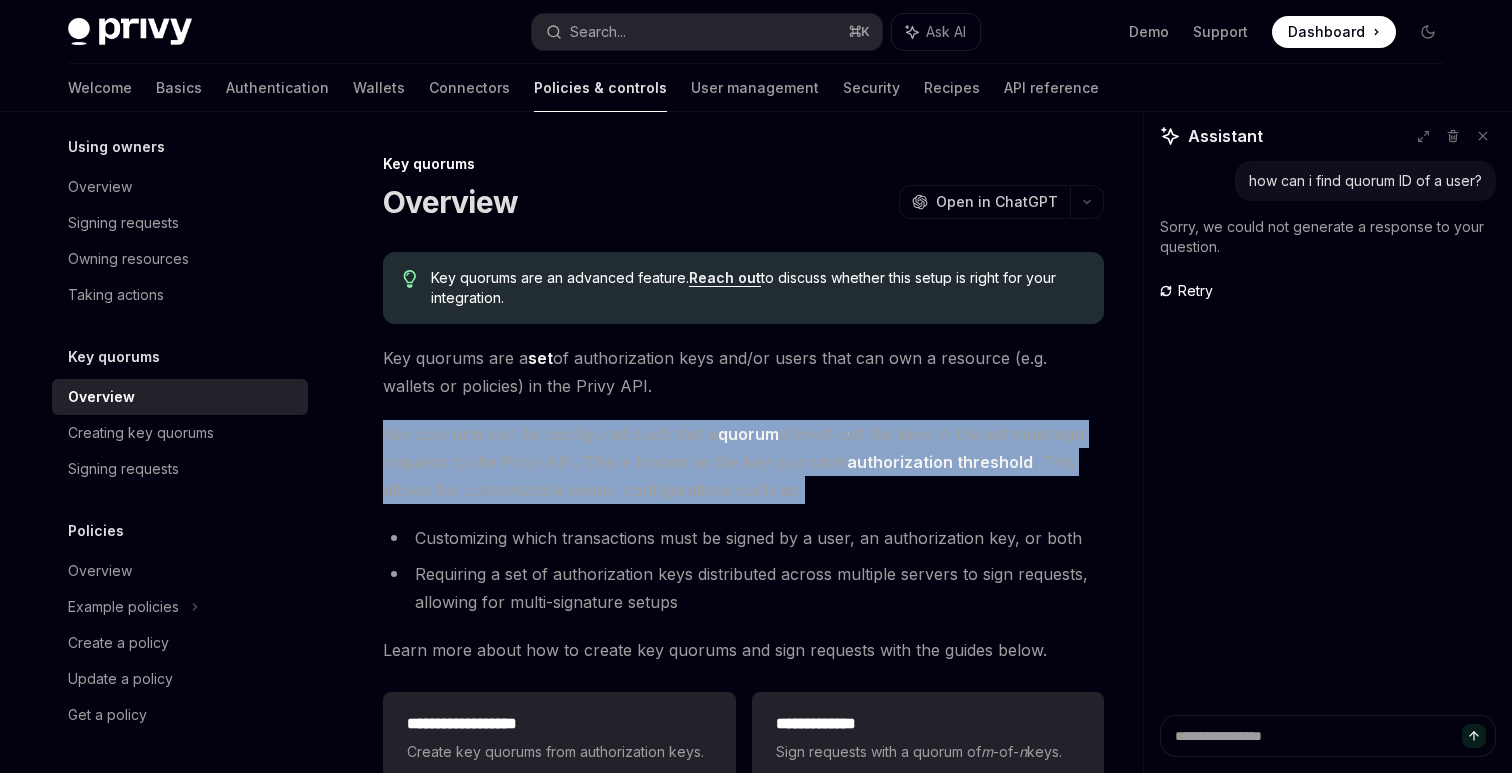 click on "quorum" at bounding box center (748, 434) 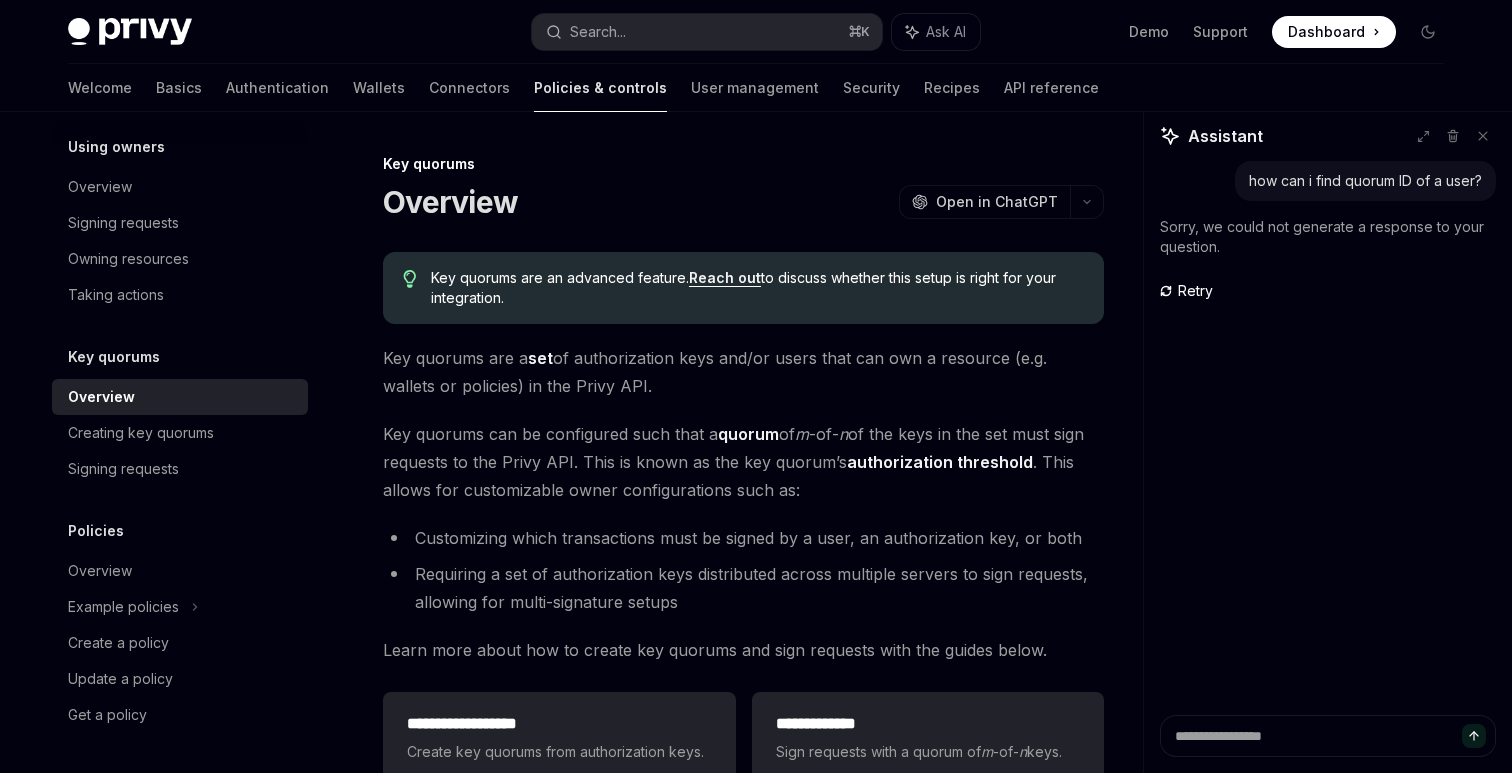 click on "Key quorums can be configured such that a  quorum  of  m -of- n  of the keys in the set must sign requests to the Privy API. This is known as the key quorum’s  authorization threshold . This allows for customizable owner configurations such as:" at bounding box center (743, 462) 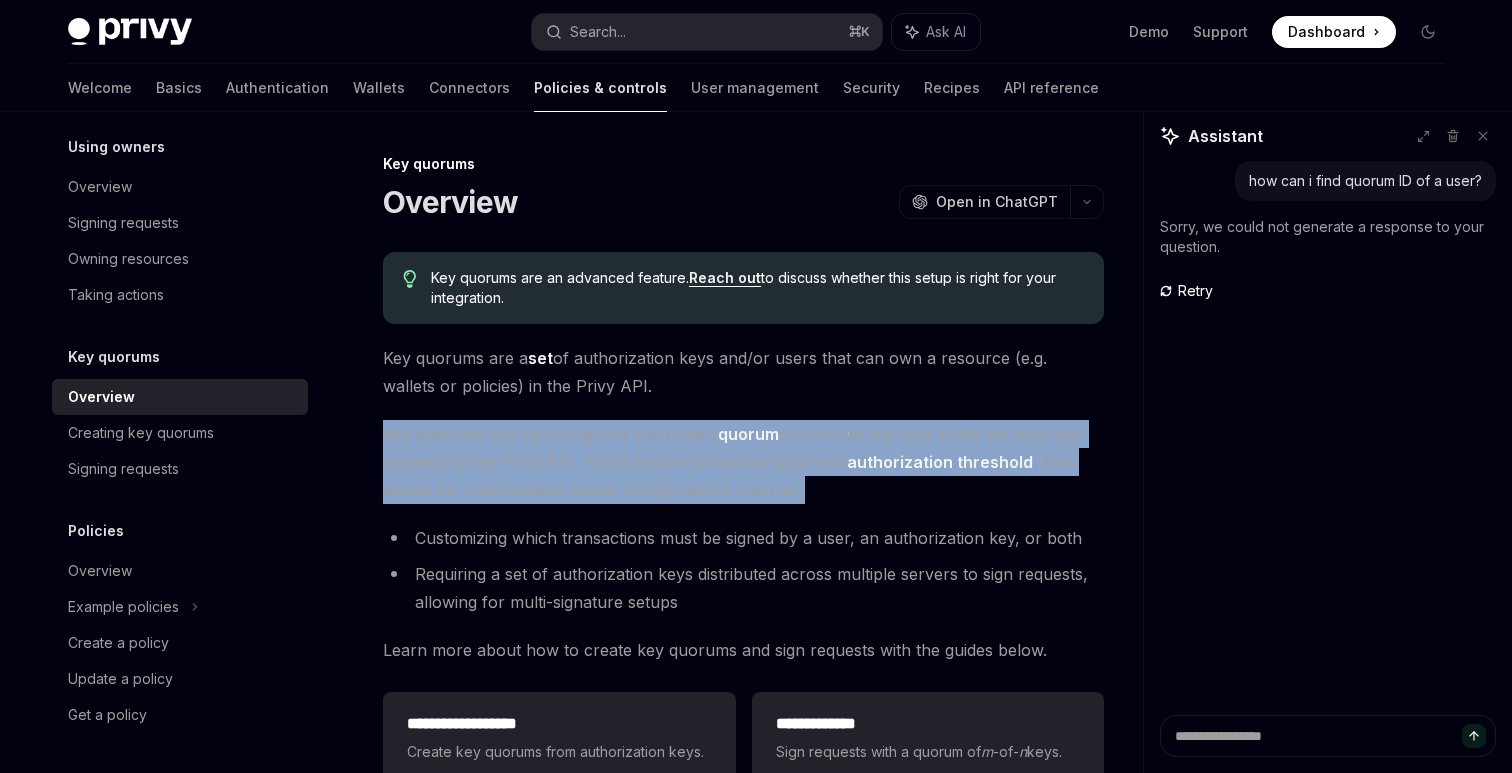 click on "Key quorums can be configured such that a  quorum  of  m -of- n  of the keys in the set must sign requests to the Privy API. This is known as the key quorum’s  authorization threshold . This allows for customizable owner configurations such as:" at bounding box center [743, 462] 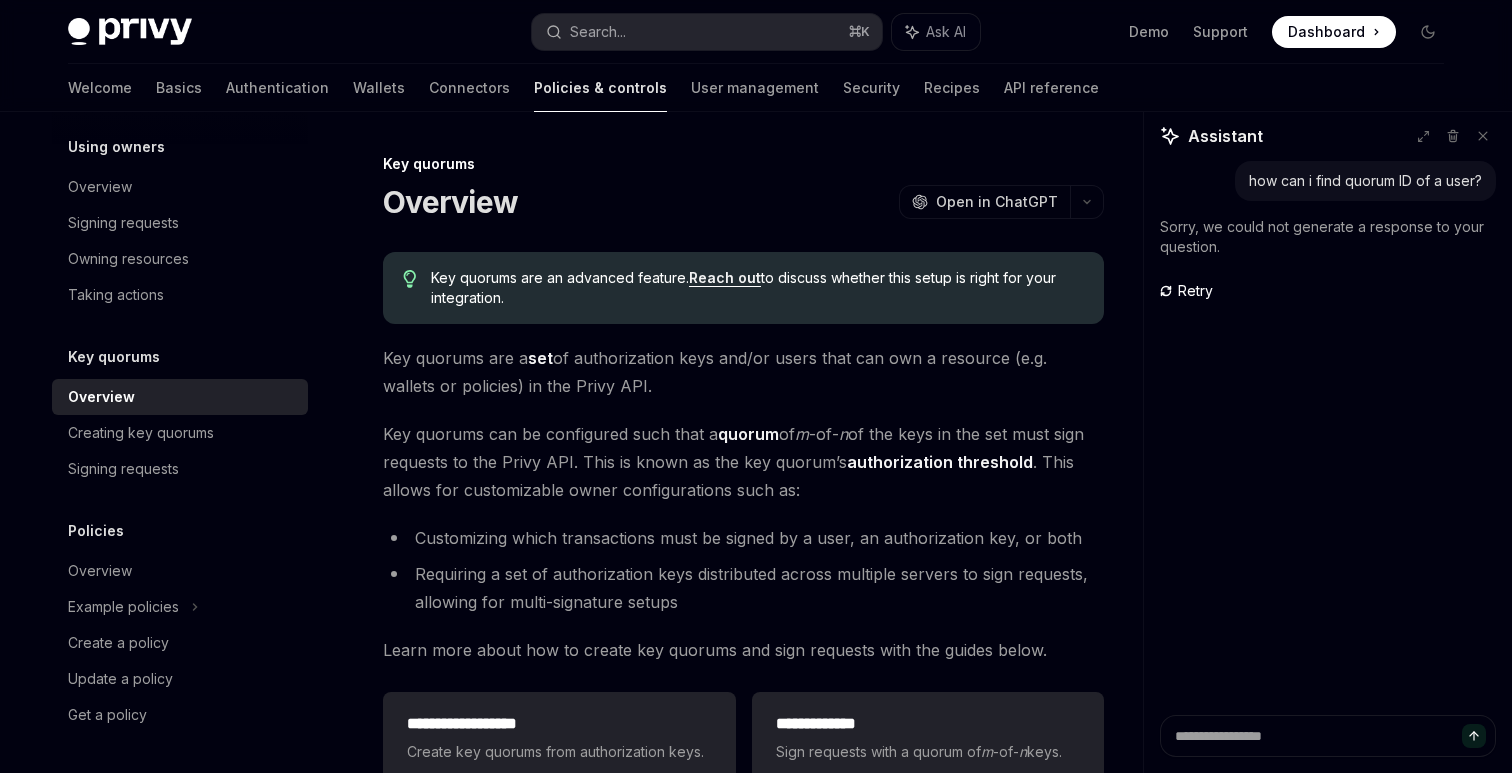 click on "n" at bounding box center [843, 434] 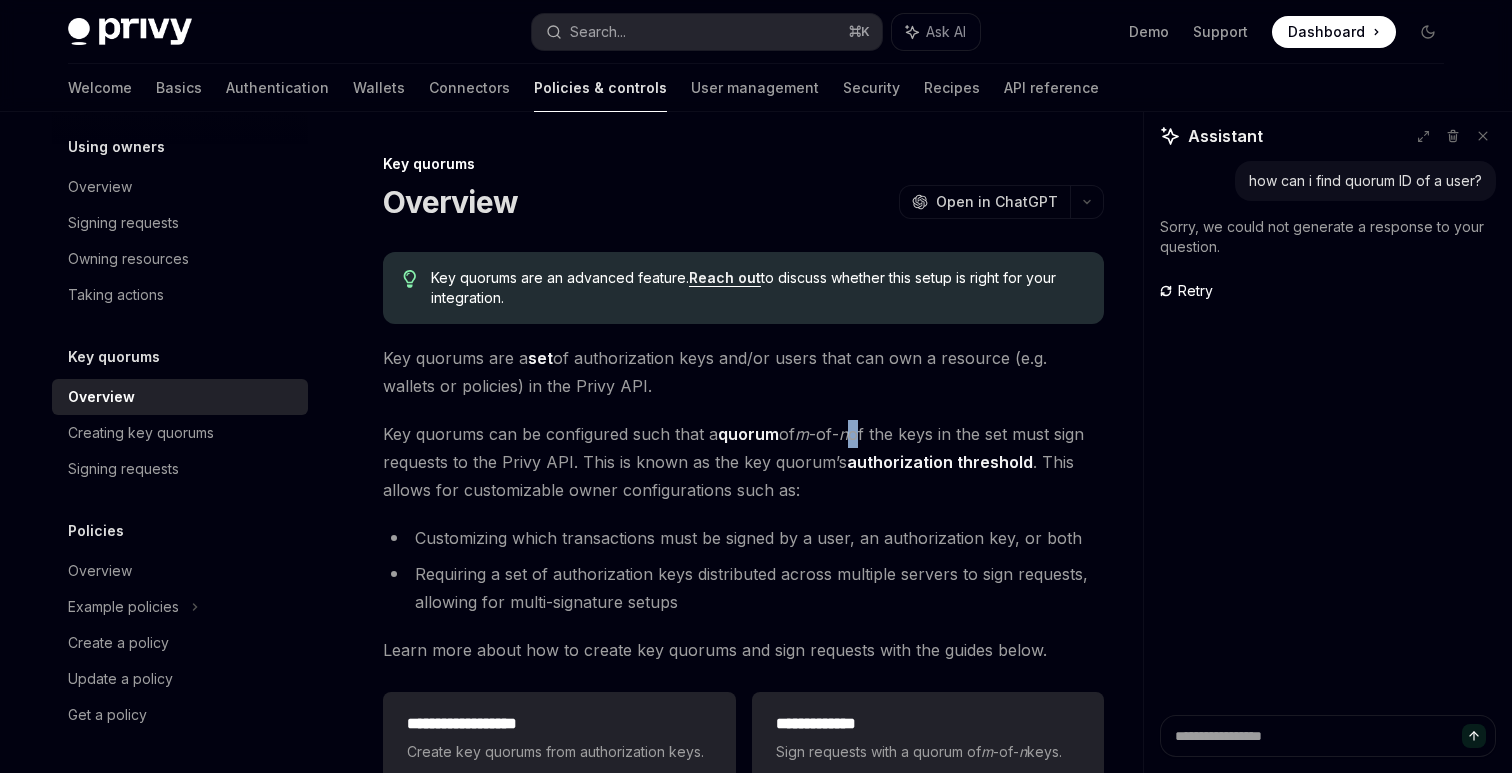 click on "n" at bounding box center (843, 434) 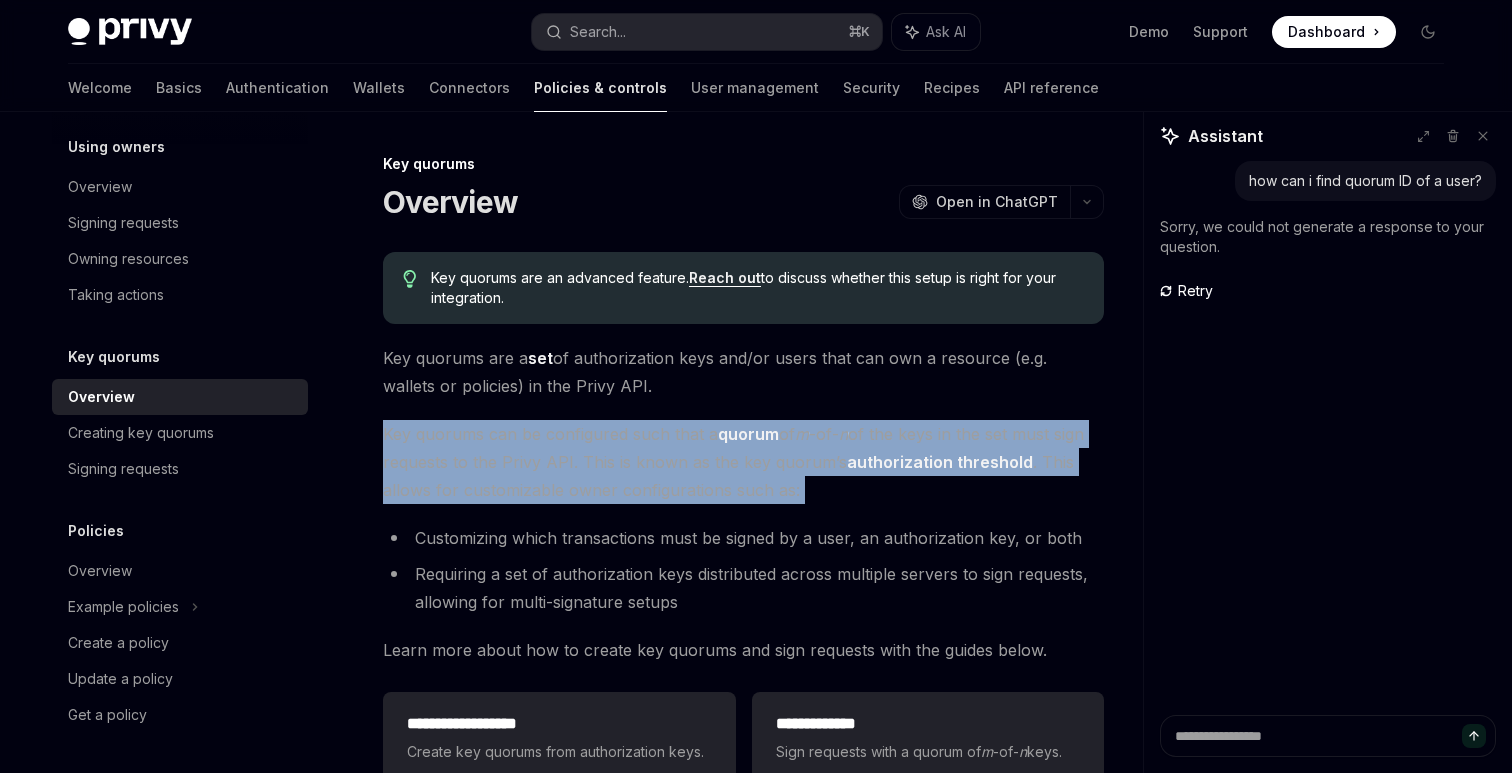 click on "n" at bounding box center (843, 434) 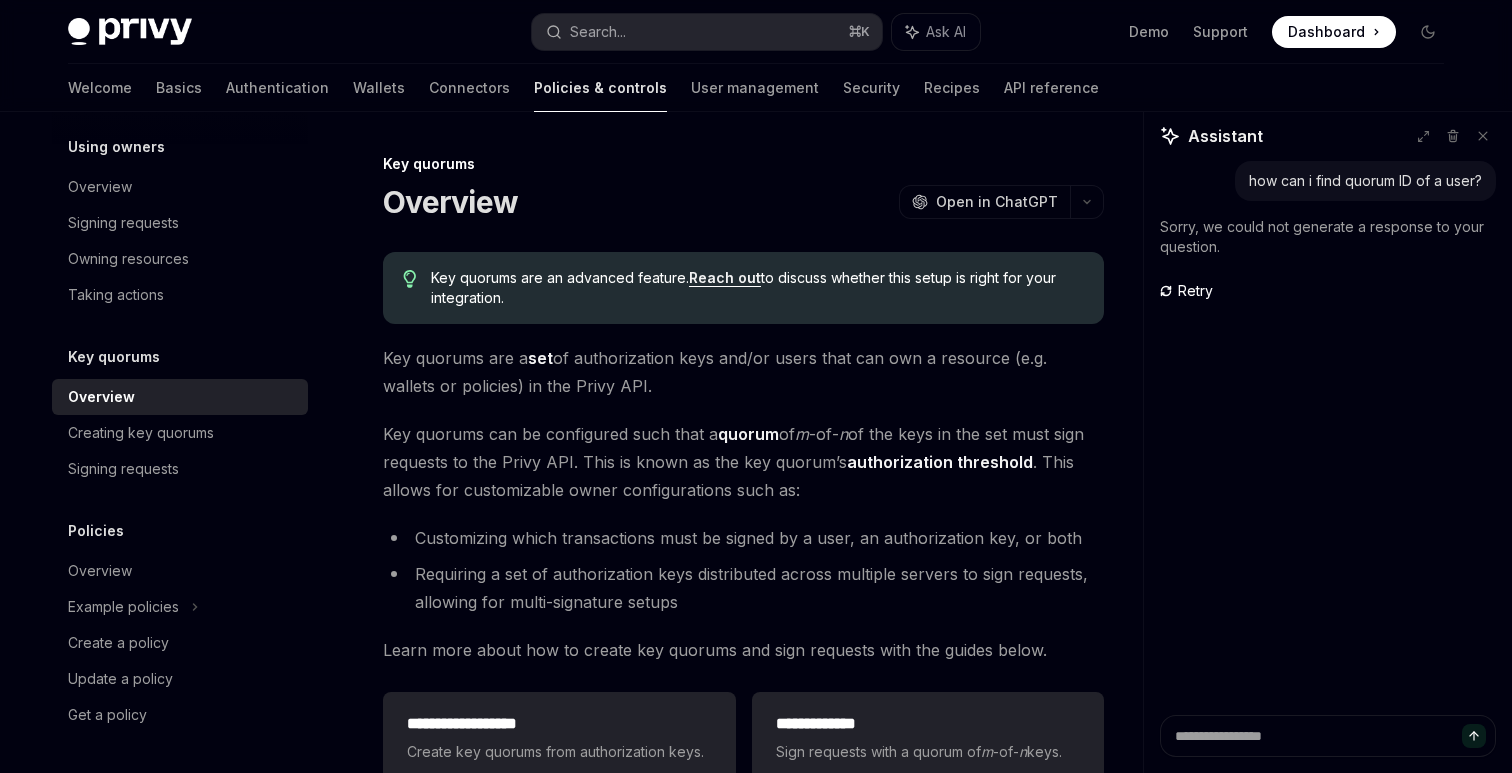 click on "Key quorums can be configured such that a  quorum  of  m -of- n  of the keys in the set must sign requests to the Privy API. This is known as the key quorum’s  authorization threshold . This allows for customizable owner configurations such as:" at bounding box center (743, 462) 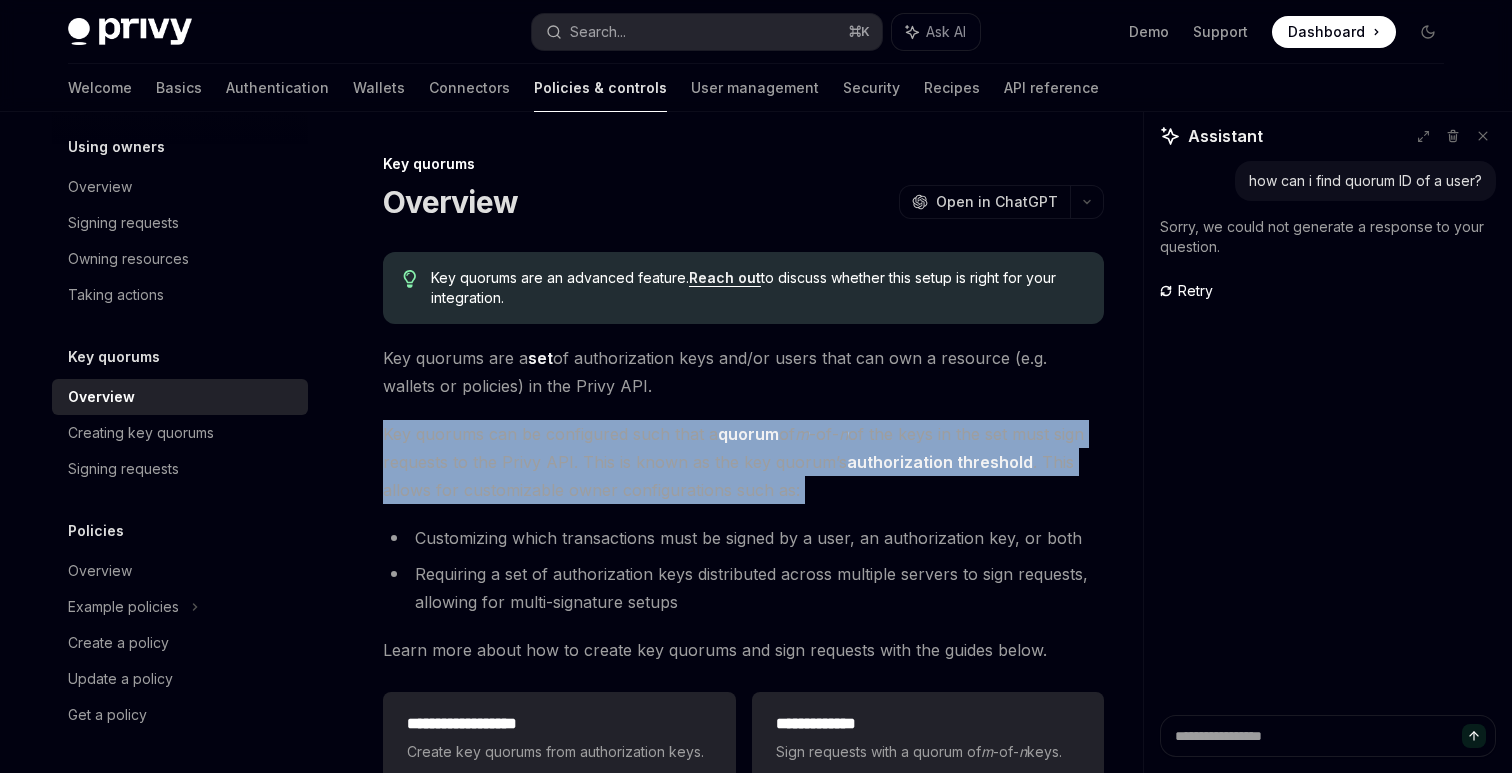 click on "Key quorums can be configured such that a  quorum  of  m -of- n  of the keys in the set must sign requests to the Privy API. This is known as the key quorum’s  authorization threshold . This allows for customizable owner configurations such as:" at bounding box center (743, 462) 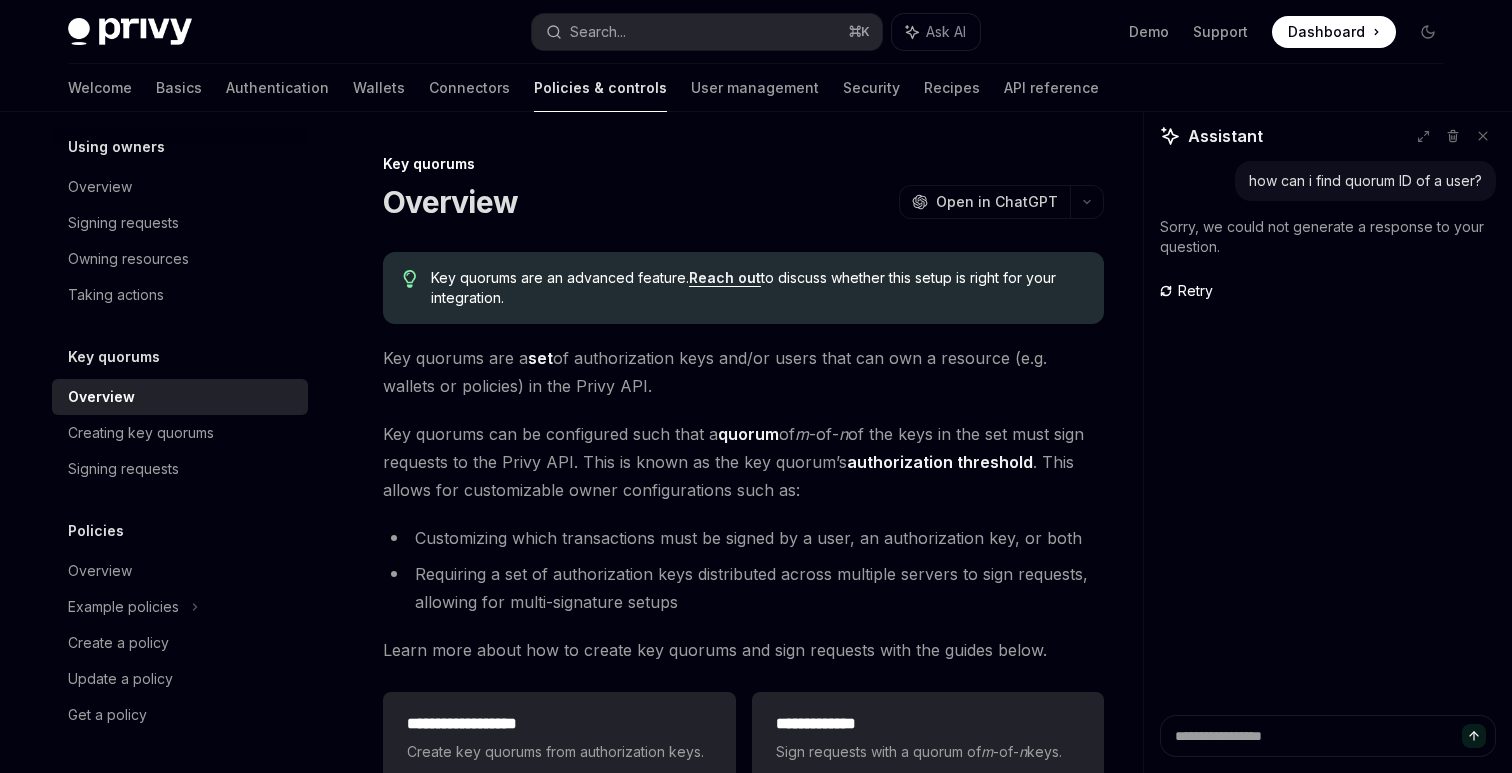 click on "Key quorums can be configured such that a  quorum  of  m -of- n  of the keys in the set must sign requests to the Privy API. This is known as the key quorum’s  authorization threshold . This allows for customizable owner configurations such as:" at bounding box center [743, 462] 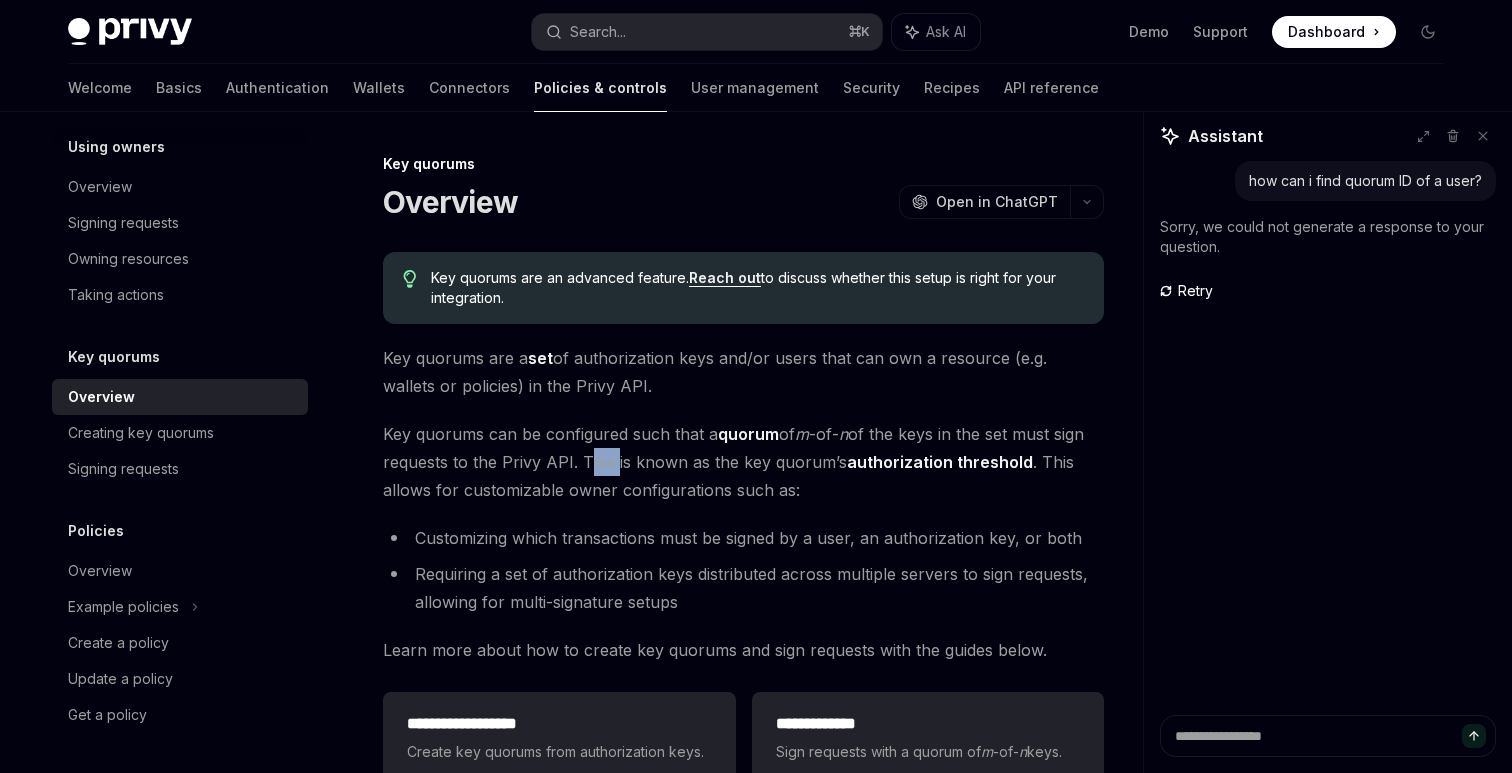 click on "Key quorums can be configured such that a  quorum  of  m -of- n  of the keys in the set must sign requests to the Privy API. This is known as the key quorum’s  authorization threshold . This allows for customizable owner configurations such as:" at bounding box center [743, 462] 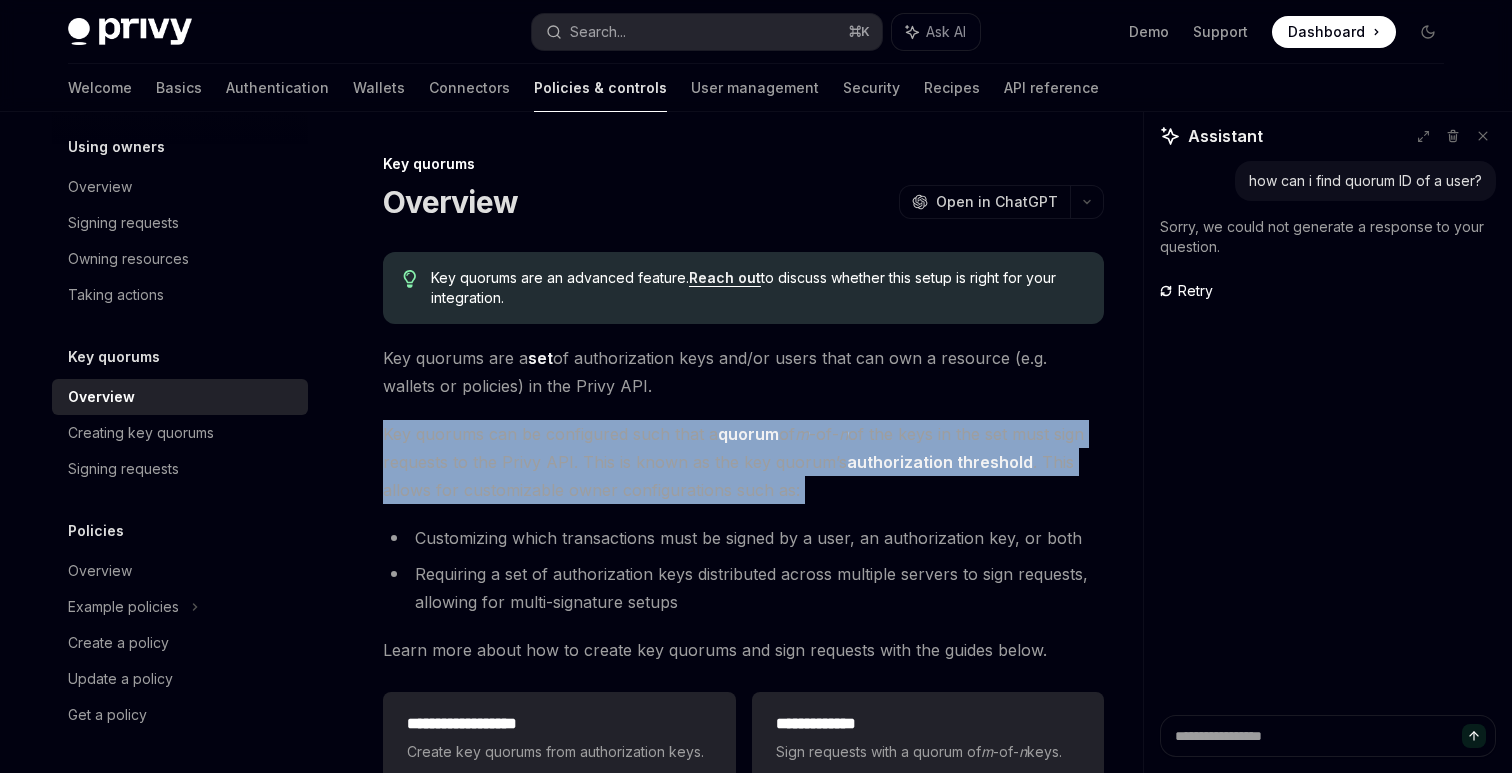 click on "Key quorums can be configured such that a  quorum  of  m -of- n  of the keys in the set must sign requests to the Privy API. This is known as the key quorum’s  authorization threshold . This allows for customizable owner configurations such as:" at bounding box center [743, 462] 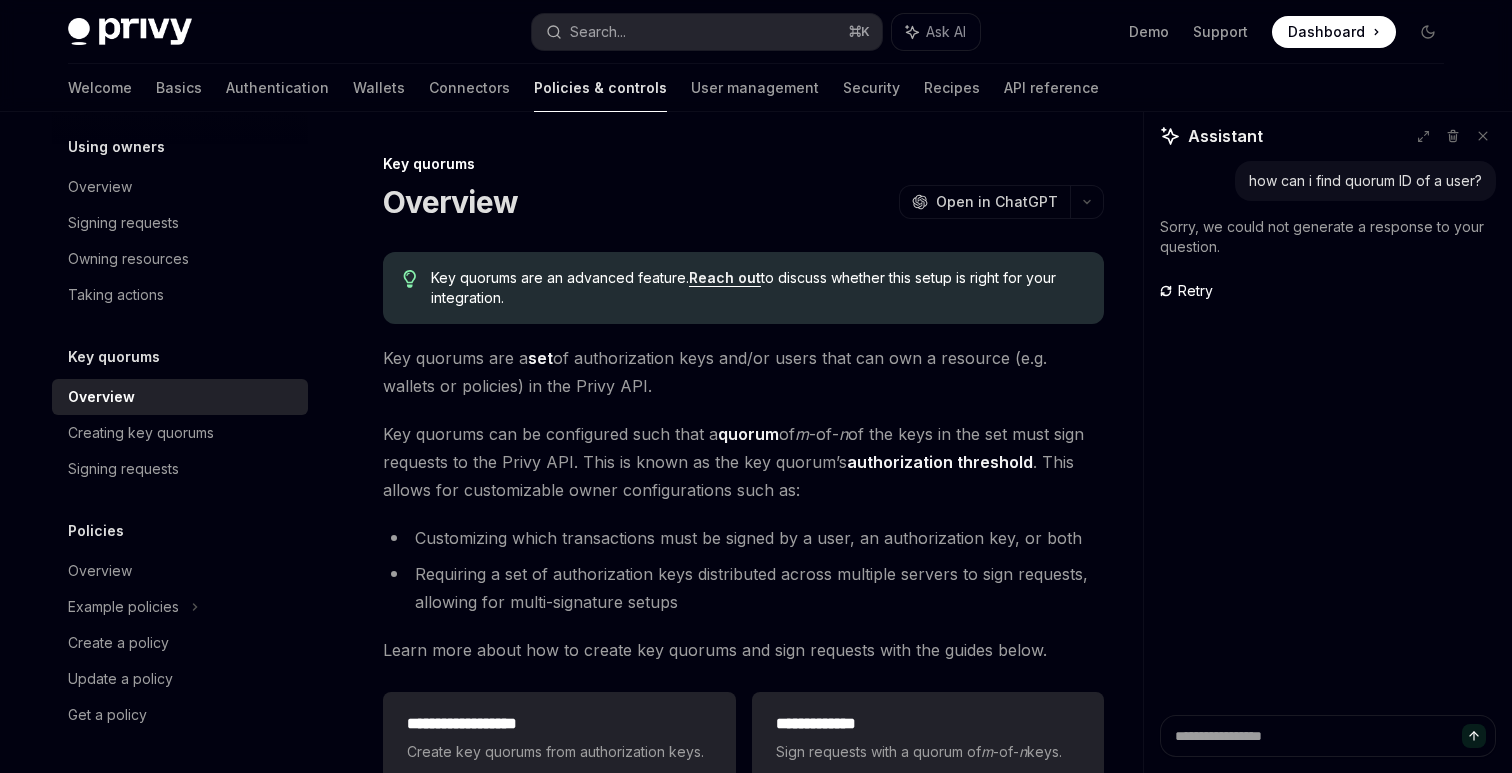 click on "Key quorums can be configured such that a  quorum  of  m -of- n  of the keys in the set must sign requests to the Privy API. This is known as the key quorum’s  authorization threshold . This allows for customizable owner configurations such as:" at bounding box center (743, 462) 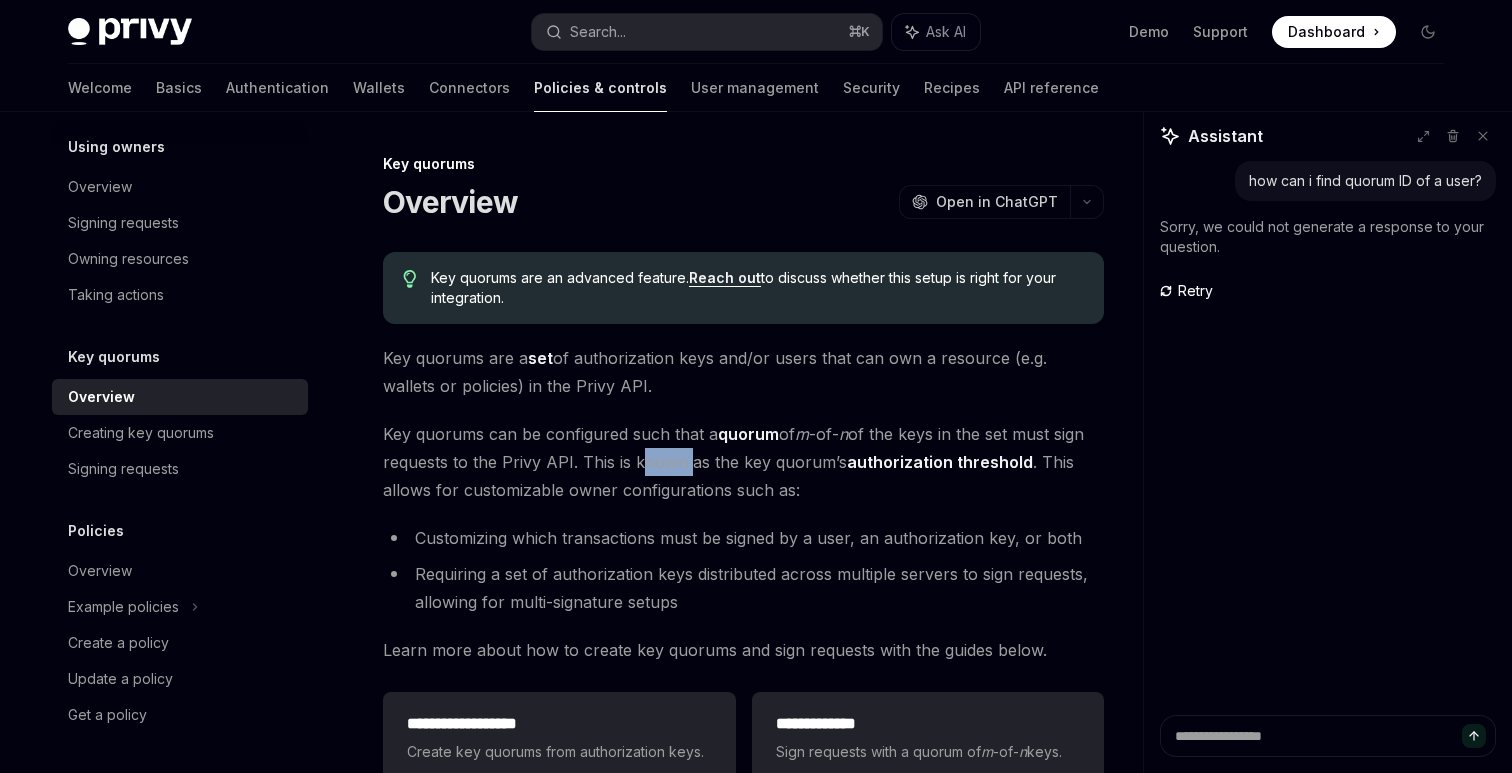 click on "Key quorums can be configured such that a  quorum  of  m -of- n  of the keys in the set must sign requests to the Privy API. This is known as the key quorum’s  authorization threshold . This allows for customizable owner configurations such as:" at bounding box center (743, 462) 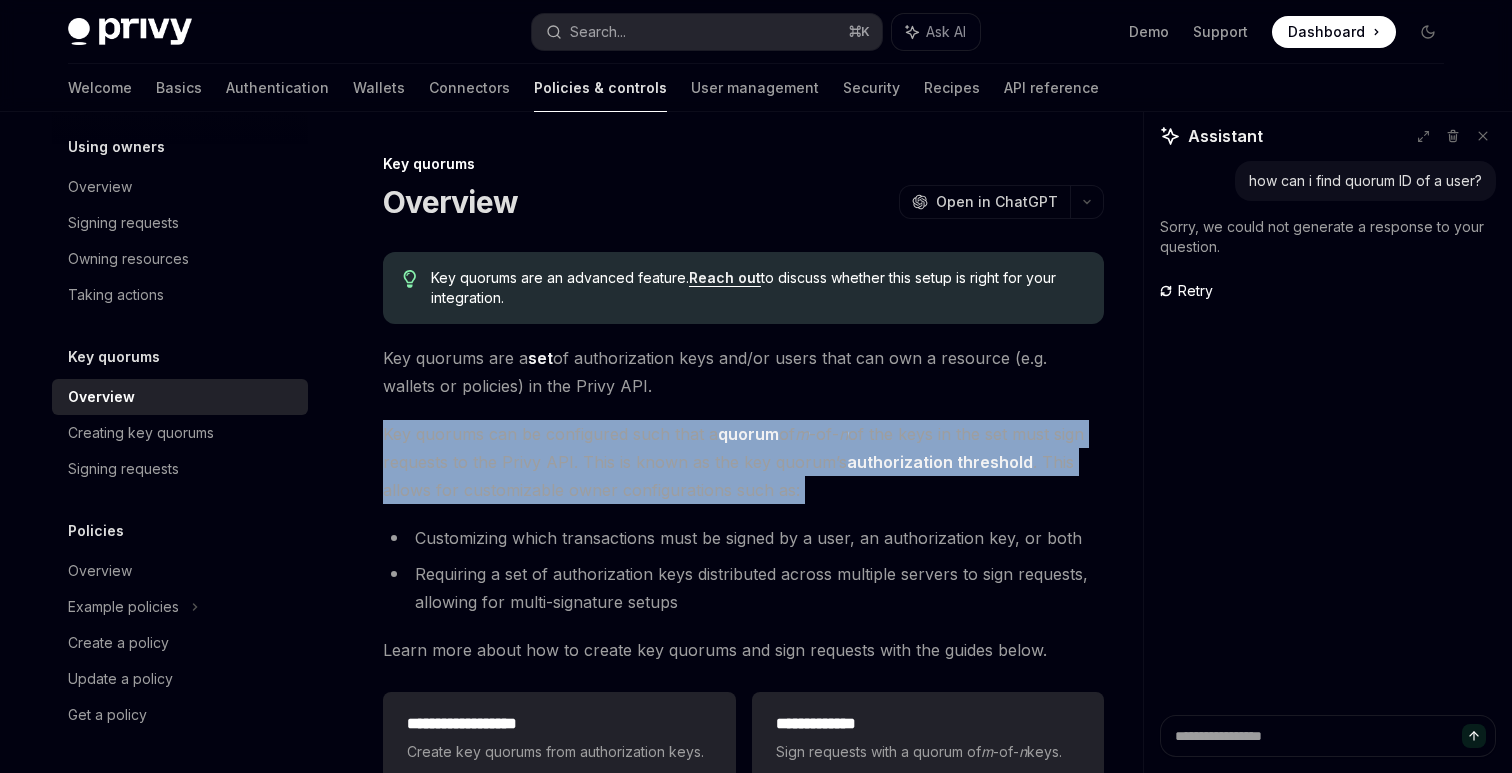 click on "Key quorums can be configured such that a  quorum  of  m -of- n  of the keys in the set must sign requests to the Privy API. This is known as the key quorum’s  authorization threshold . This allows for customizable owner configurations such as:" at bounding box center (743, 462) 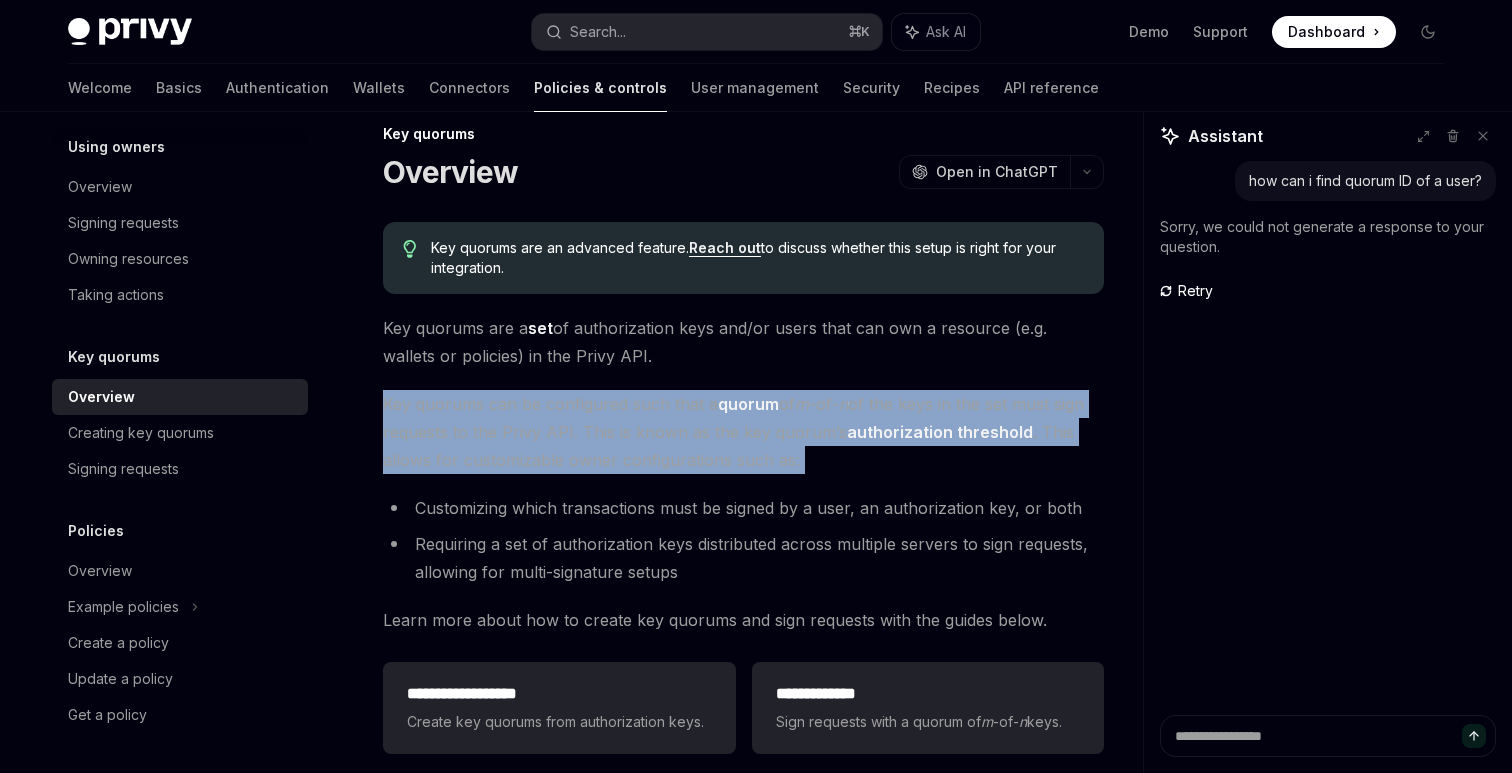 click on "Key quorums are a  set  of authorization keys and/or users that can own a resource (e.g. wallets or policies) in the Privy API." at bounding box center [743, 342] 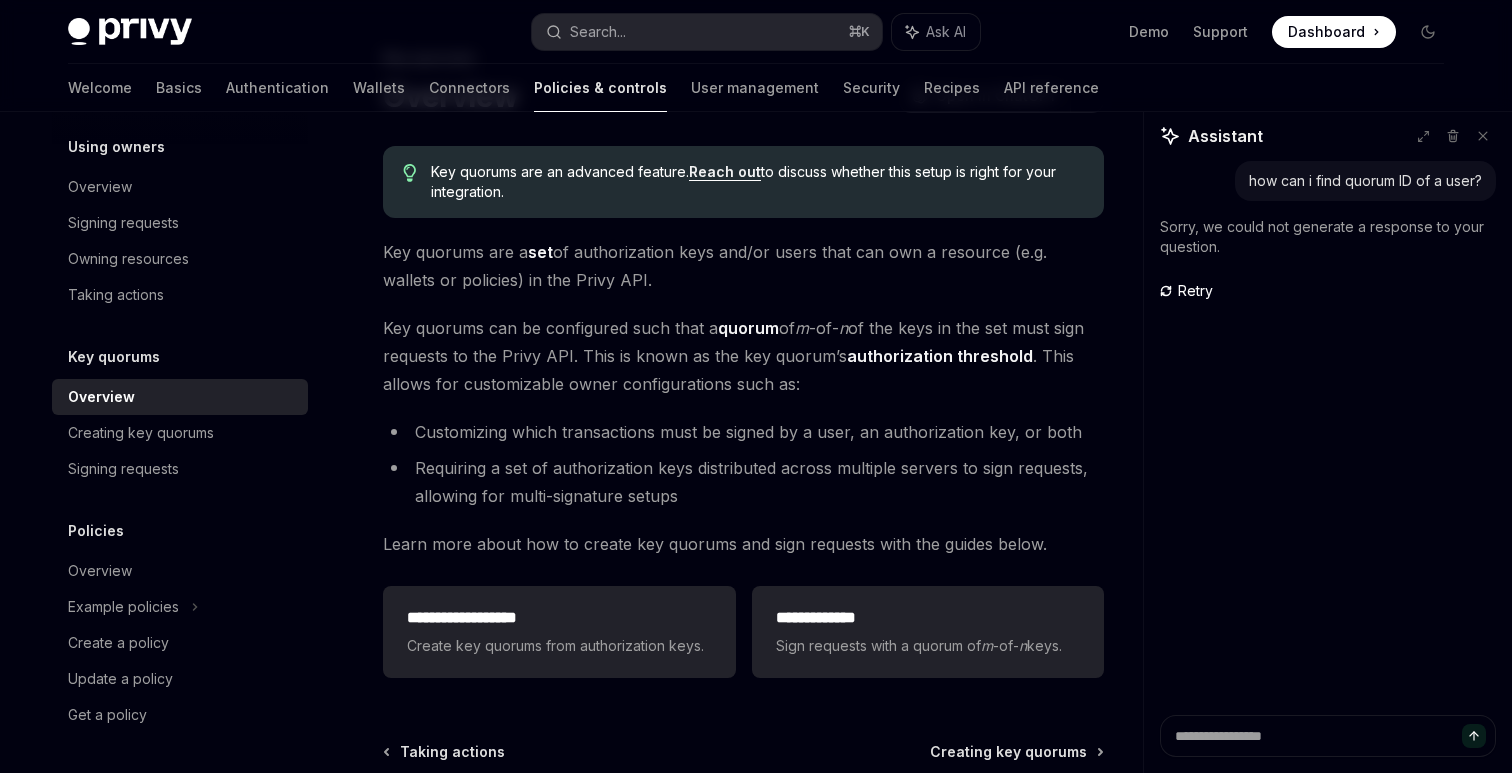 scroll, scrollTop: 116, scrollLeft: 0, axis: vertical 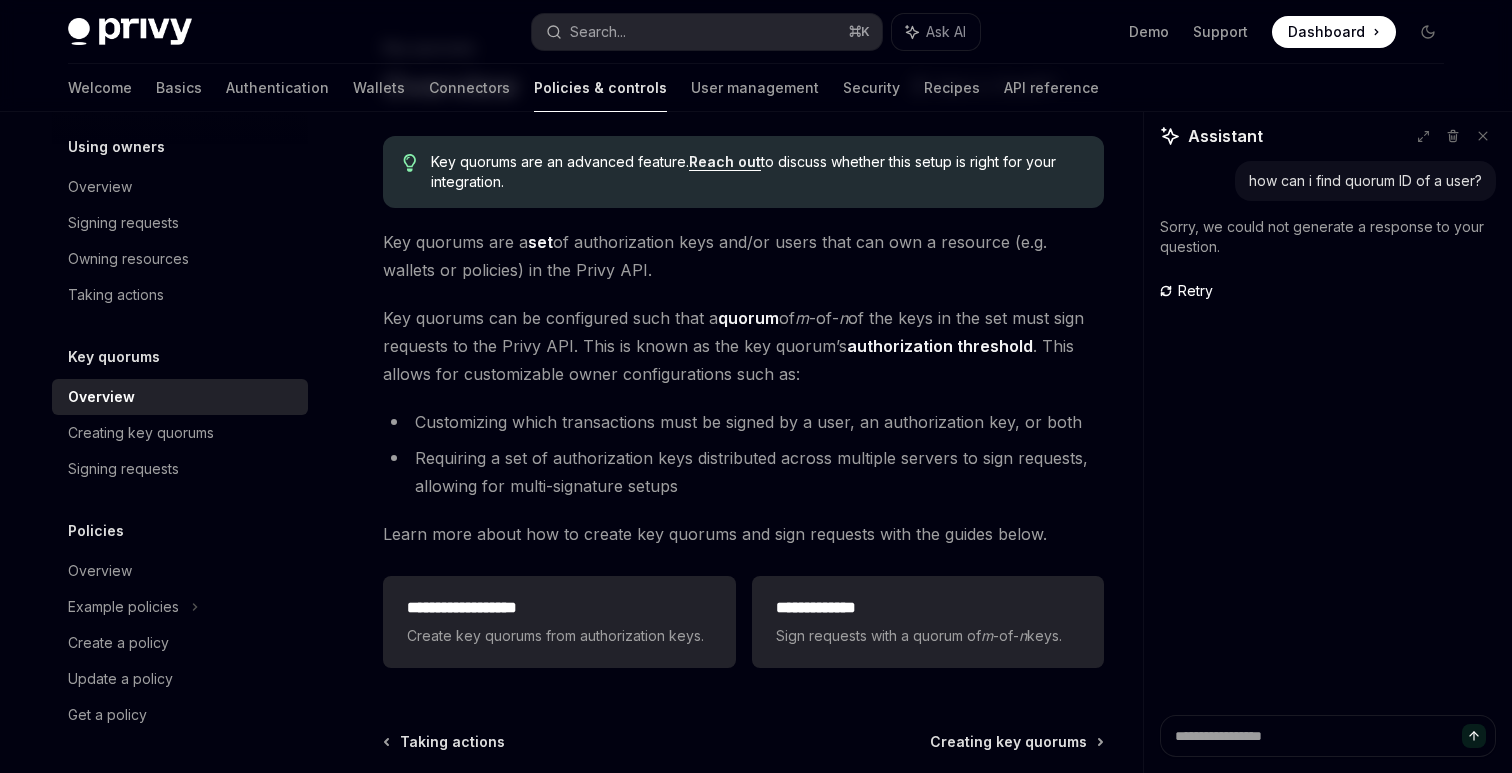 click on "Customizing which transactions must be signed by a user, an authorization key, or both" at bounding box center (743, 422) 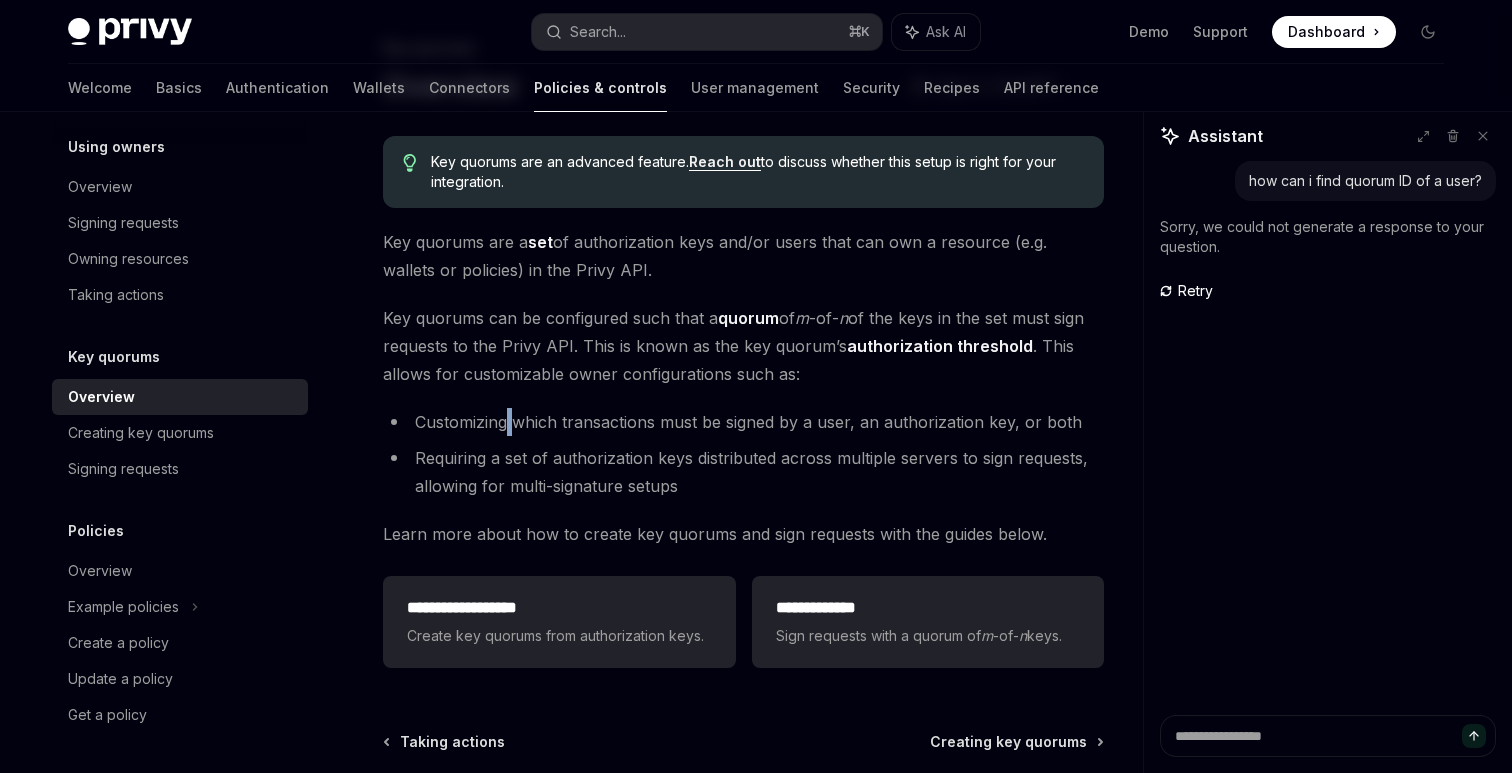 click on "Customizing which transactions must be signed by a user, an authorization key, or both" at bounding box center (743, 422) 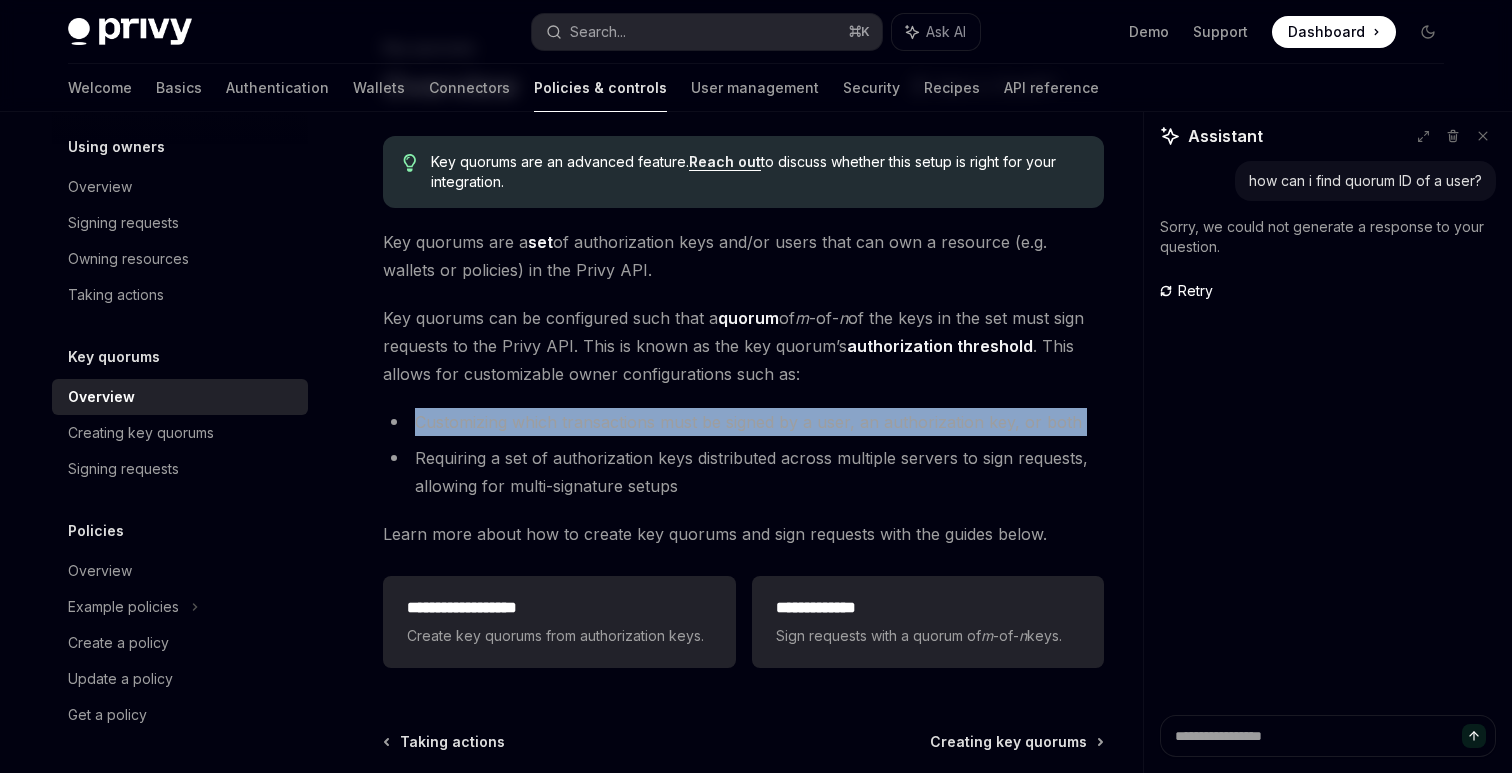 click on "Customizing which transactions must be signed by a user, an authorization key, or both" at bounding box center (743, 422) 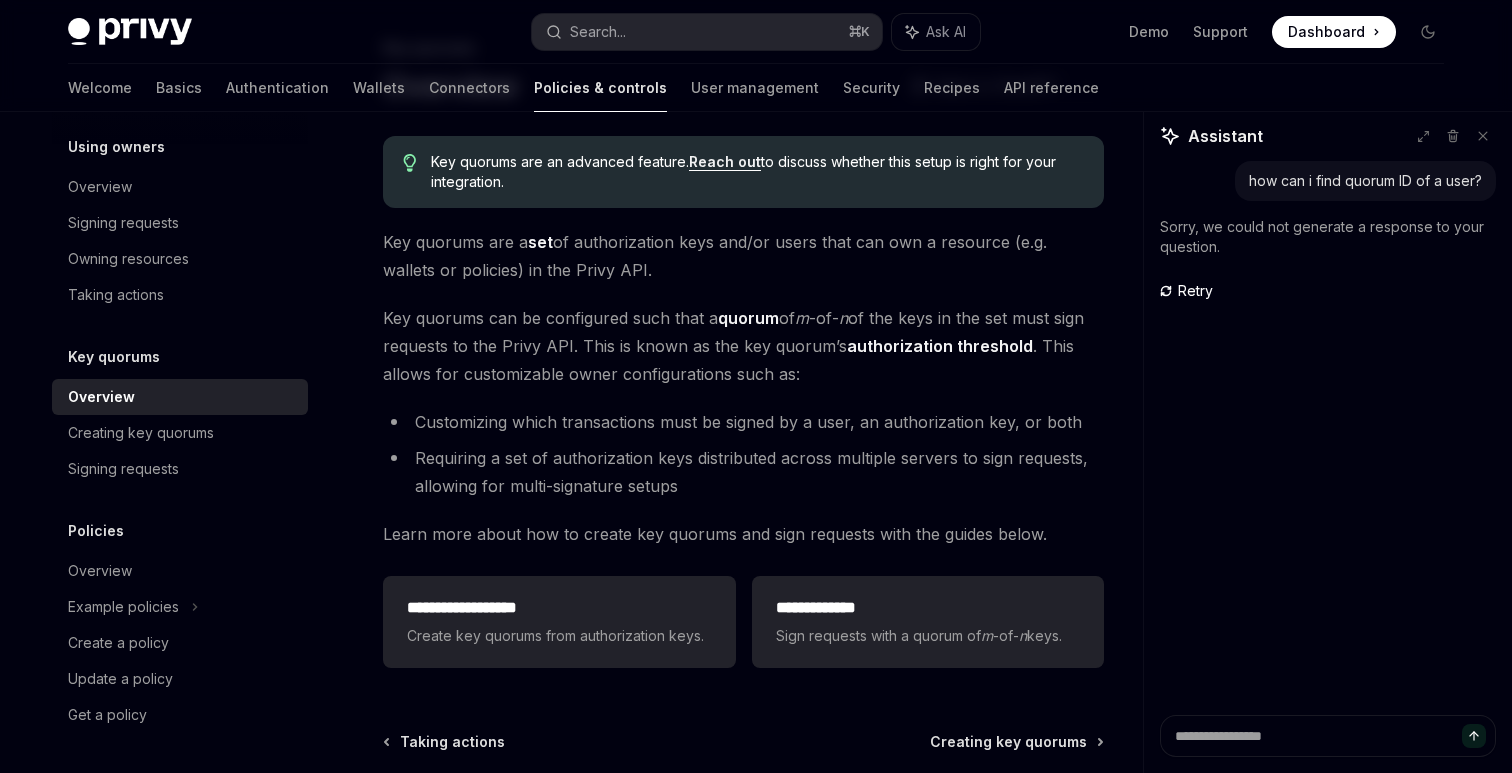 click on "Customizing which transactions must be signed by a user, an authorization key, or both
Requiring a set of authorization keys distributed across multiple servers to sign requests, allowing for multi-signature setups" at bounding box center (743, 454) 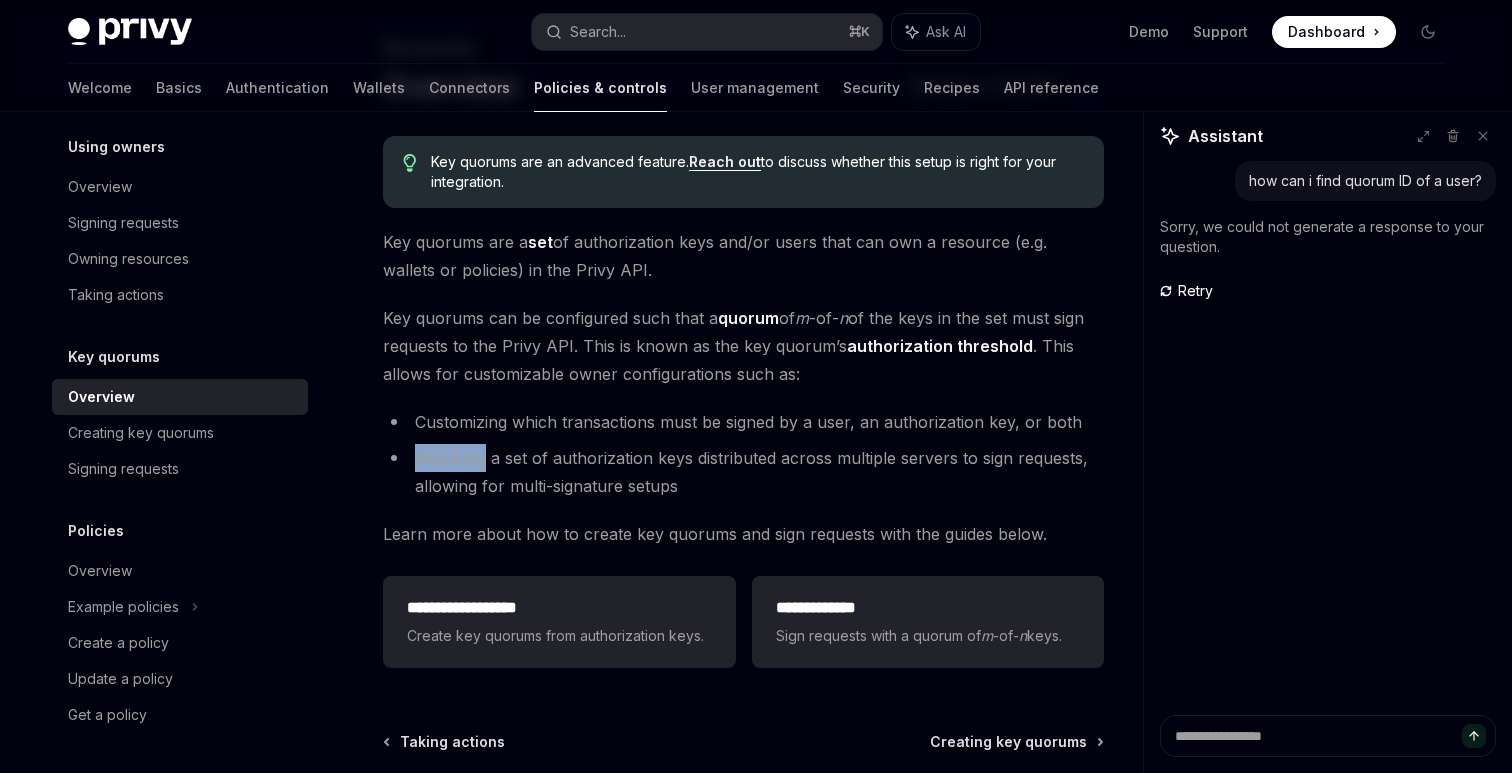 click on "Customizing which transactions must be signed by a user, an authorization key, or both
Requiring a set of authorization keys distributed across multiple servers to sign requests, allowing for multi-signature setups" at bounding box center (743, 454) 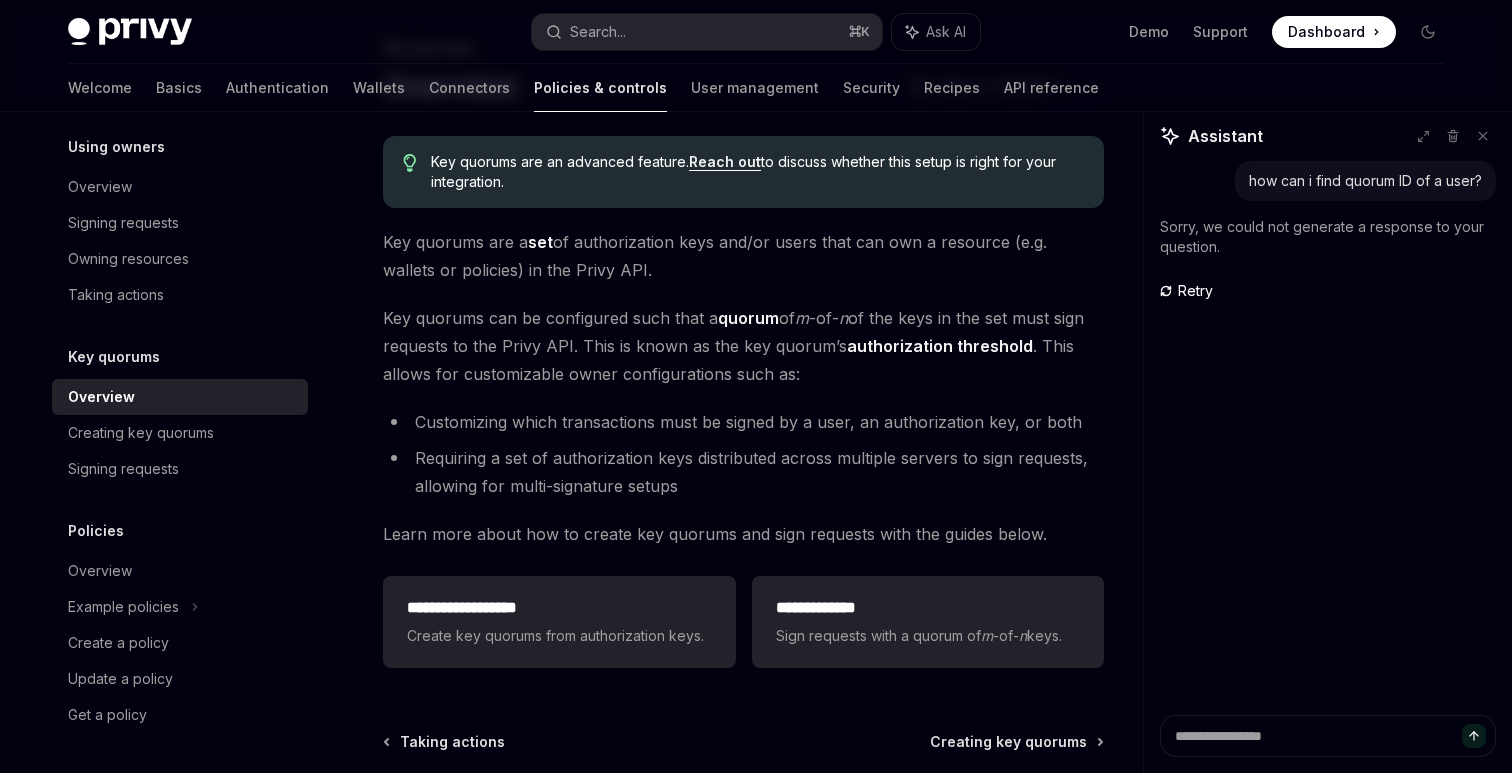 click on "Customizing which transactions must be signed by a user, an authorization key, or both" at bounding box center [743, 422] 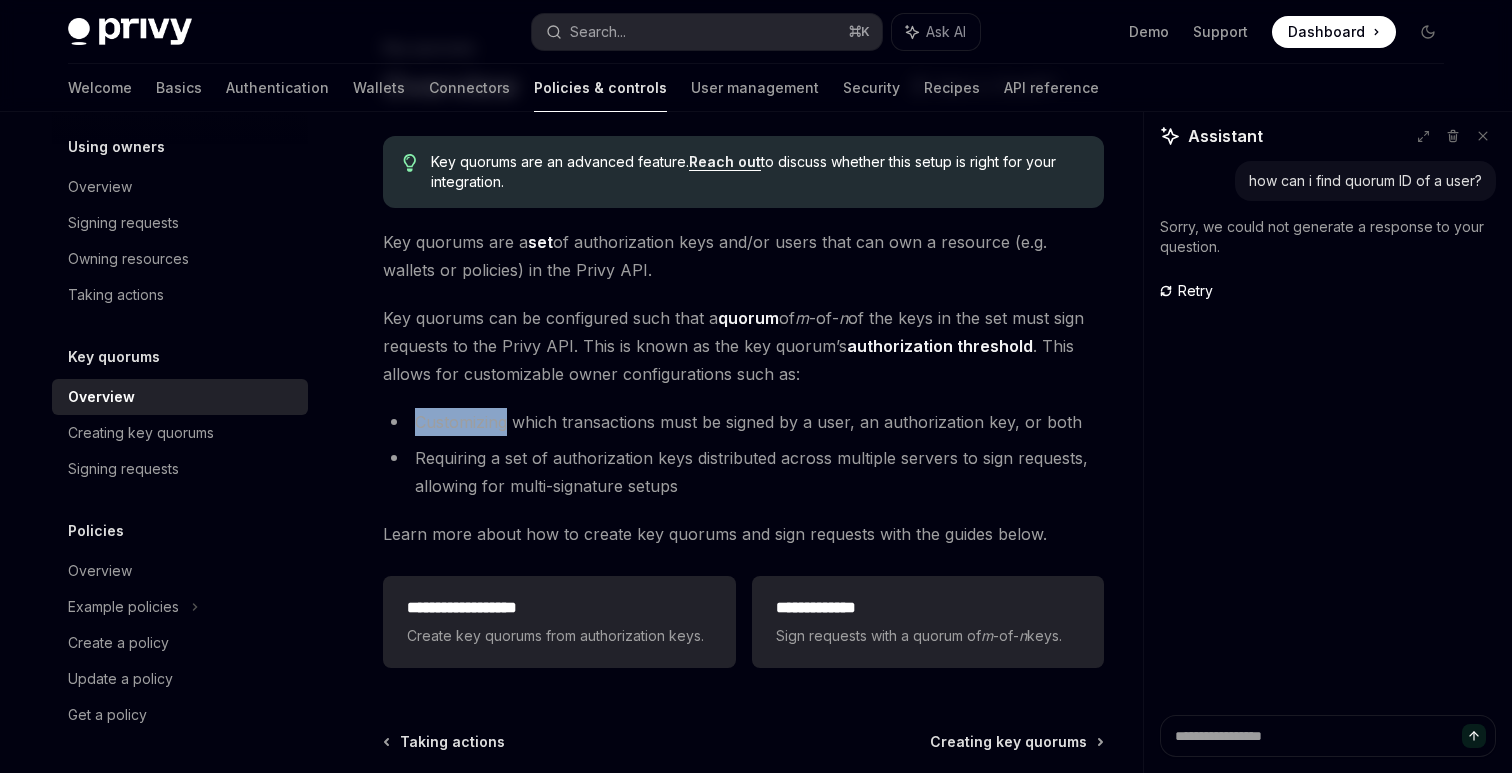 click on "Customizing which transactions must be signed by a user, an authorization key, or both" at bounding box center (743, 422) 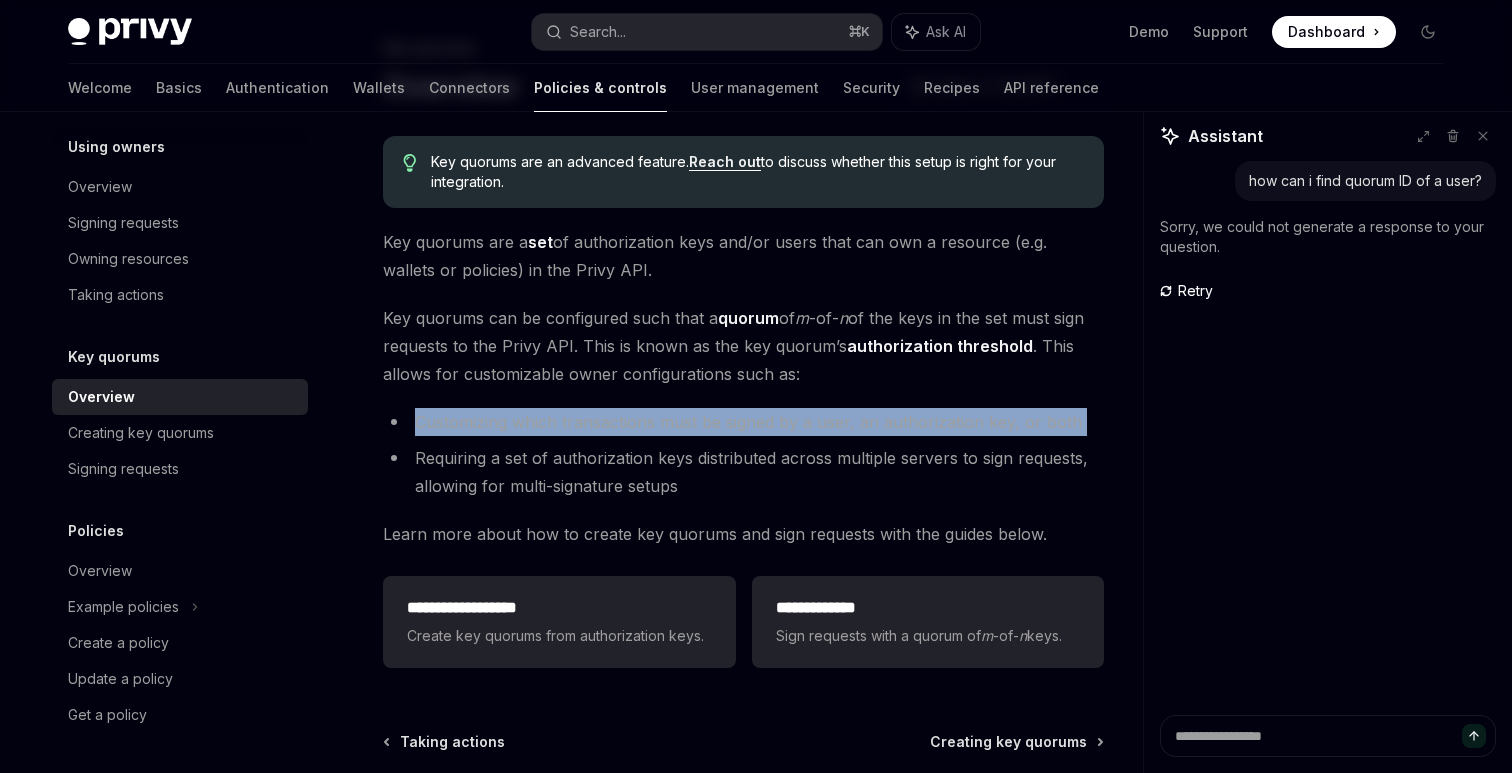 click on "Customizing which transactions must be signed by a user, an authorization key, or both" at bounding box center (743, 422) 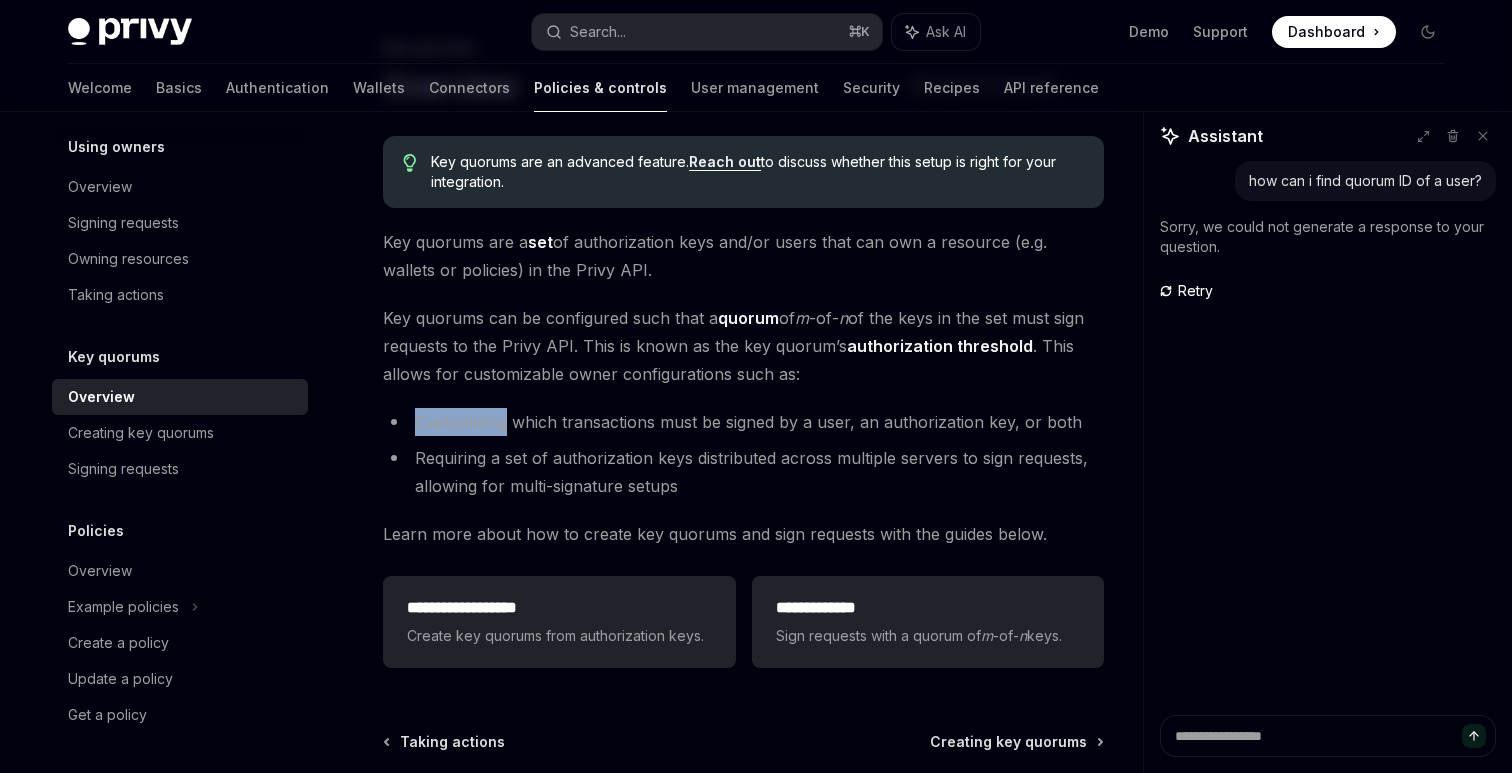 click on "Customizing which transactions must be signed by a user, an authorization key, or both" at bounding box center [743, 422] 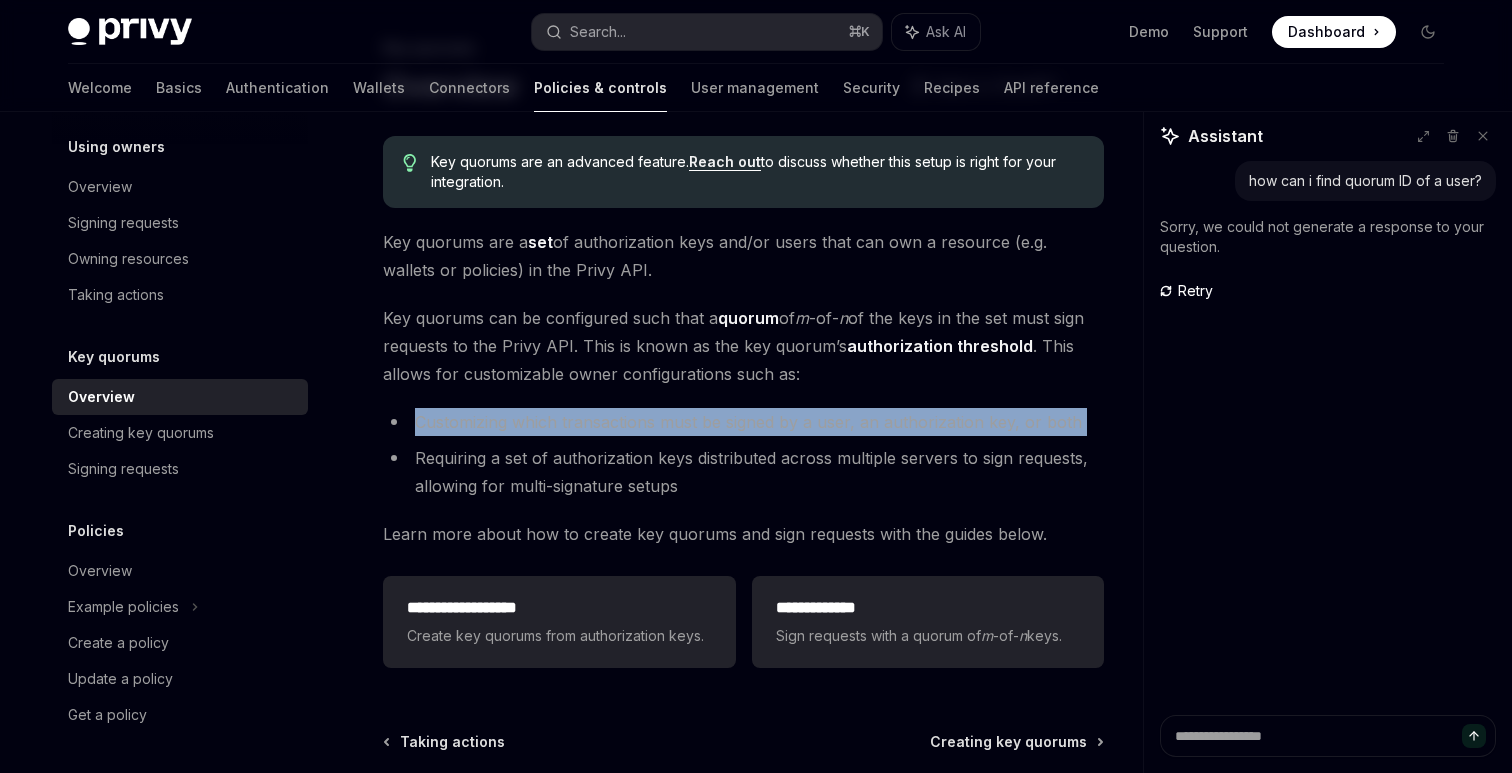 click on "Customizing which transactions must be signed by a user, an authorization key, or both" at bounding box center (743, 422) 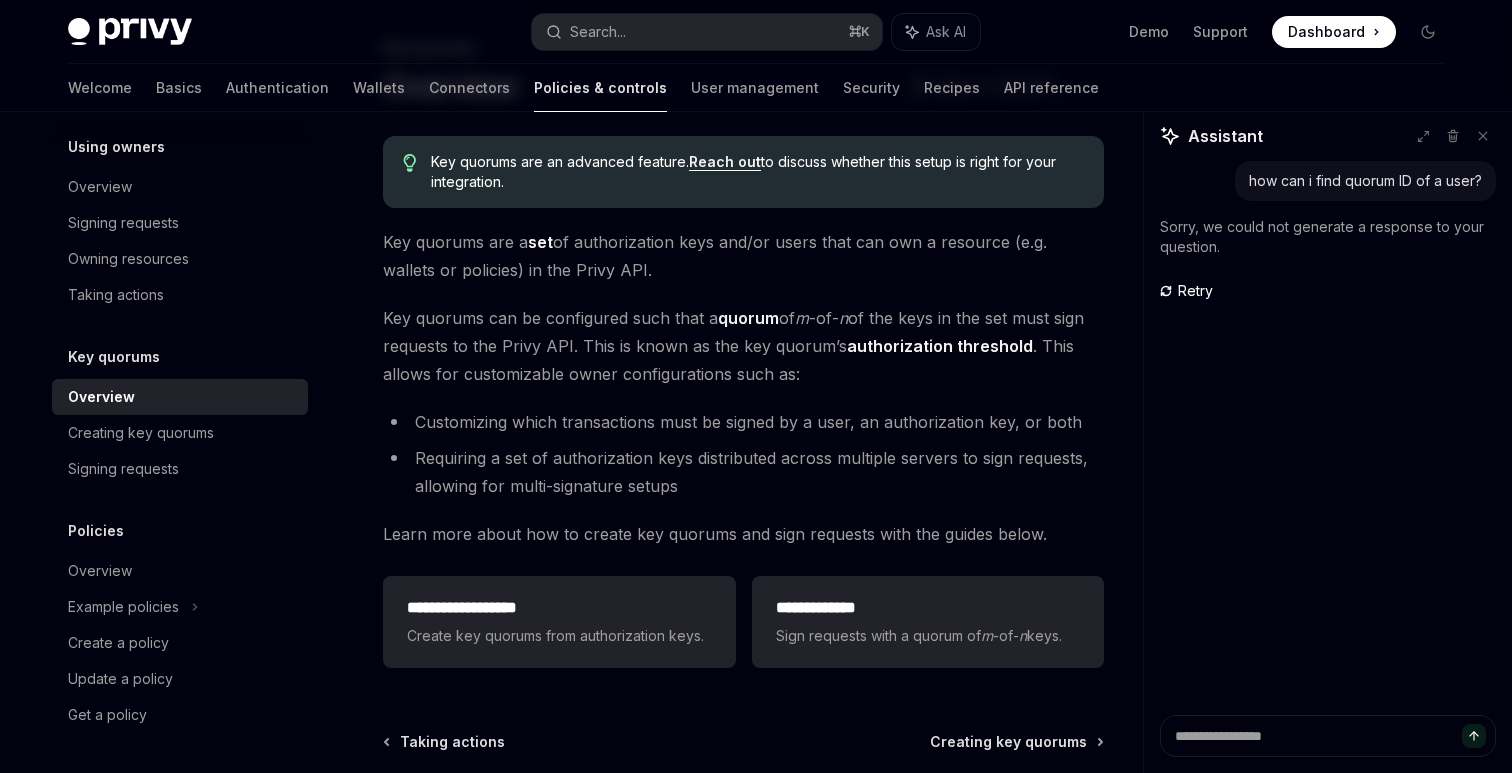 click on "Customizing which transactions must be signed by a user, an authorization key, or both" at bounding box center [743, 422] 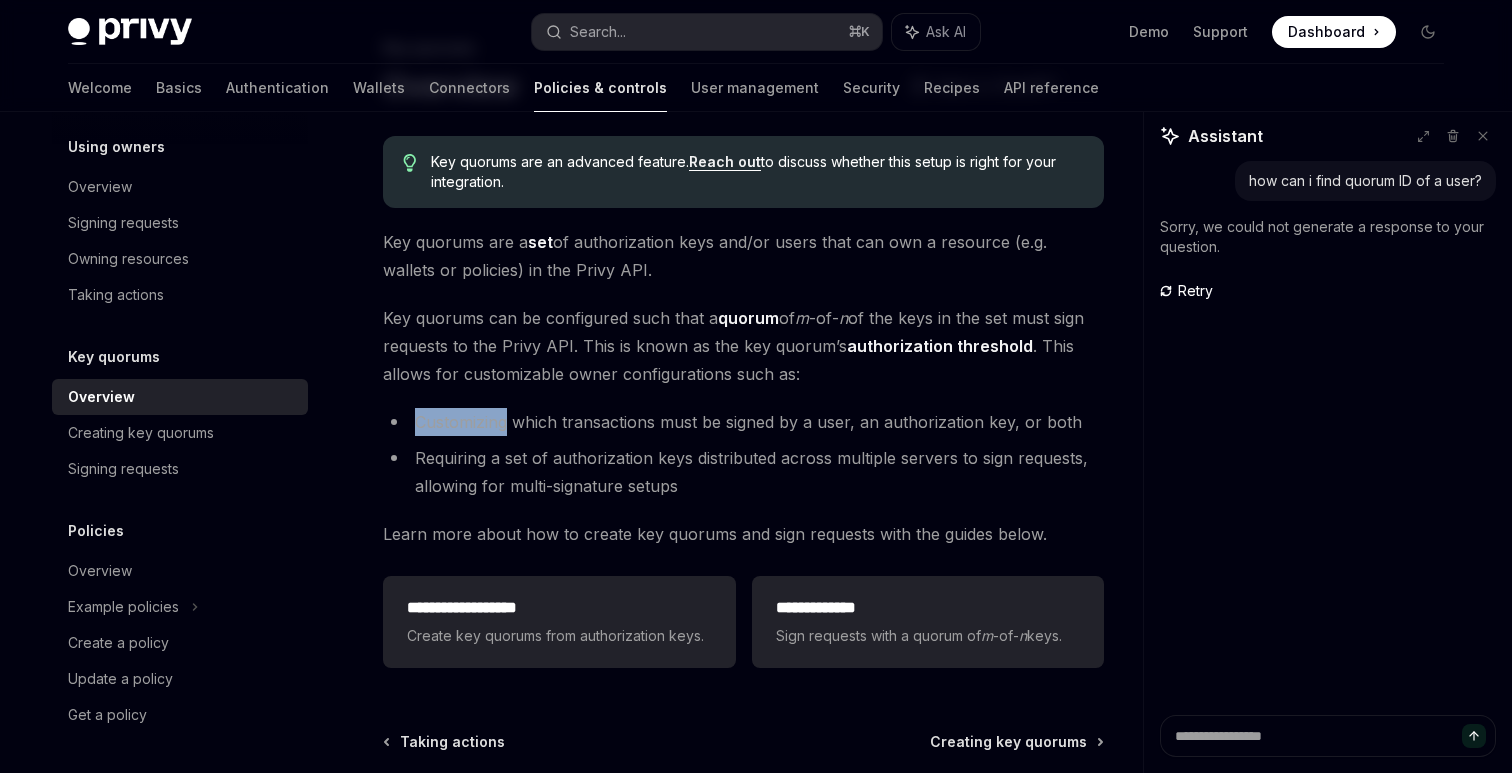 click on "Customizing which transactions must be signed by a user, an authorization key, or both" at bounding box center (743, 422) 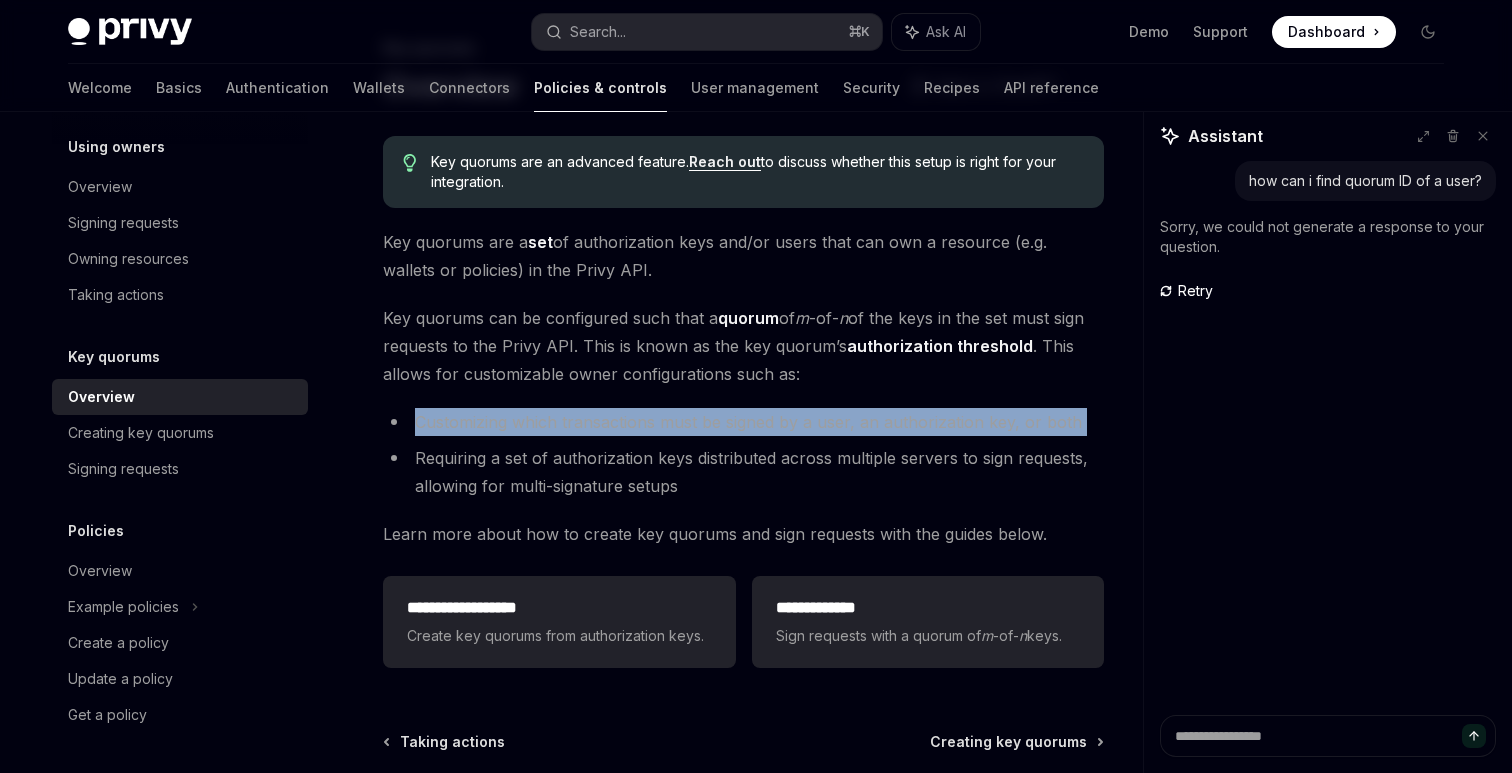 click on "Customizing which transactions must be signed by a user, an authorization key, or both" at bounding box center (743, 422) 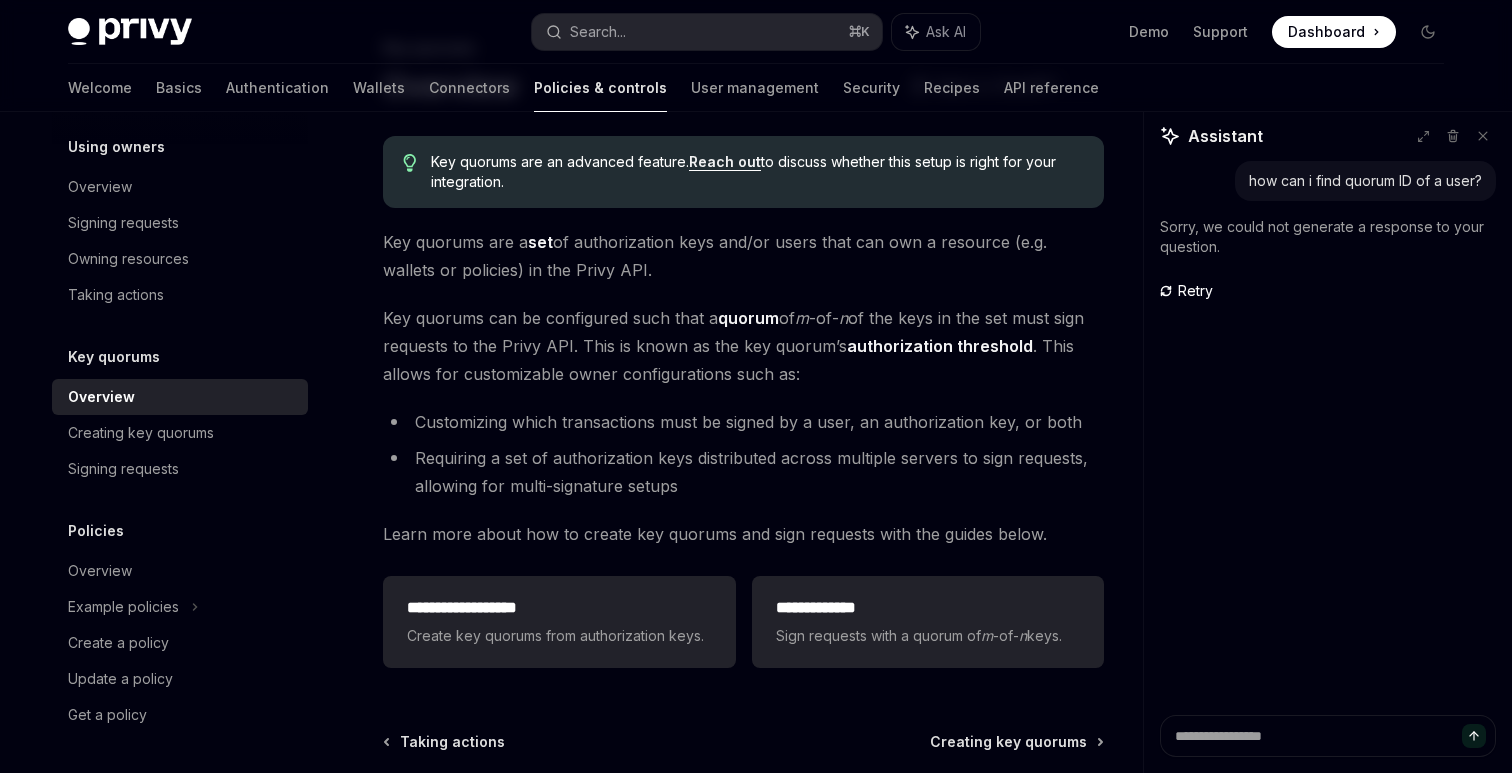 click on "Requiring a set of authorization keys distributed across multiple servers to sign requests, allowing for multi-signature setups" at bounding box center [743, 472] 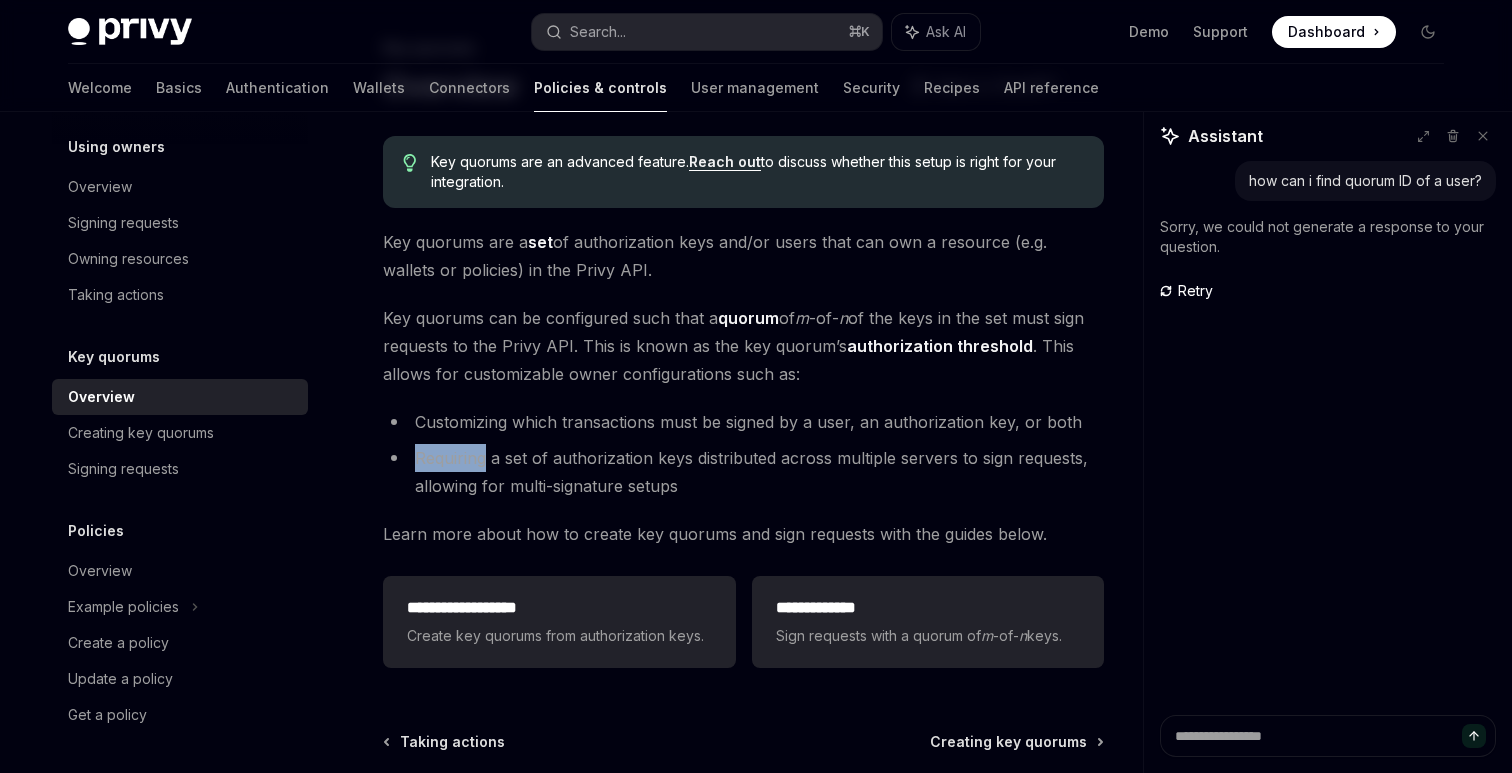 click on "Requiring a set of authorization keys distributed across multiple servers to sign requests, allowing for multi-signature setups" at bounding box center [743, 472] 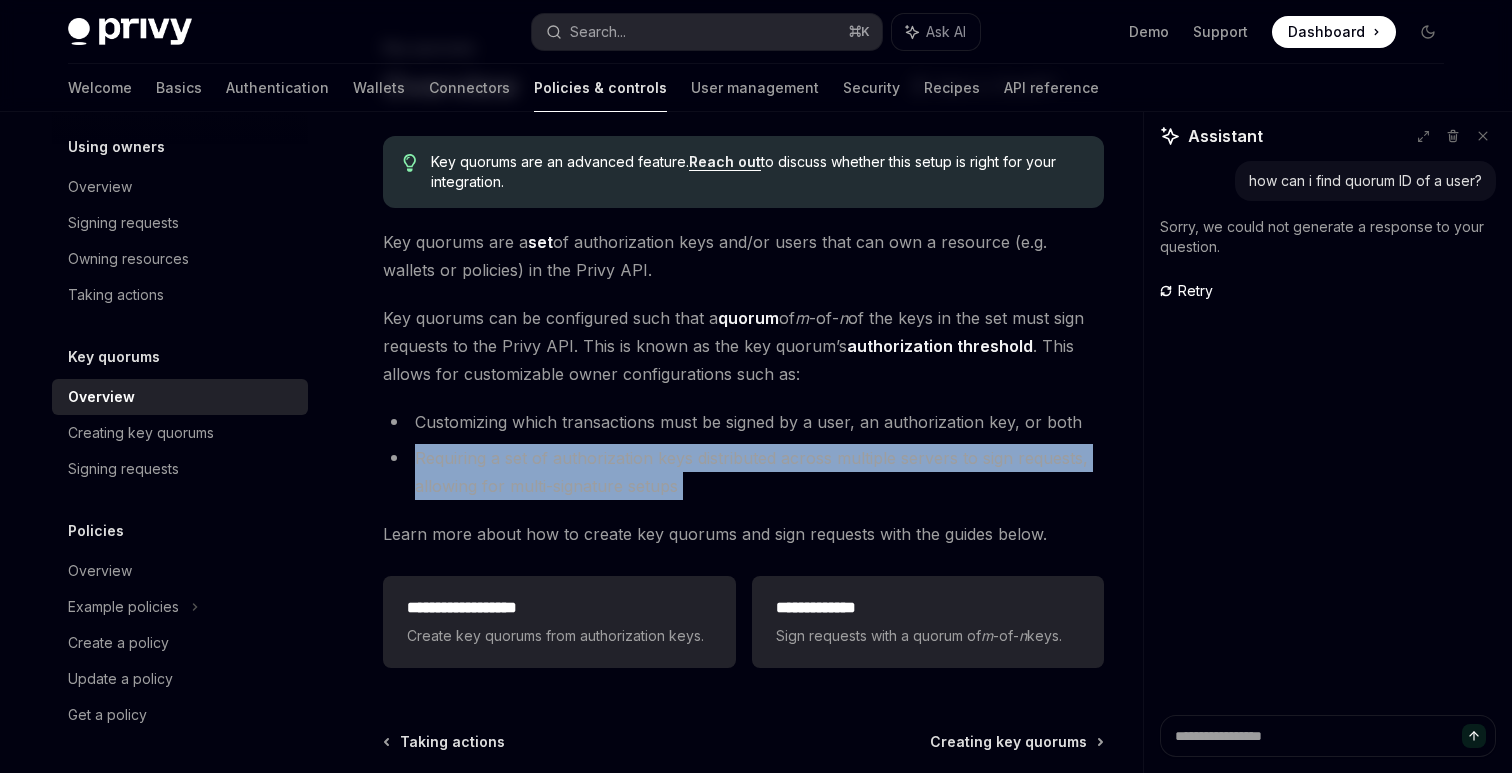 click on "Requiring a set of authorization keys distributed across multiple servers to sign requests, allowing for multi-signature setups" at bounding box center [743, 472] 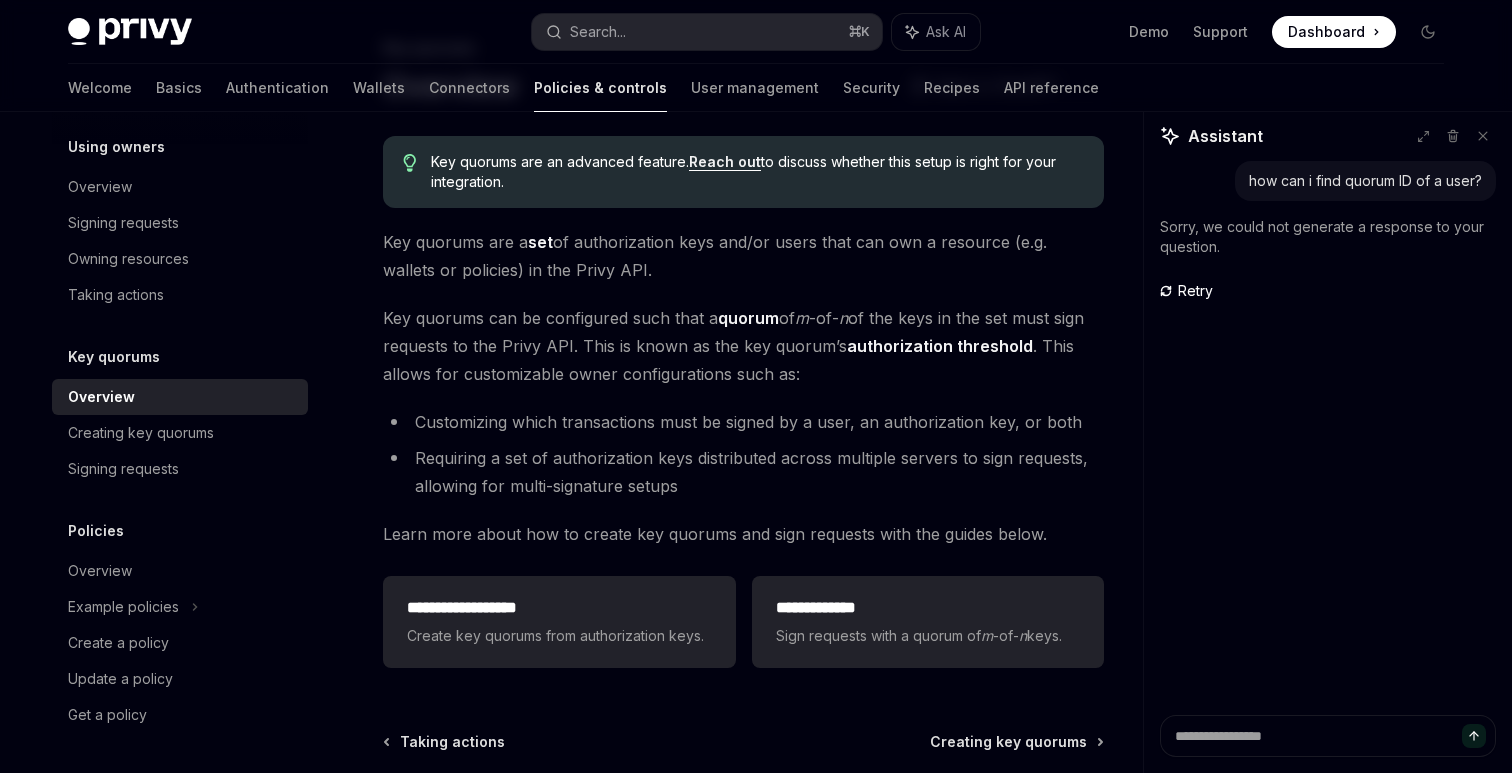 click on "Requiring a set of authorization keys distributed across multiple servers to sign requests, allowing for multi-signature setups" at bounding box center (743, 472) 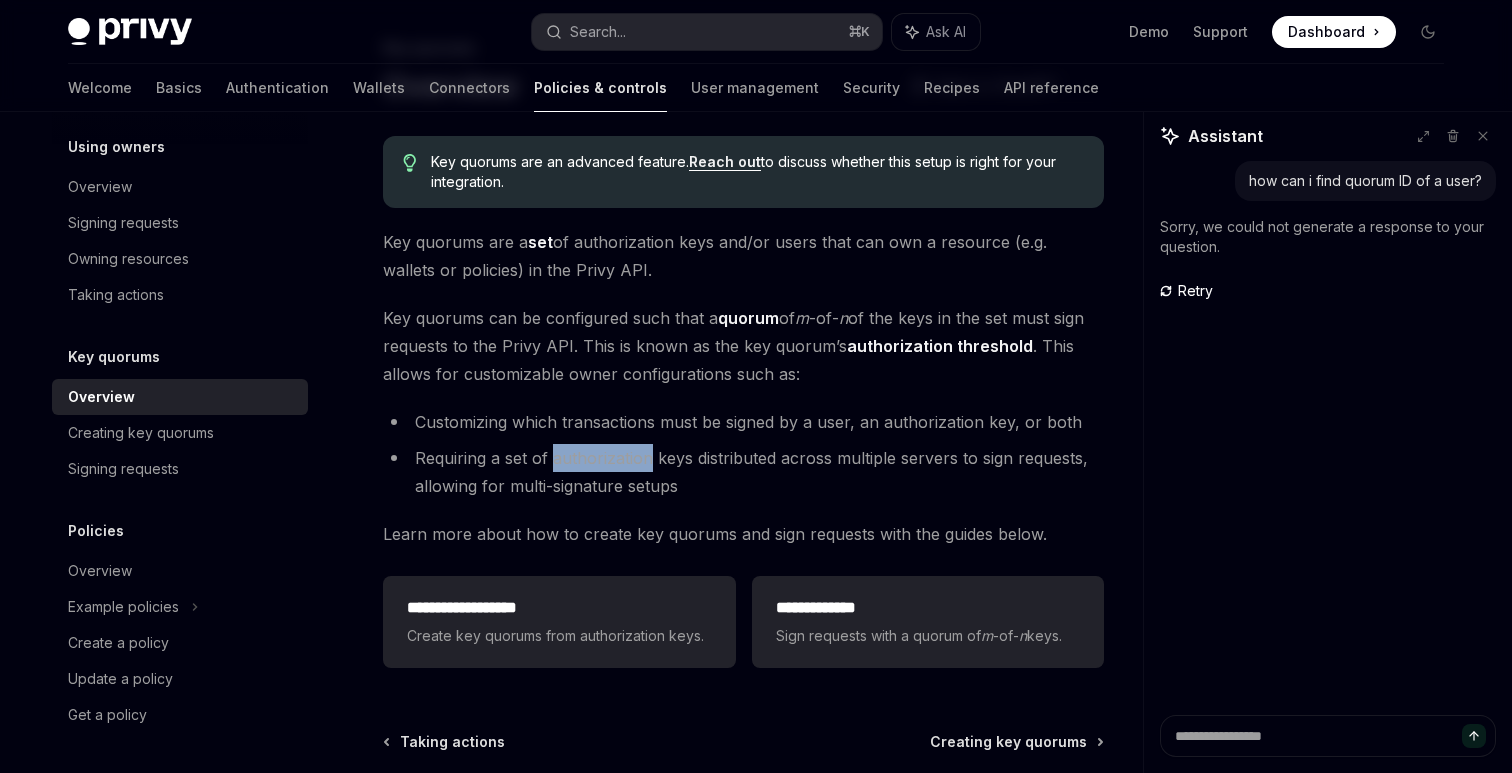 click on "Requiring a set of authorization keys distributed across multiple servers to sign requests, allowing for multi-signature setups" at bounding box center [743, 472] 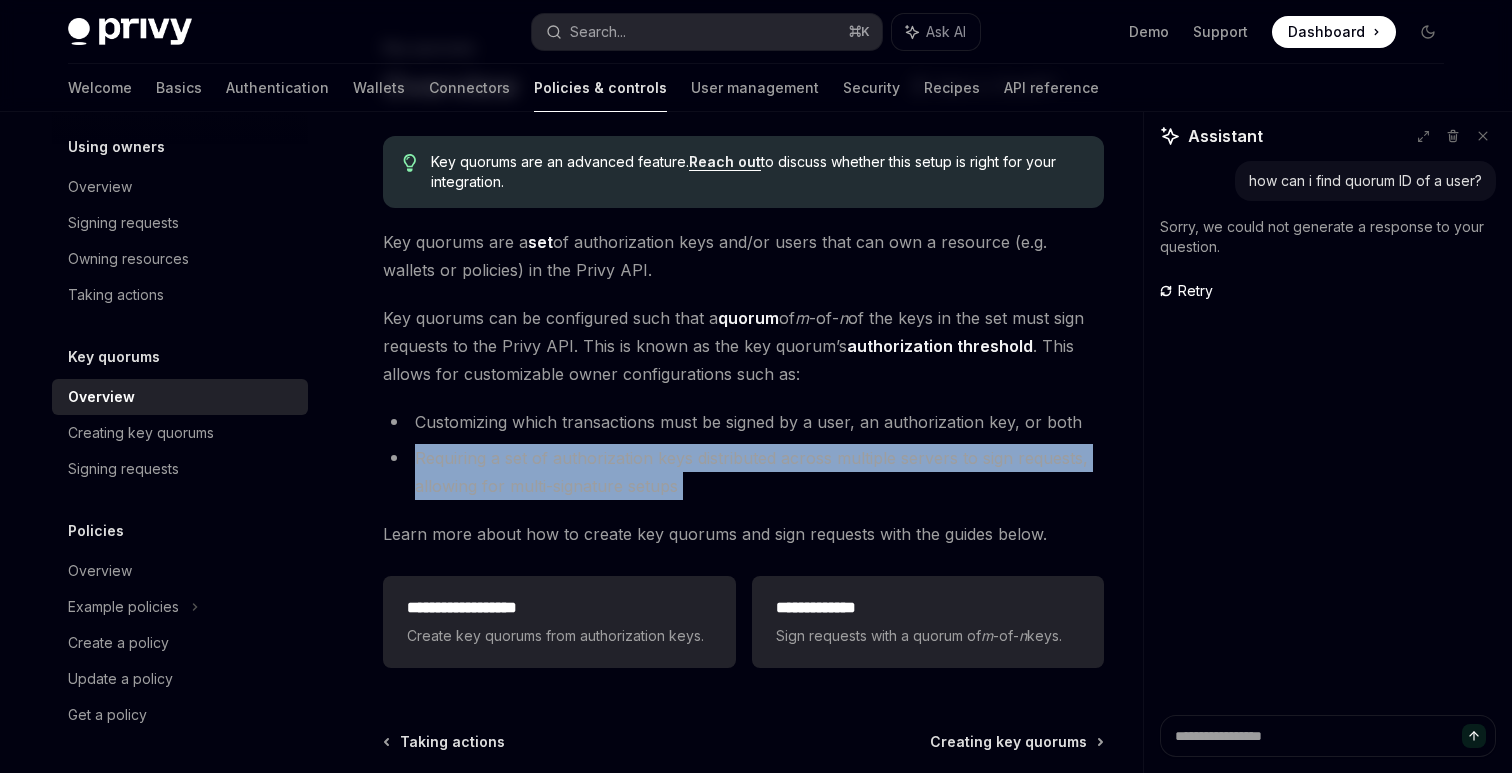 click on "Requiring a set of authorization keys distributed across multiple servers to sign requests, allowing for multi-signature setups" at bounding box center [743, 472] 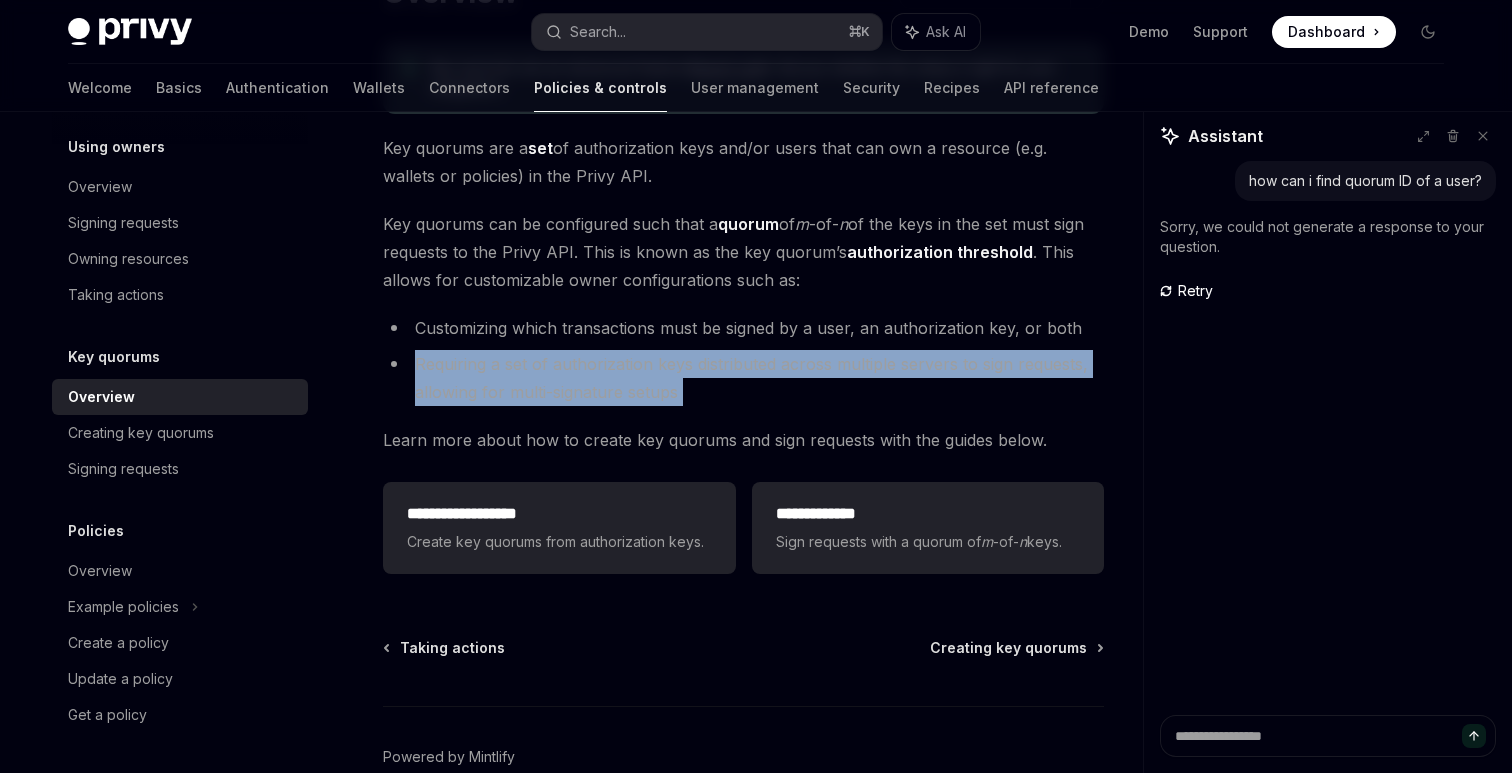 scroll, scrollTop: 242, scrollLeft: 0, axis: vertical 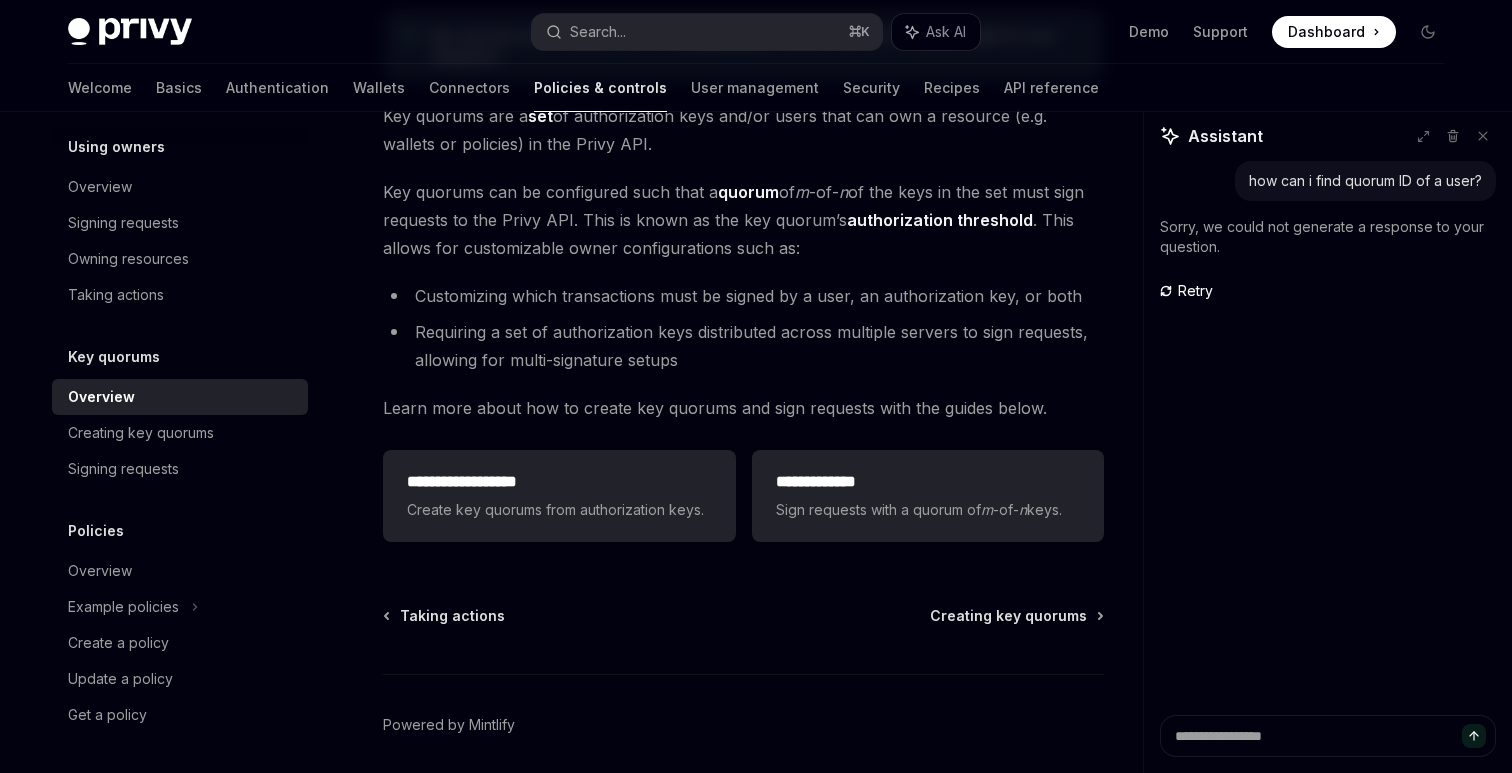 click on "Learn more about how to create key quorums and sign requests with the guides below." at bounding box center [743, 408] 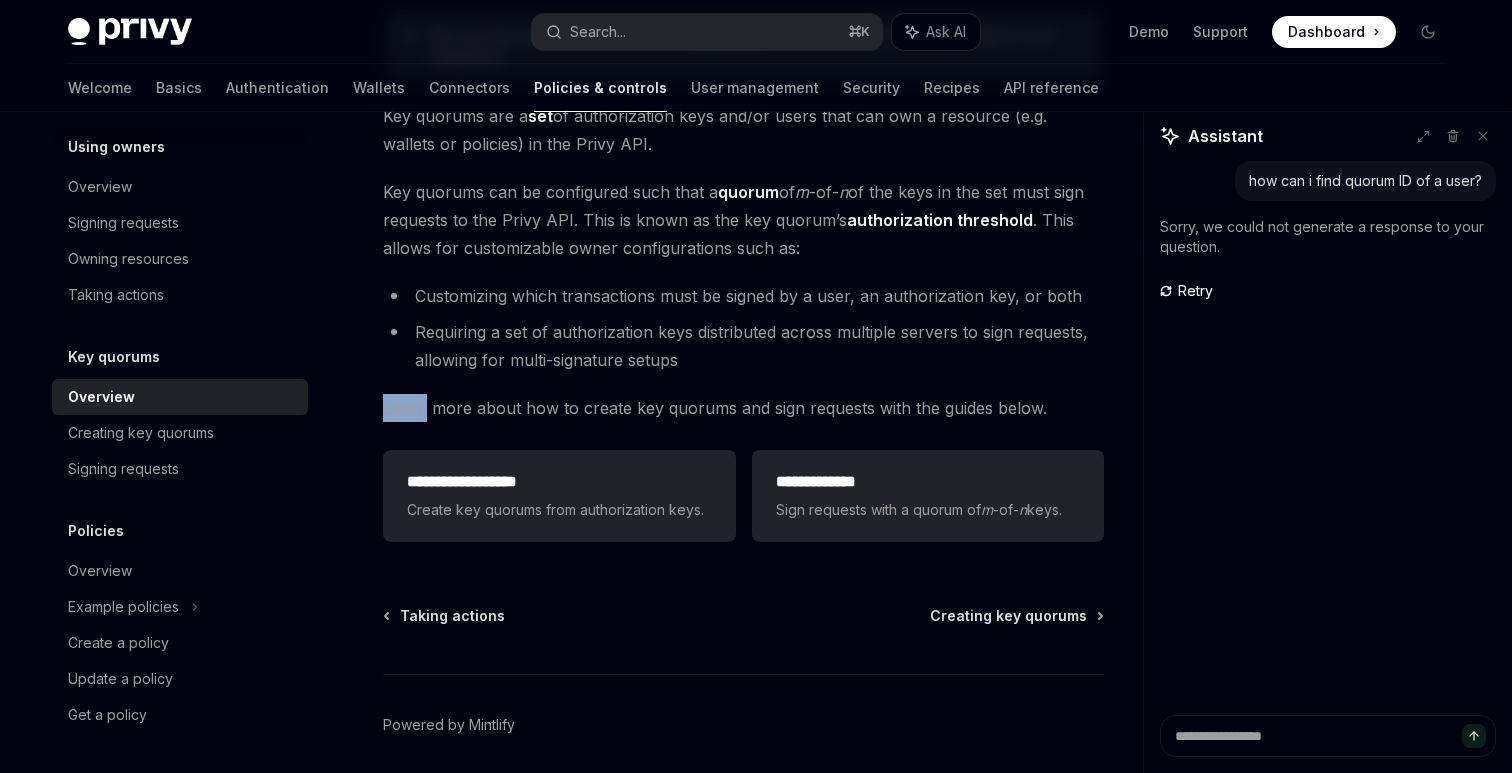 click on "Learn more about how to create key quorums and sign requests with the guides below." at bounding box center (743, 408) 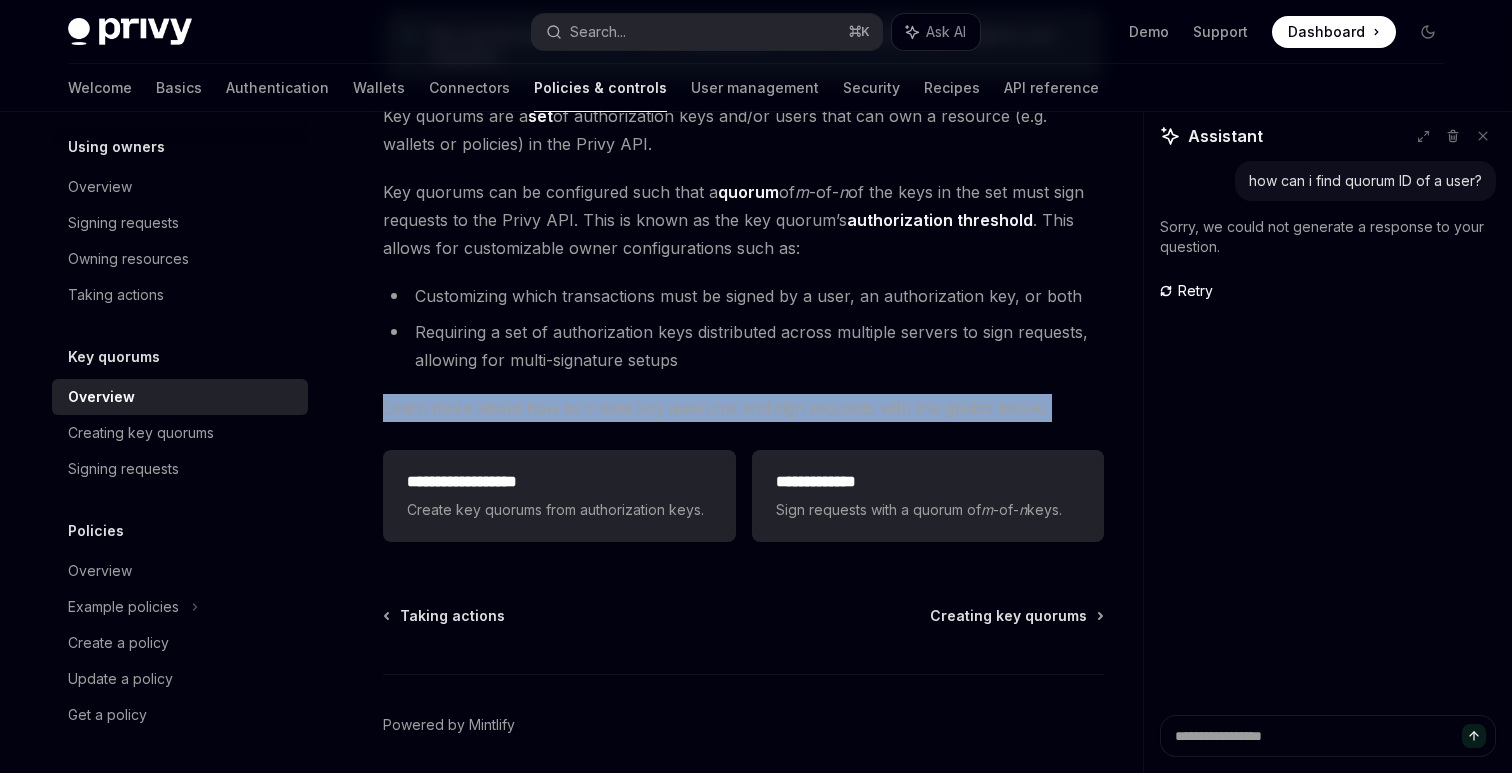 click on "Learn more about how to create key quorums and sign requests with the guides below." at bounding box center [743, 408] 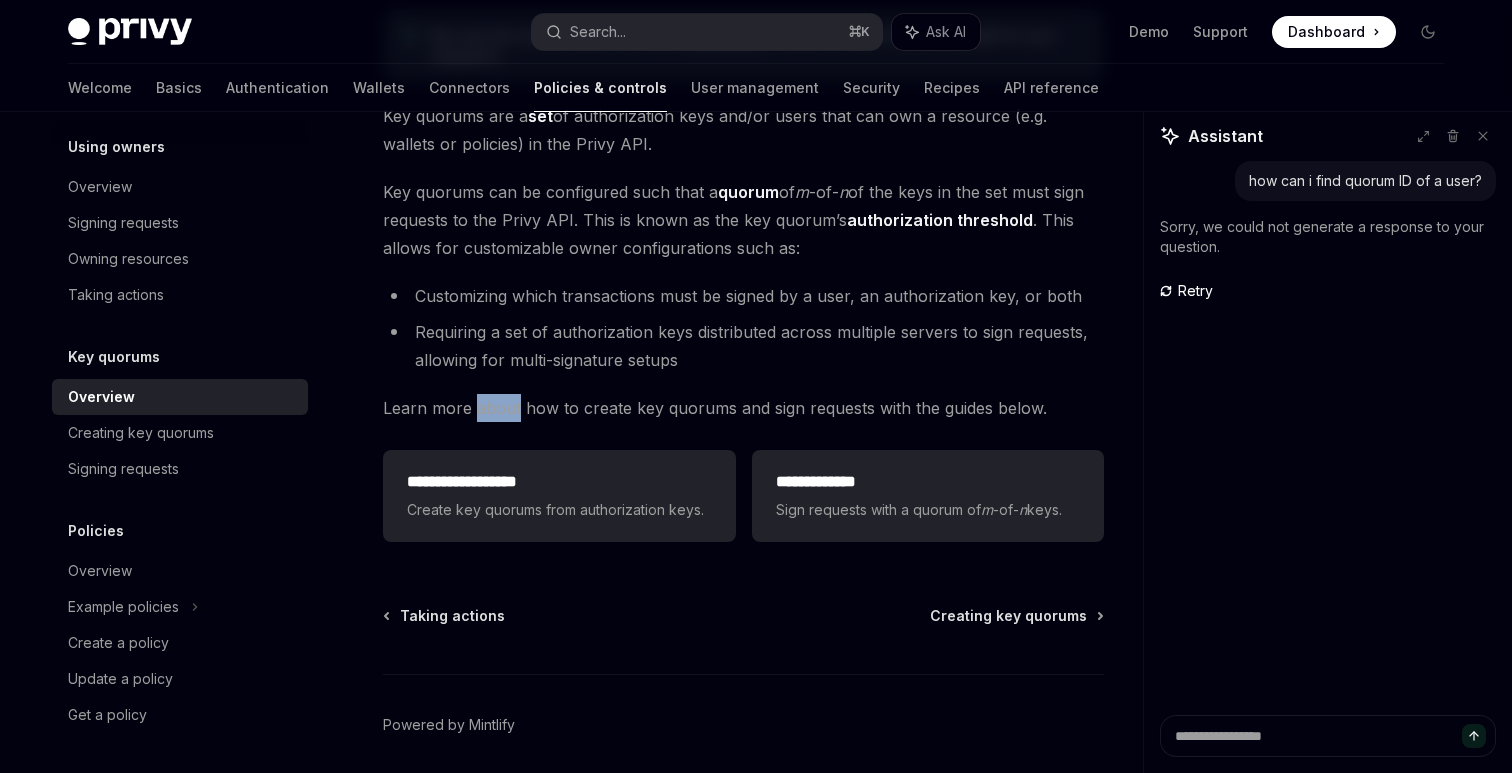 click on "Learn more about how to create key quorums and sign requests with the guides below." at bounding box center (743, 408) 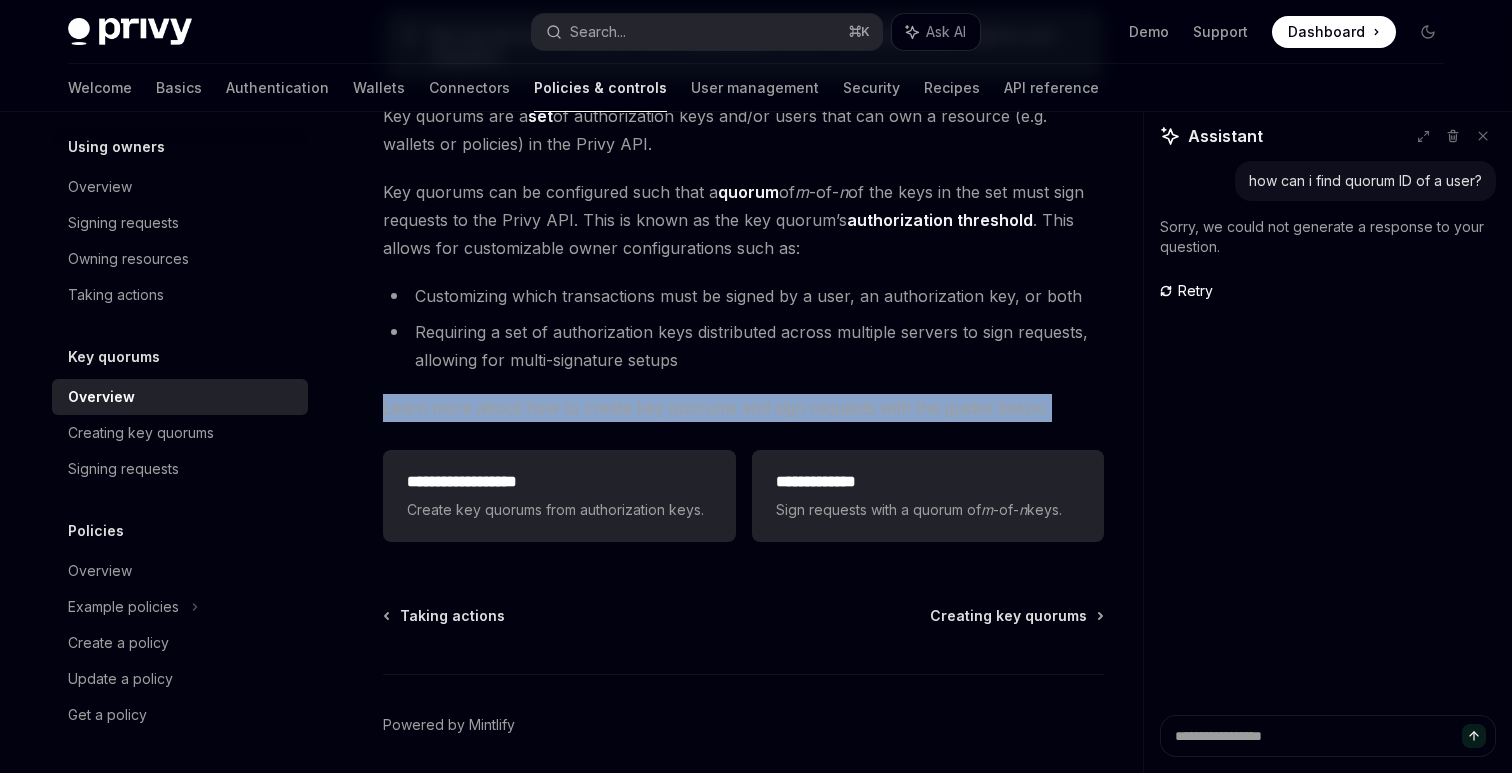 click on "Learn more about how to create key quorums and sign requests with the guides below." at bounding box center (743, 408) 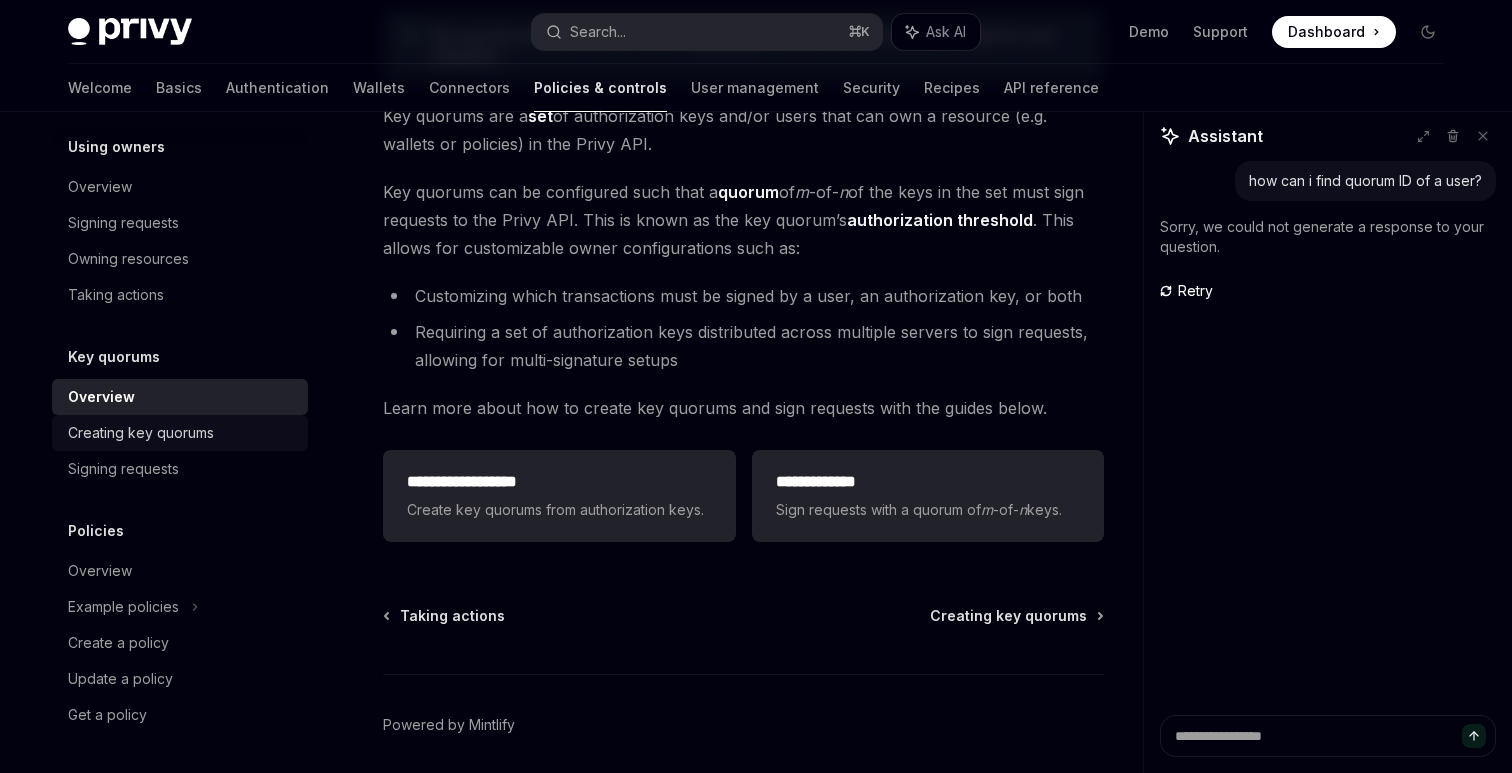 click on "Creating key quorums" at bounding box center (141, 433) 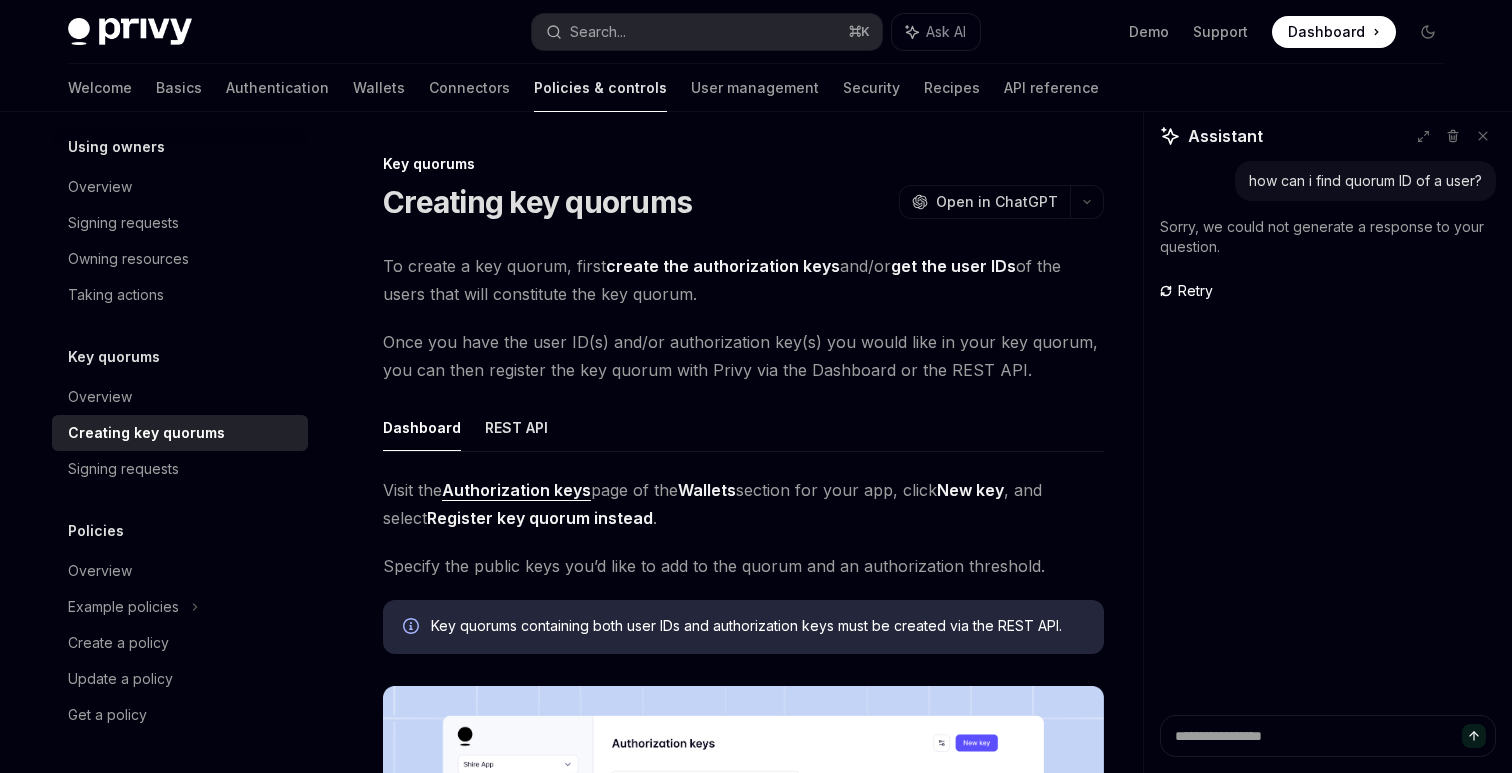 click on "To create a key quorum, first  create the authorization keys  and/or  get the user IDs  of the users that will constitute the key quorum." at bounding box center [743, 280] 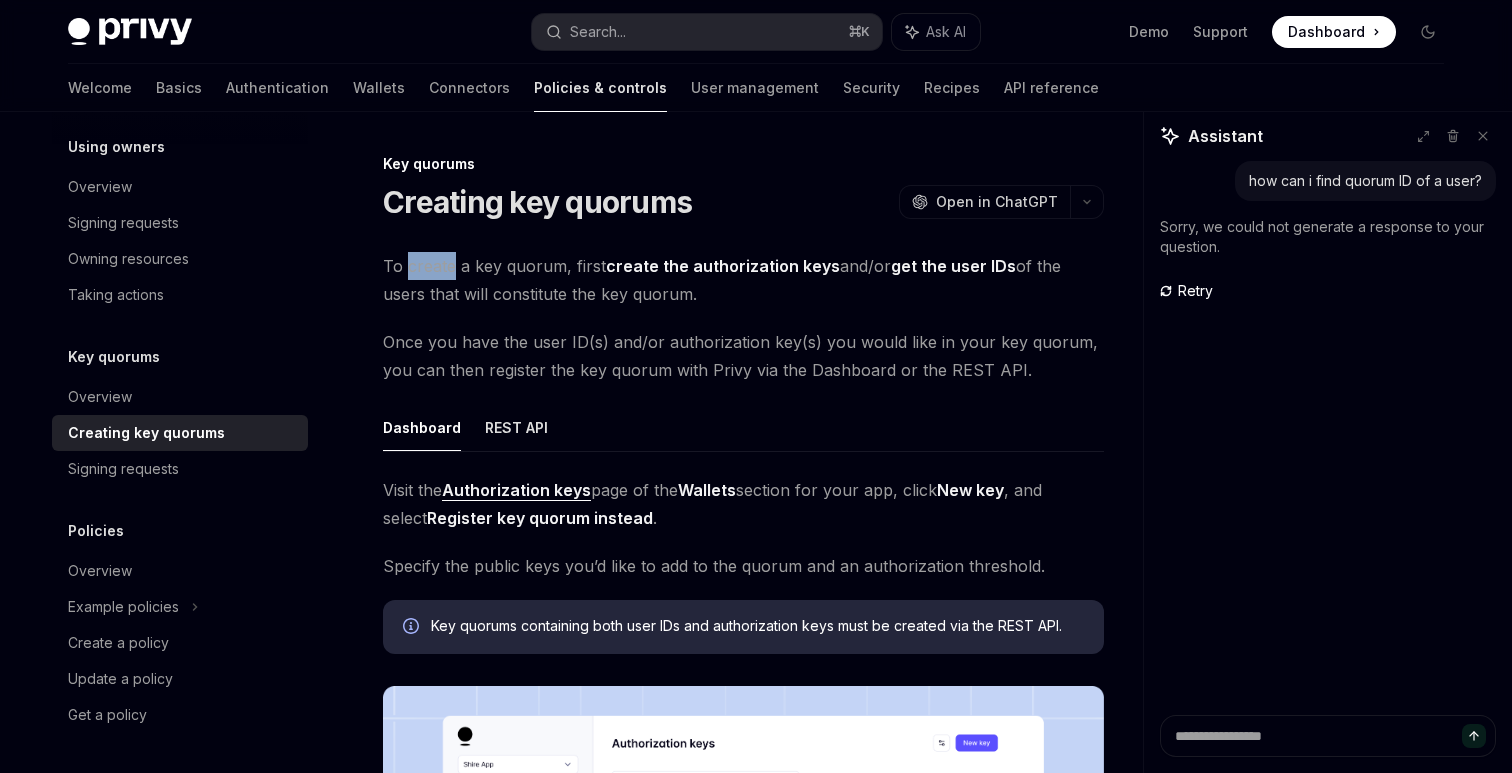 click on "To create a key quorum, first  create the authorization keys  and/or  get the user IDs  of the users that will constitute the key quorum." at bounding box center [743, 280] 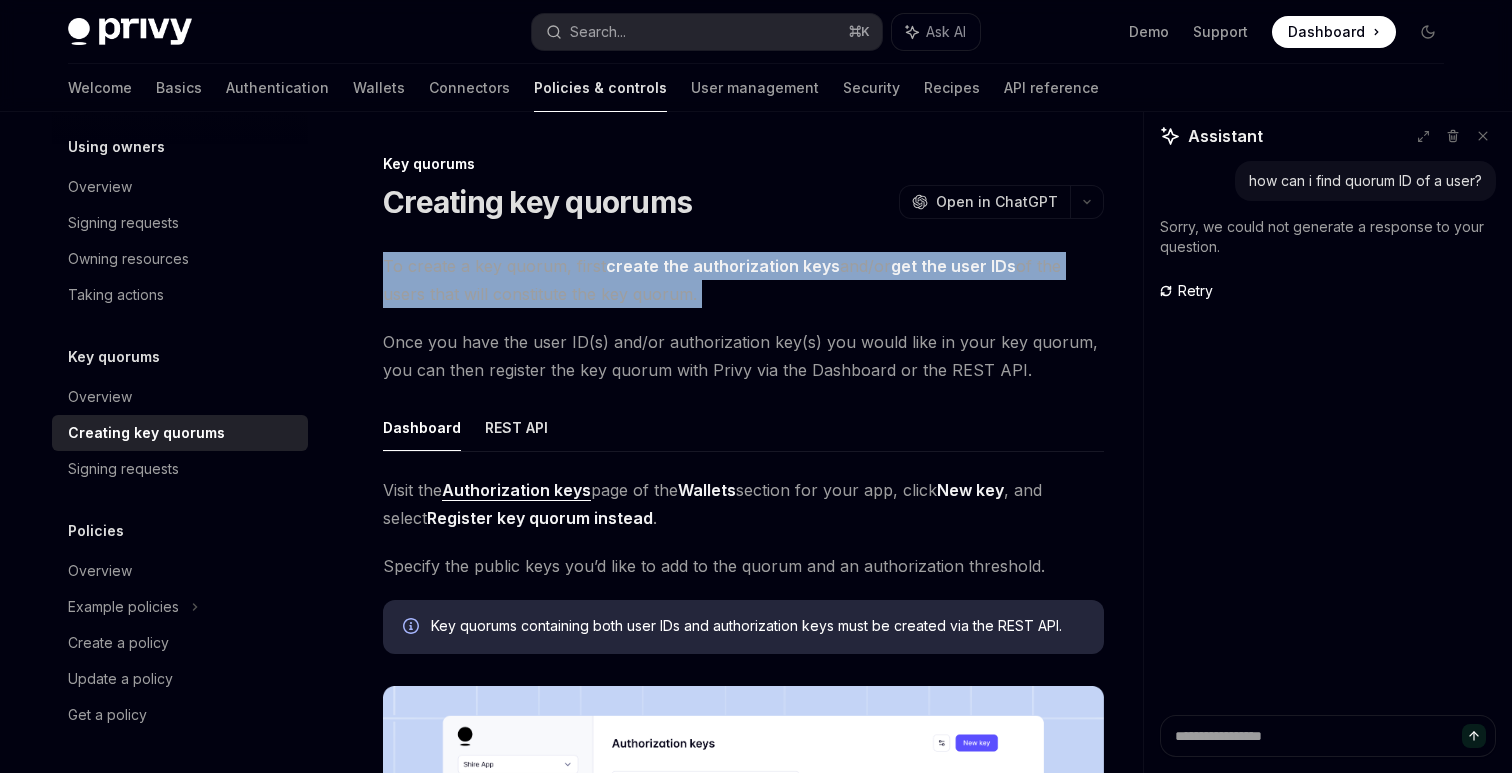 click on "To create a key quorum, first  create the authorization keys  and/or  get the user IDs  of the users that will constitute the key quorum." at bounding box center (743, 280) 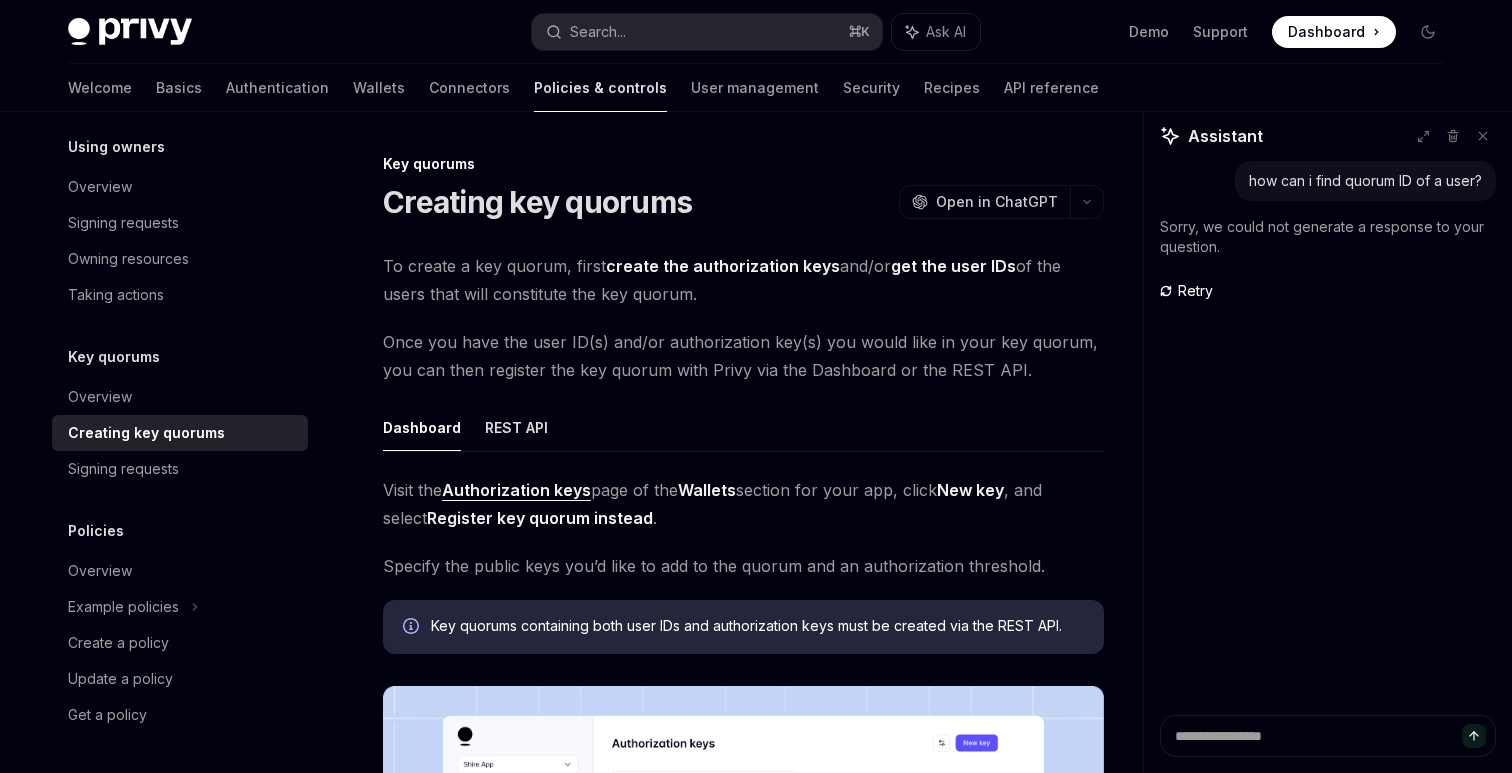 scroll, scrollTop: 0, scrollLeft: 0, axis: both 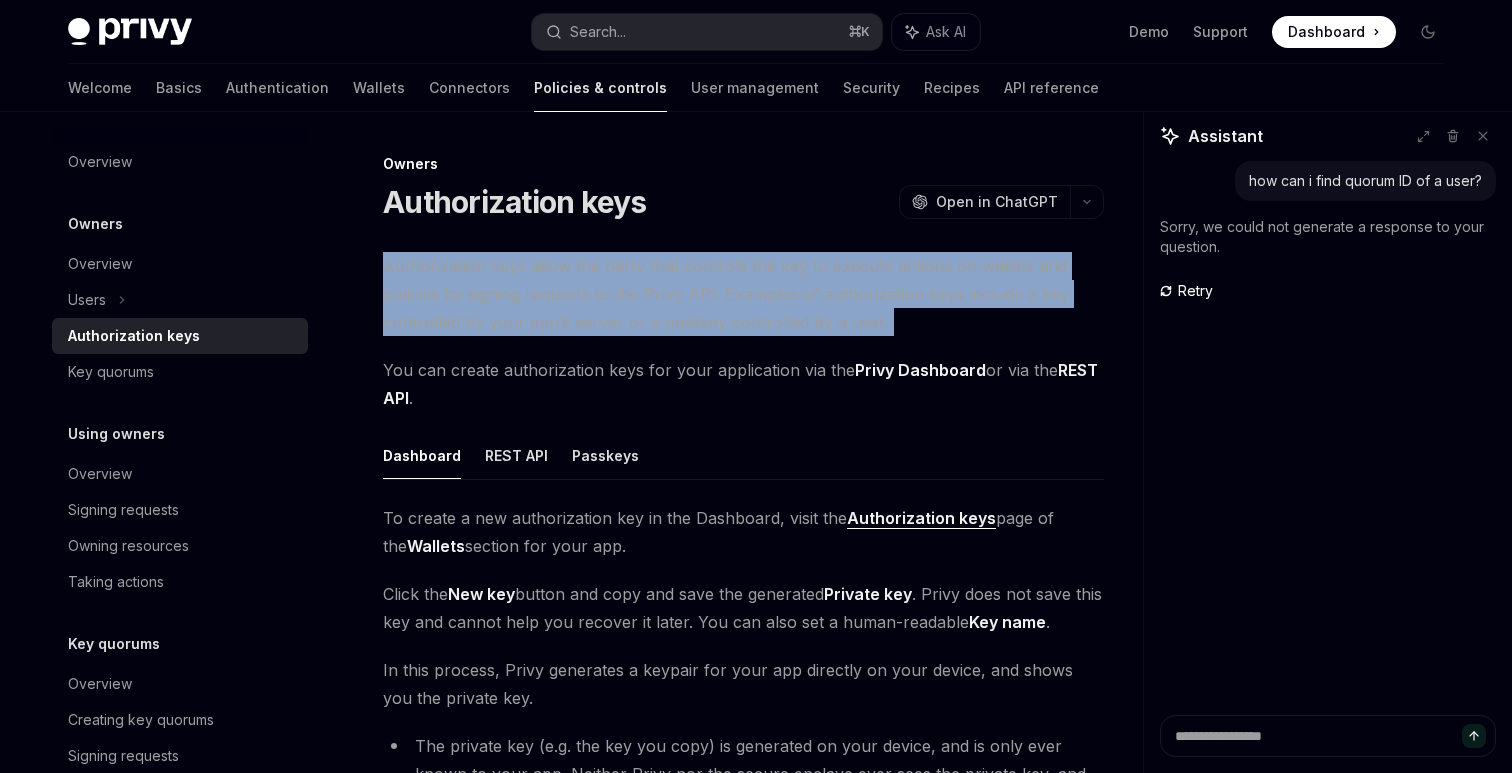 click on "Authorization keys allow the party that controls the key to execute actions on wallets and policies by signing requests to the Privy API. Examples of authorization keys include a key controlled by your app’s server or a passkey controlled by a user." at bounding box center [743, 294] 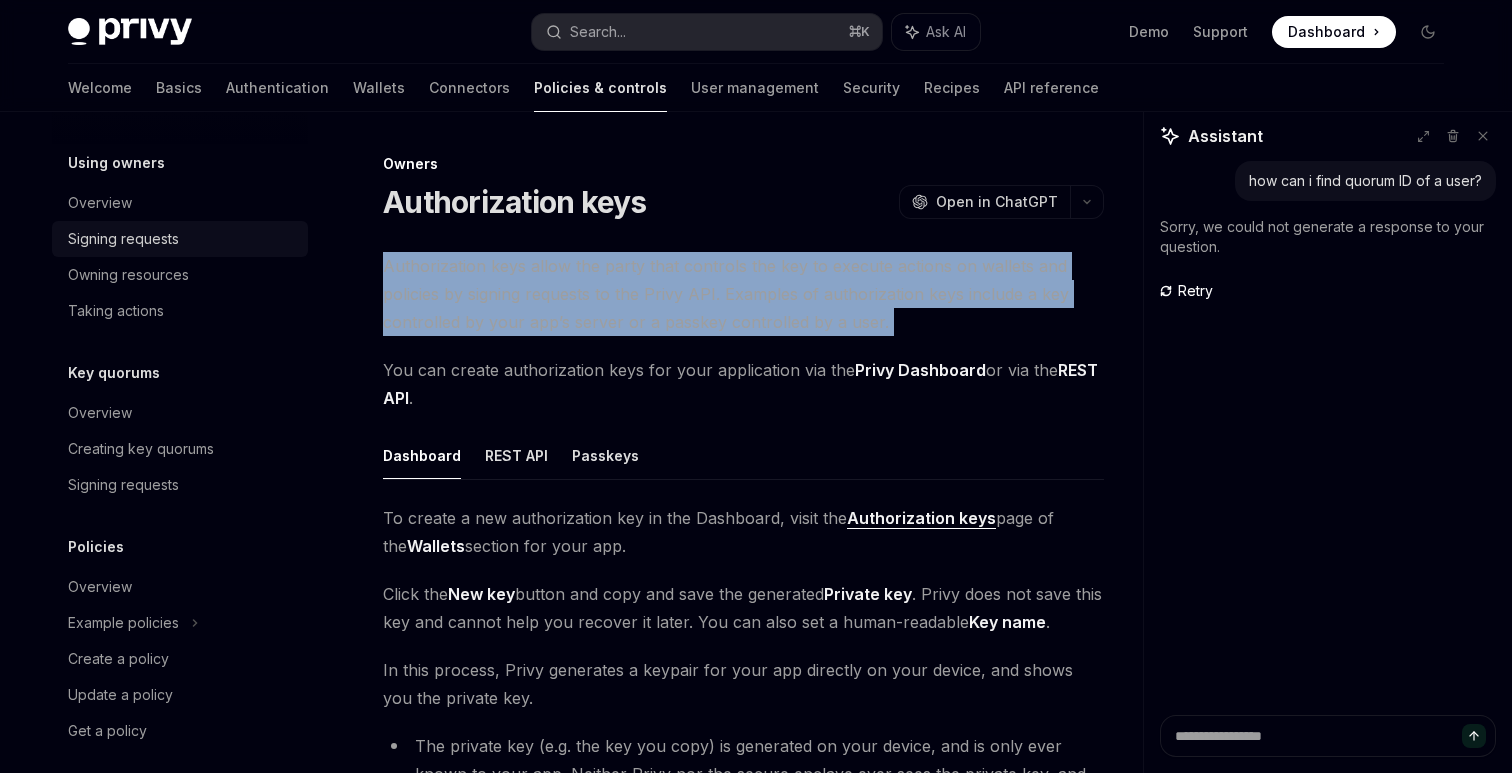 scroll, scrollTop: 287, scrollLeft: 0, axis: vertical 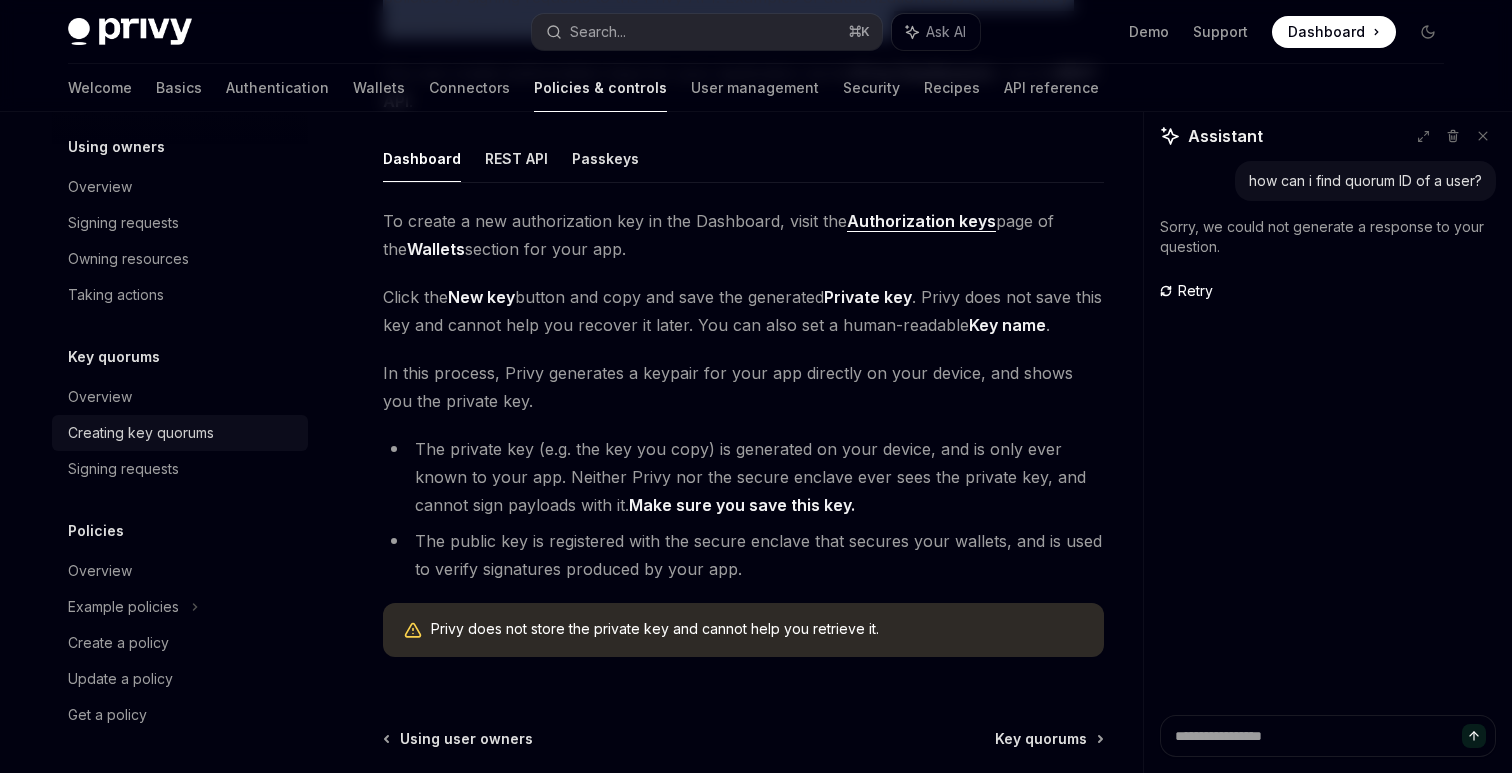 click on "Creating key quorums" at bounding box center [141, 433] 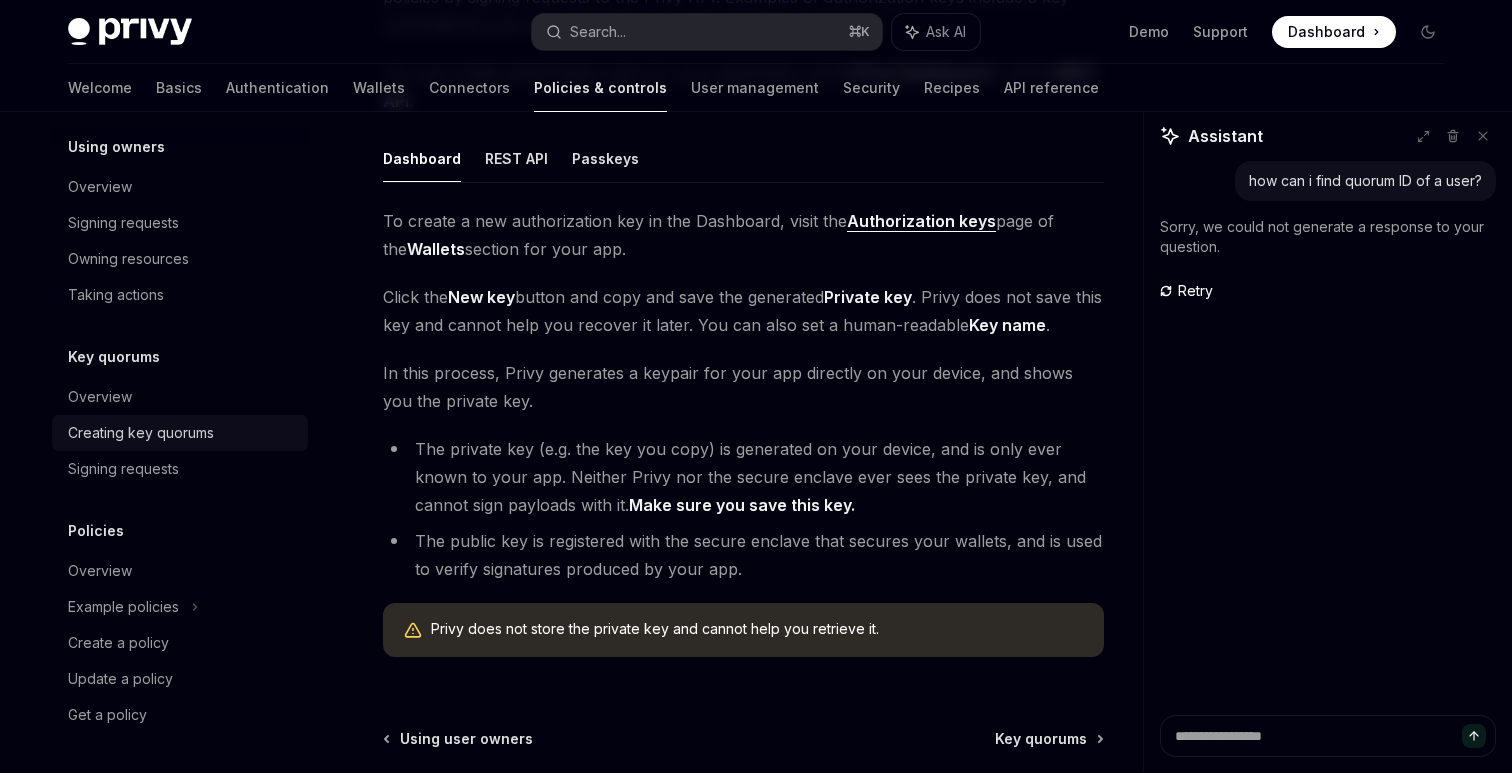 scroll, scrollTop: 0, scrollLeft: 0, axis: both 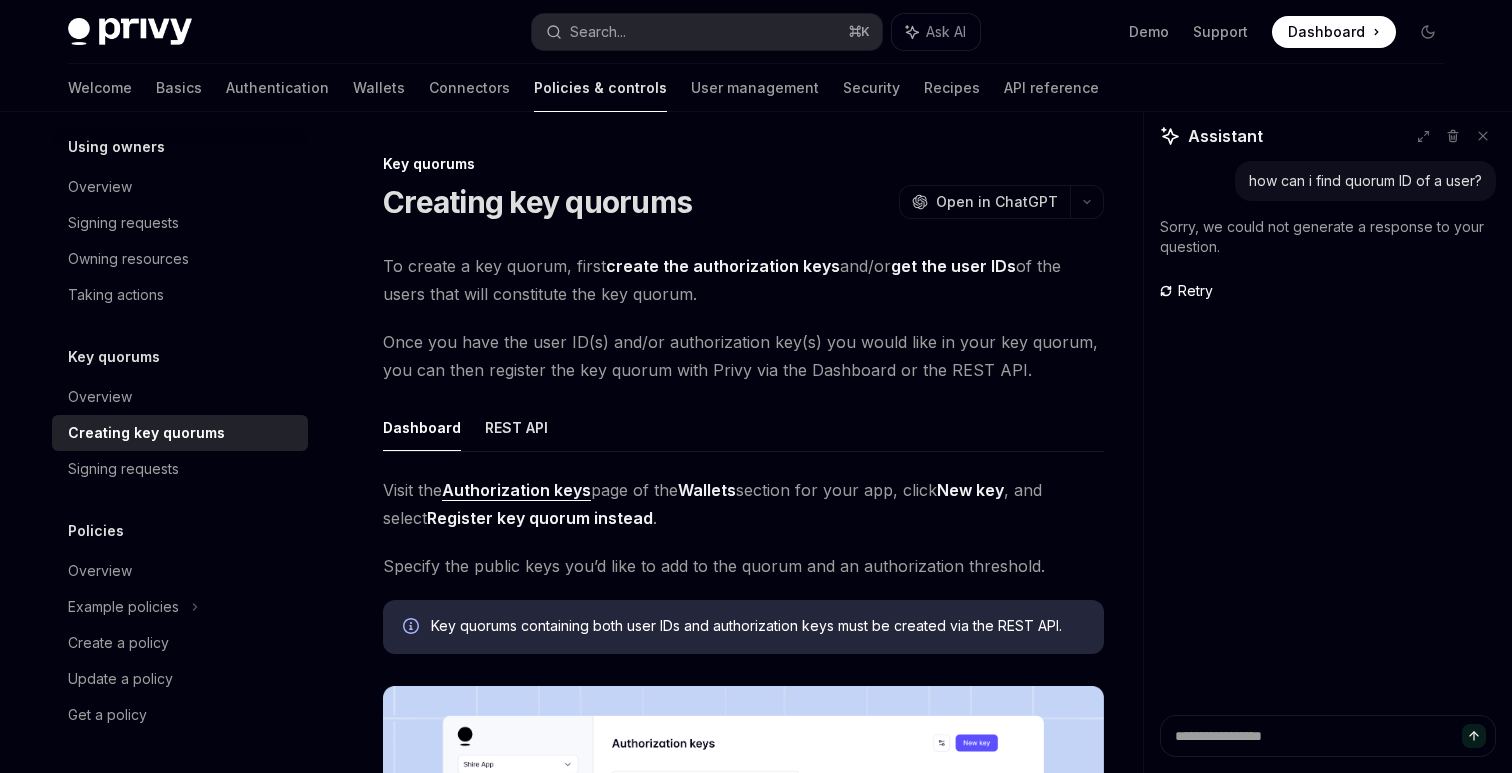 click on "create the authorization keys" at bounding box center [723, 266] 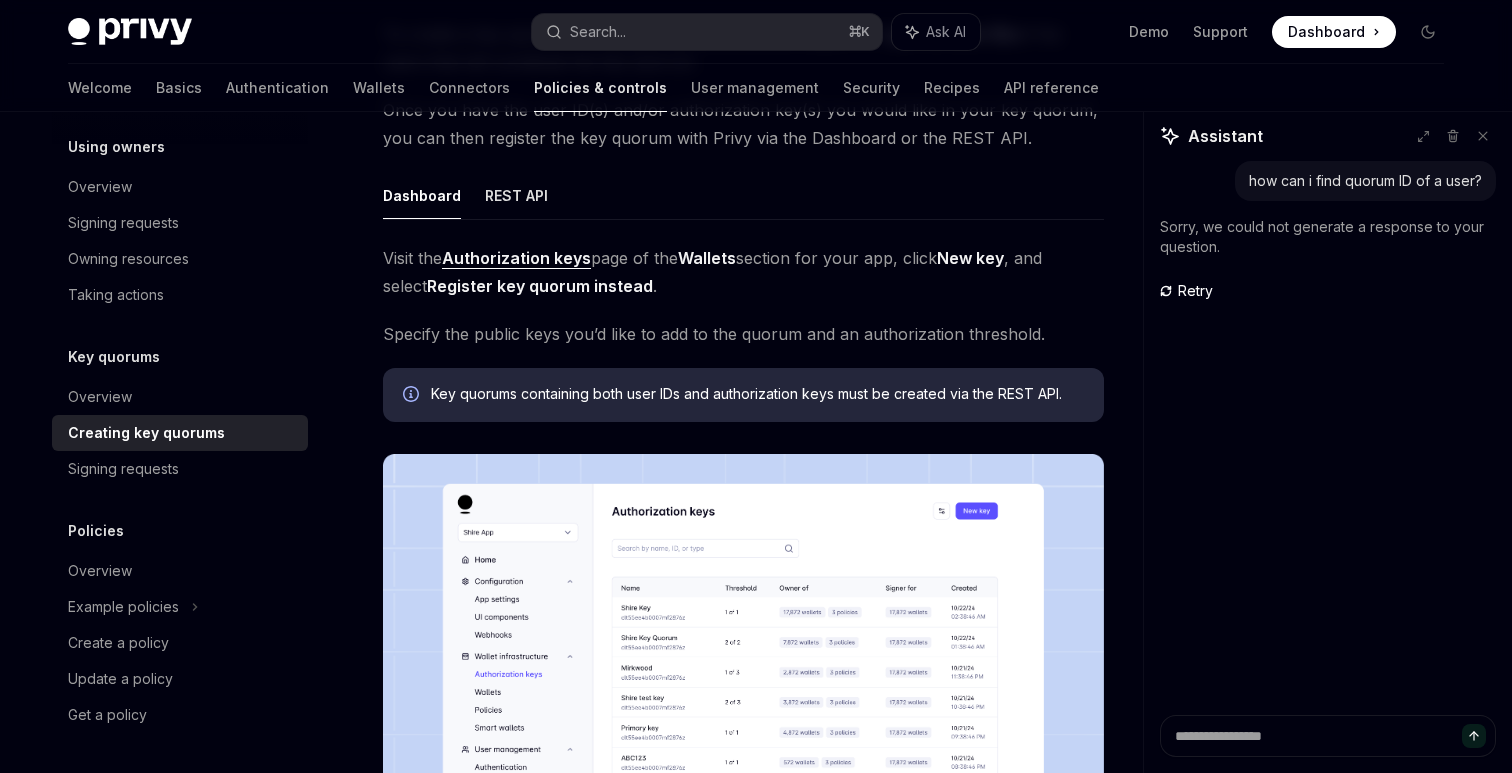 scroll, scrollTop: 207, scrollLeft: 0, axis: vertical 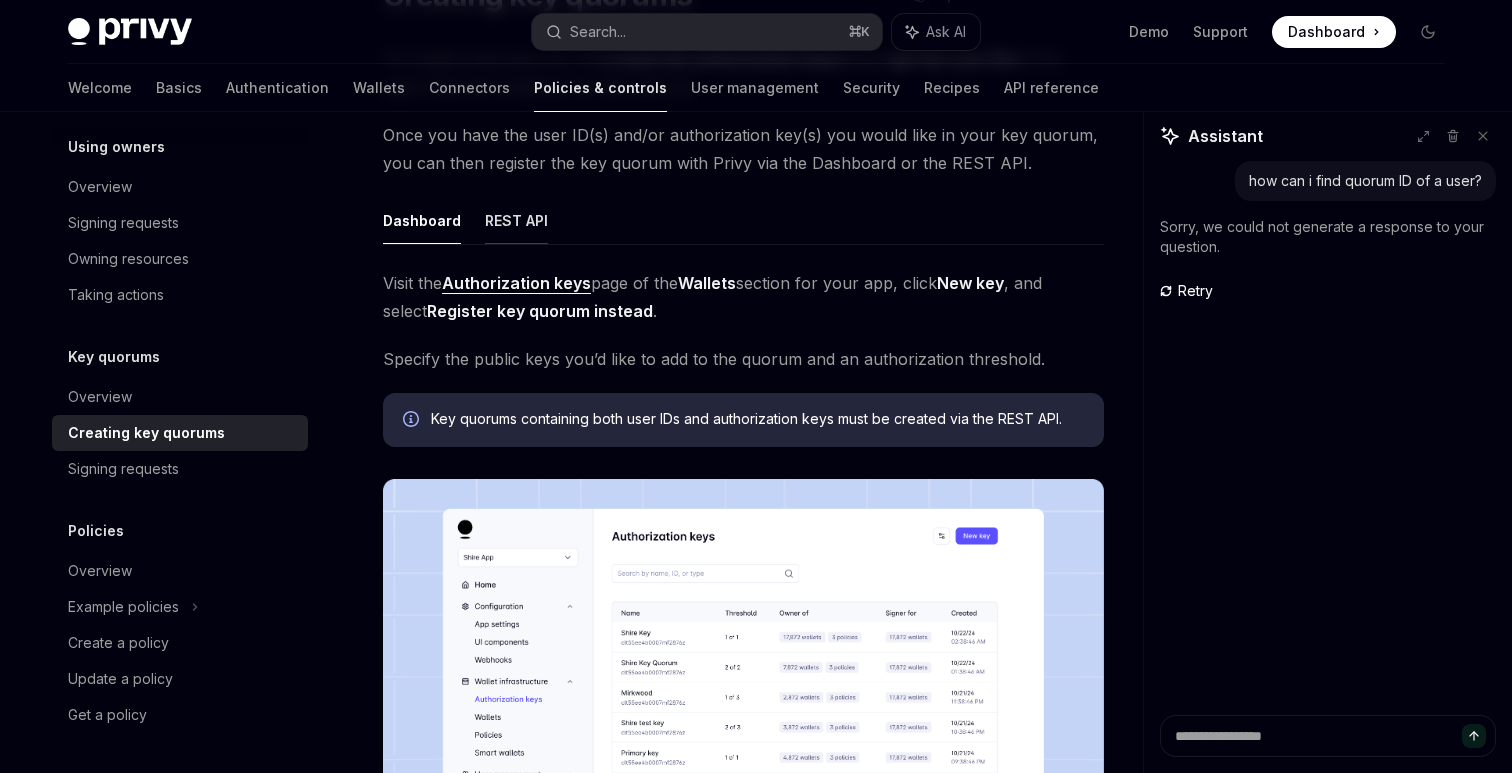 click on "REST API" at bounding box center [516, 220] 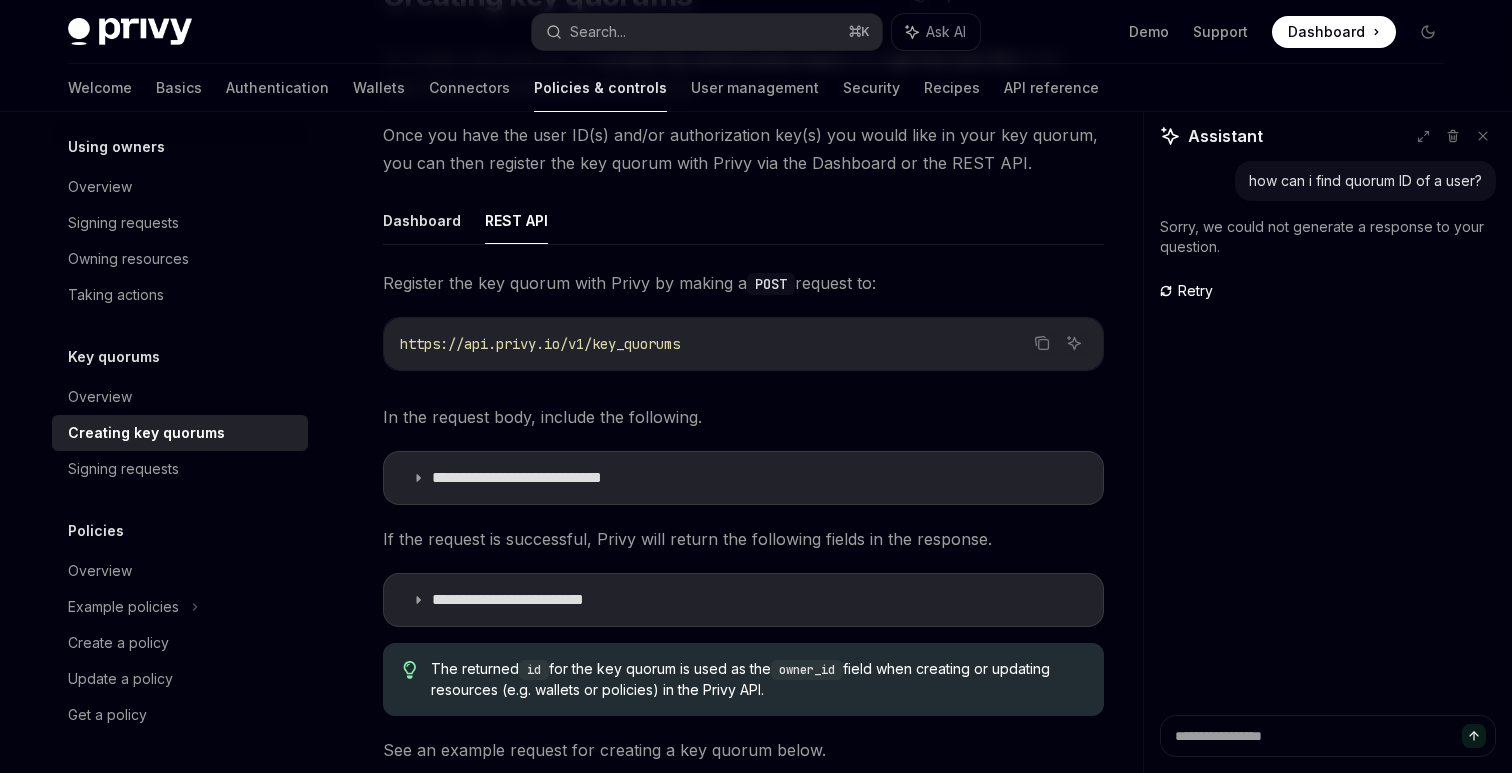 scroll, scrollTop: 254, scrollLeft: 0, axis: vertical 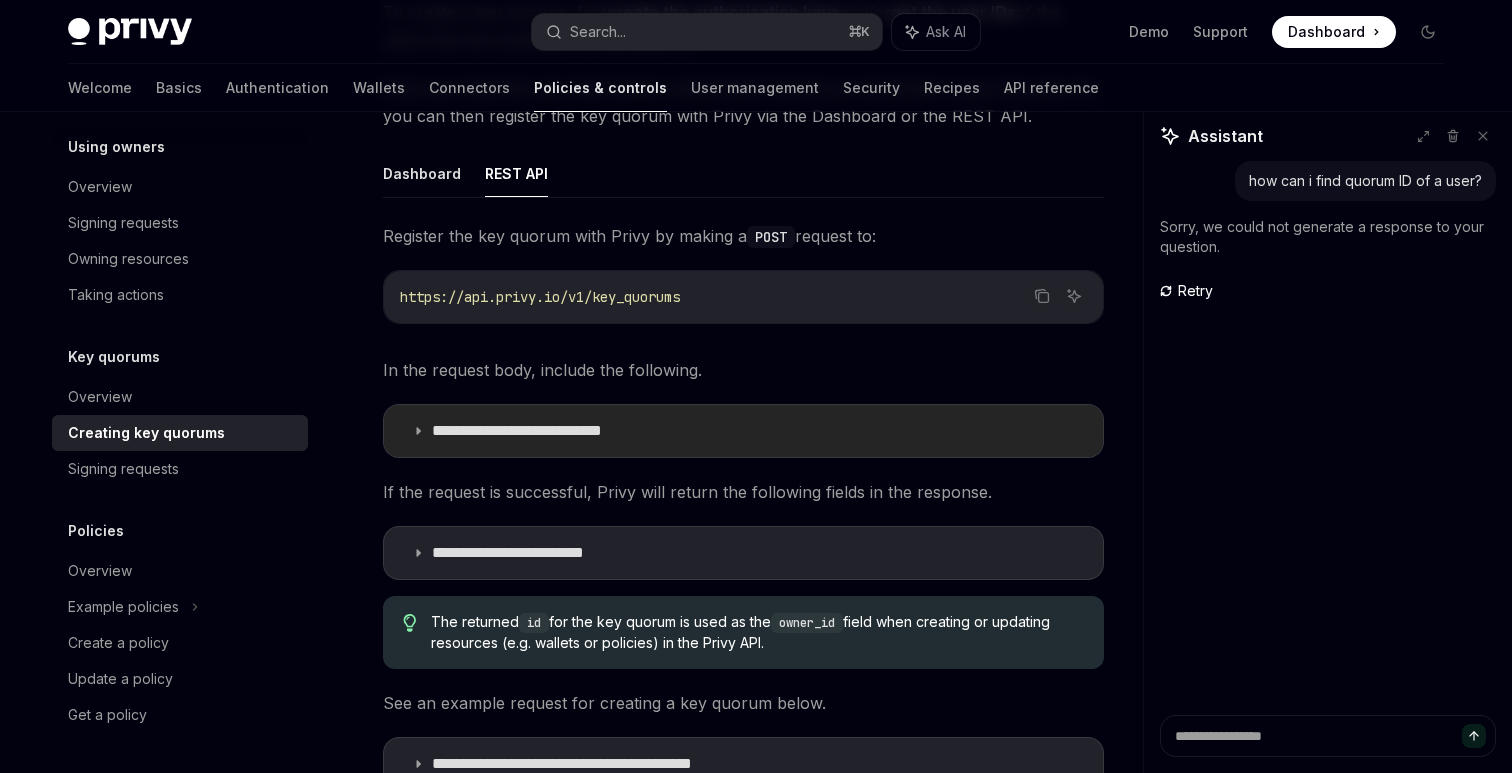 click on "**********" at bounding box center (743, 431) 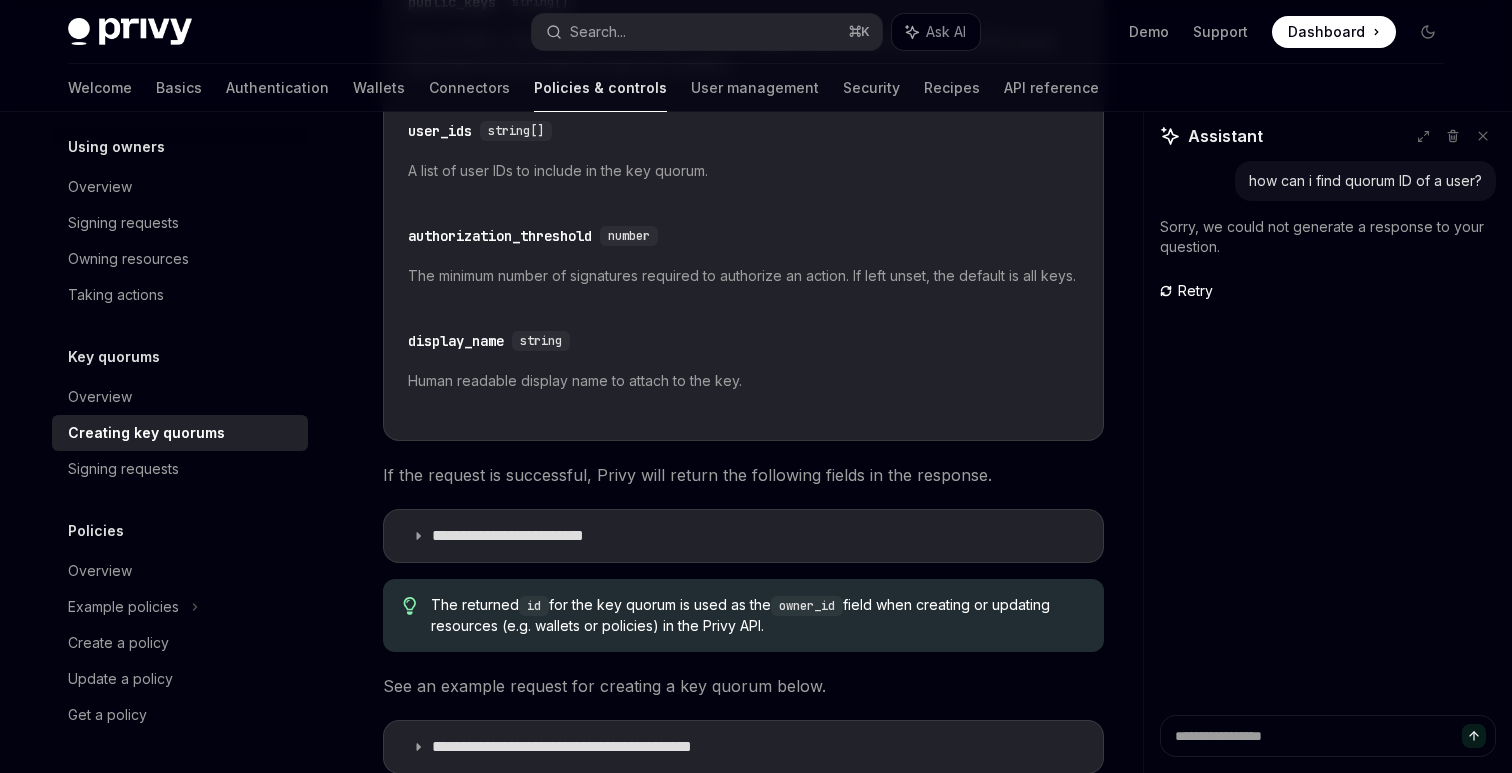 scroll, scrollTop: 750, scrollLeft: 0, axis: vertical 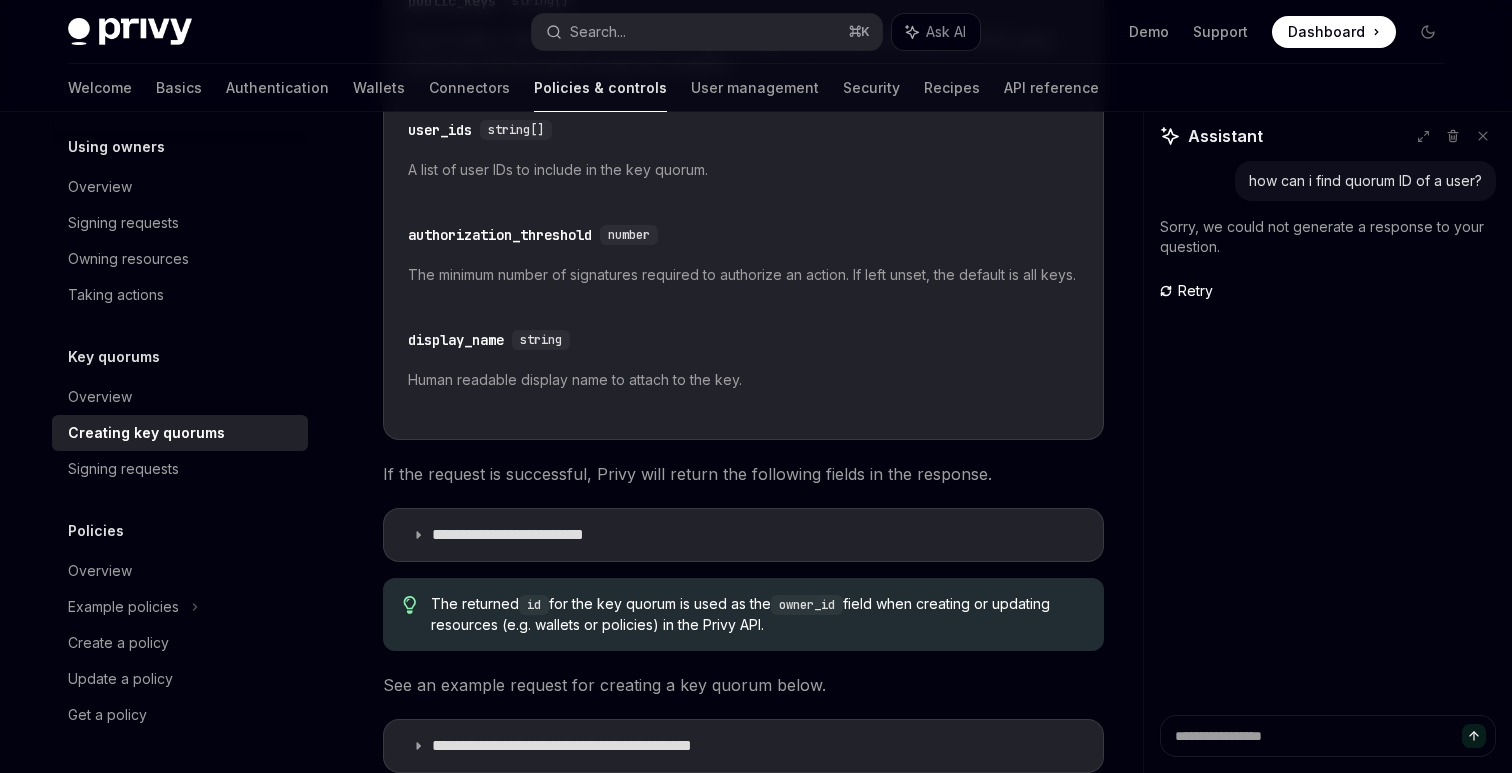 click on "If the request is successful, Privy will return the following fields in the response." at bounding box center [743, 474] 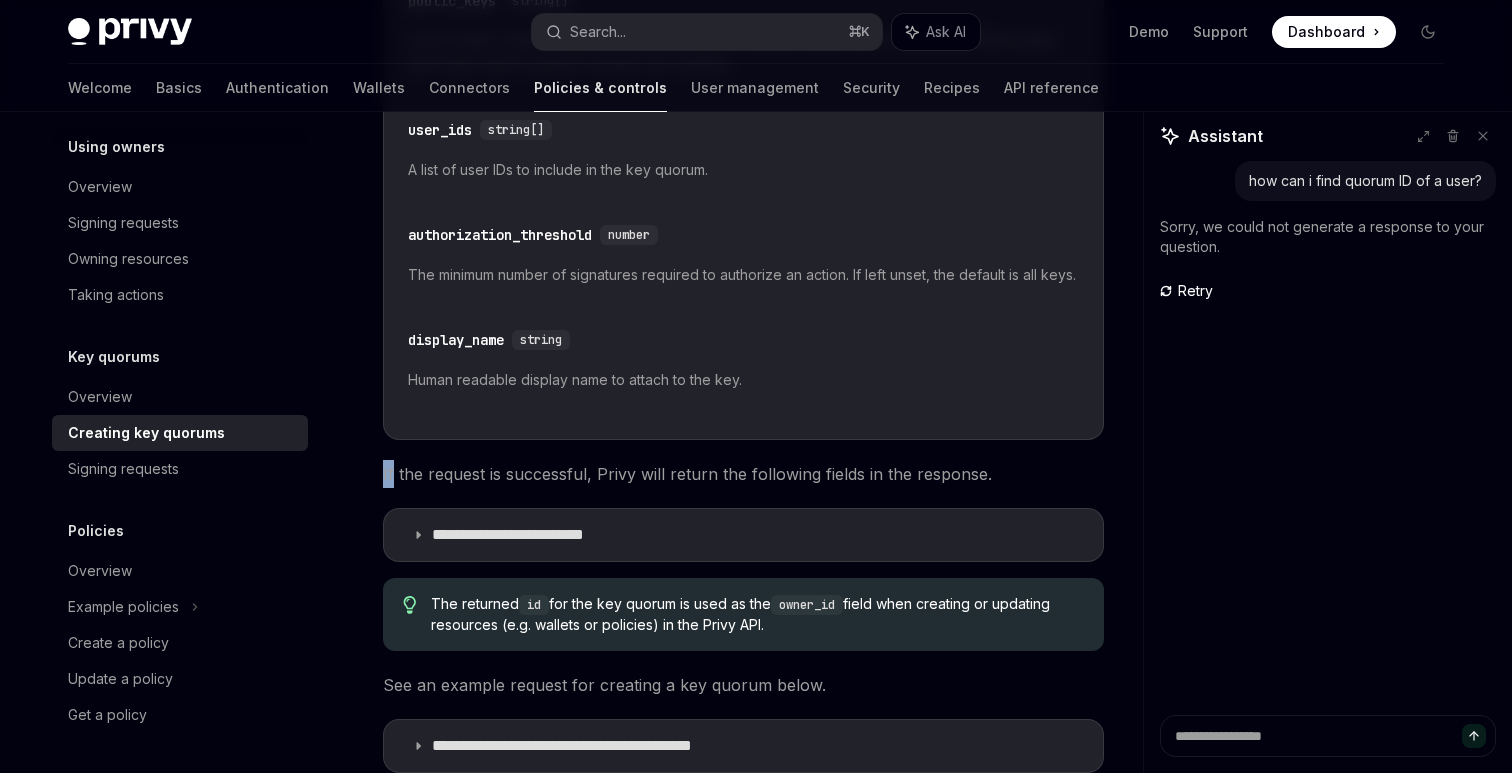 click on "If the request is successful, Privy will return the following fields in the response." at bounding box center [743, 474] 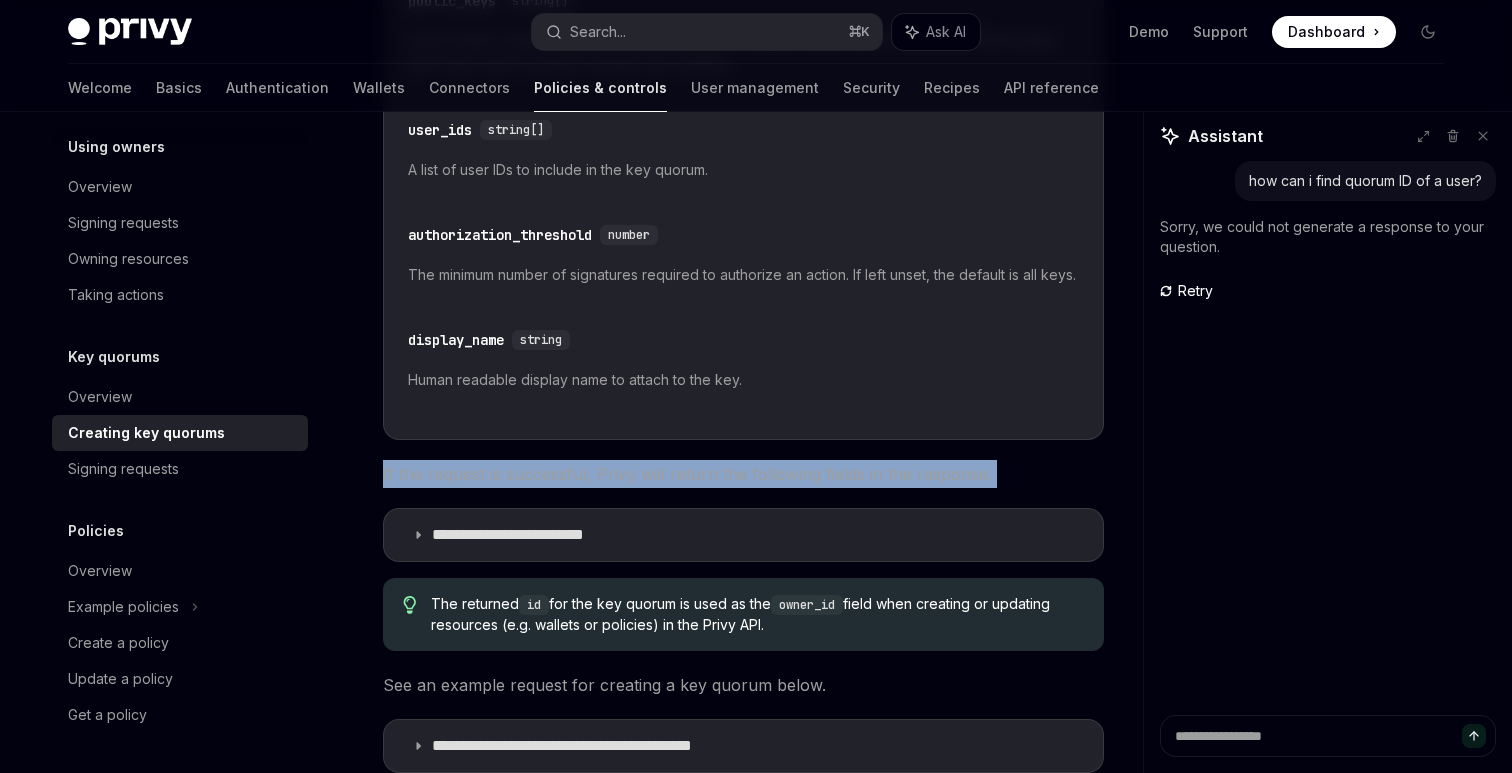click on "If the request is successful, Privy will return the following fields in the response." at bounding box center (743, 474) 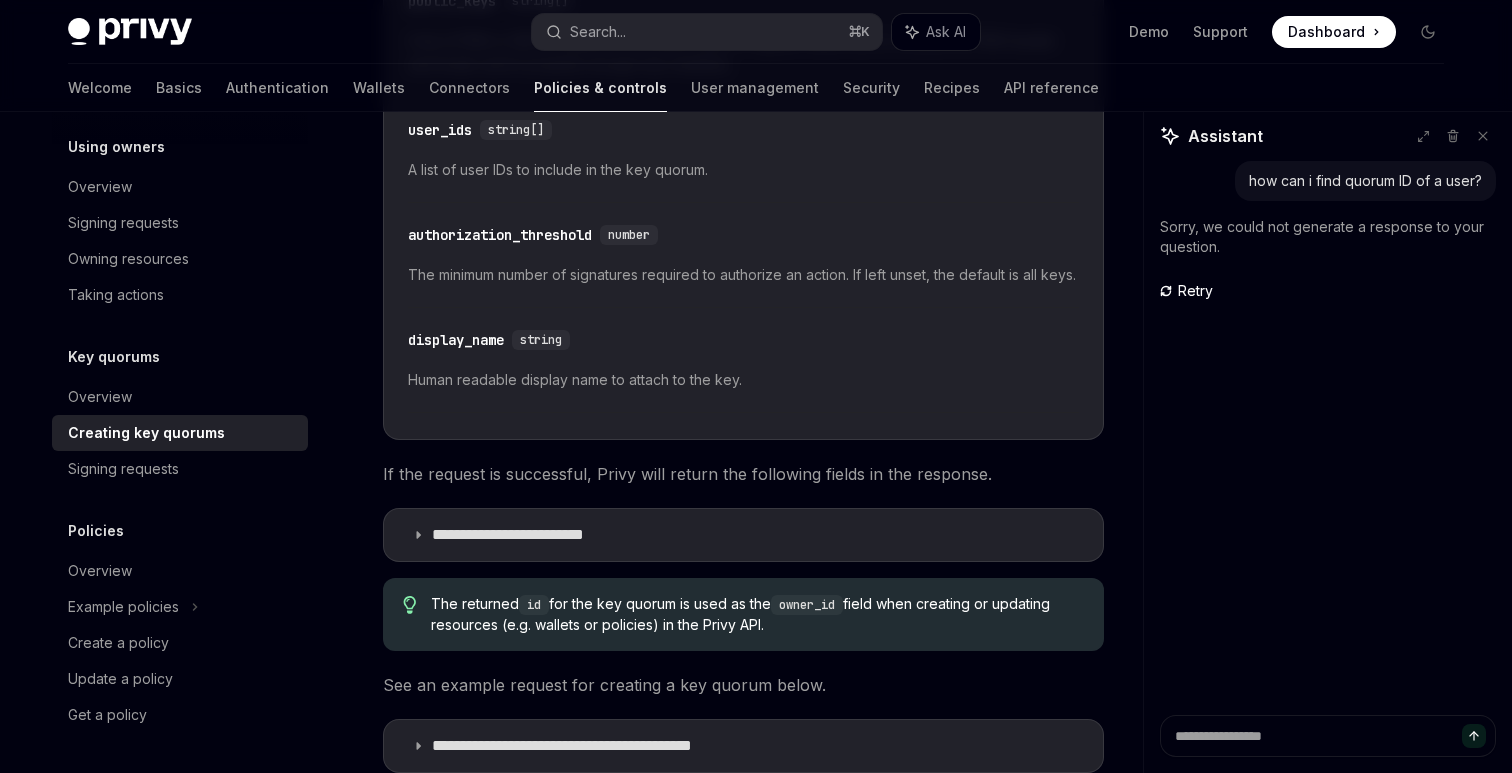 click on "If the request is successful, Privy will return the following fields in the response." at bounding box center (743, 474) 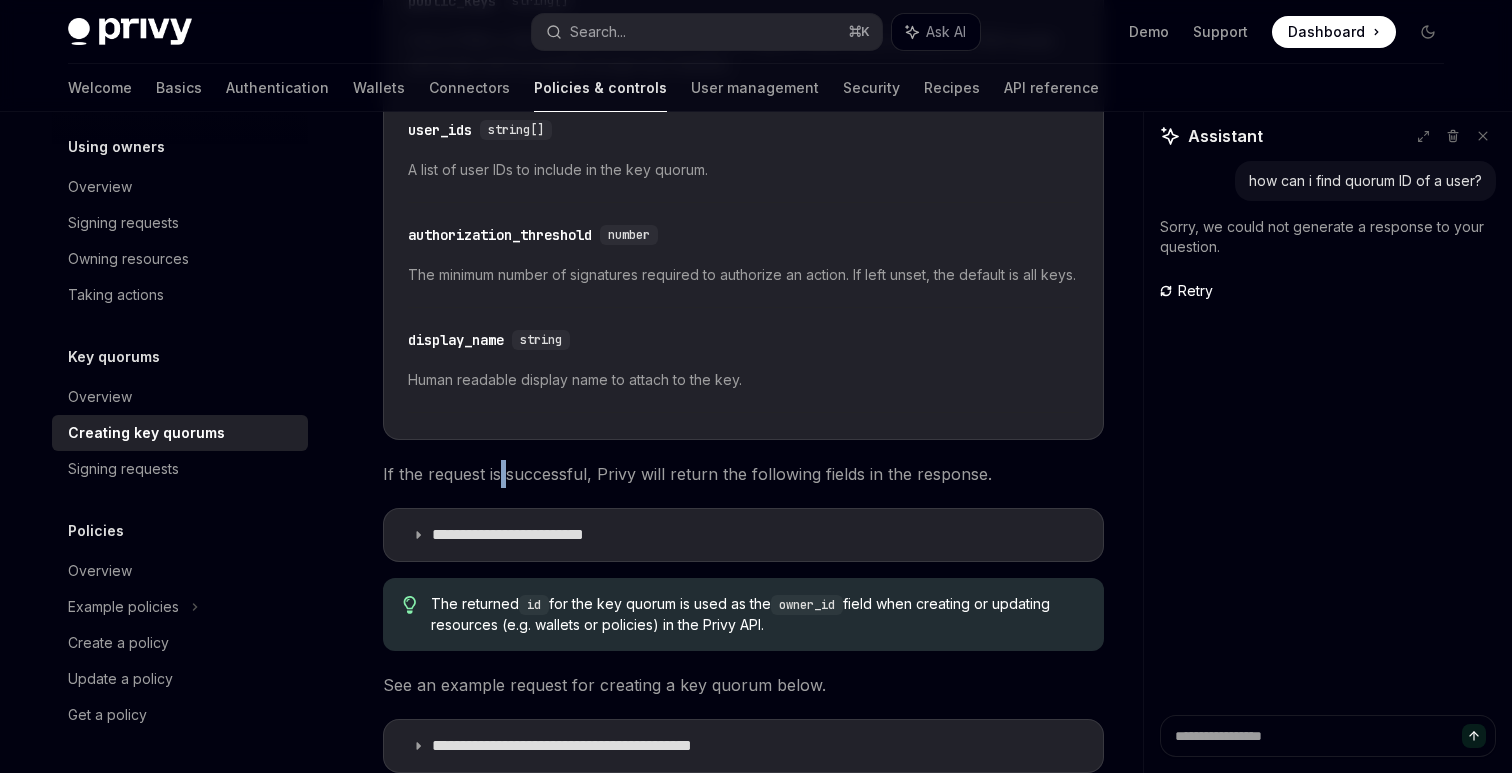 click on "If the request is successful, Privy will return the following fields in the response." at bounding box center (743, 474) 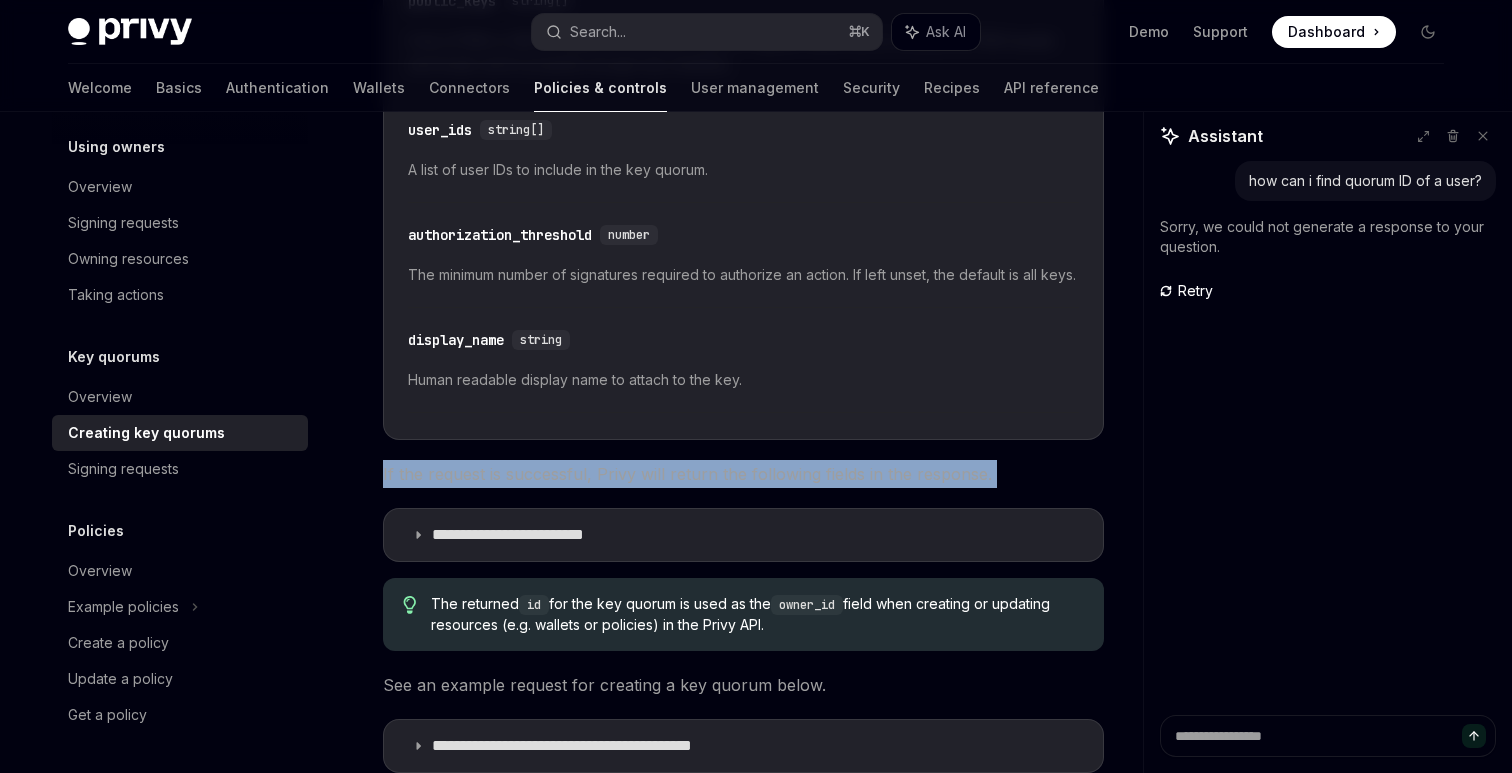 click on "If the request is successful, Privy will return the following fields in the response." at bounding box center [743, 474] 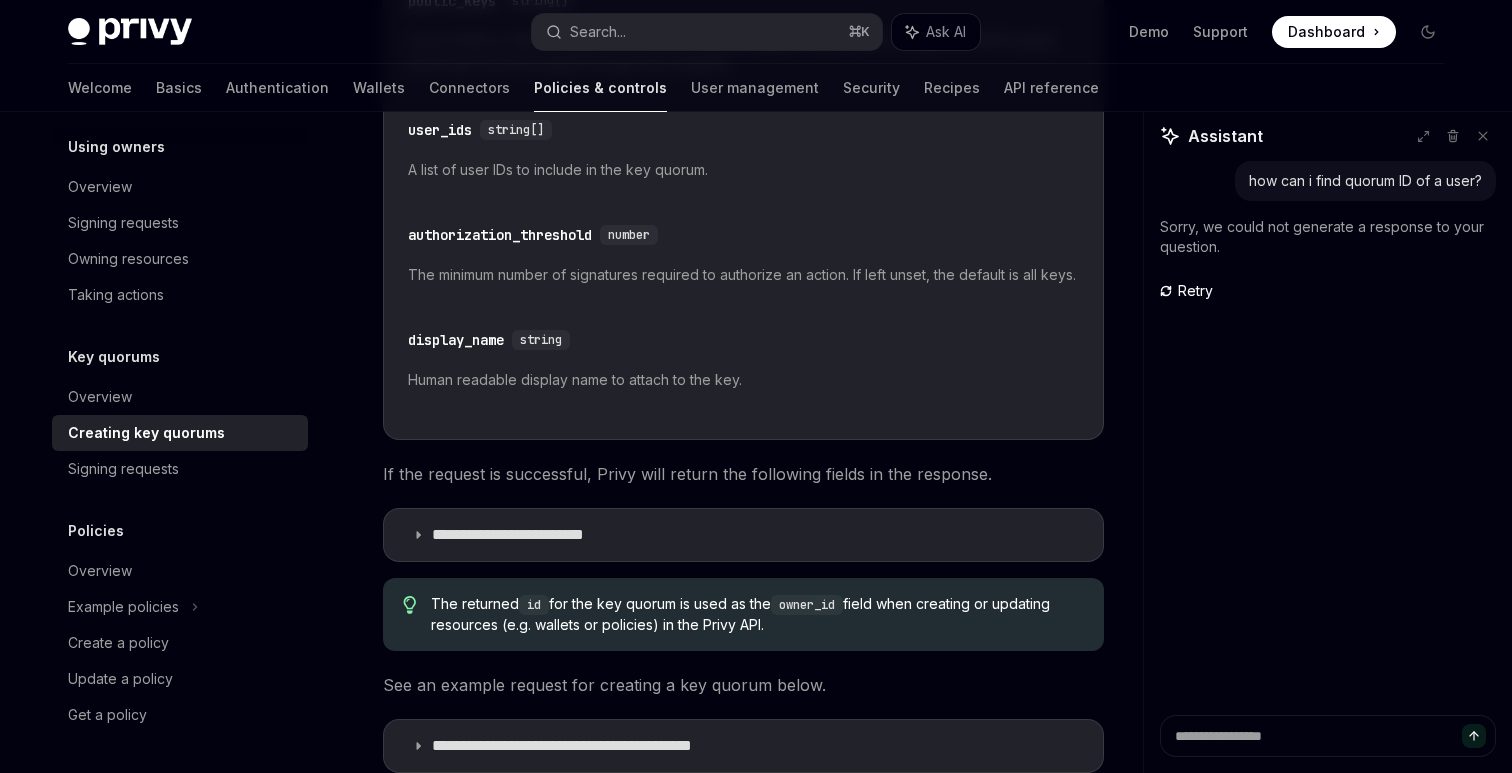 click on "If the request is successful, Privy will return the following fields in the response." at bounding box center (743, 474) 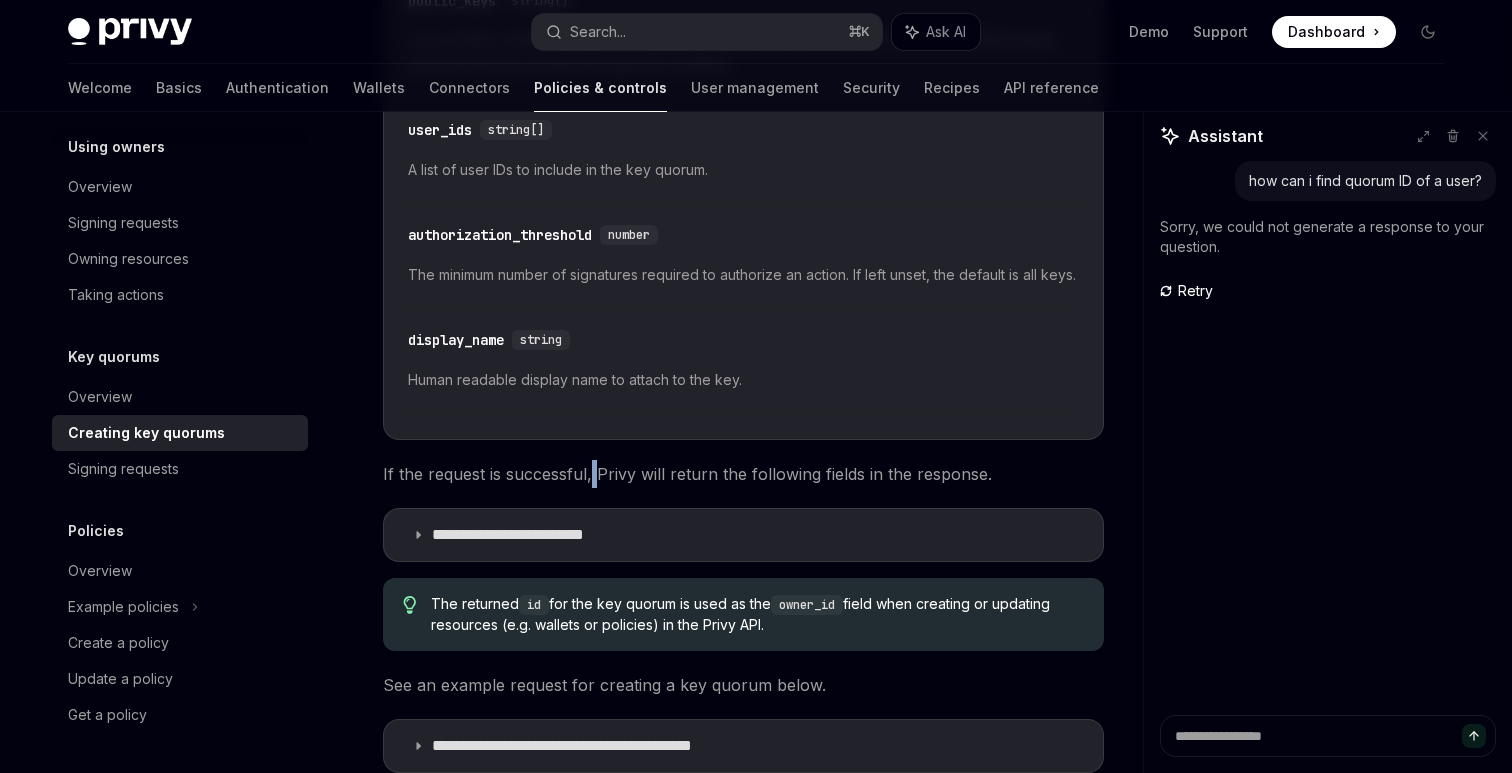 click on "If the request is successful, Privy will return the following fields in the response." at bounding box center (743, 474) 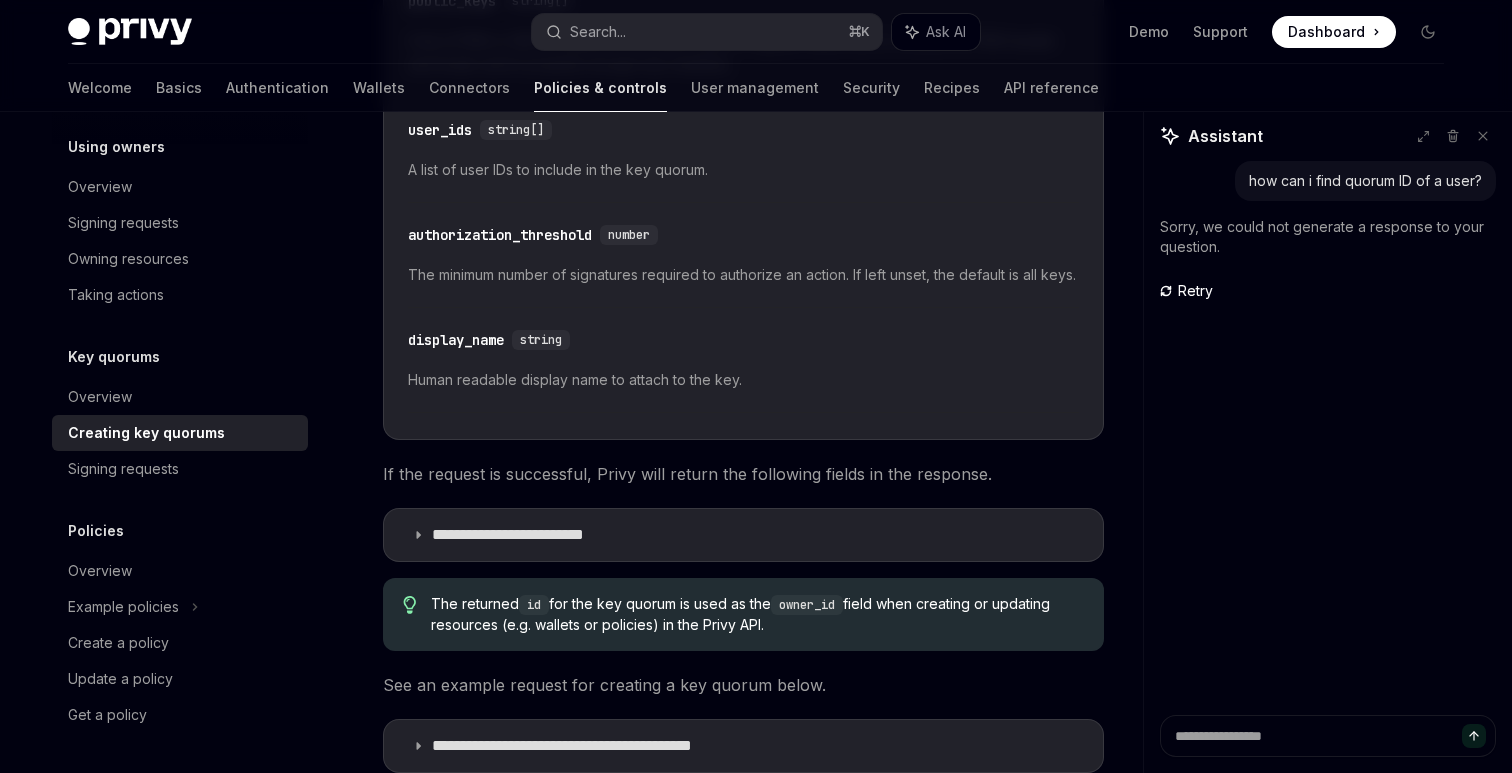 click on "If the request is successful, Privy will return the following fields in the response." at bounding box center [743, 474] 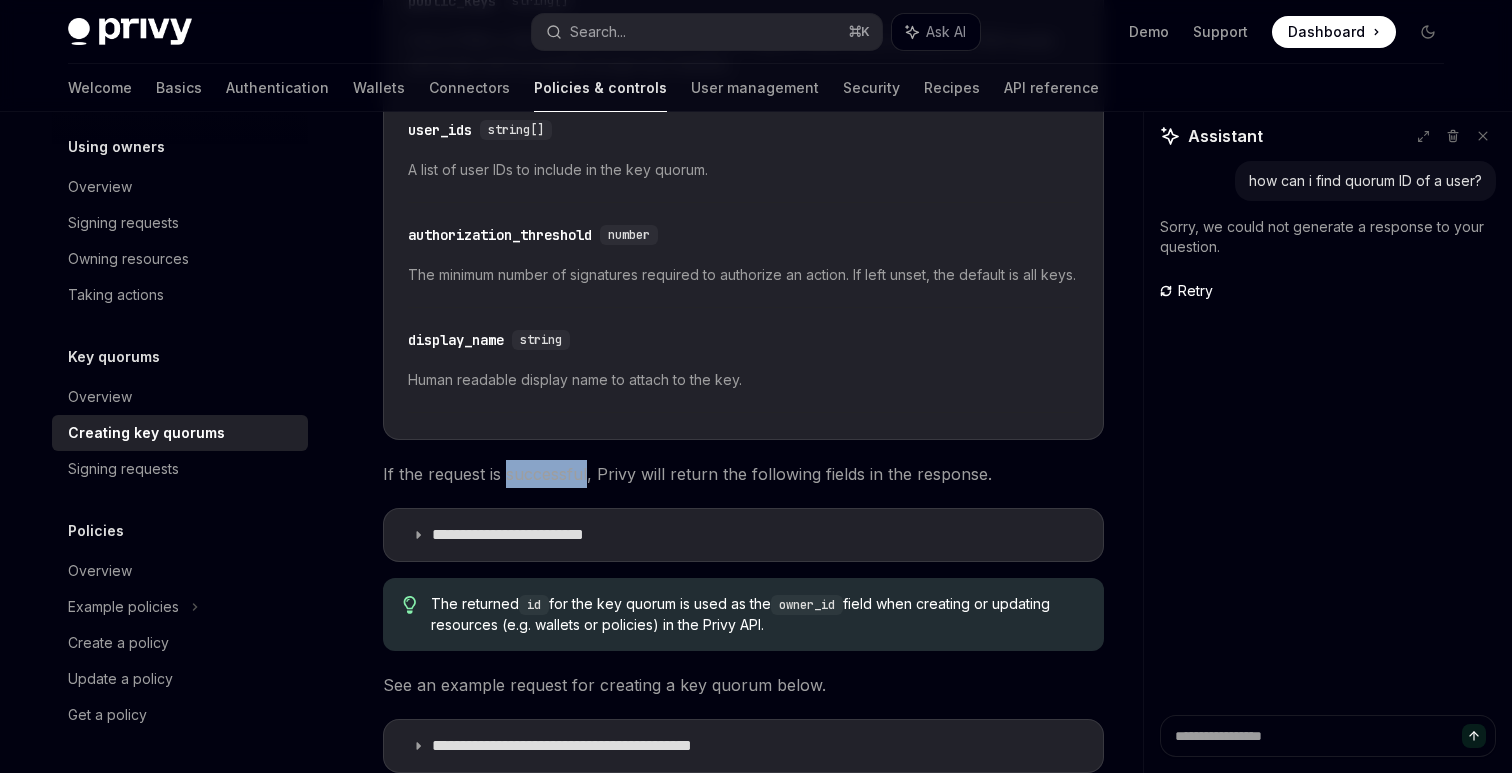 click on "If the request is successful, Privy will return the following fields in the response." at bounding box center (743, 474) 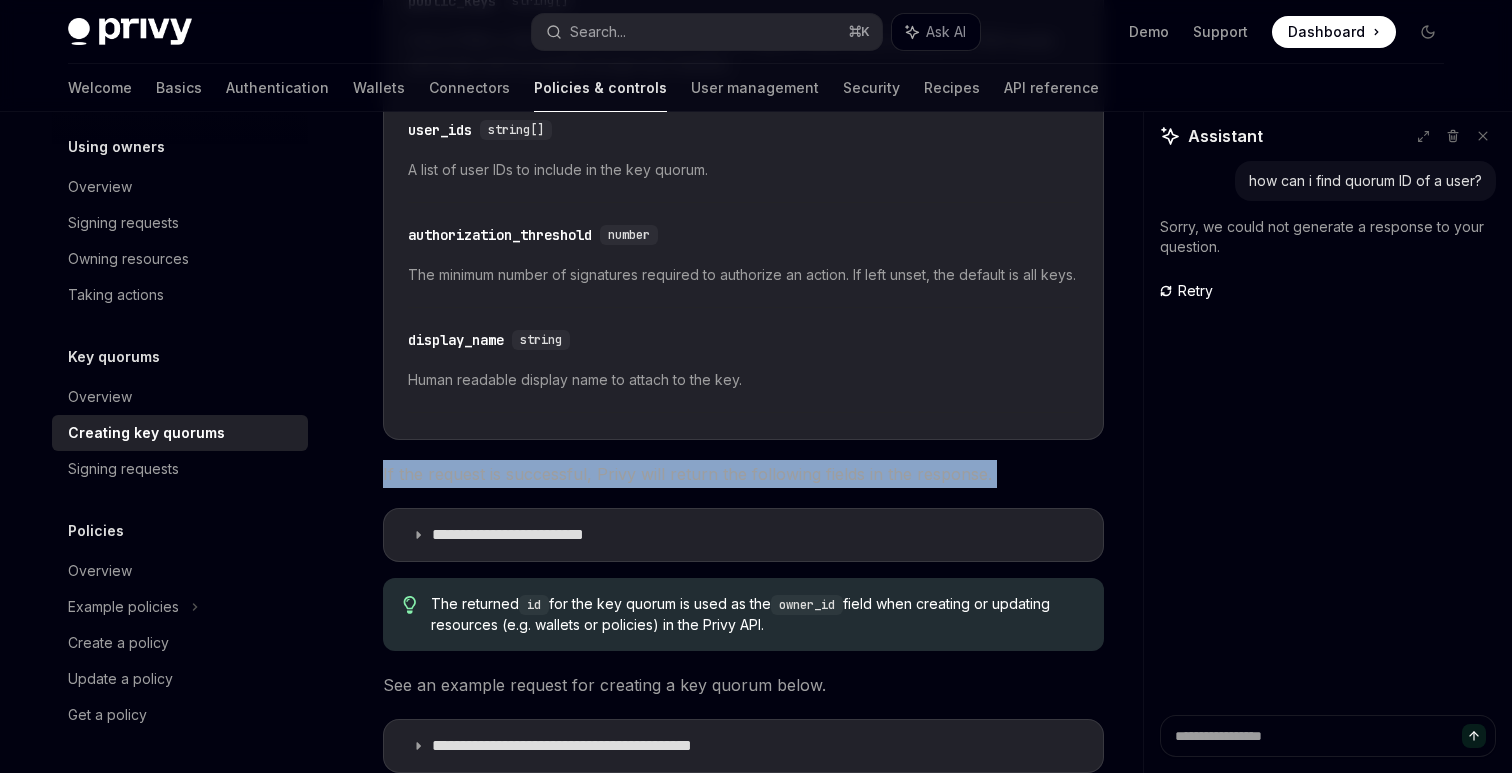click on "If the request is successful, Privy will return the following fields in the response." at bounding box center [743, 474] 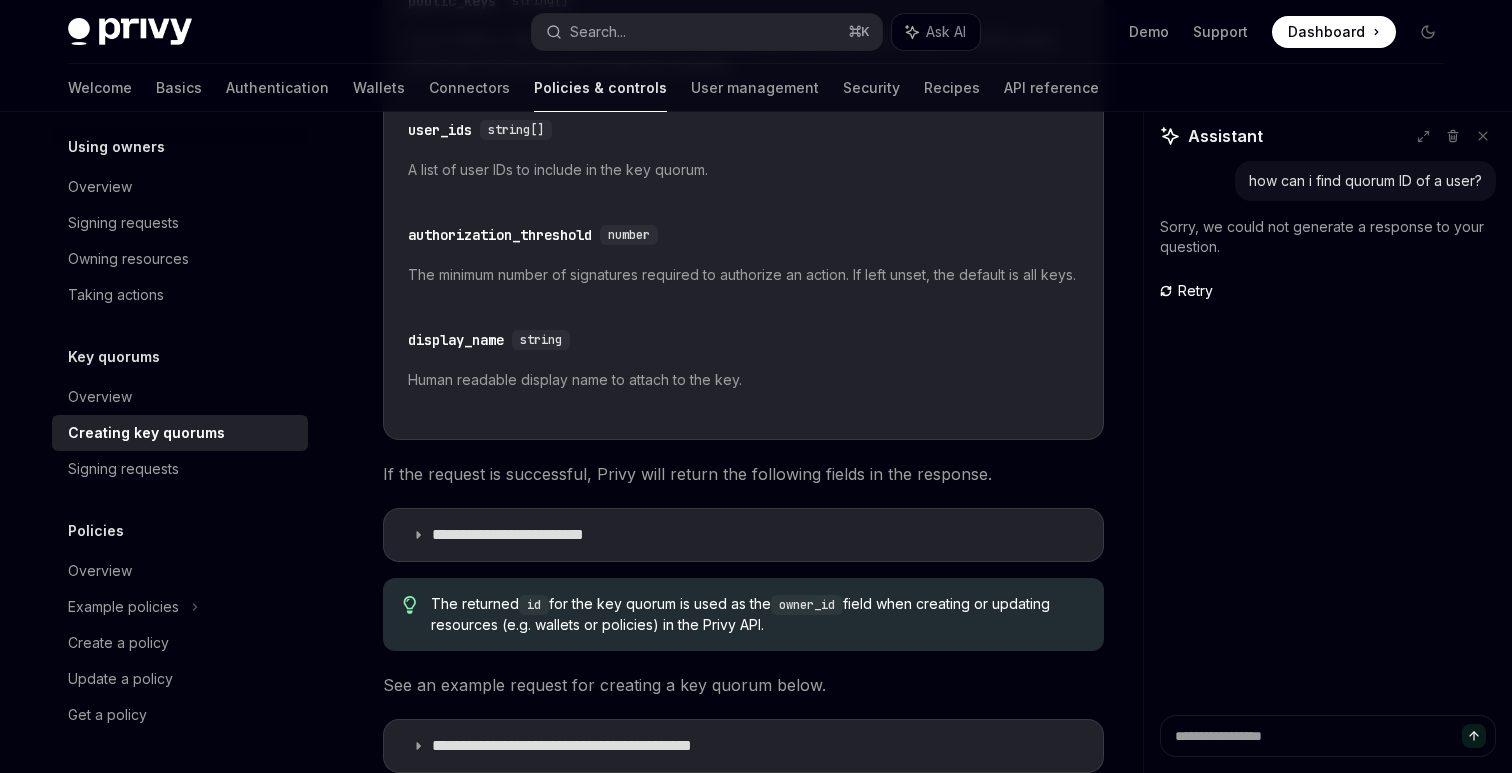 click on "If the request is successful, Privy will return the following fields in the response." at bounding box center (743, 474) 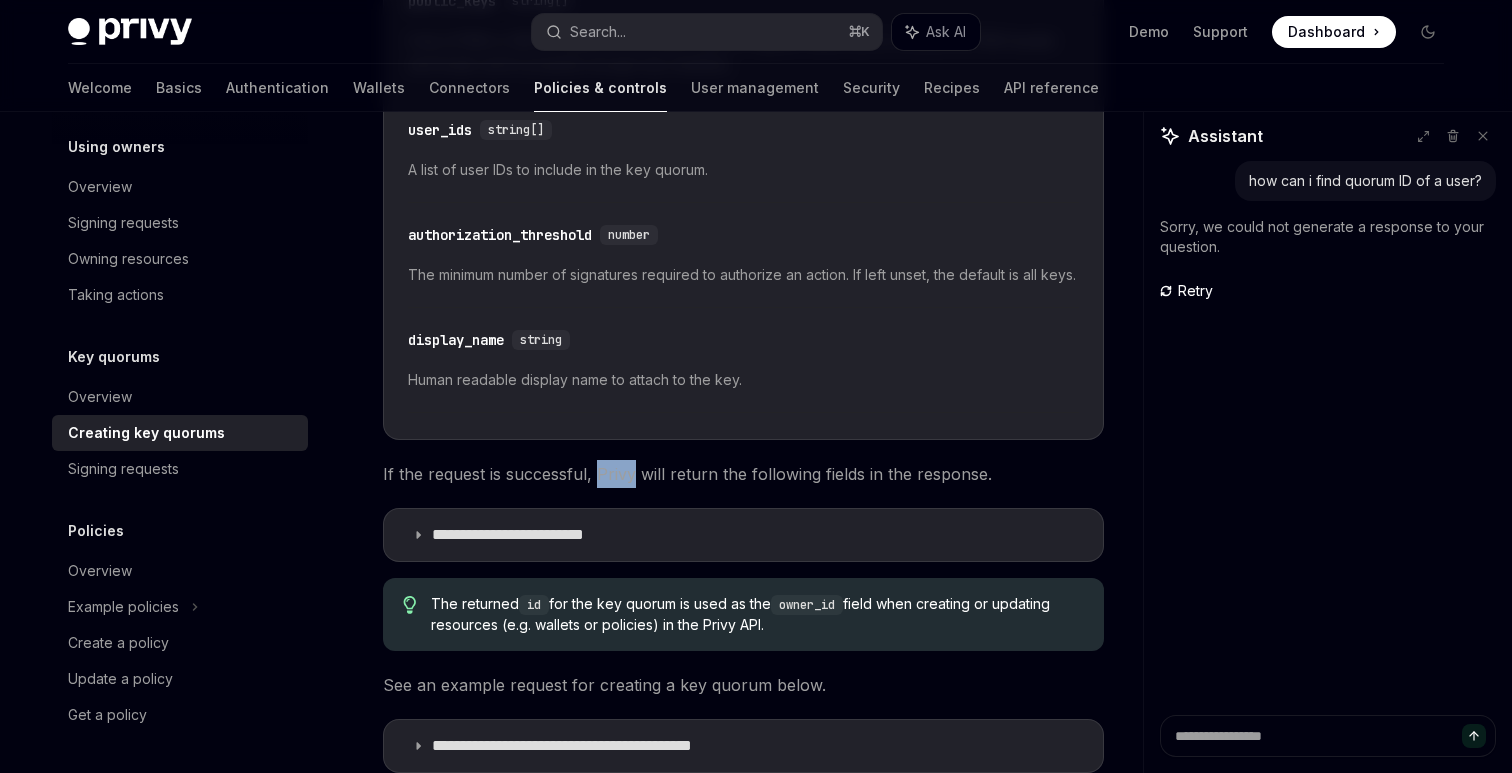 click on "If the request is successful, Privy will return the following fields in the response." at bounding box center [743, 474] 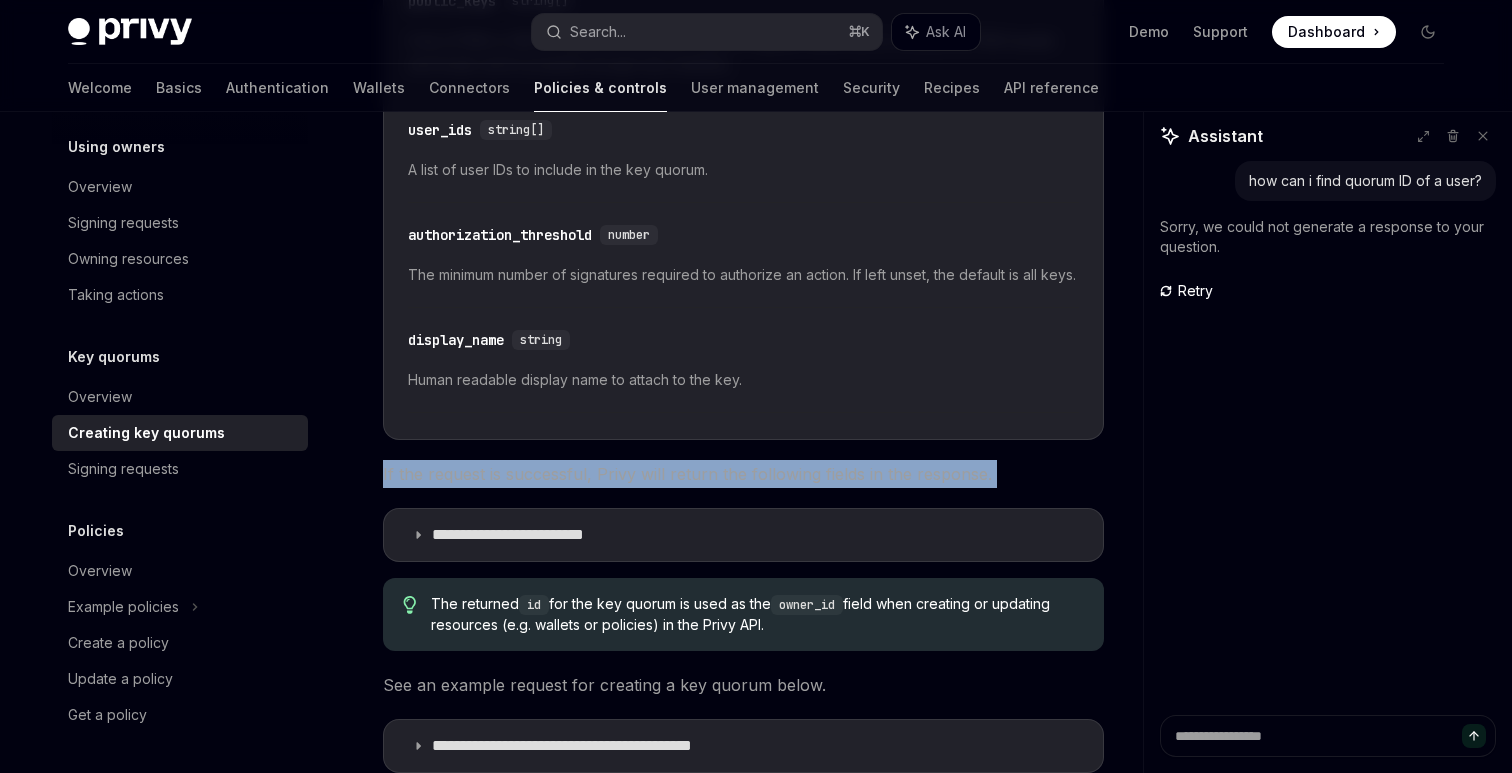 click on "If the request is successful, Privy will return the following fields in the response." at bounding box center (743, 474) 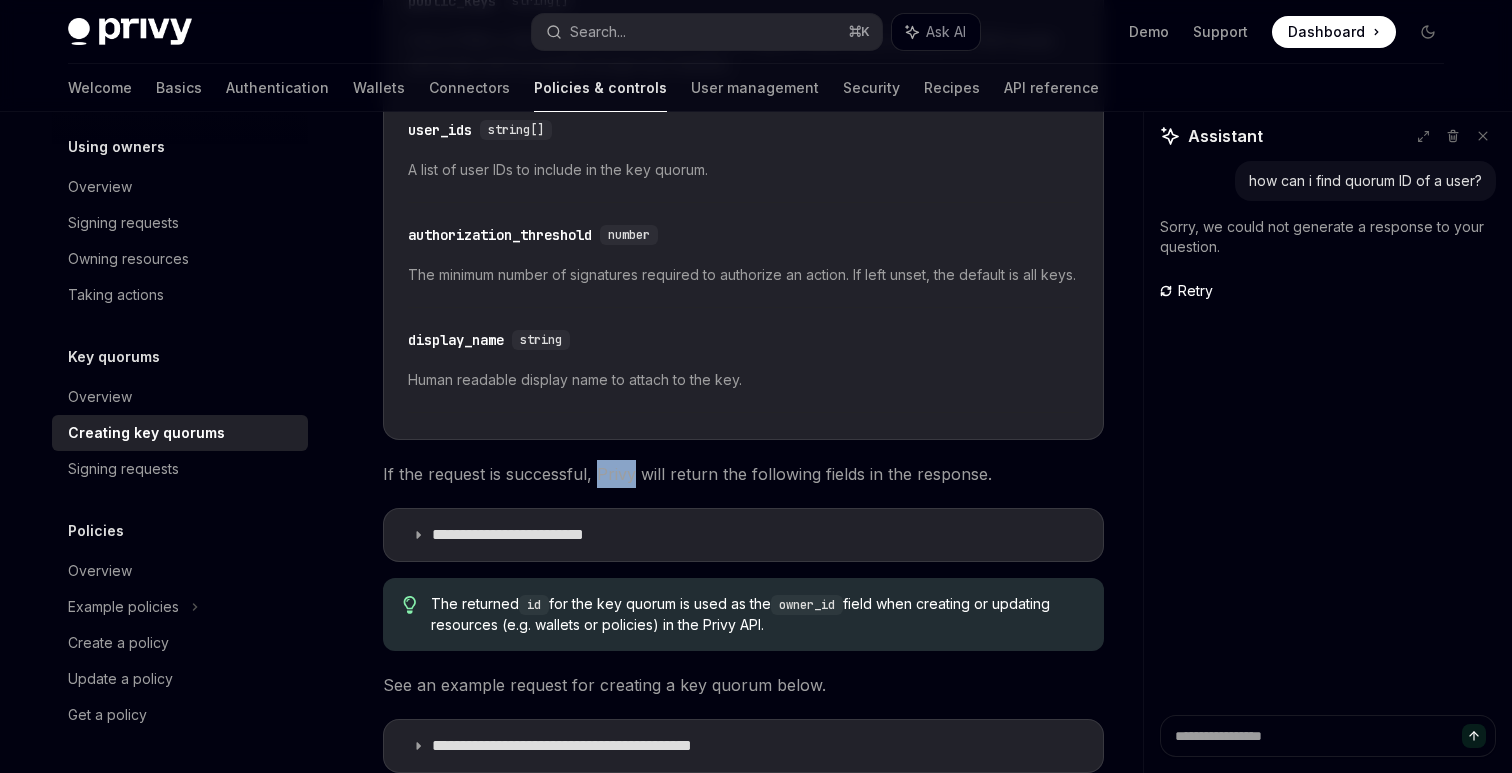 click on "If the request is successful, Privy will return the following fields in the response." at bounding box center (743, 474) 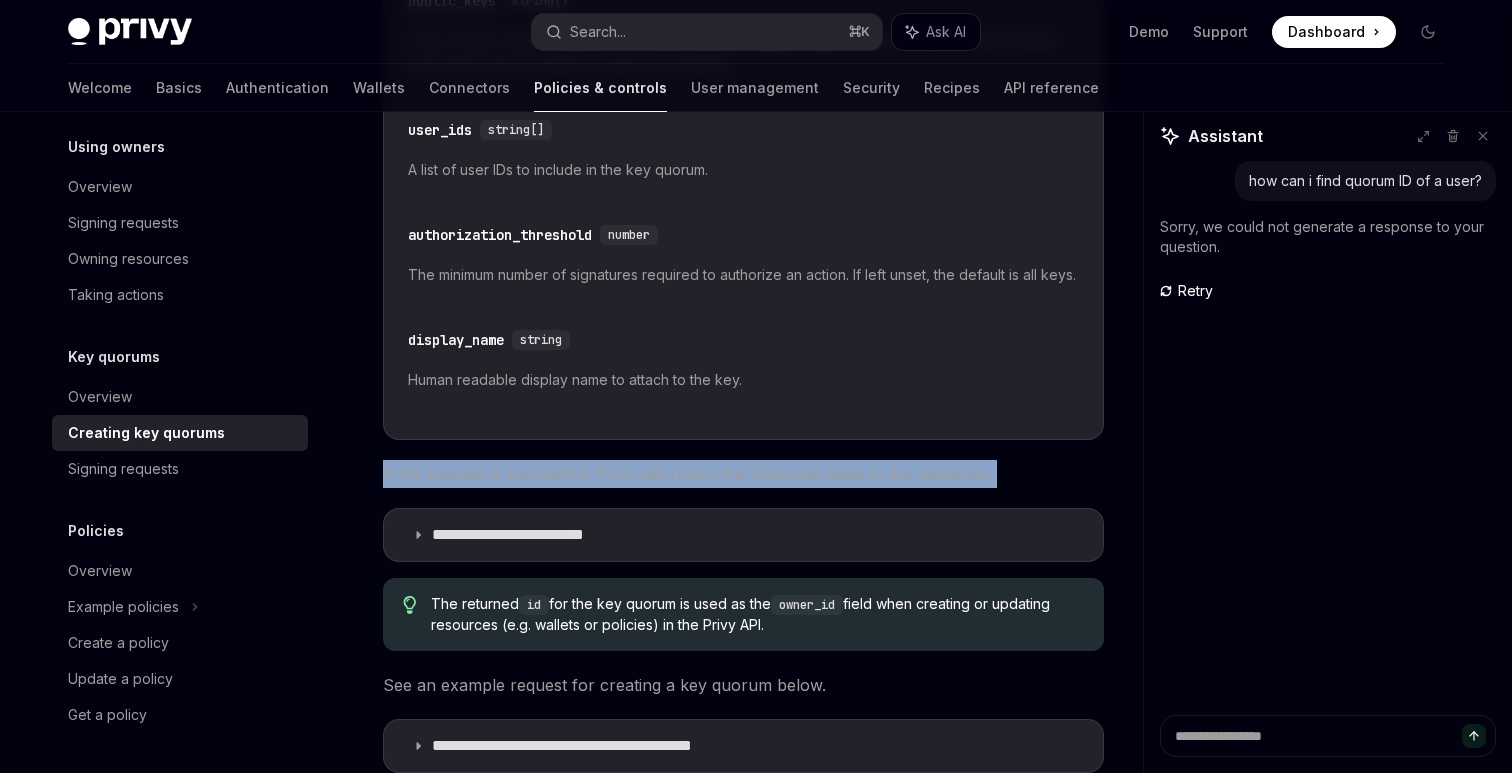 click on "If the request is successful, Privy will return the following fields in the response." at bounding box center (743, 474) 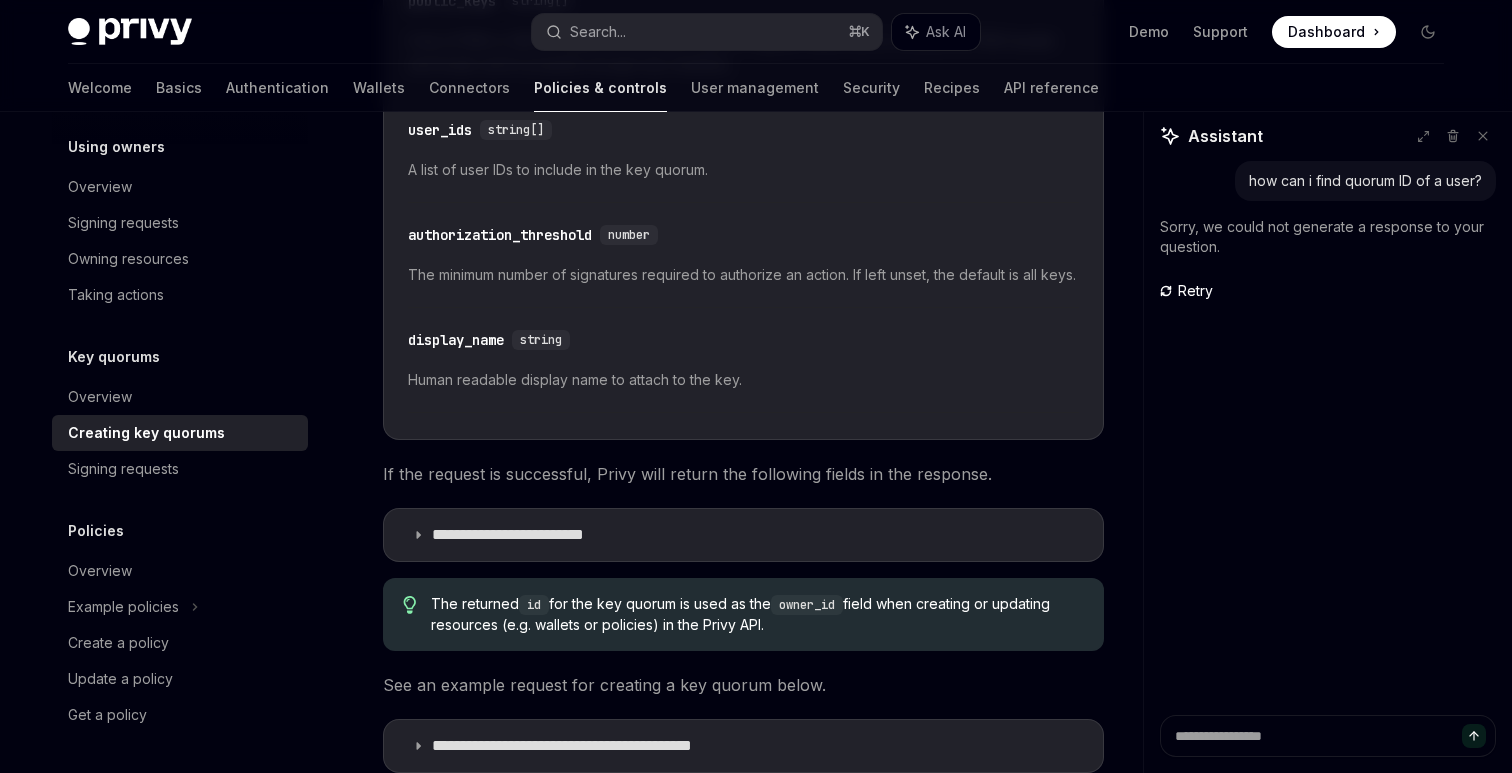 click on "If the request is successful, Privy will return the following fields in the response." at bounding box center [743, 474] 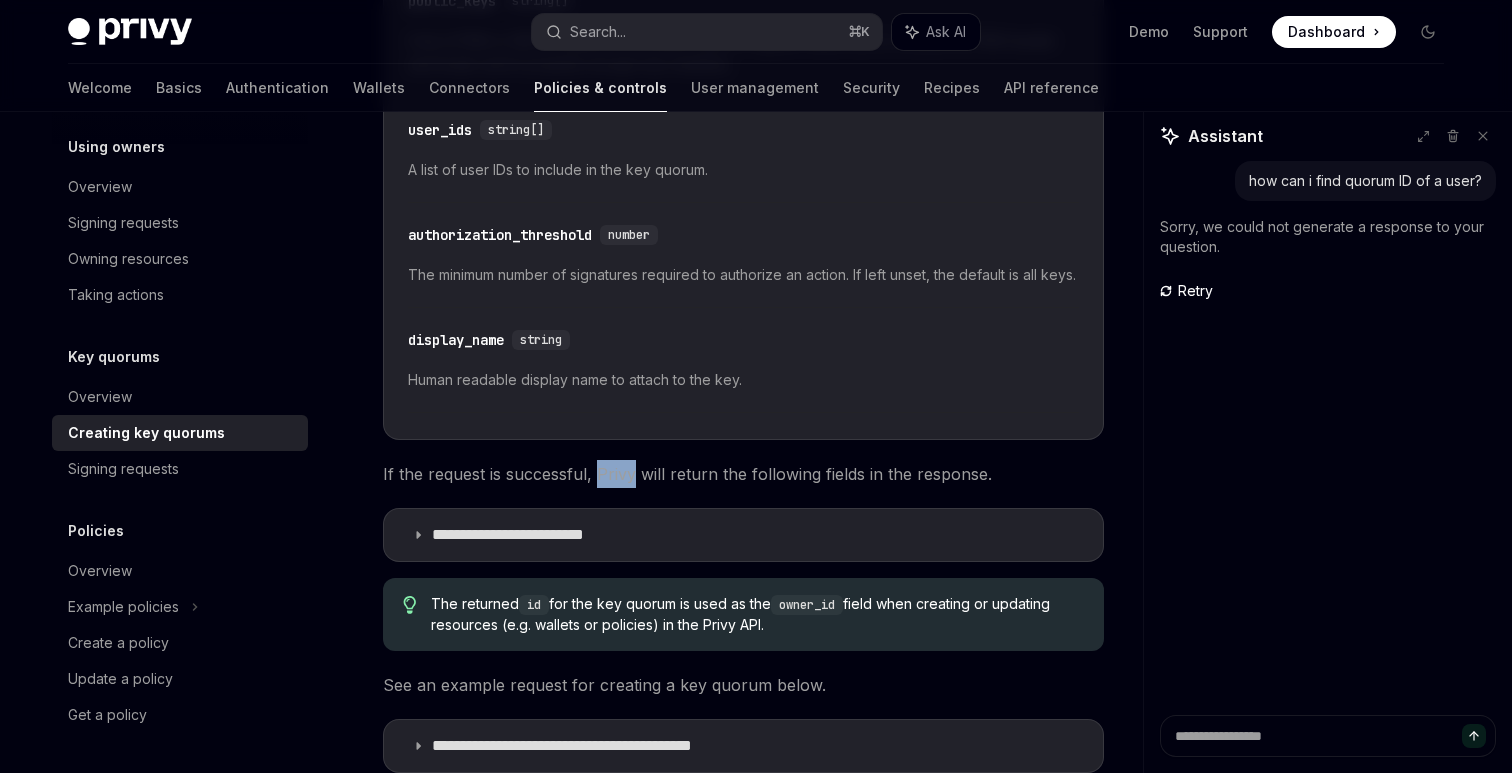 click on "If the request is successful, Privy will return the following fields in the response." at bounding box center (743, 474) 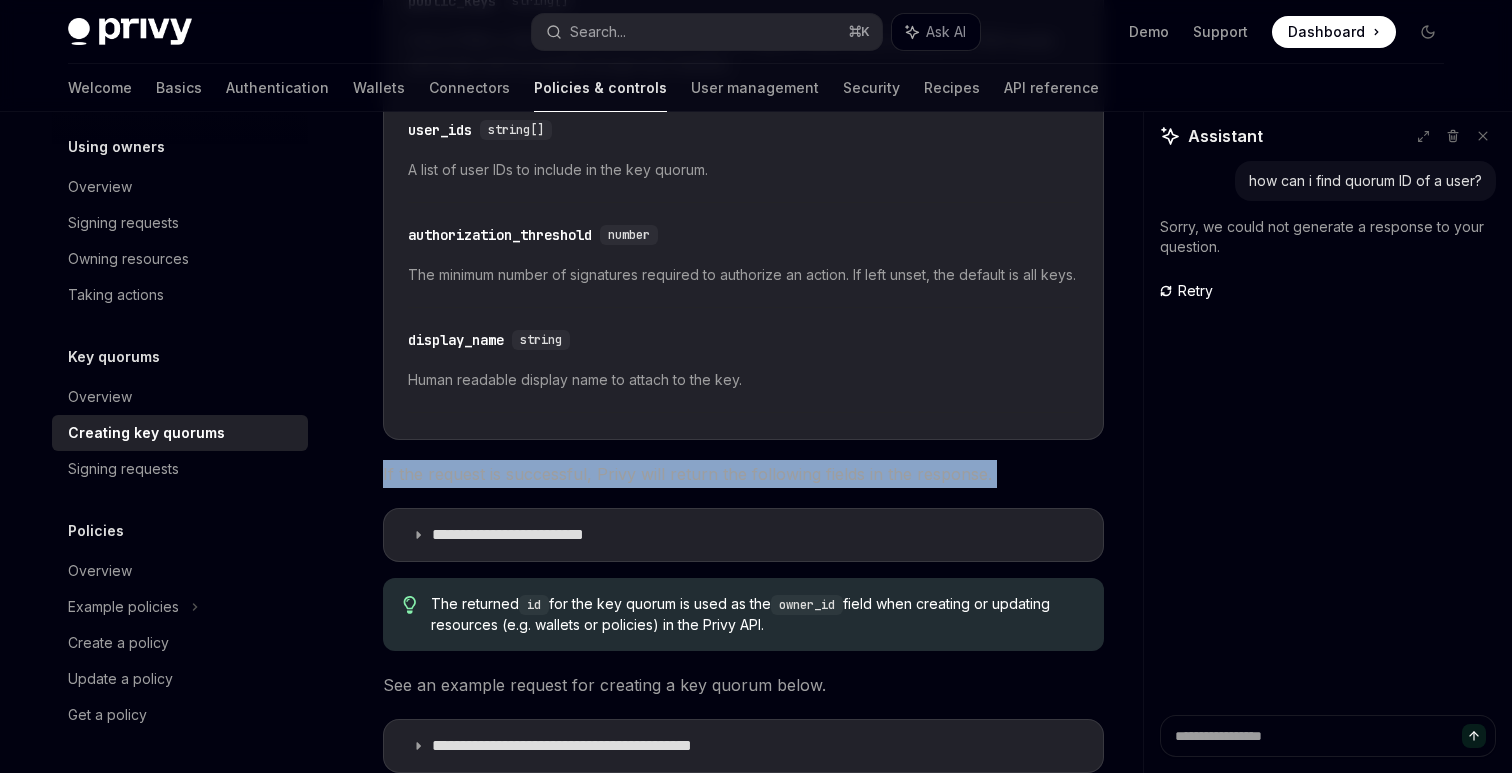 click on "If the request is successful, Privy will return the following fields in the response." at bounding box center [743, 474] 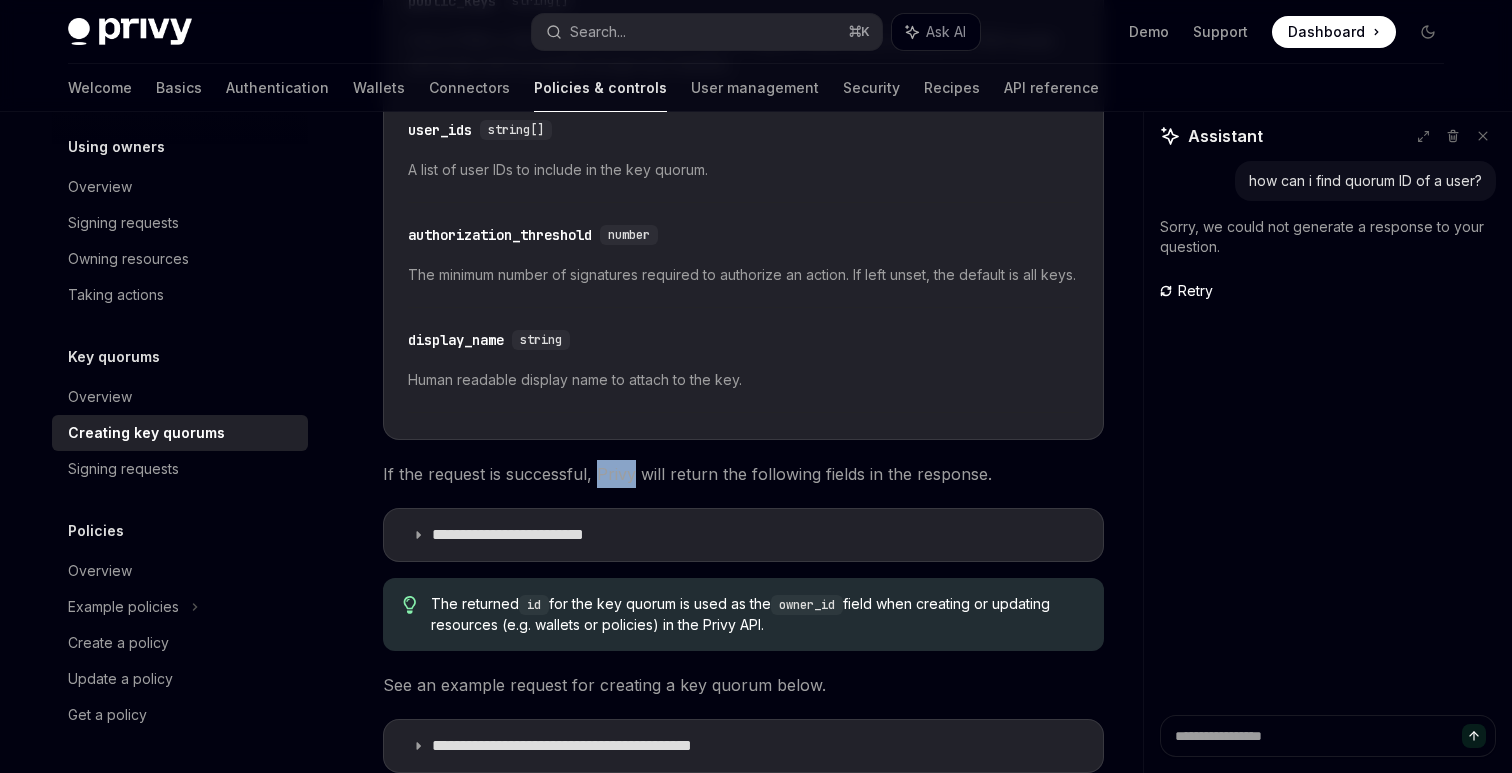 click on "If the request is successful, Privy will return the following fields in the response." at bounding box center [743, 474] 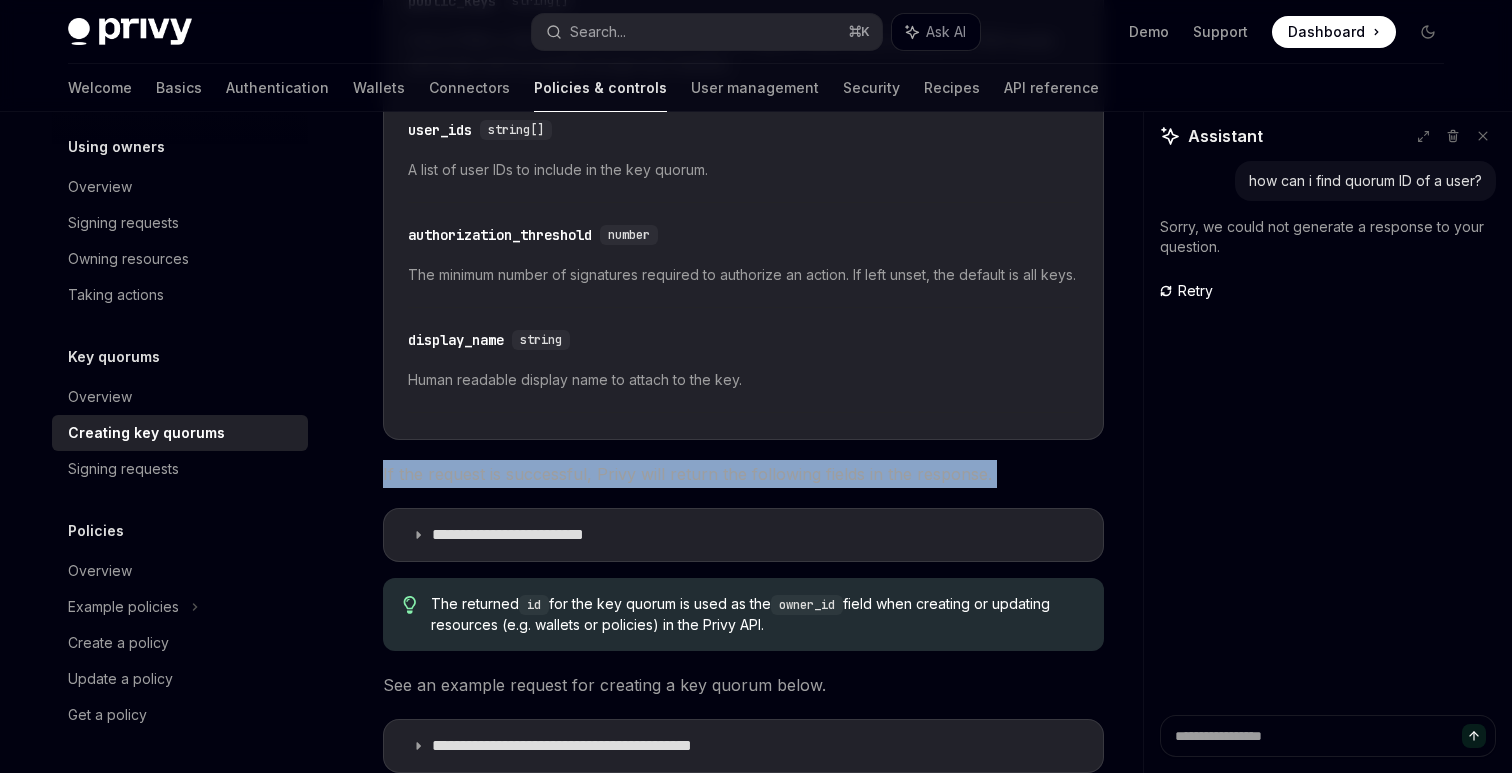 click on "If the request is successful, Privy will return the following fields in the response." at bounding box center [743, 474] 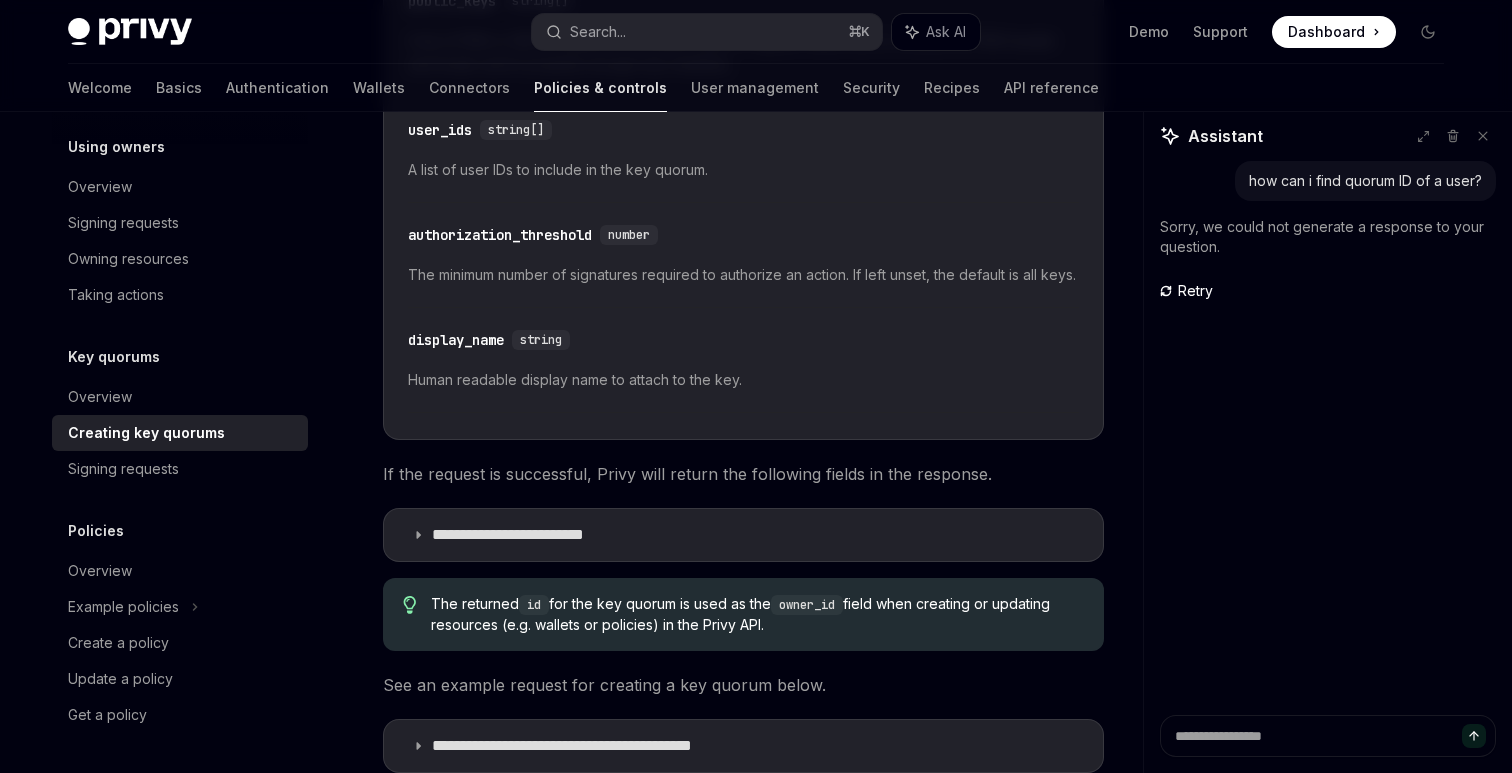 click on "If the request is successful, Privy will return the following fields in the response." at bounding box center [743, 474] 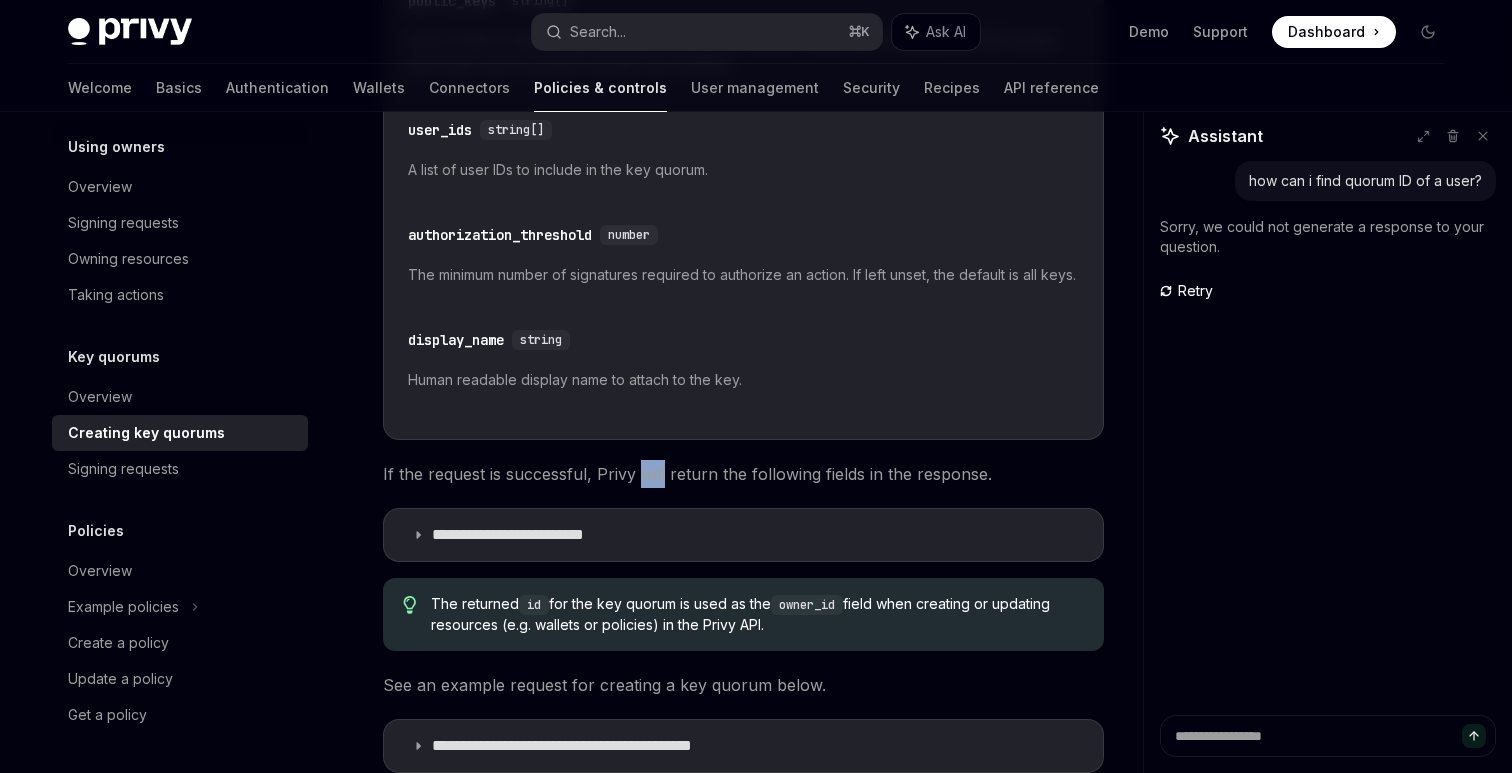 click on "If the request is successful, Privy will return the following fields in the response." at bounding box center (743, 474) 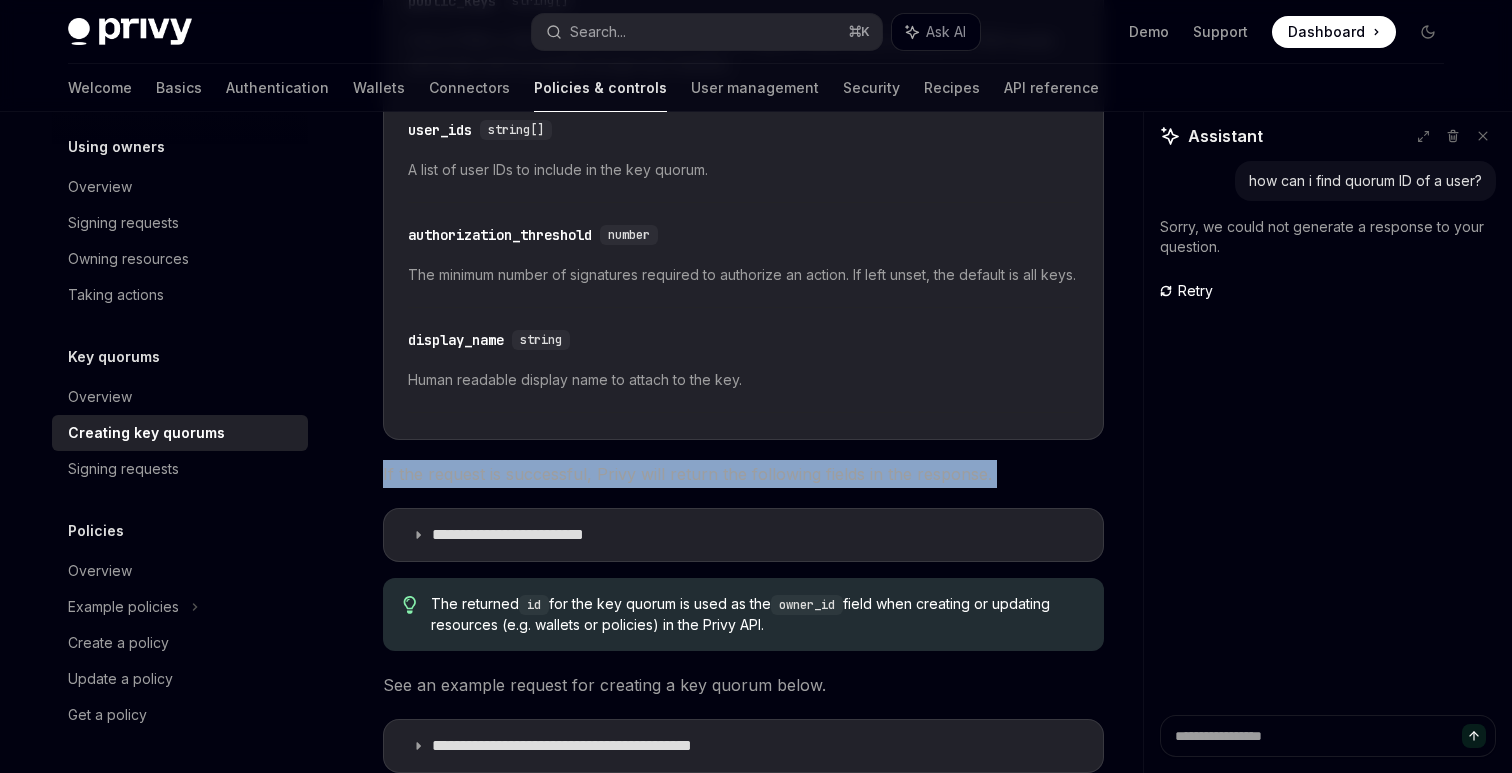 click on "If the request is successful, Privy will return the following fields in the response." at bounding box center [743, 474] 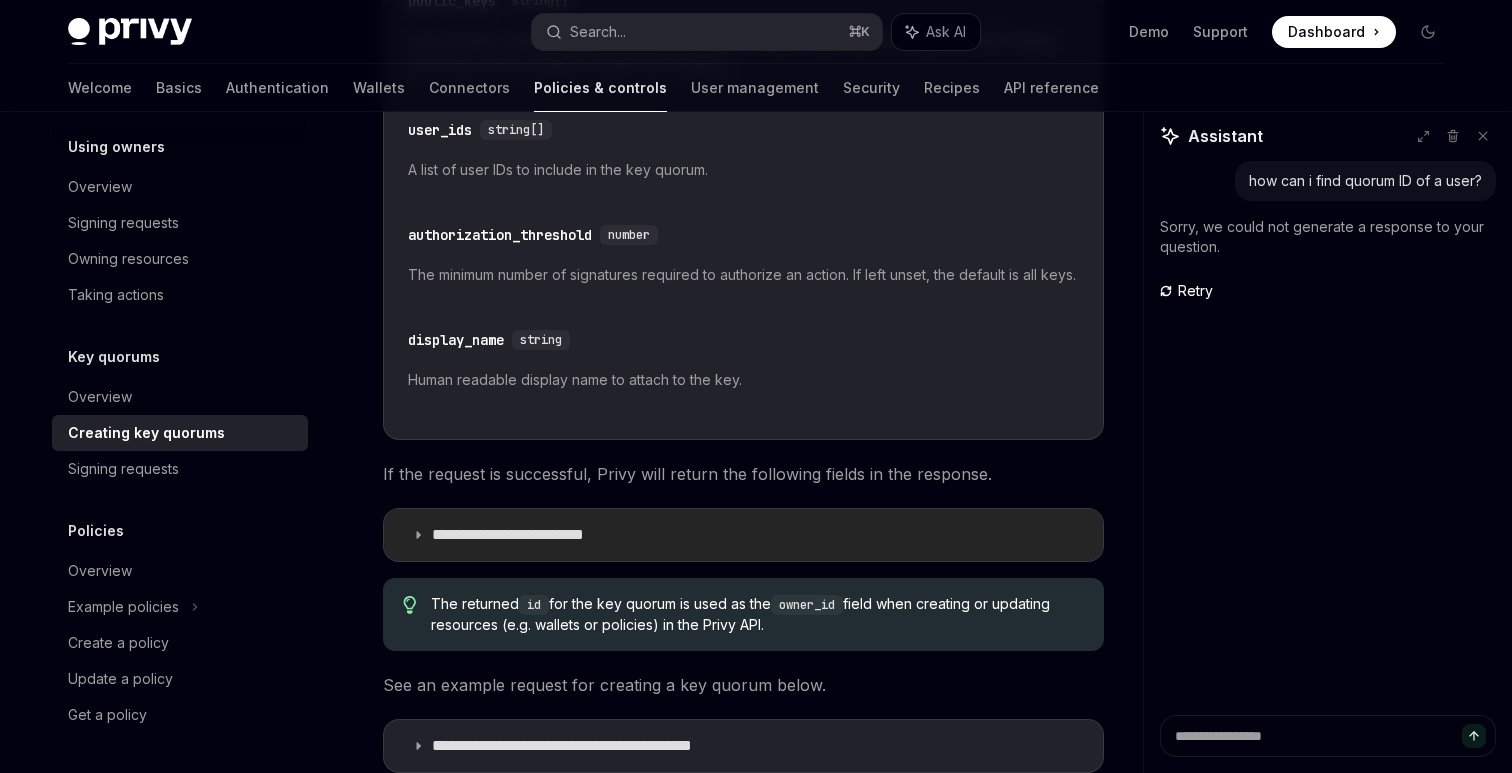 click on "**********" at bounding box center (535, 535) 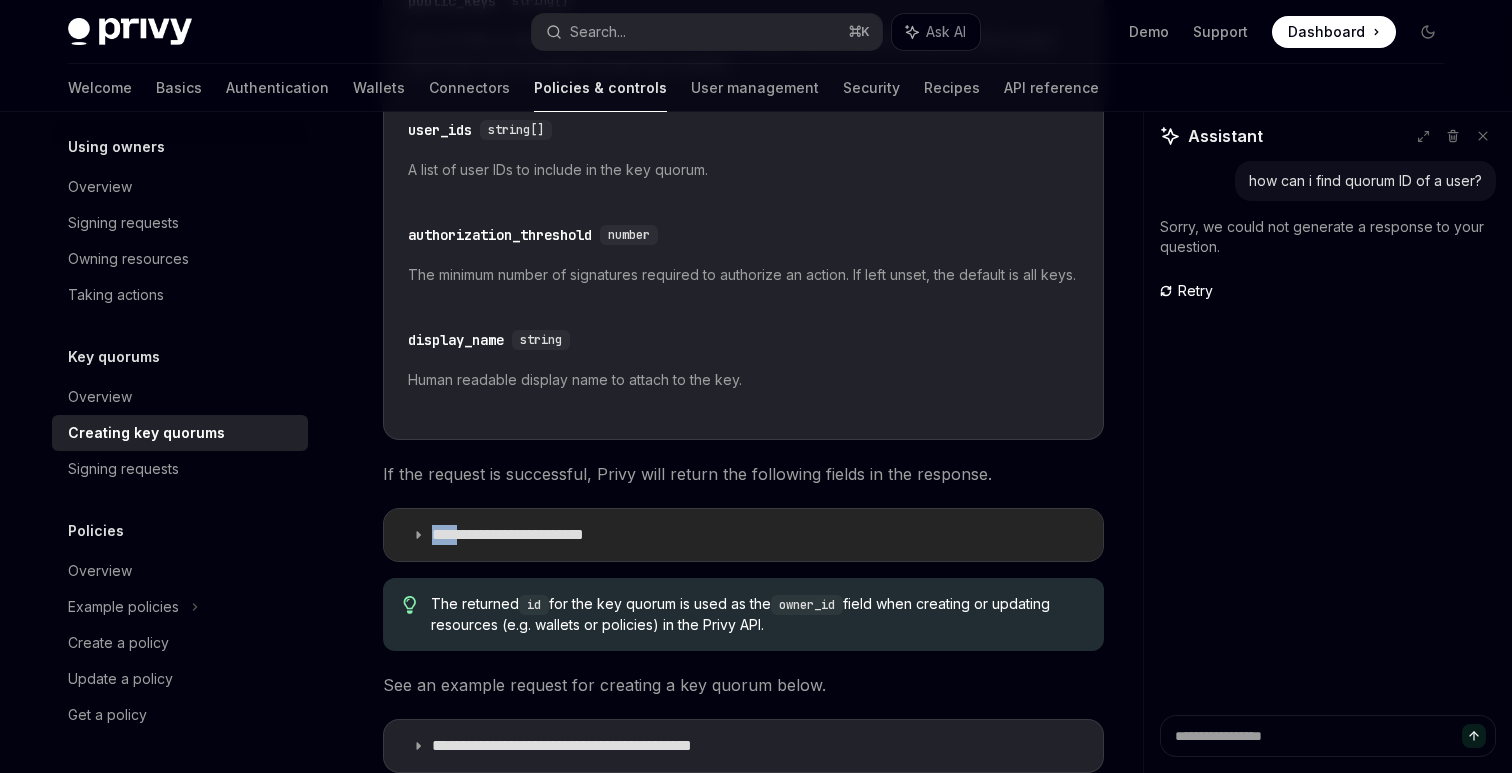 click on "**********" at bounding box center (535, 535) 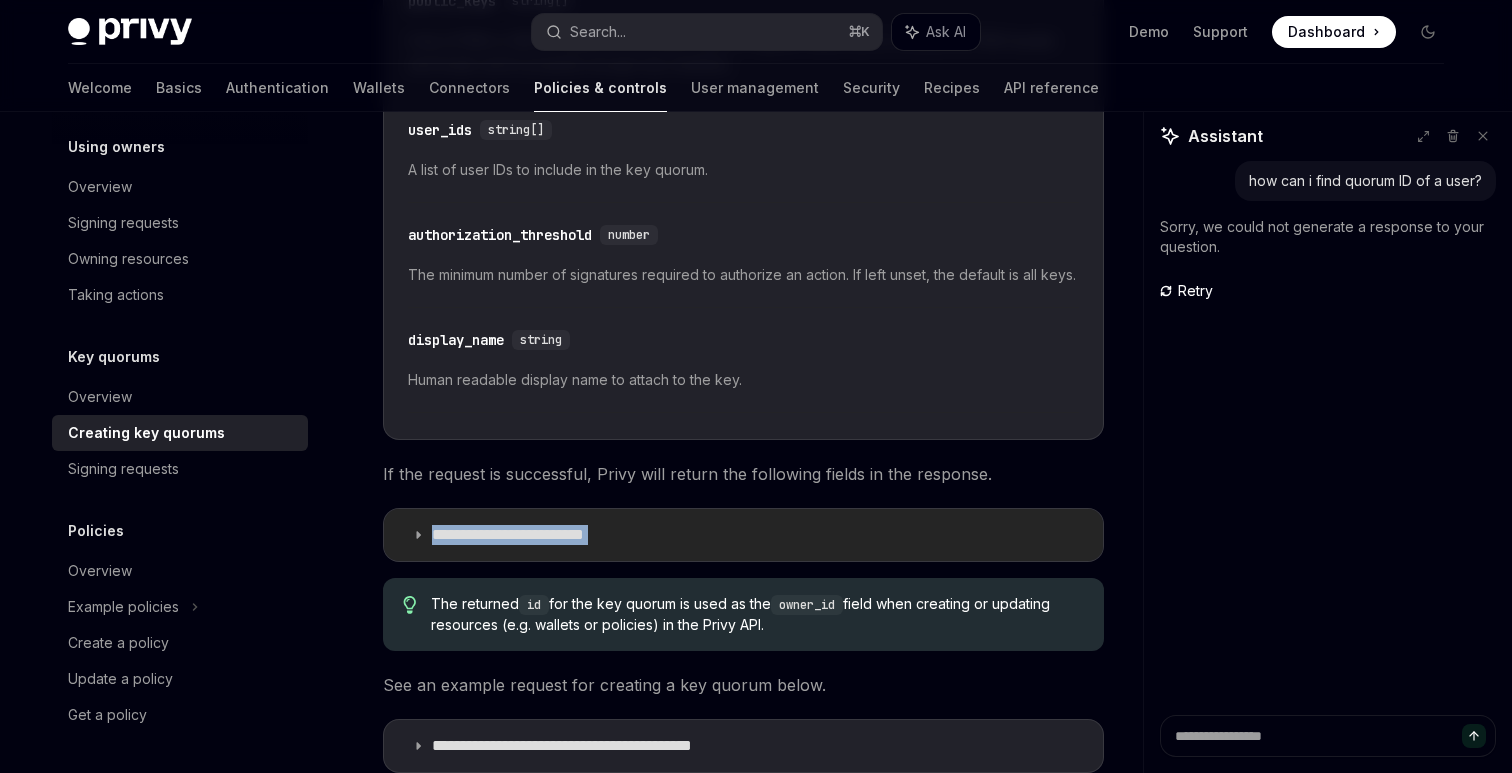 click on "**********" at bounding box center (535, 535) 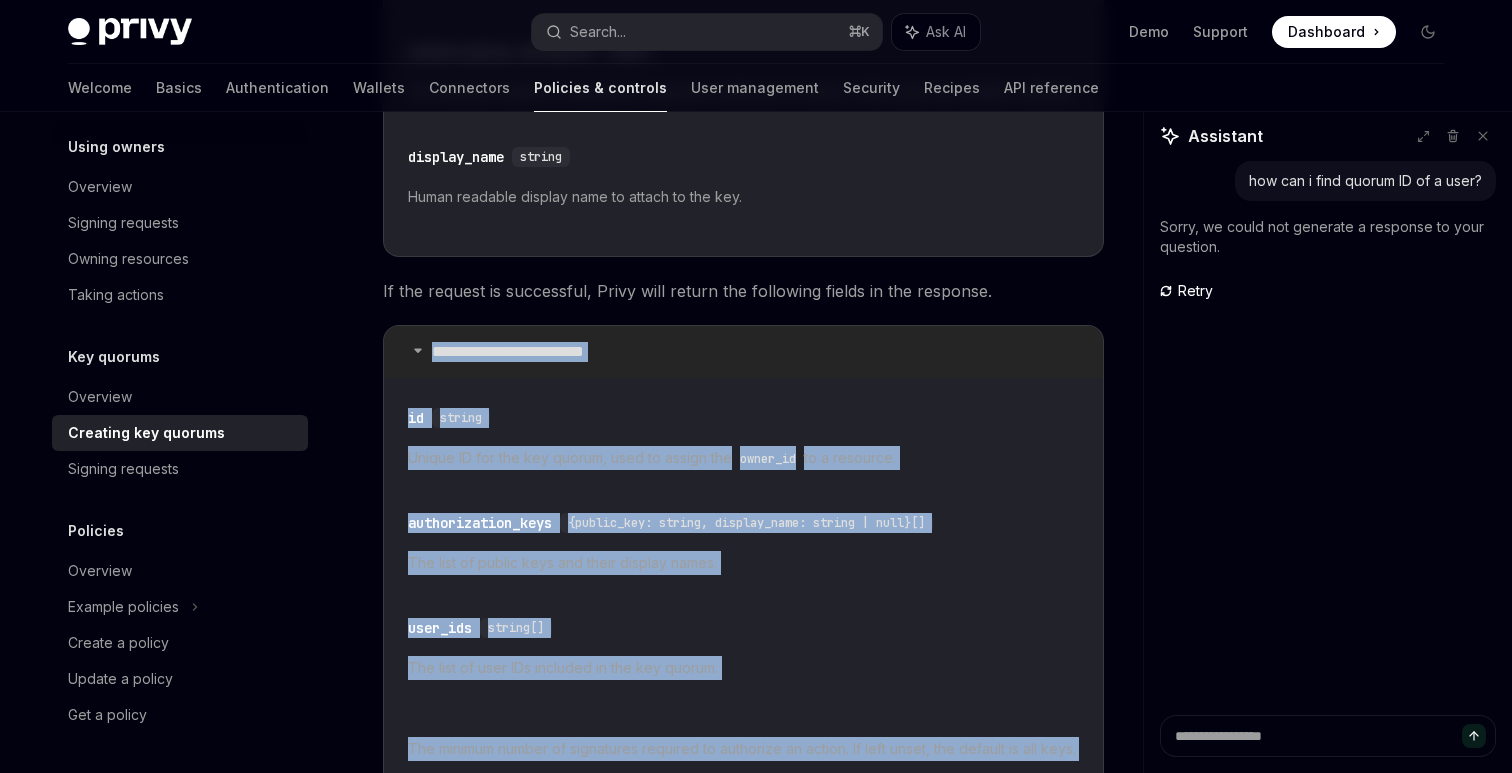scroll, scrollTop: 945, scrollLeft: 0, axis: vertical 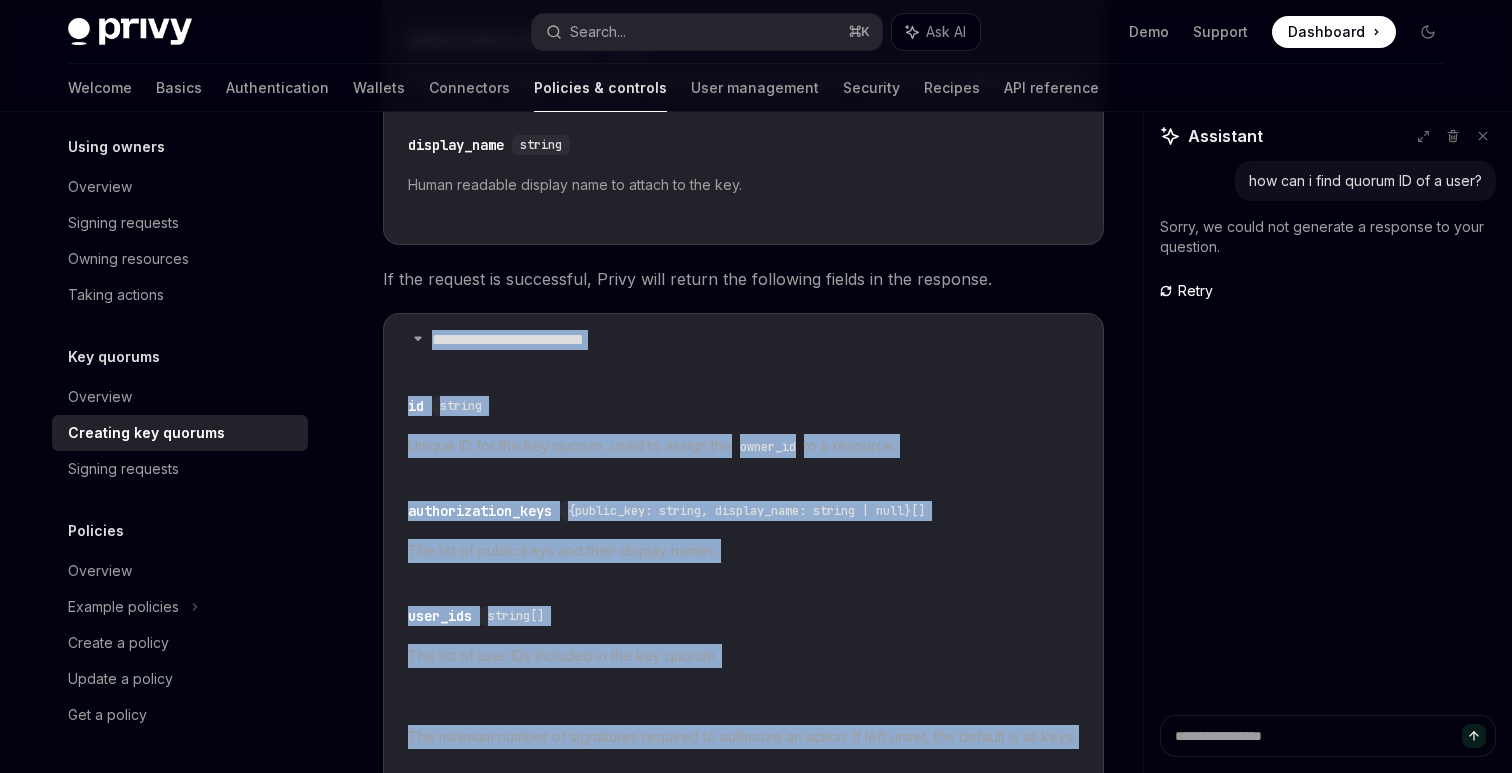 click on "Unique ID for the key quorum, used to assign the  owner_id  to a resource." at bounding box center (743, 446) 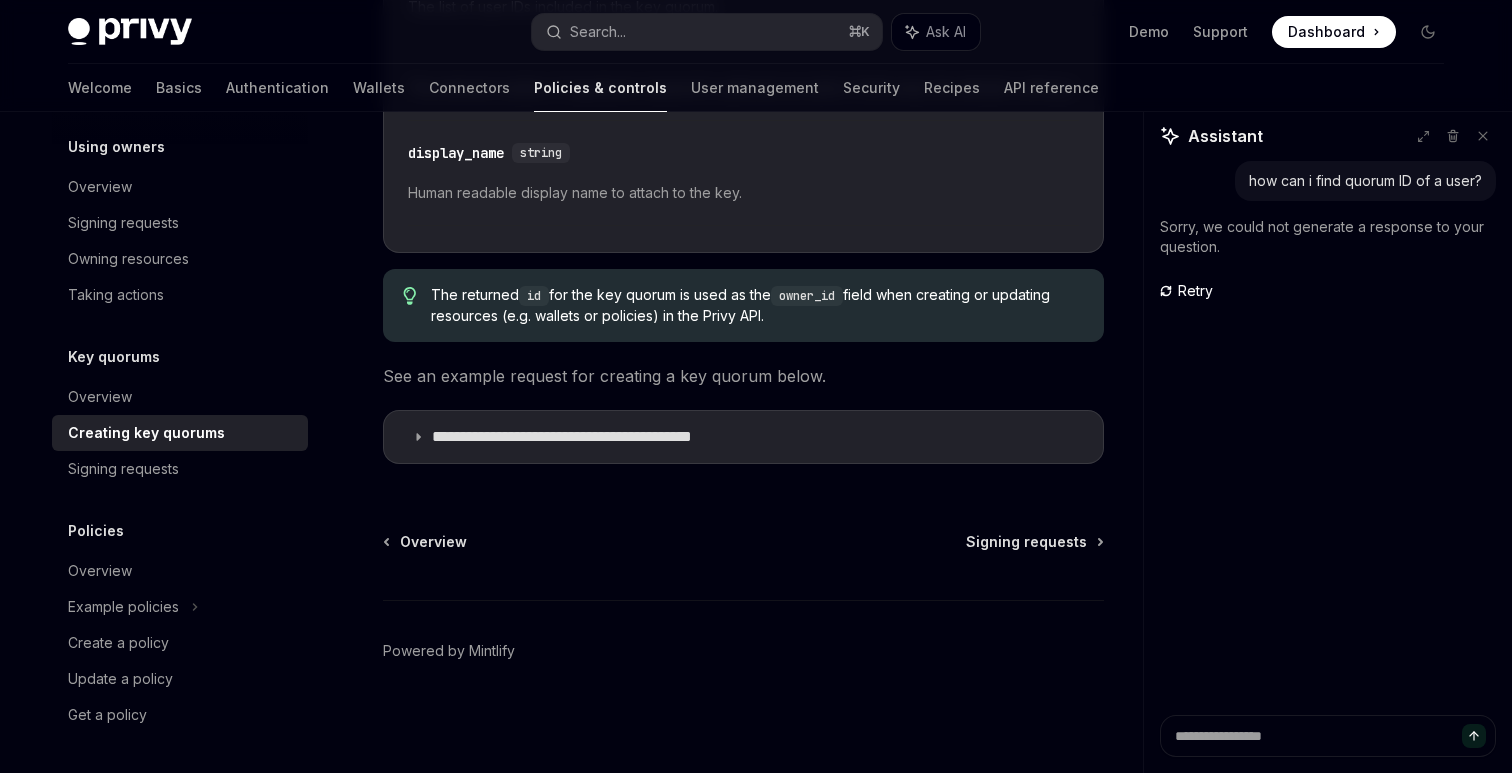 scroll, scrollTop: 1617, scrollLeft: 0, axis: vertical 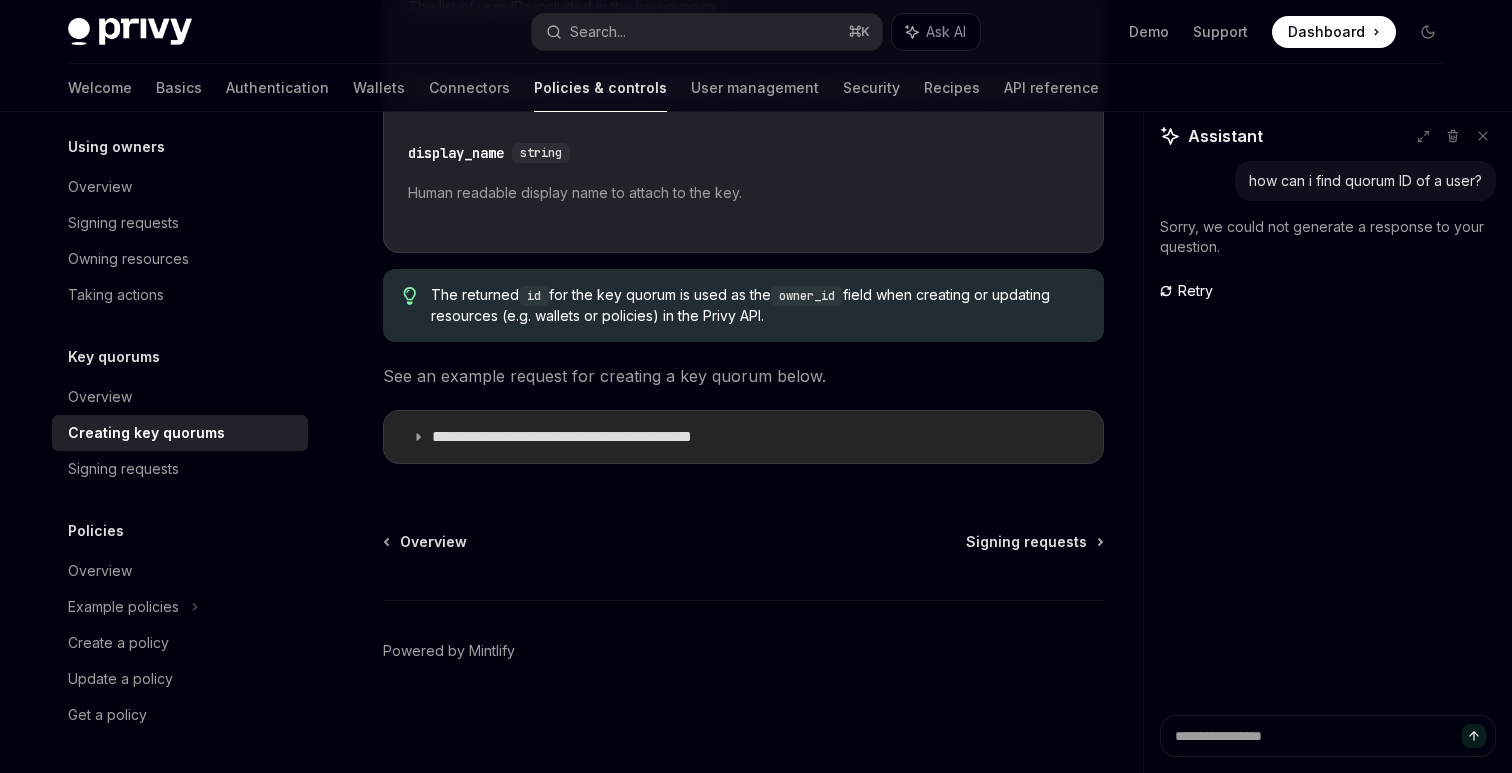 click on "**********" at bounding box center [743, 437] 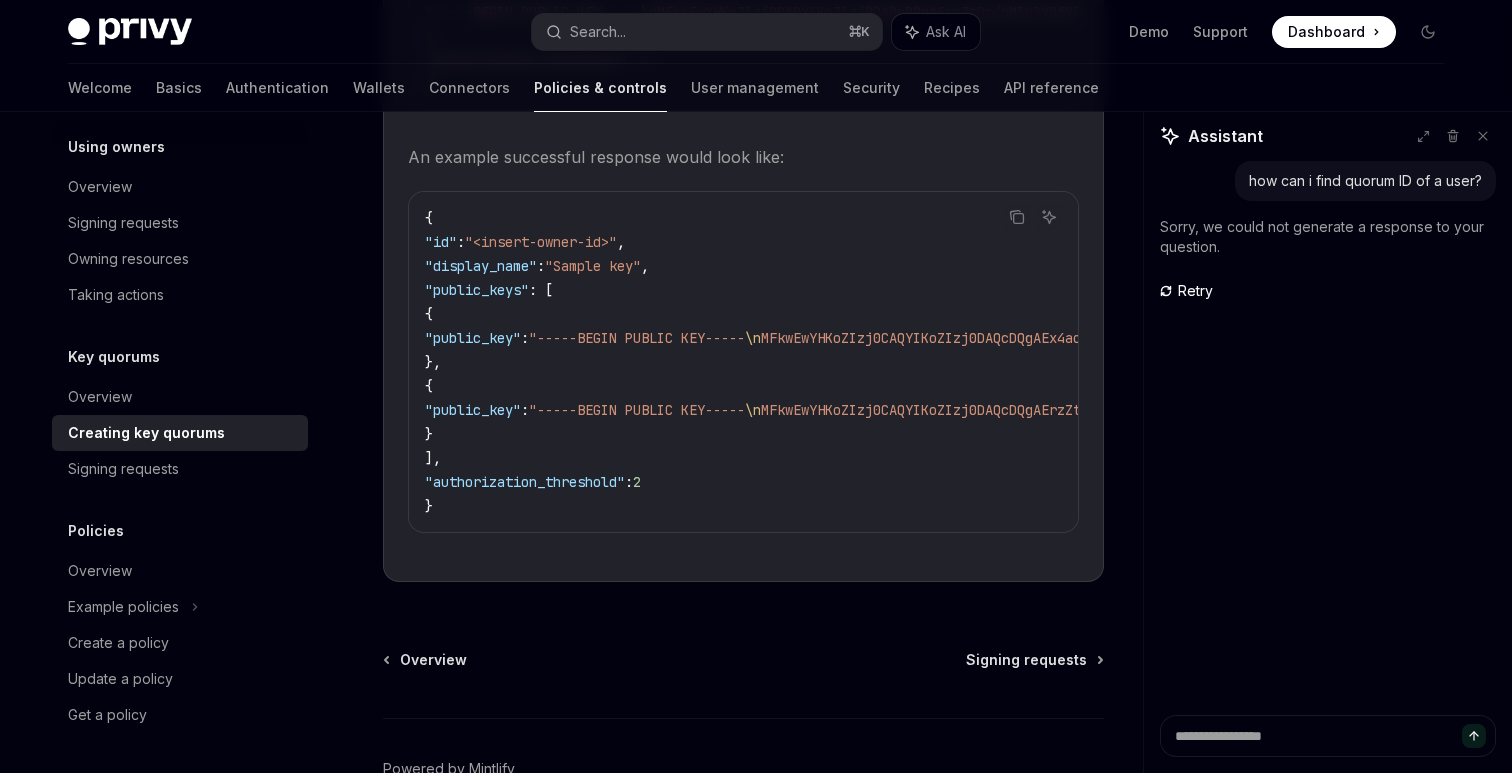 scroll, scrollTop: 2331, scrollLeft: 0, axis: vertical 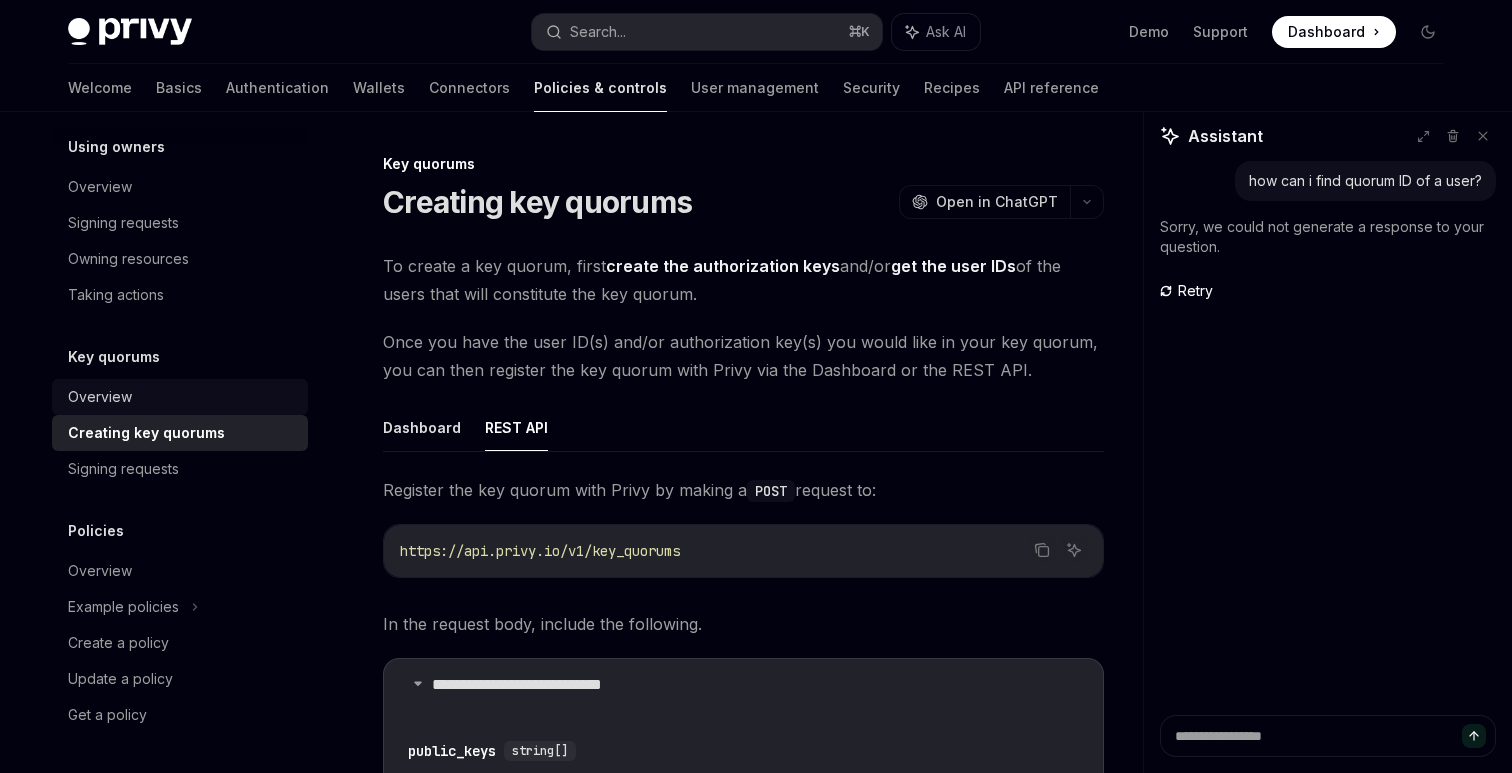 click on "Overview" at bounding box center (100, 397) 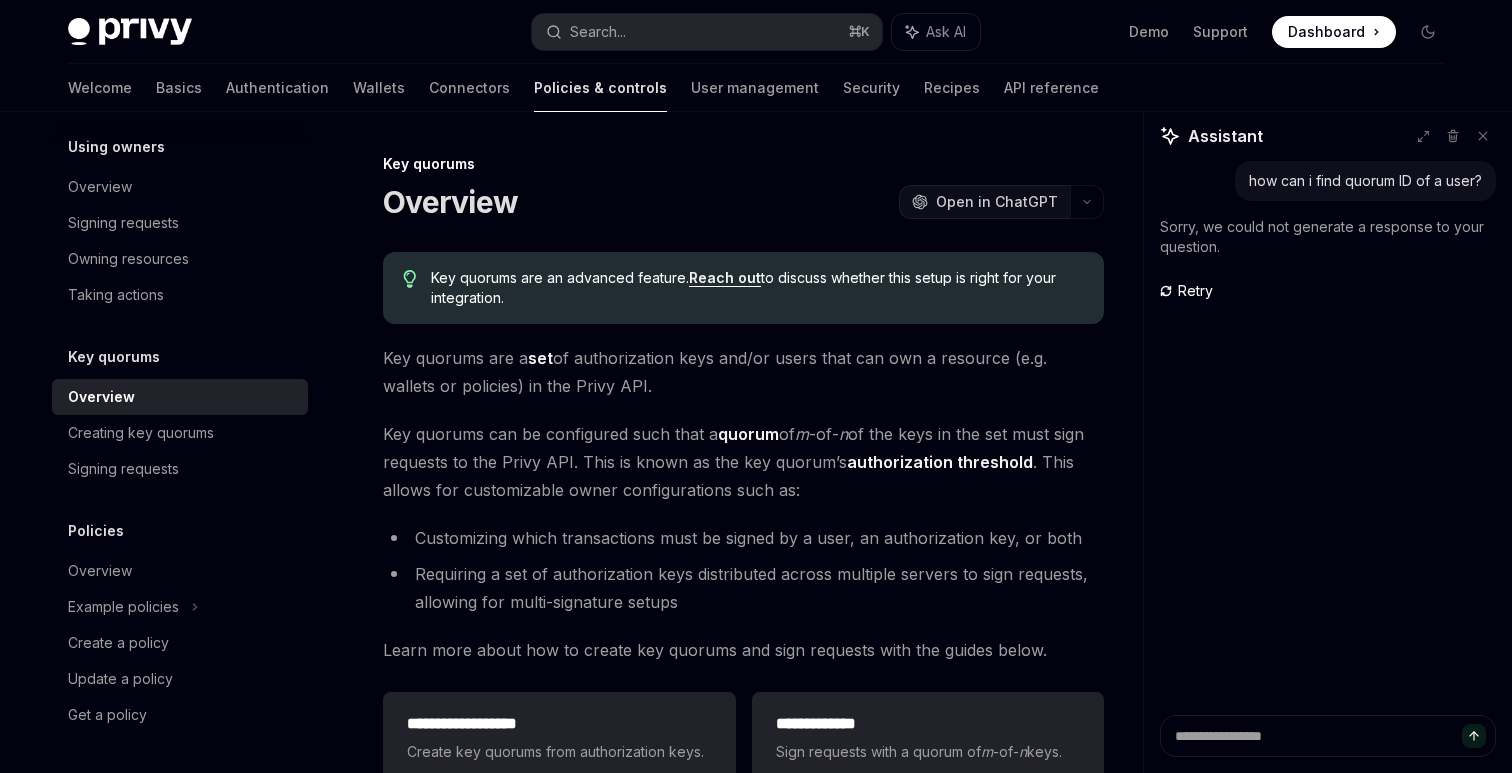 click on "OpenAI Open in ChatGPT" at bounding box center (984, 202) 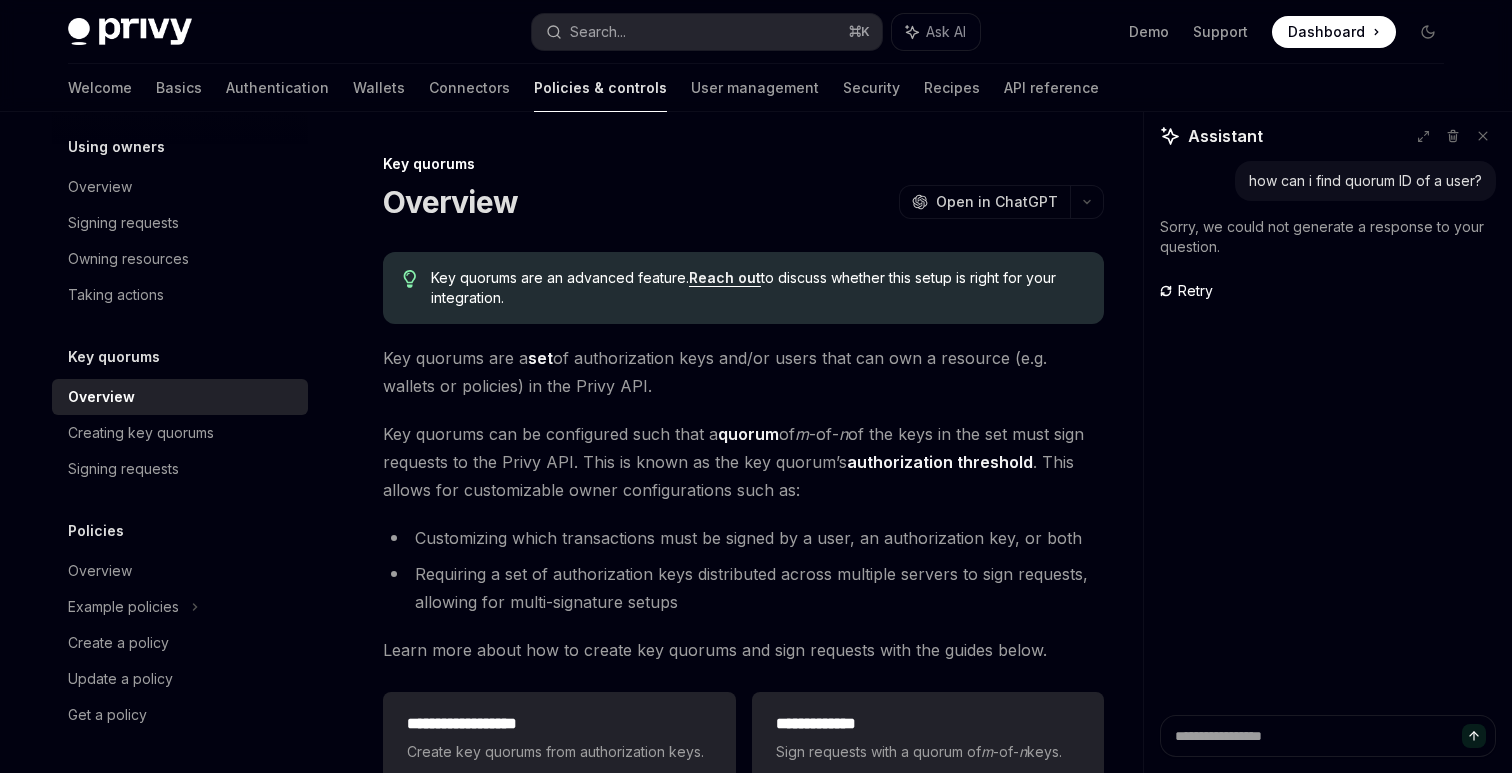type 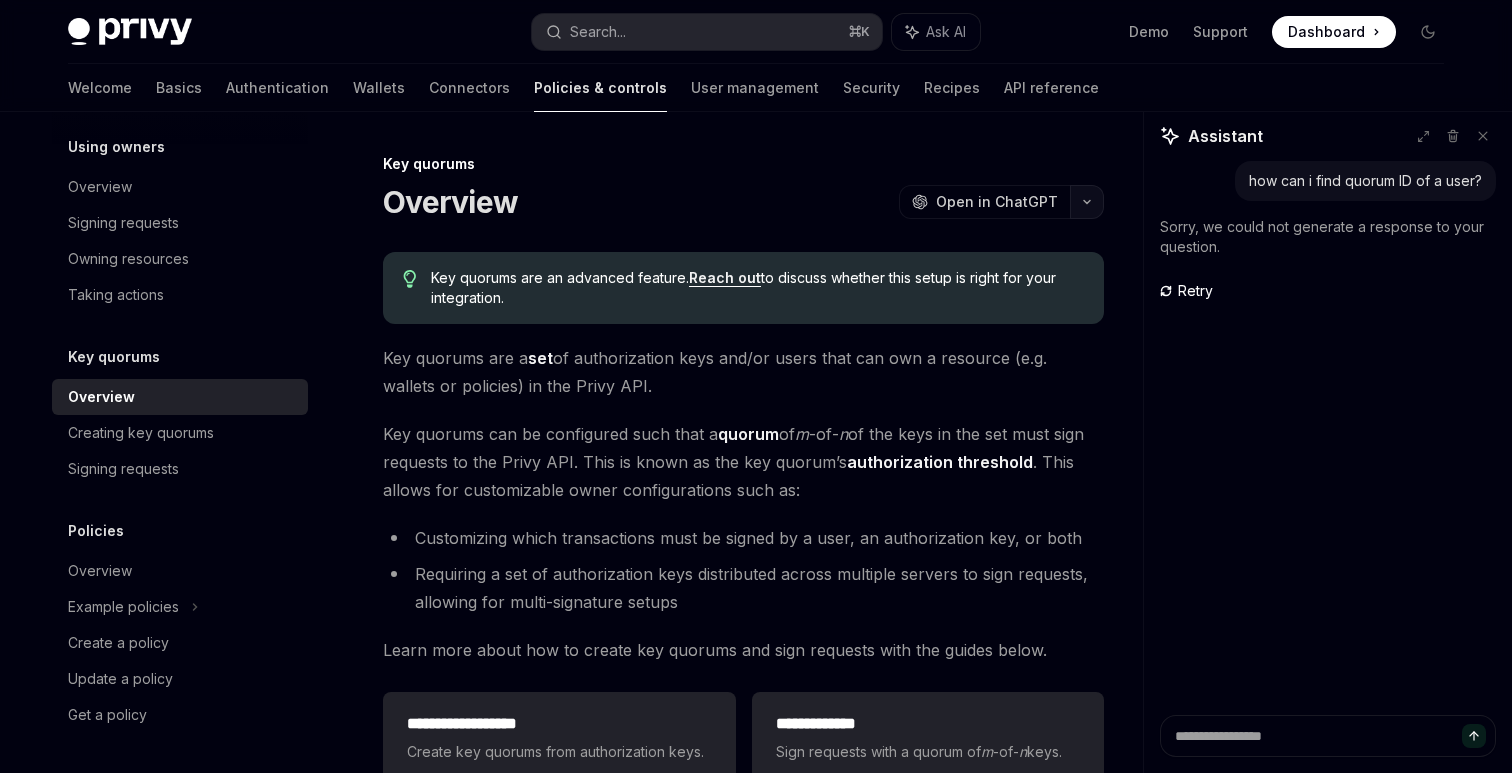 click at bounding box center (1087, 202) 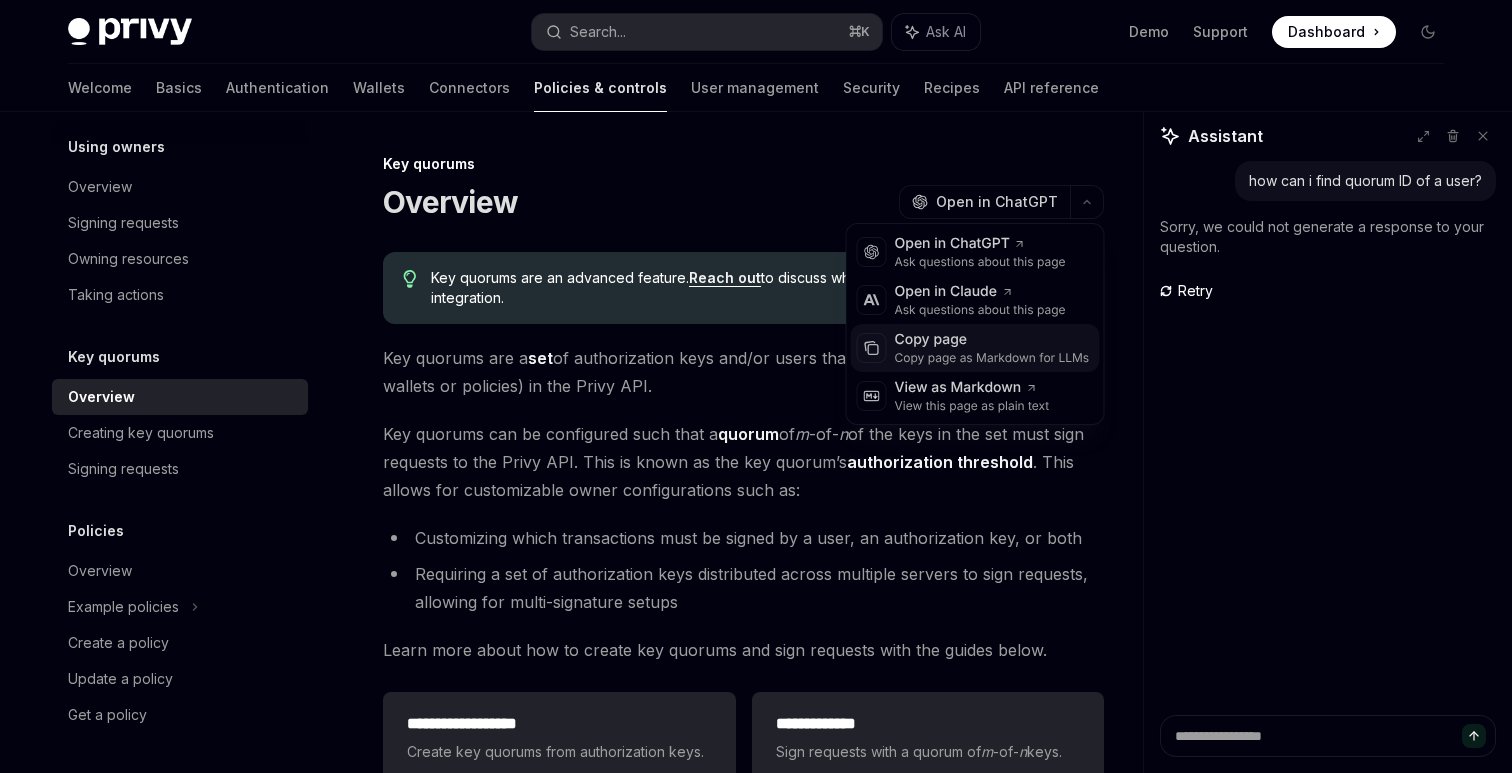 click on "Copy page as Markdown for LLMs" at bounding box center [992, 358] 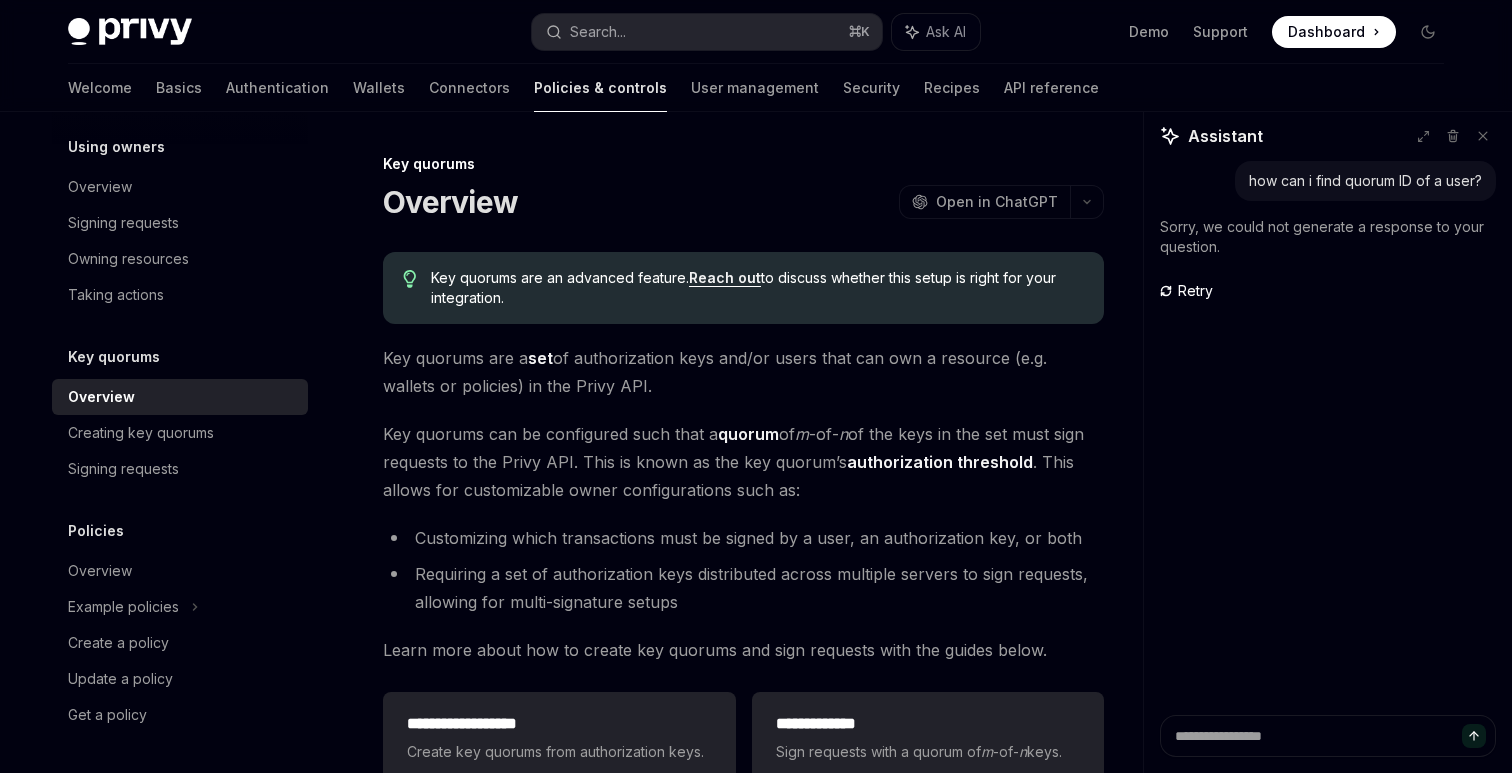 type 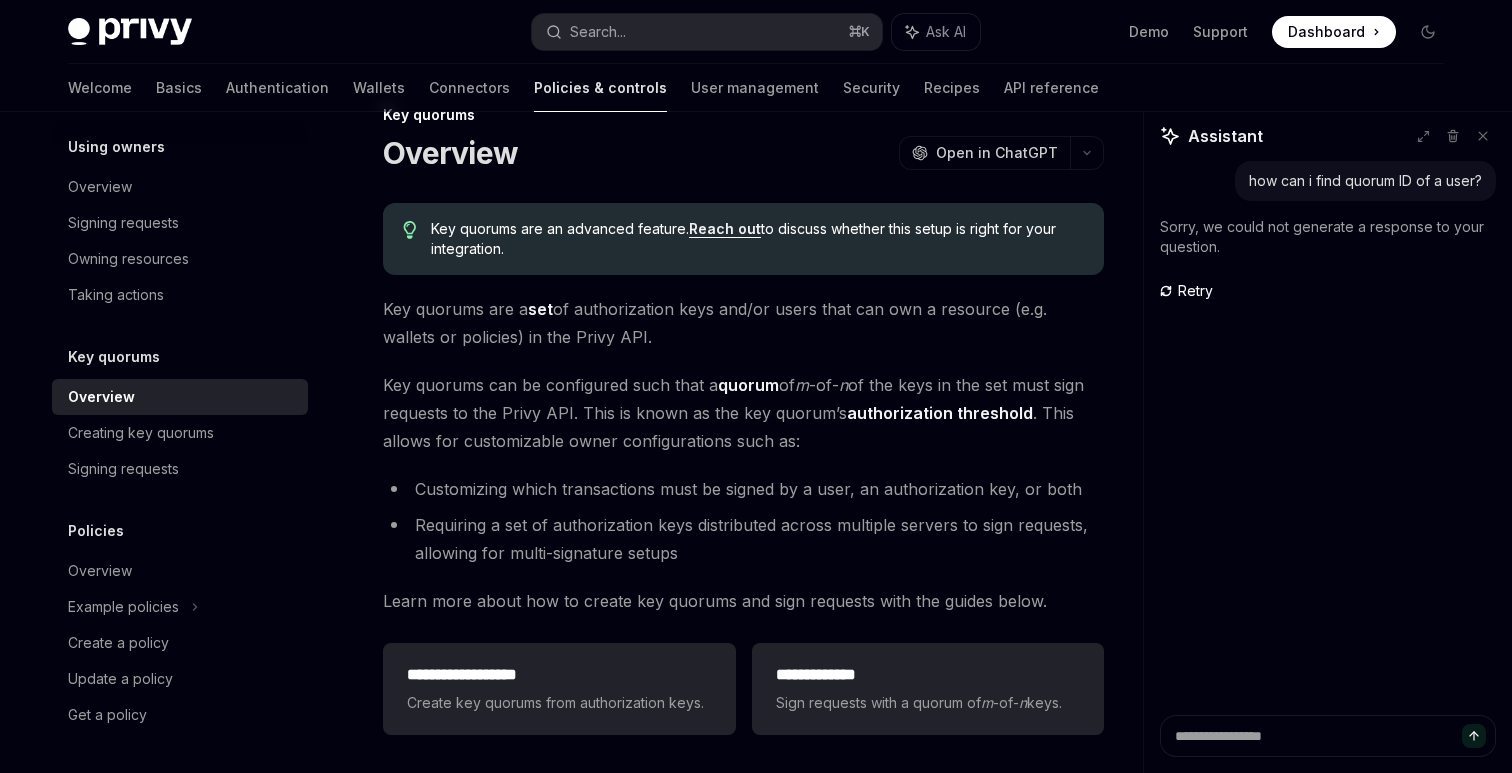 scroll, scrollTop: 55, scrollLeft: 0, axis: vertical 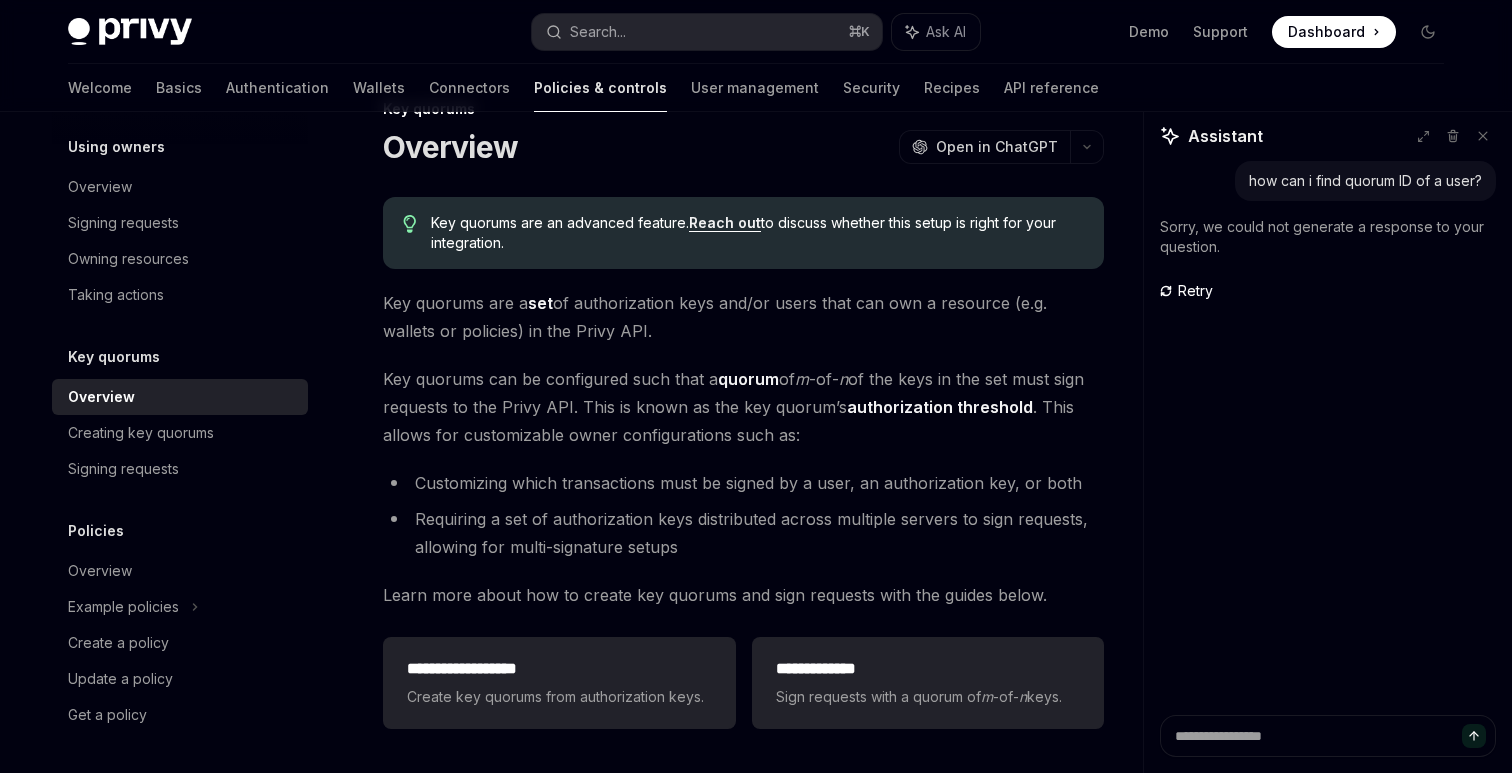 click on "Key quorums can be configured such that a  quorum  of  m -of- n  of the keys in the set must sign requests to the Privy API. This is known as the key quorum’s  authorization threshold . This allows for customizable owner configurations such as:" at bounding box center [743, 407] 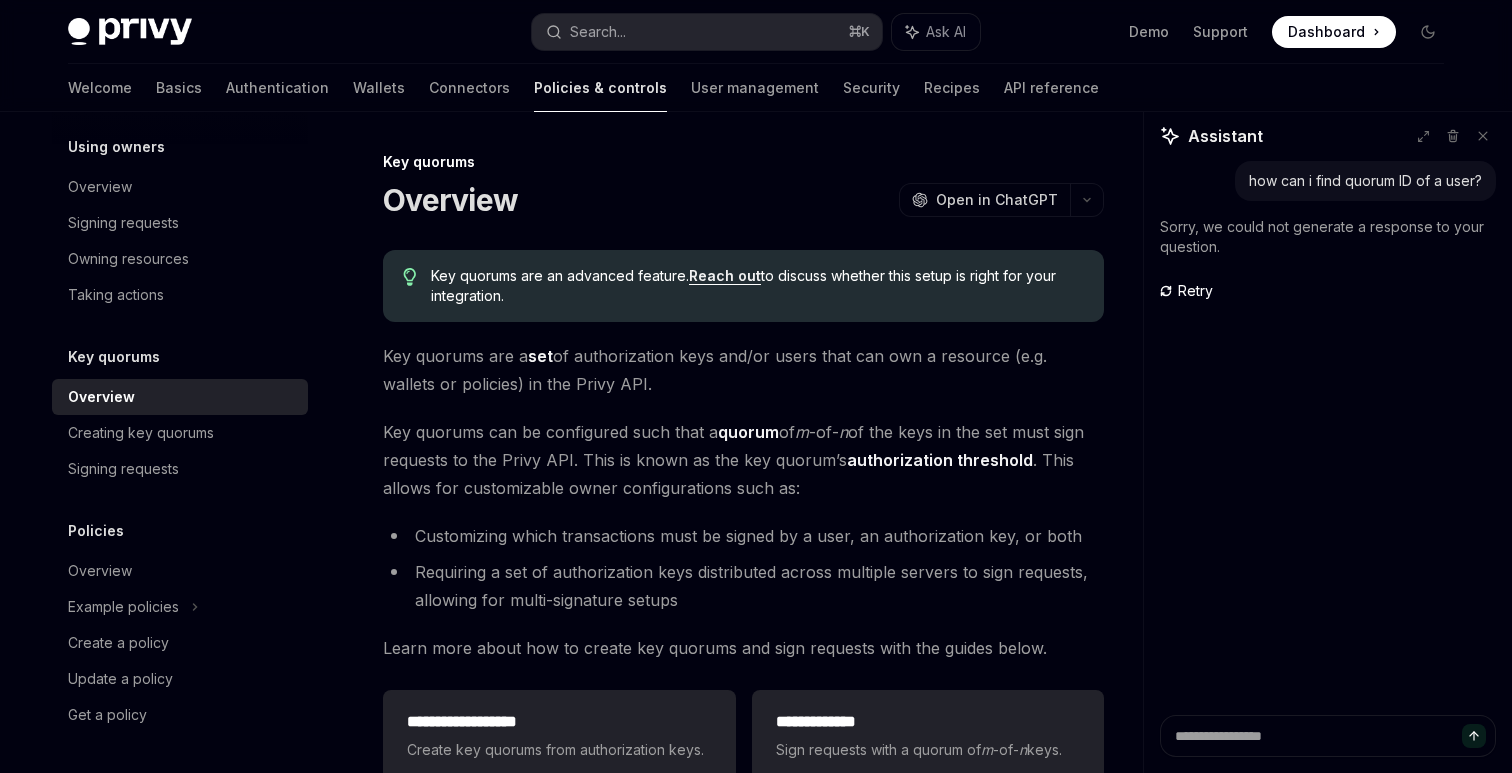 scroll, scrollTop: 0, scrollLeft: 0, axis: both 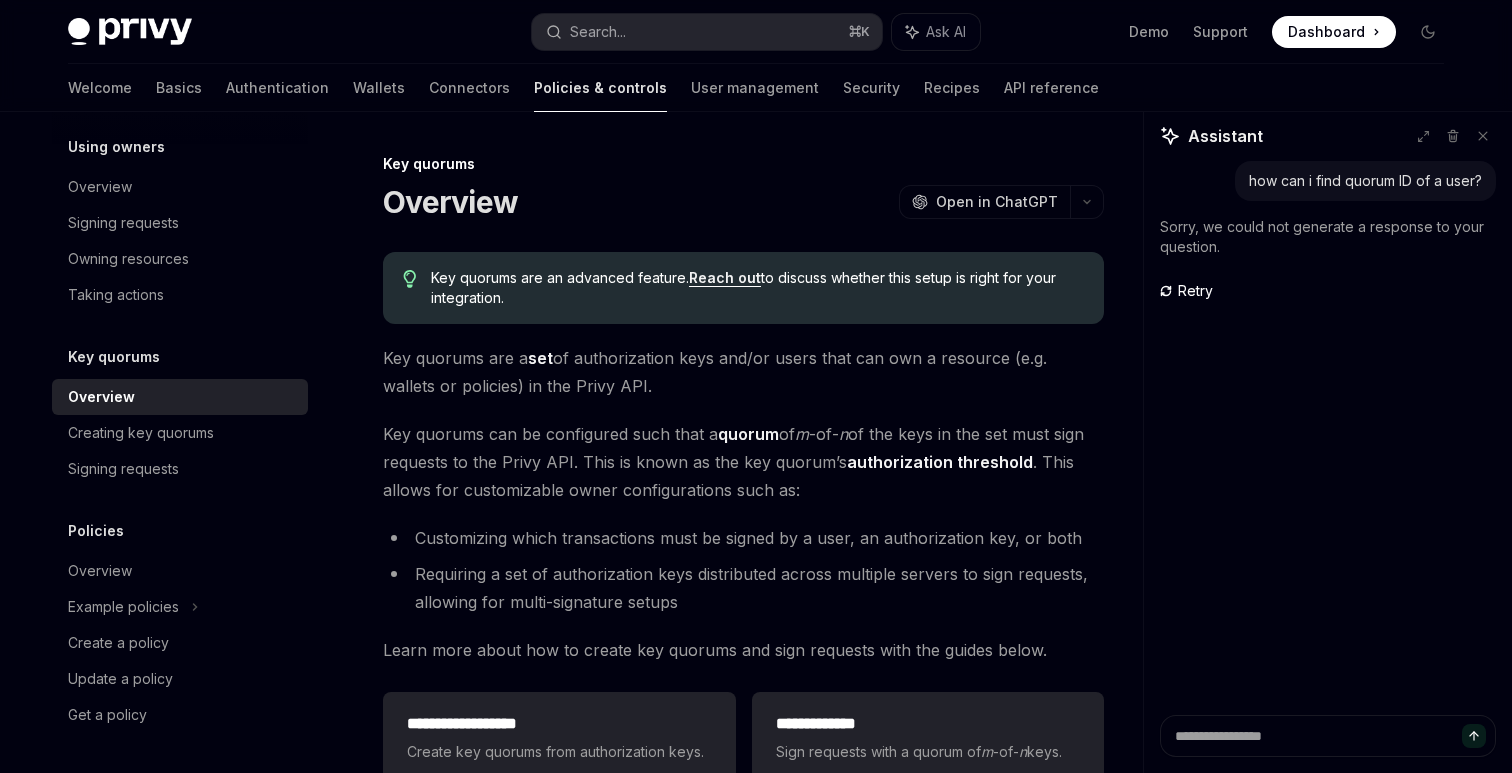click on "Overview" at bounding box center (450, 202) 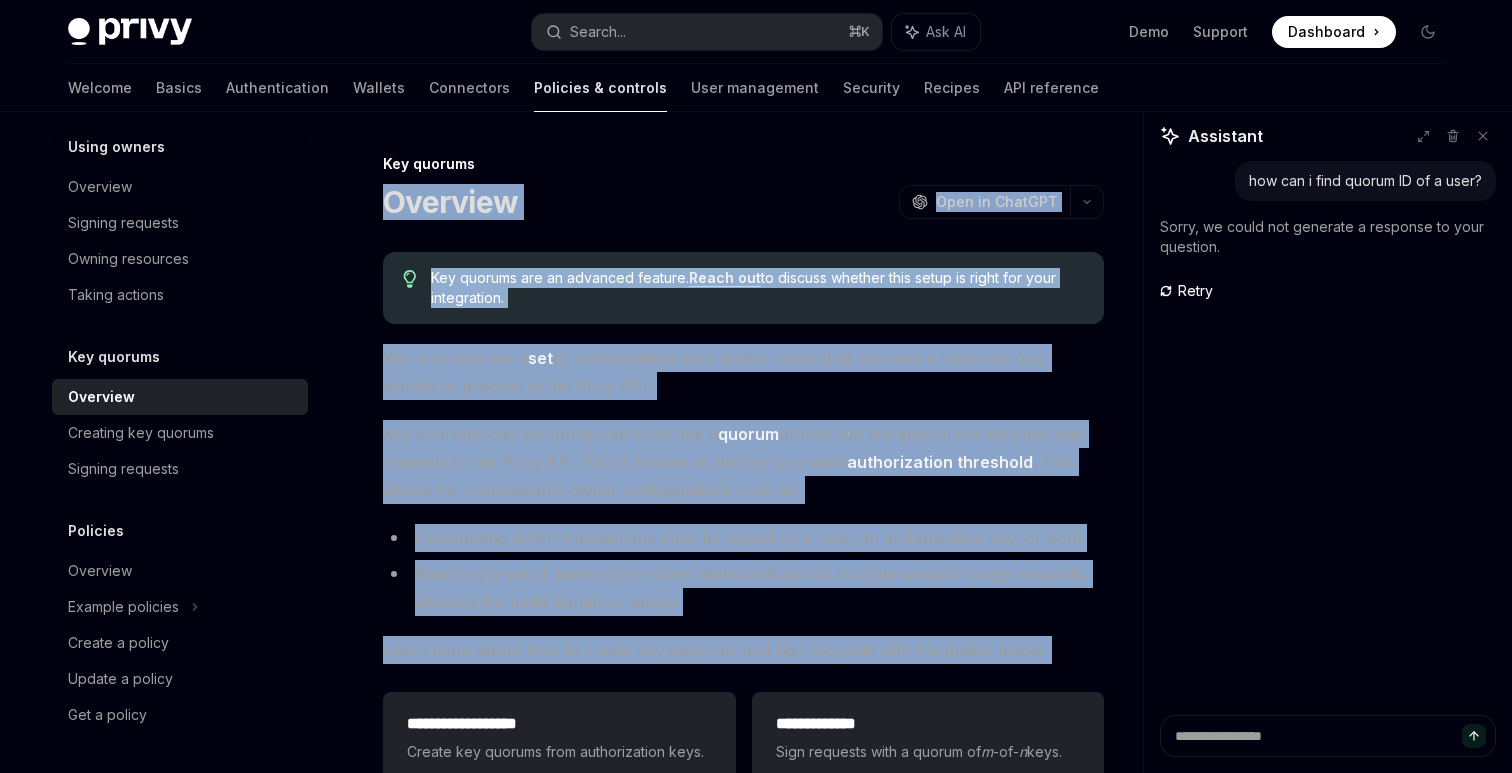 drag, startPoint x: 394, startPoint y: 193, endPoint x: 1052, endPoint y: 646, distance: 798.8573 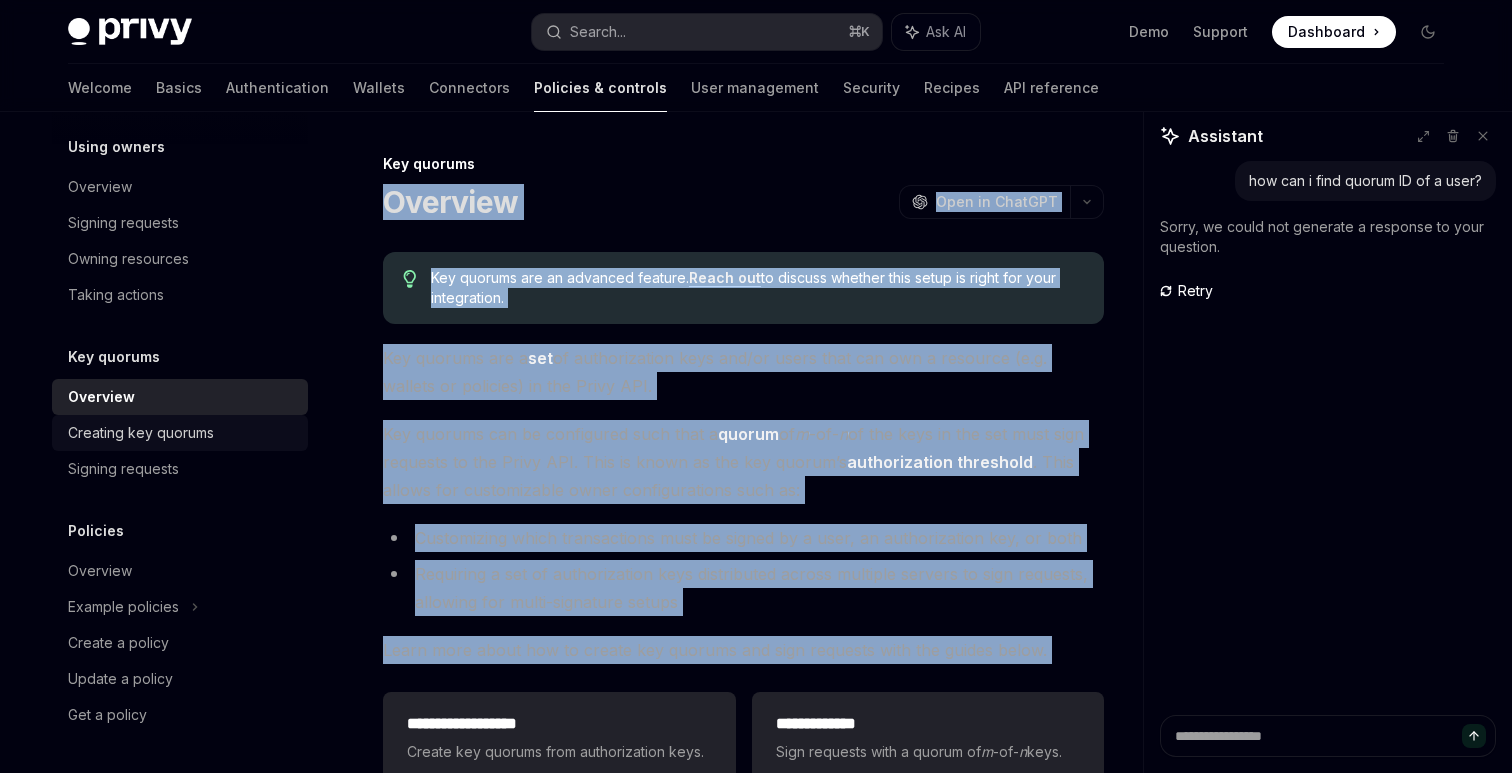 click on "Creating key quorums" at bounding box center (141, 433) 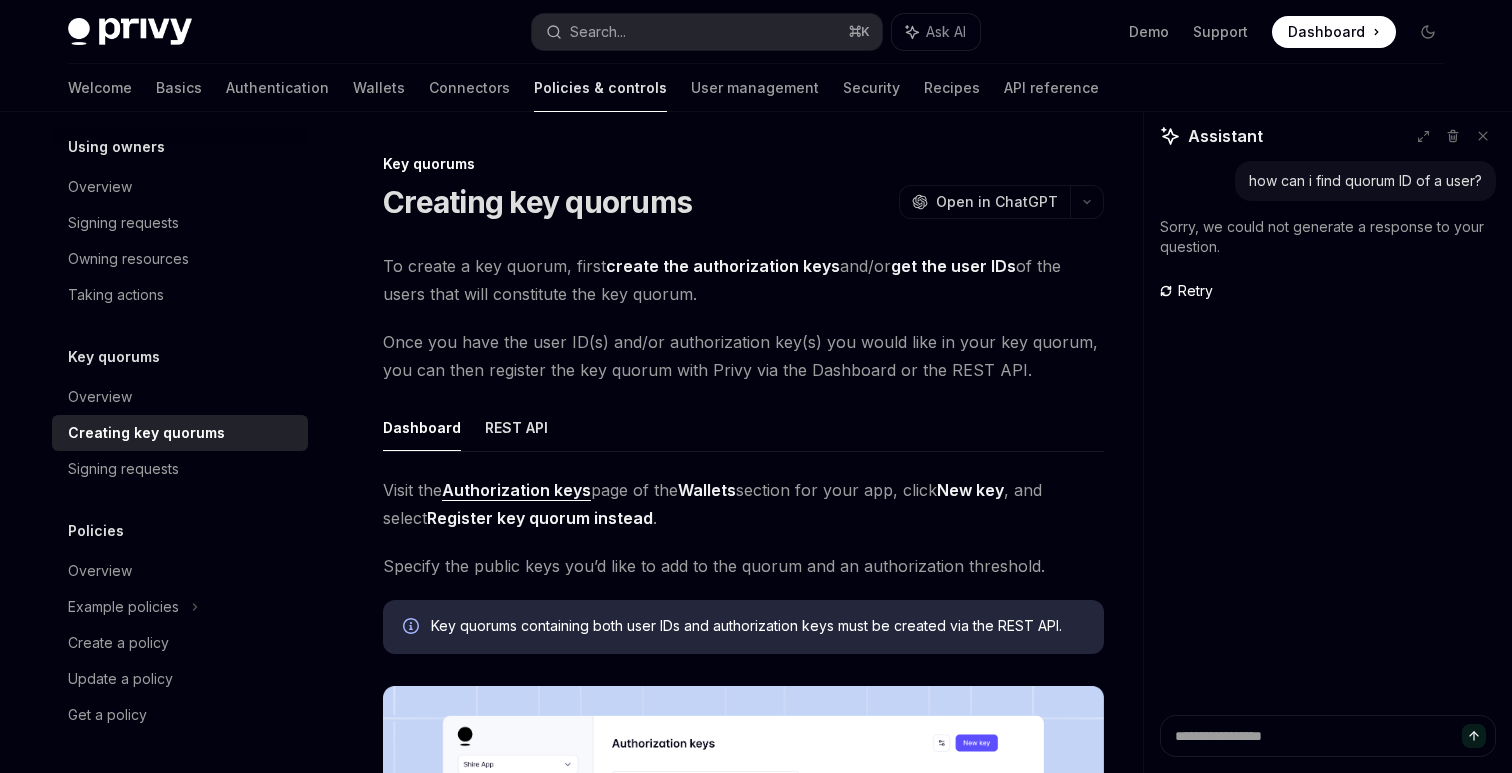 click on "Creating key quorums" at bounding box center [537, 202] 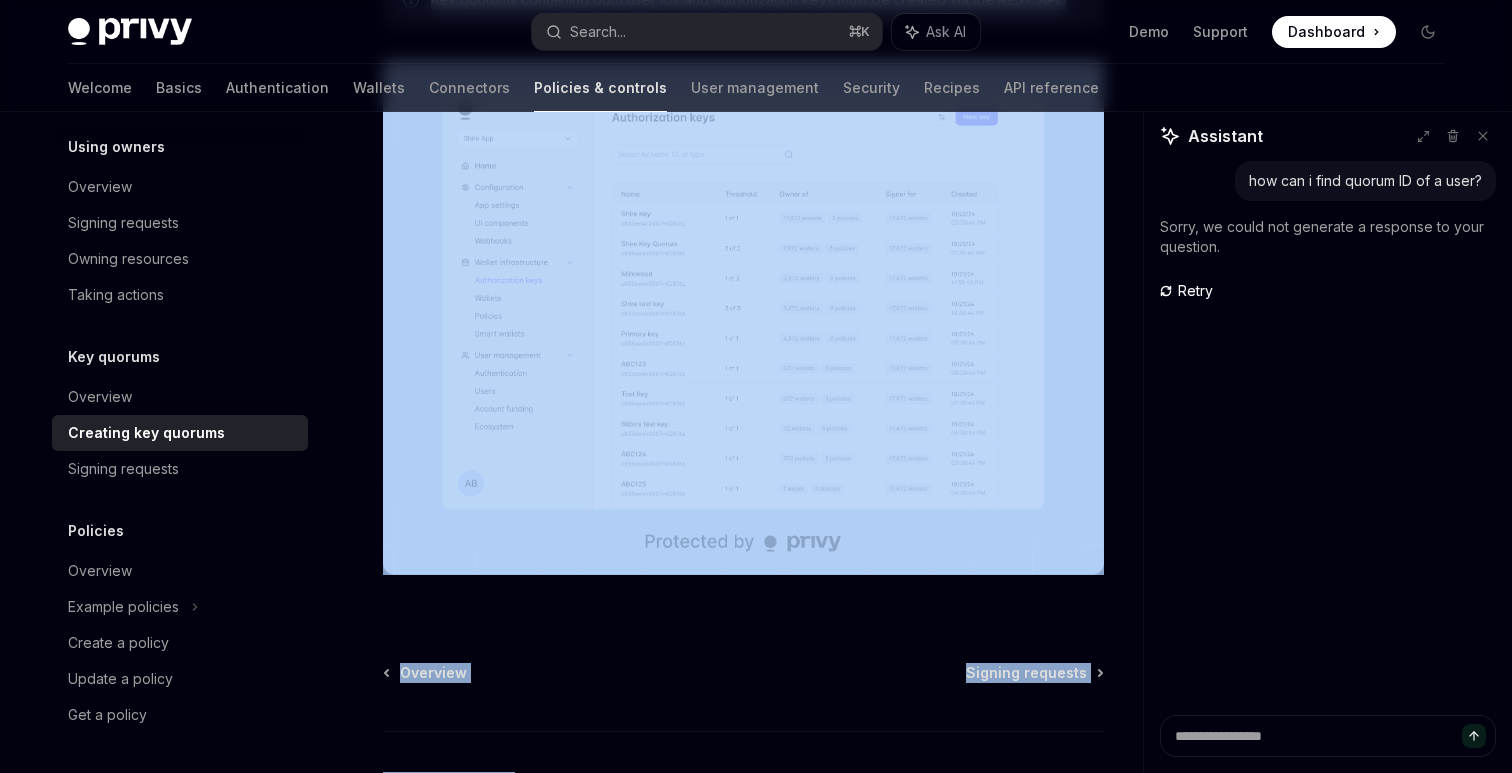 scroll, scrollTop: 757, scrollLeft: 0, axis: vertical 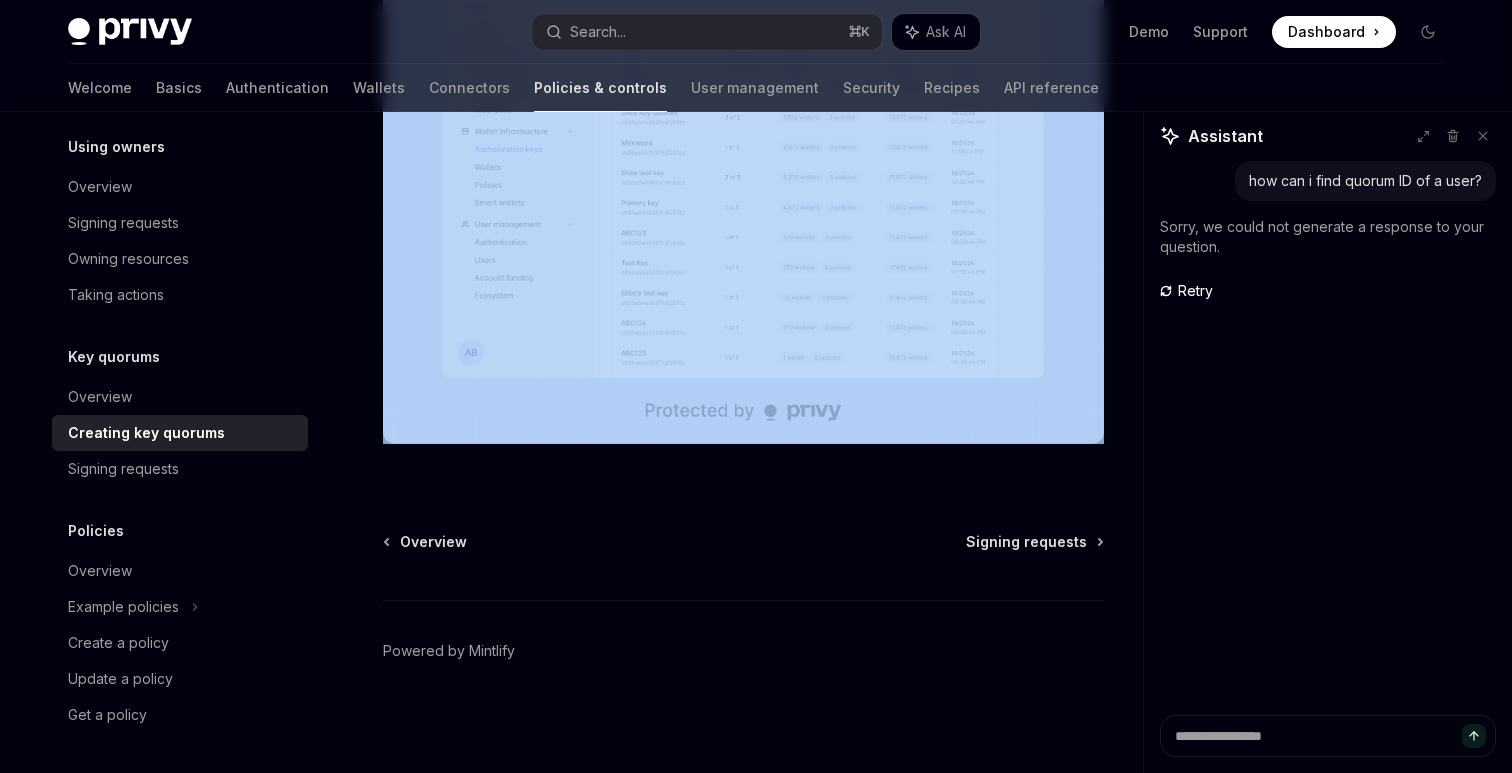 drag, startPoint x: 395, startPoint y: 206, endPoint x: 681, endPoint y: 276, distance: 294.44183 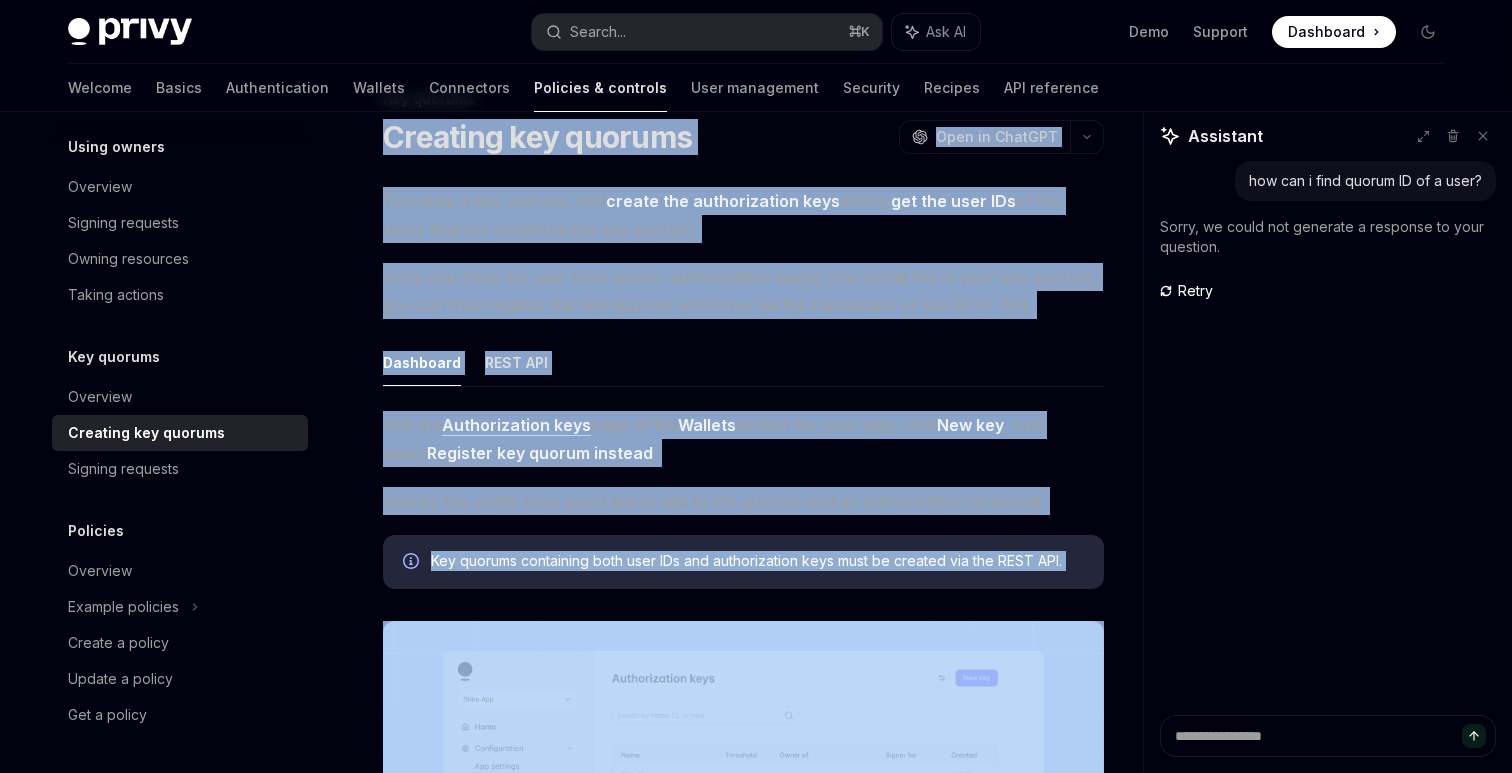scroll, scrollTop: 49, scrollLeft: 0, axis: vertical 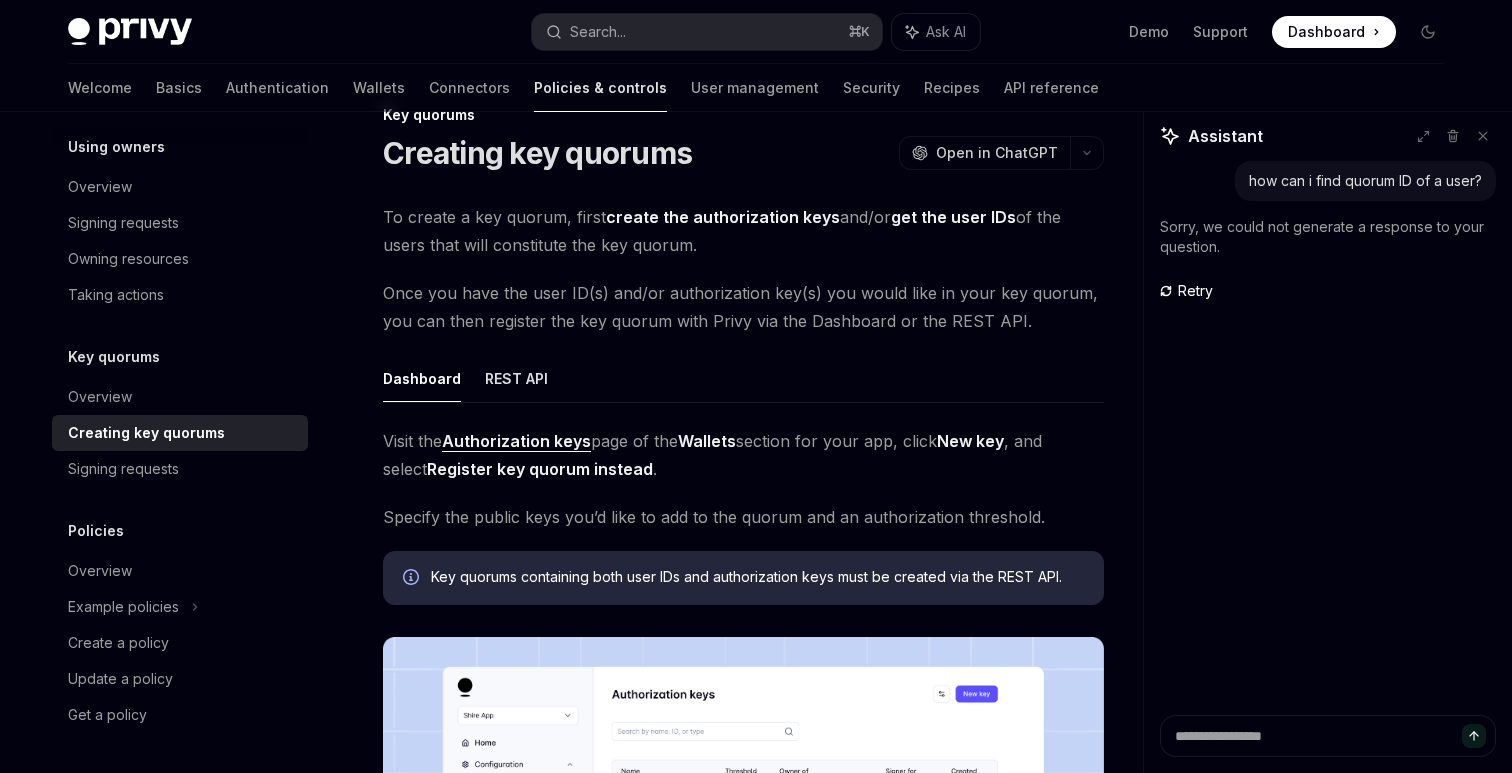click on "Once you have the user ID(s) and/or authorization key(s) you would like in your key quorum, you can then register the key quorum with Privy via the Dashboard or the REST API." at bounding box center (743, 307) 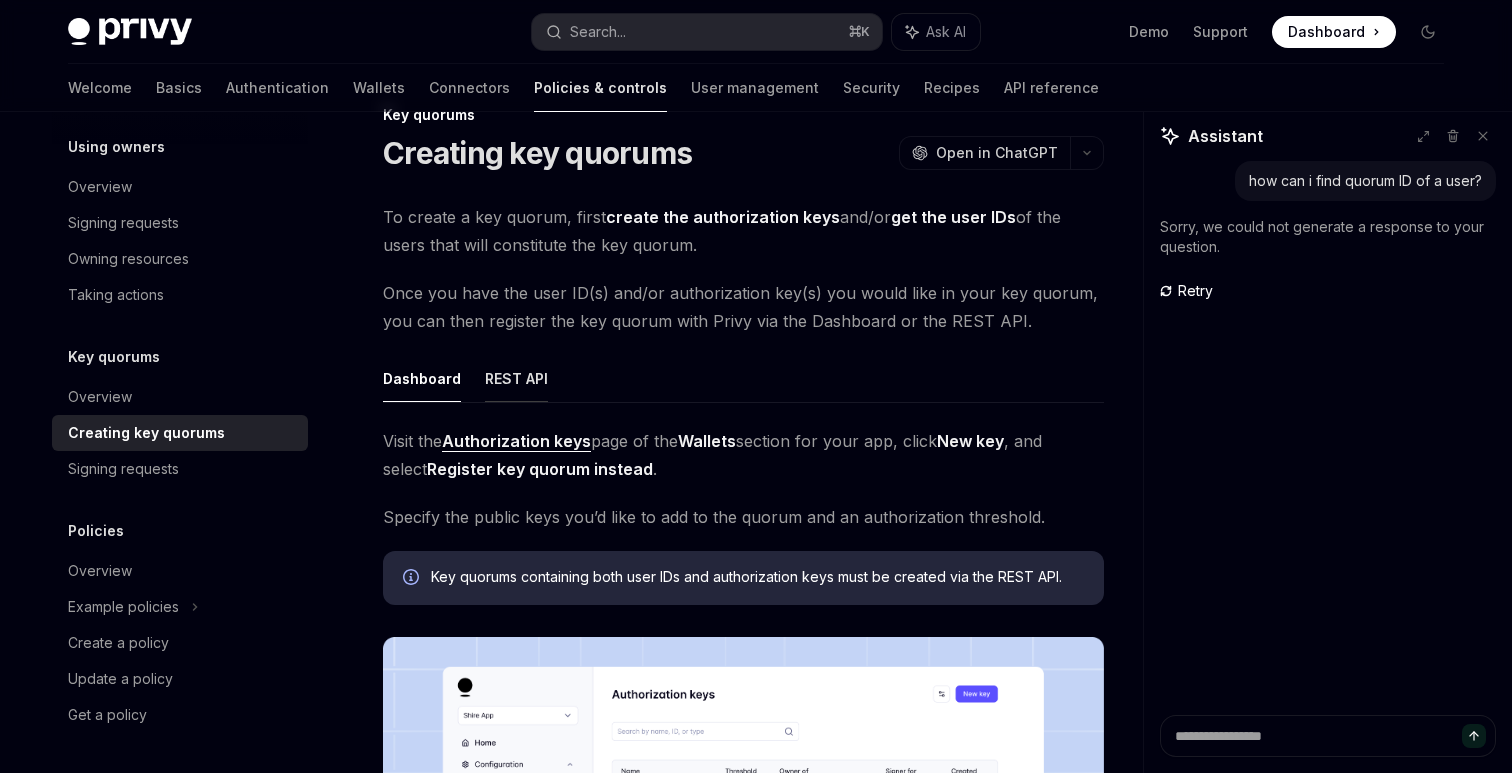 click on "REST API" at bounding box center (516, 378) 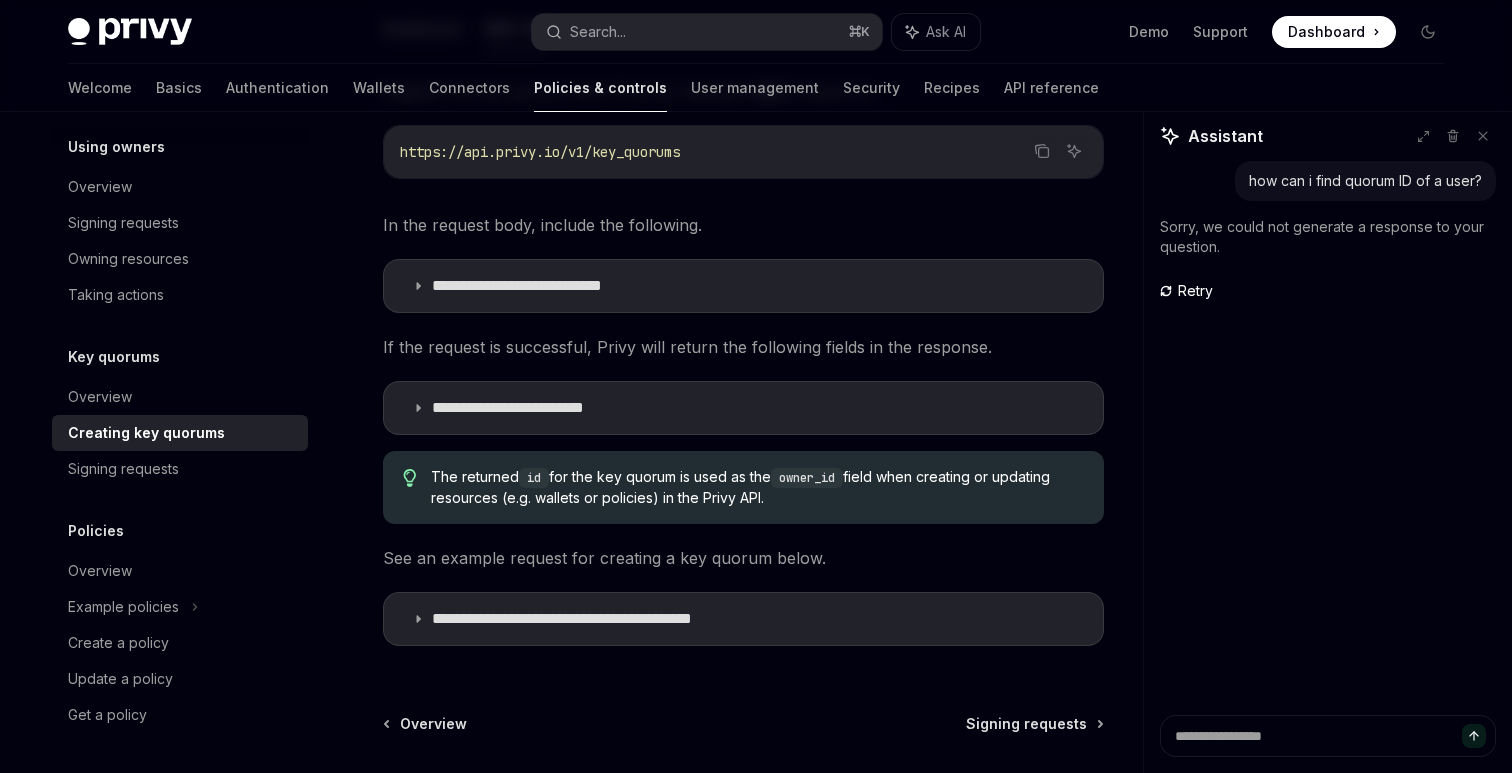 scroll, scrollTop: 384, scrollLeft: 0, axis: vertical 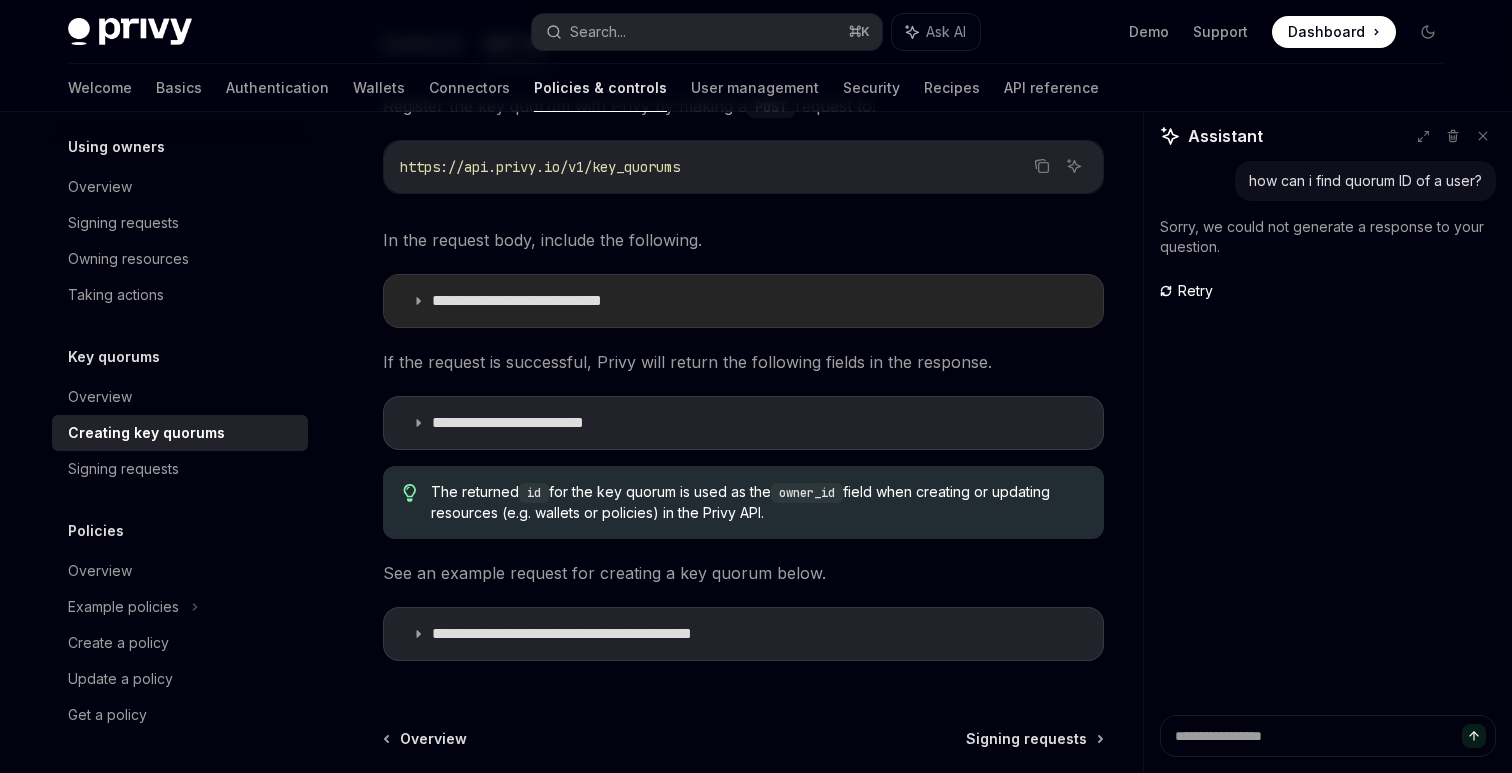 click 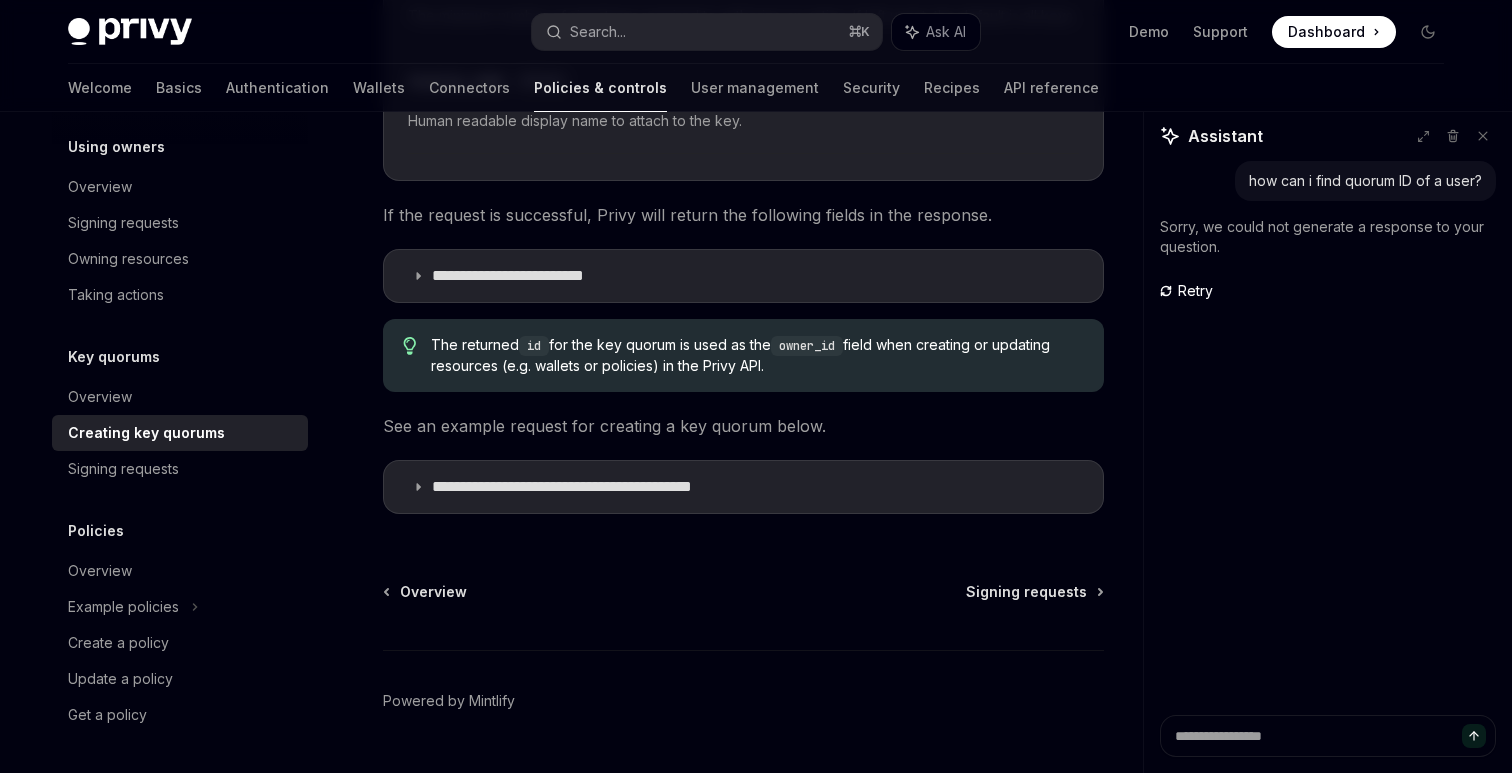 scroll, scrollTop: 1013, scrollLeft: 0, axis: vertical 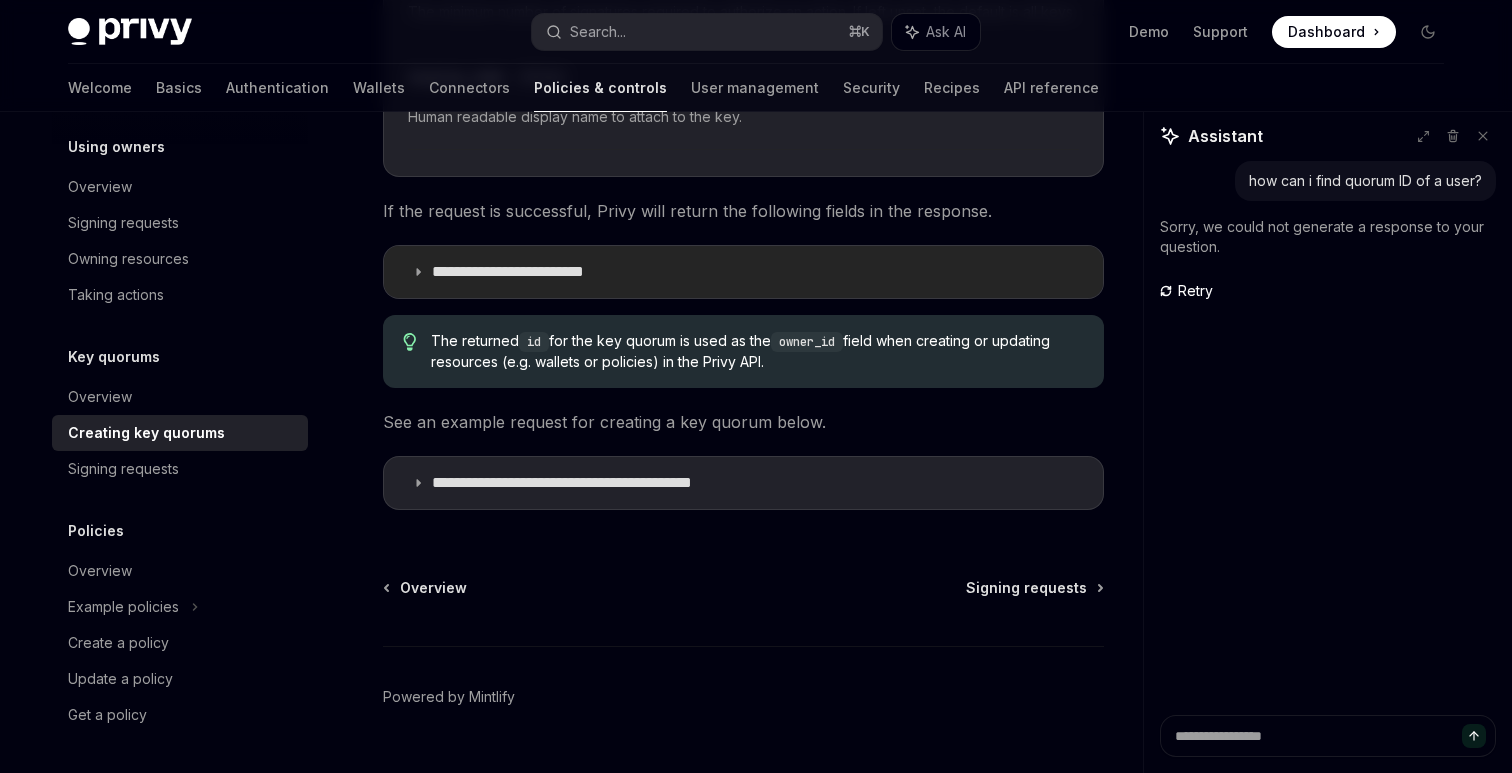 click on "**********" at bounding box center (743, 272) 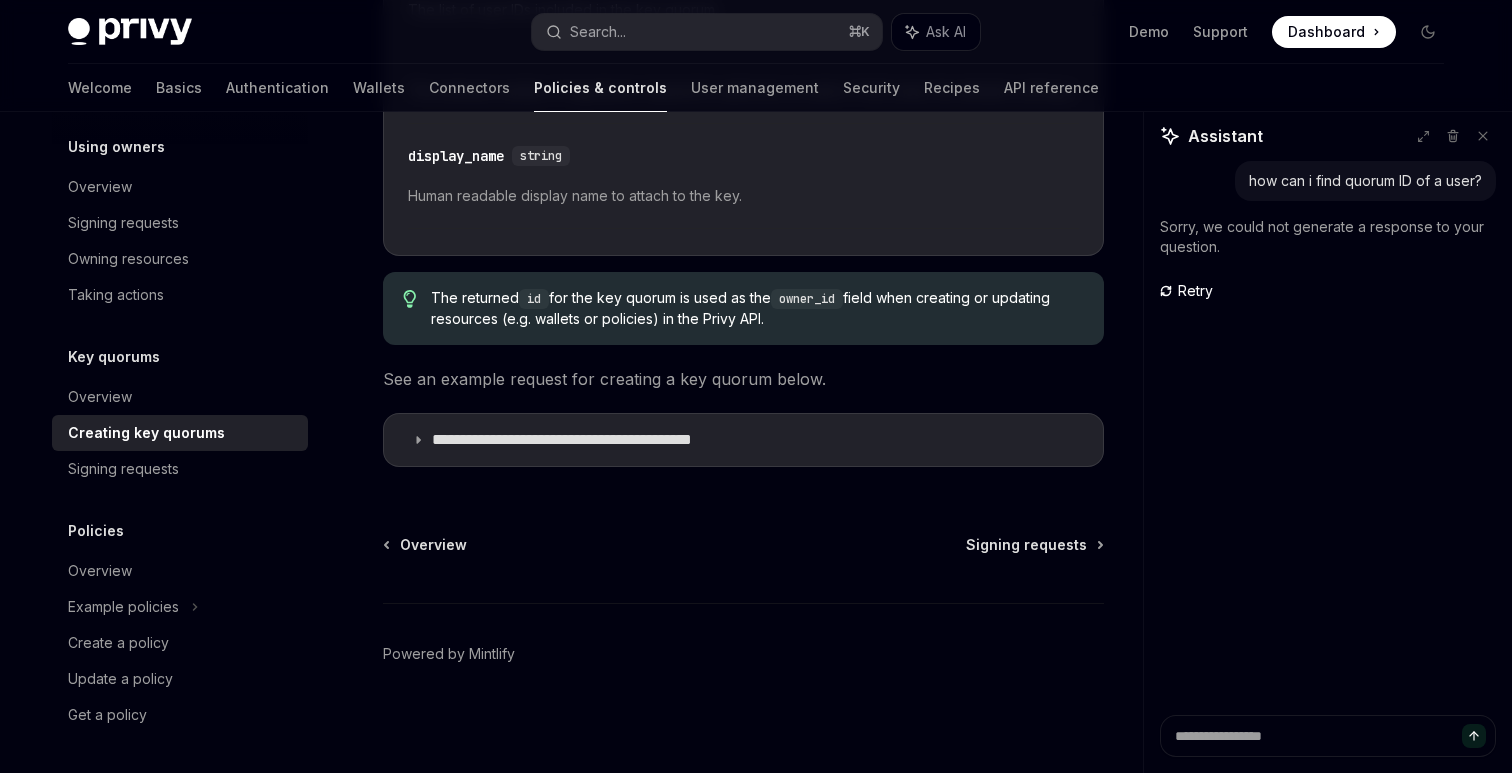 scroll, scrollTop: 1641, scrollLeft: 0, axis: vertical 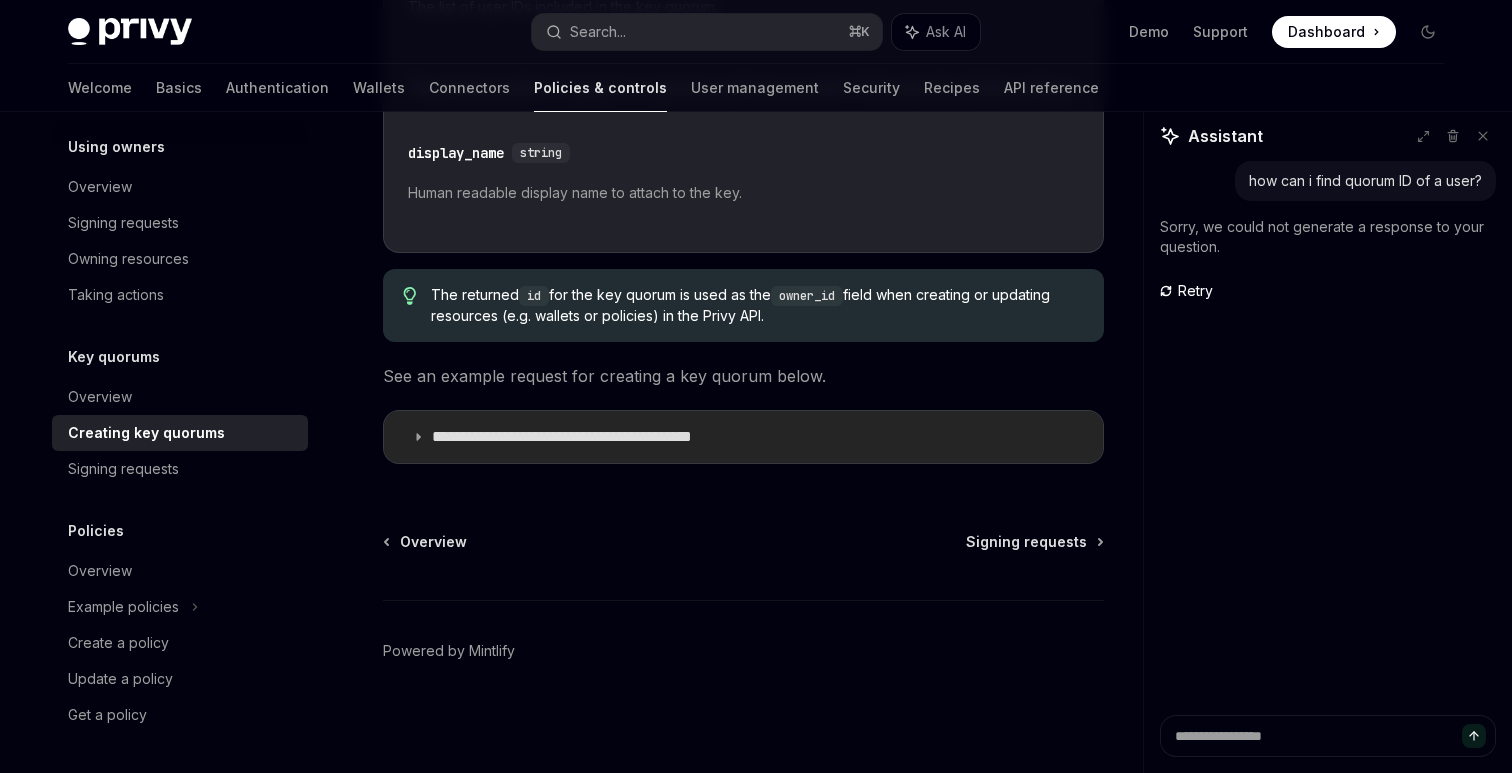 click on "**********" at bounding box center [743, 437] 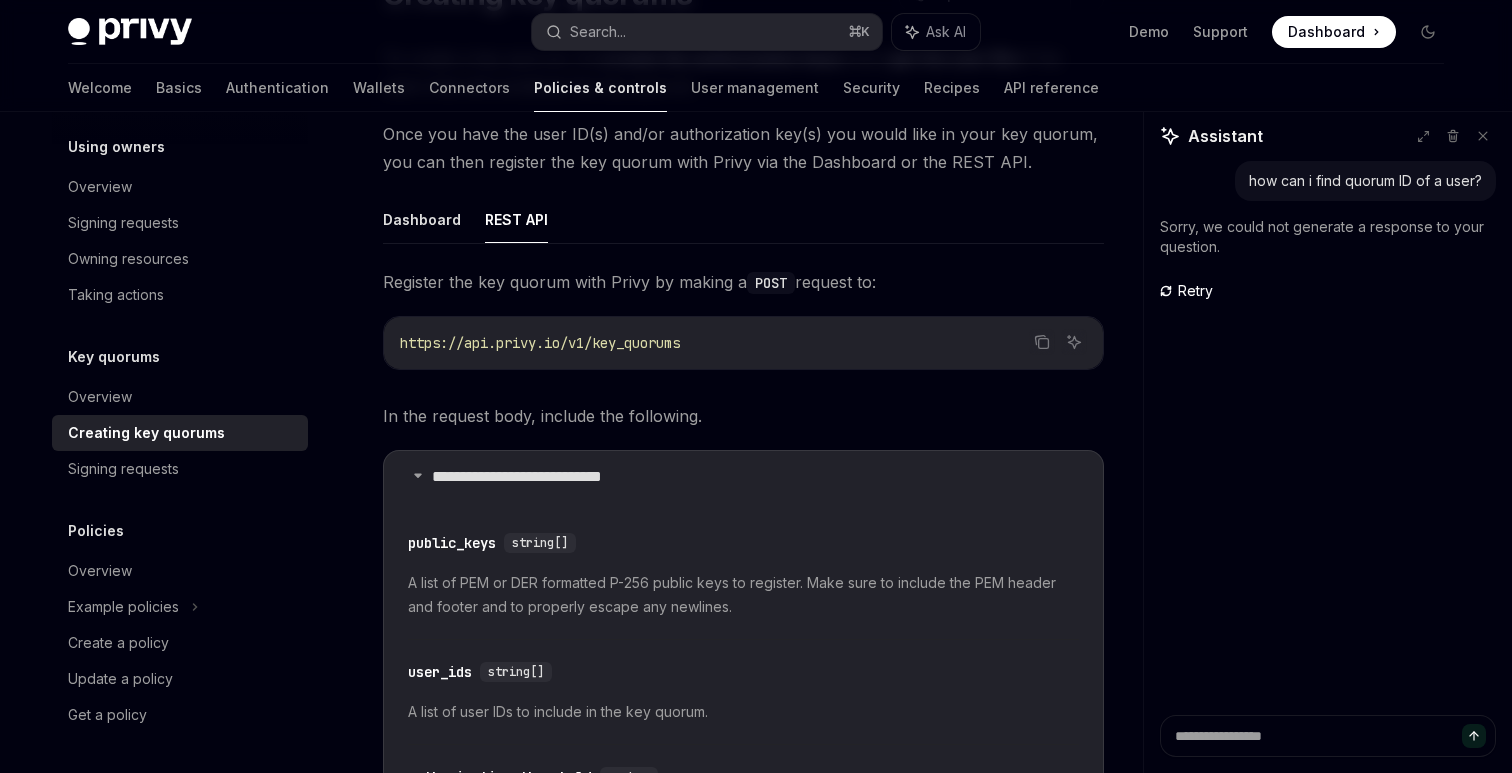 scroll, scrollTop: 0, scrollLeft: 0, axis: both 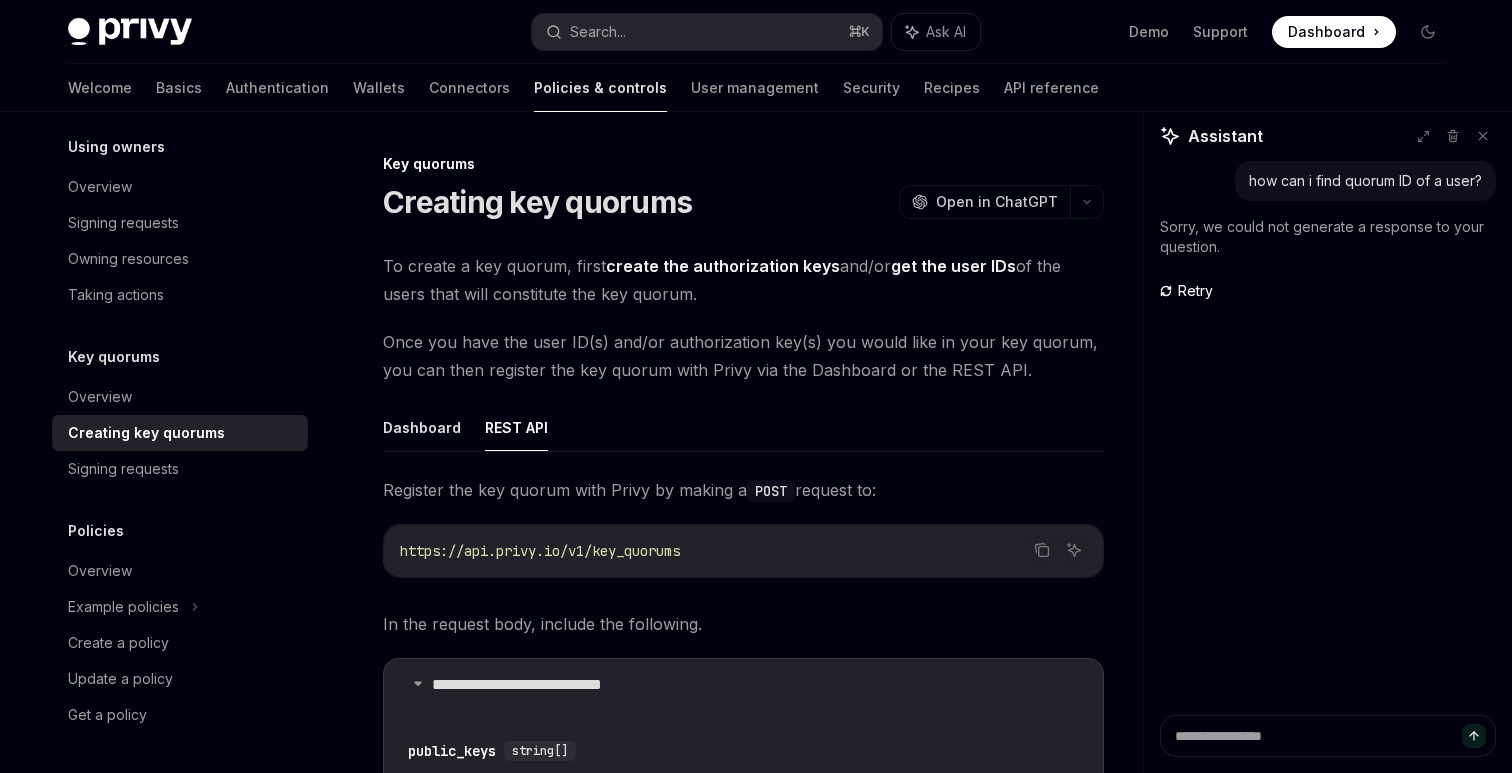 click on "Creating key quorums" at bounding box center [537, 202] 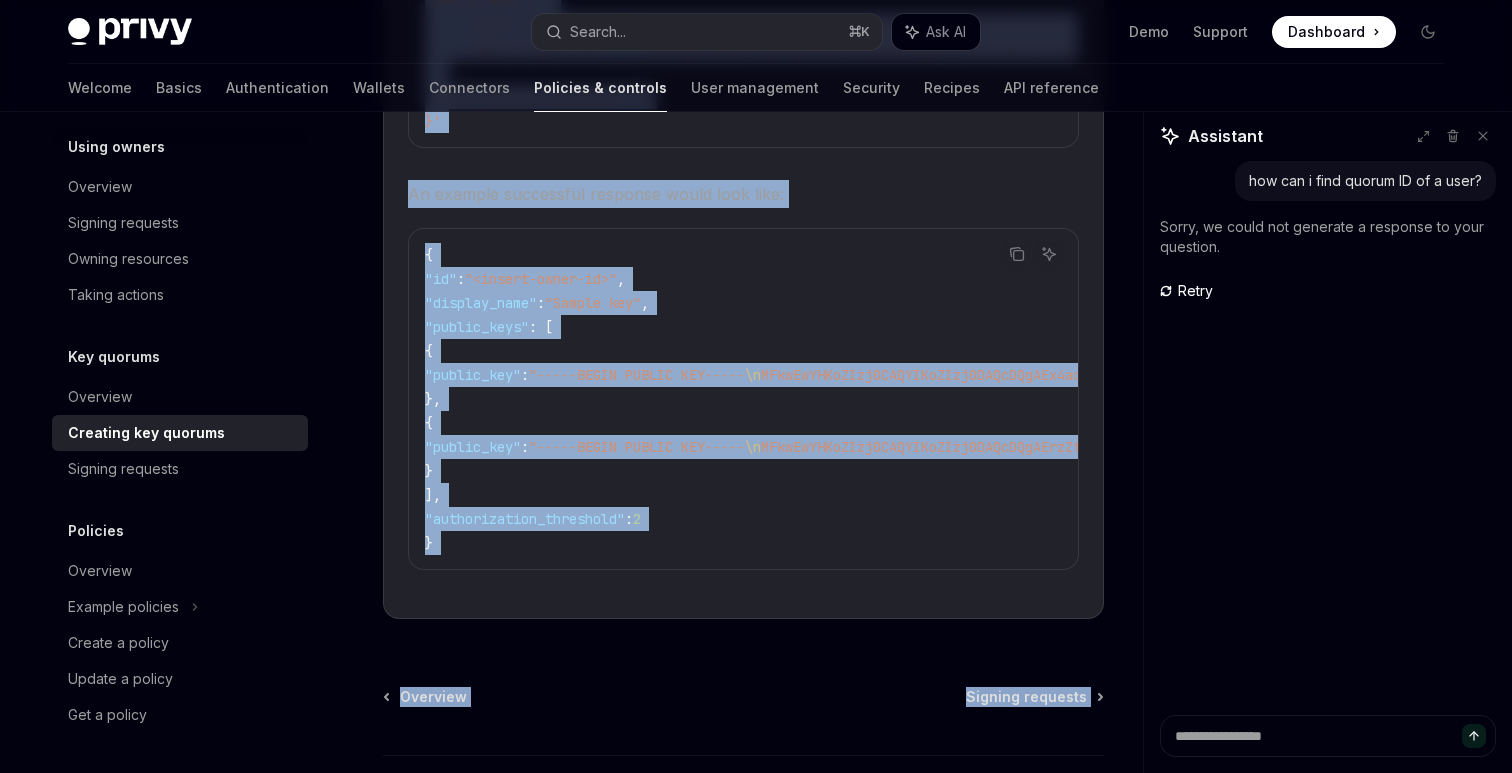 scroll, scrollTop: 2339, scrollLeft: 0, axis: vertical 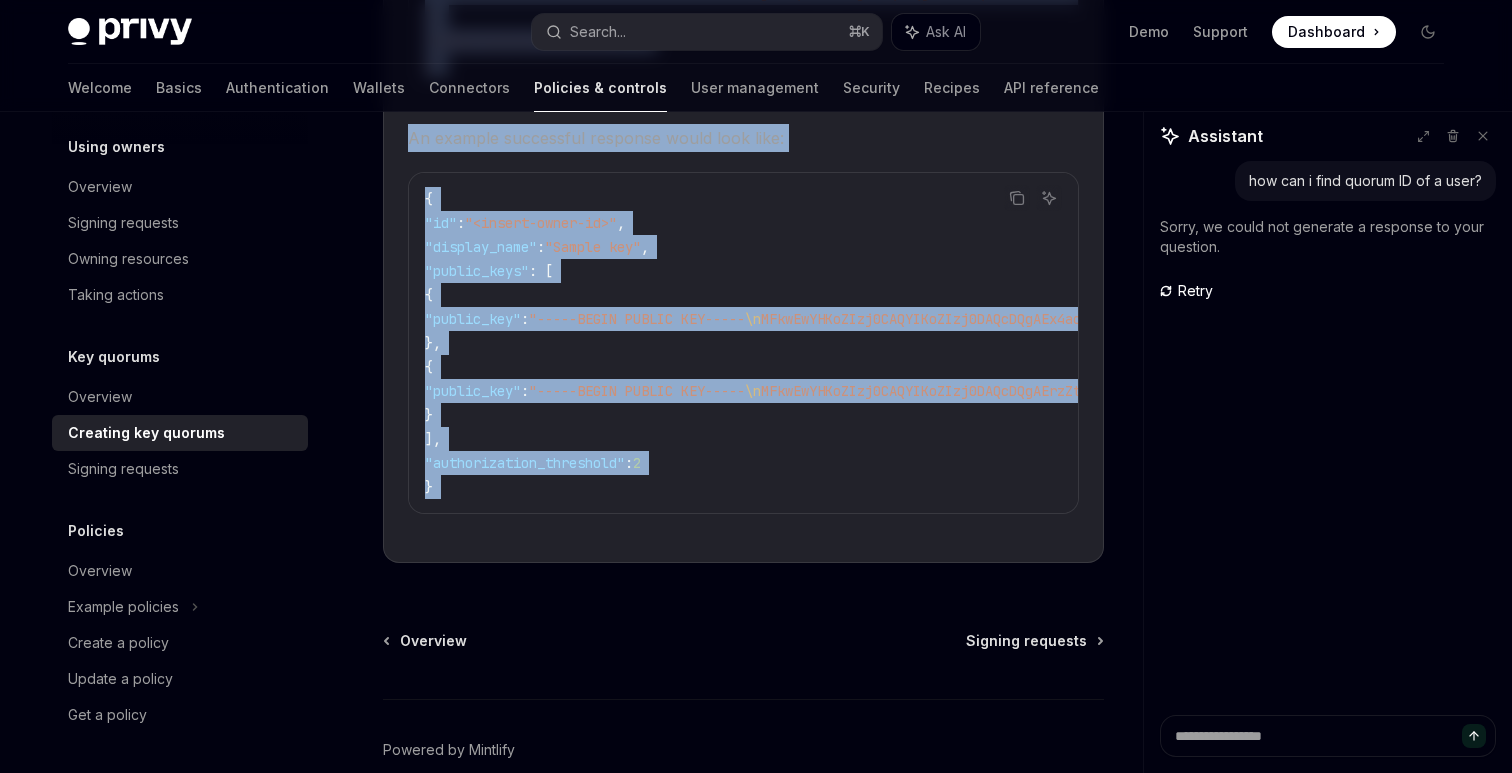 drag, startPoint x: 411, startPoint y: 192, endPoint x: 639, endPoint y: 573, distance: 444.01013 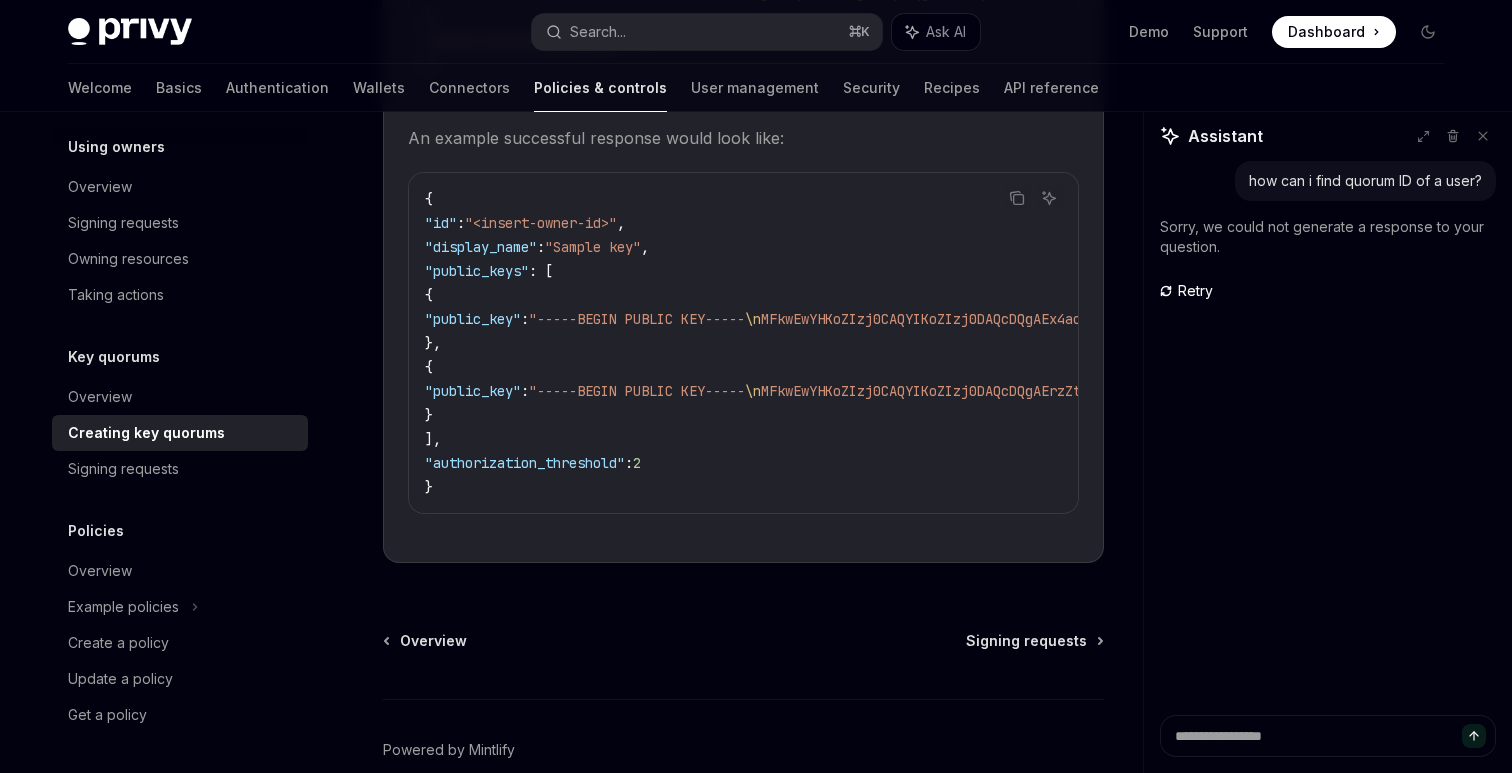 click on "{
"id" :  "[USER_ID]" ,
"display_name" :  "Sample key" ,
"public_keys" : [
{
"public_key" :  "-----BEGIN PUBLIC KEY----- \n MFkwEwYHKoZIzj0CAQYIKoZIzj0DAQcDQgAEx4aoeD72yykviK+f/ckqE2CItVIG \n 1rCnvC3/XZ1HgpOcMEMialRmTrqIK4oZlYd1RfxU3za/C9yjhboIuoPD3g== \n -----END PUBLIC KEY-----"
},
{
"public_key" :  "-----BEGIN PUBLIC KEY----- \n MFkwEwYHKoZIzj0CAQYIKoZIzj0DAQcDQgAErzZtQr/bMIh3Y8f9ZqseB9i/AfjQ \n hu+agbNqXcJy/TfoNqvc/Y3Mh7gIZ8ZLXQEykycx4mYSpqrxp1lBKqsZDQ== \n -----END PUBLIC KEY-----"
}
],
"authorization_threshold" :  2
}" at bounding box center (1229, 343) 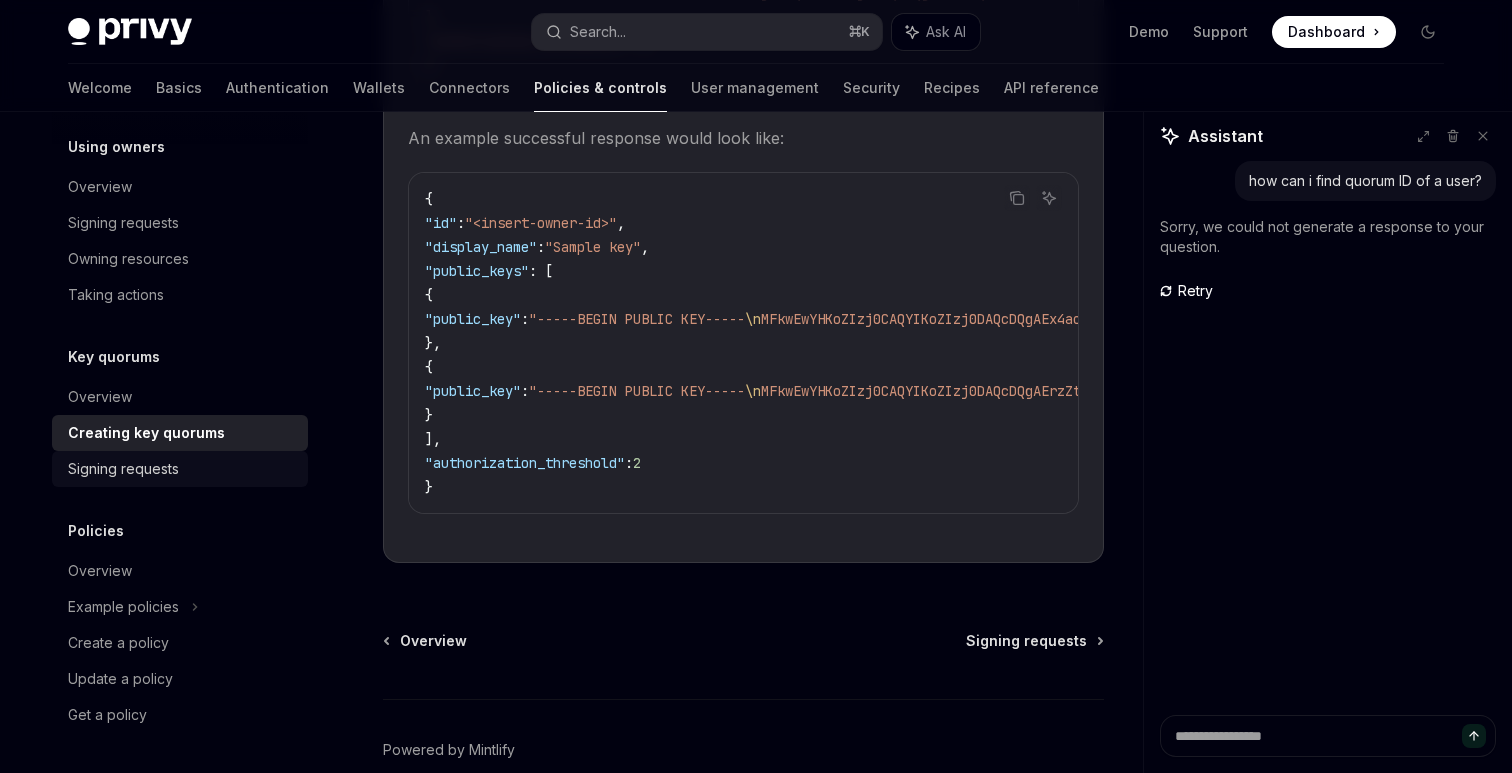 click on "Signing requests" at bounding box center (123, 469) 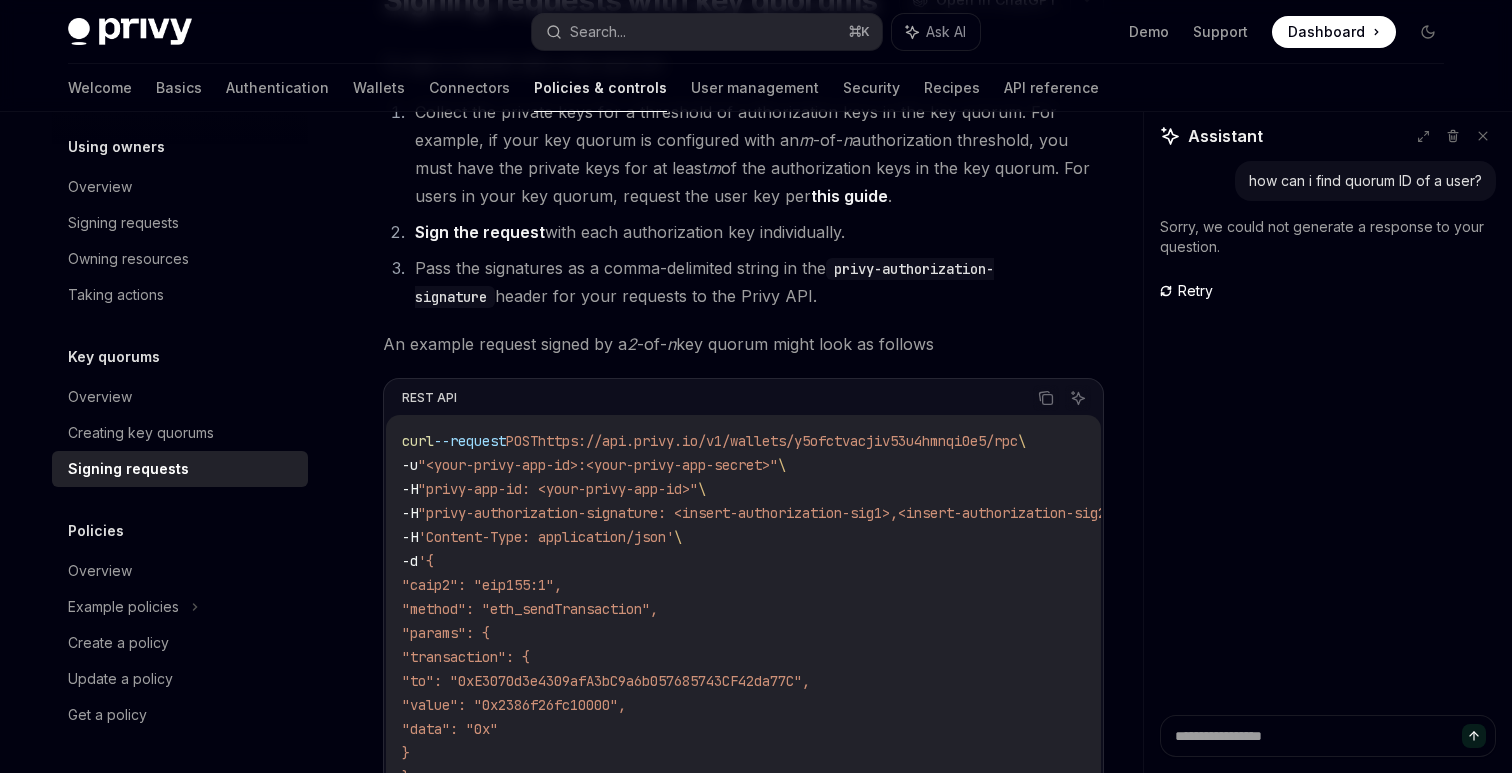 scroll, scrollTop: 212, scrollLeft: 0, axis: vertical 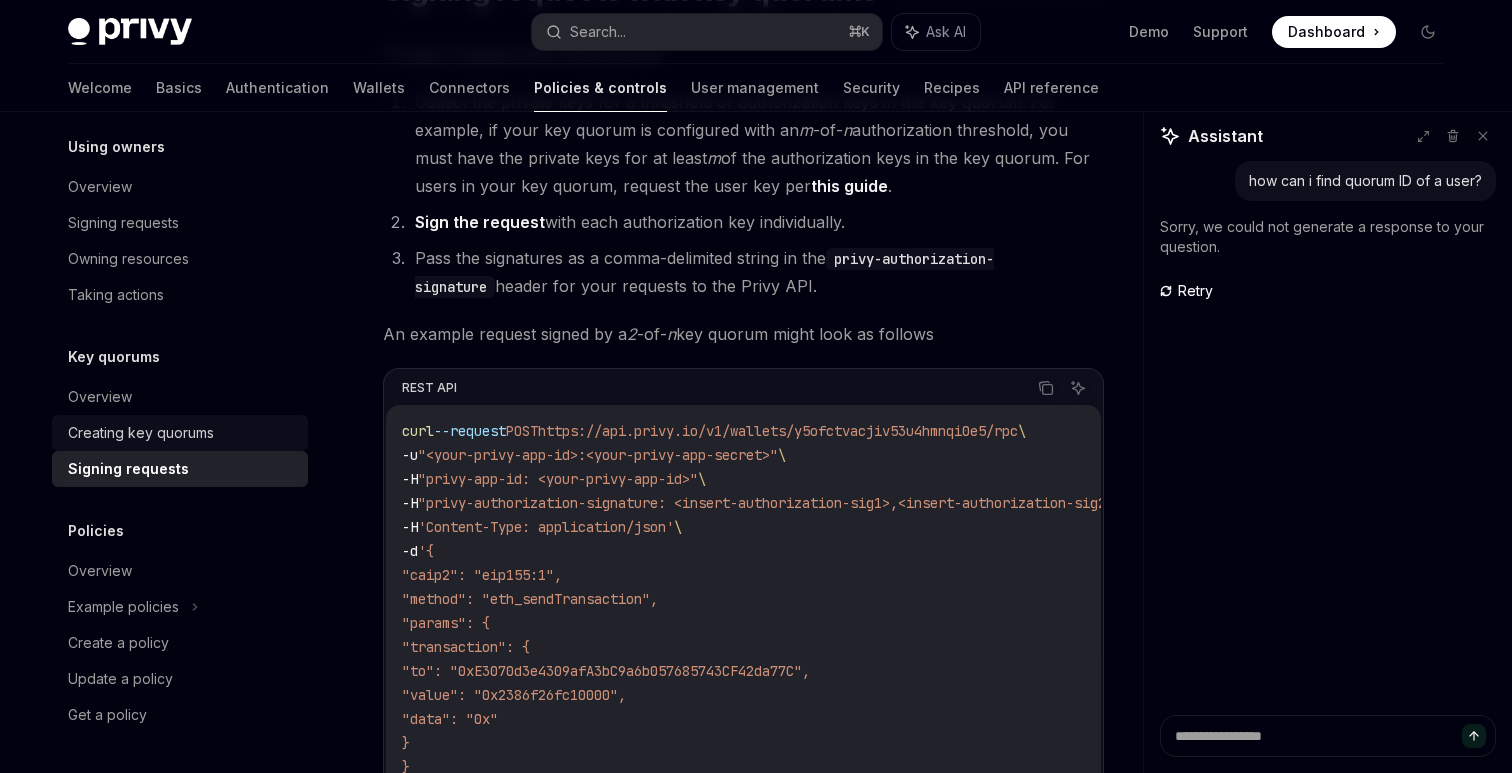 click on "Creating key quorums" at bounding box center [141, 433] 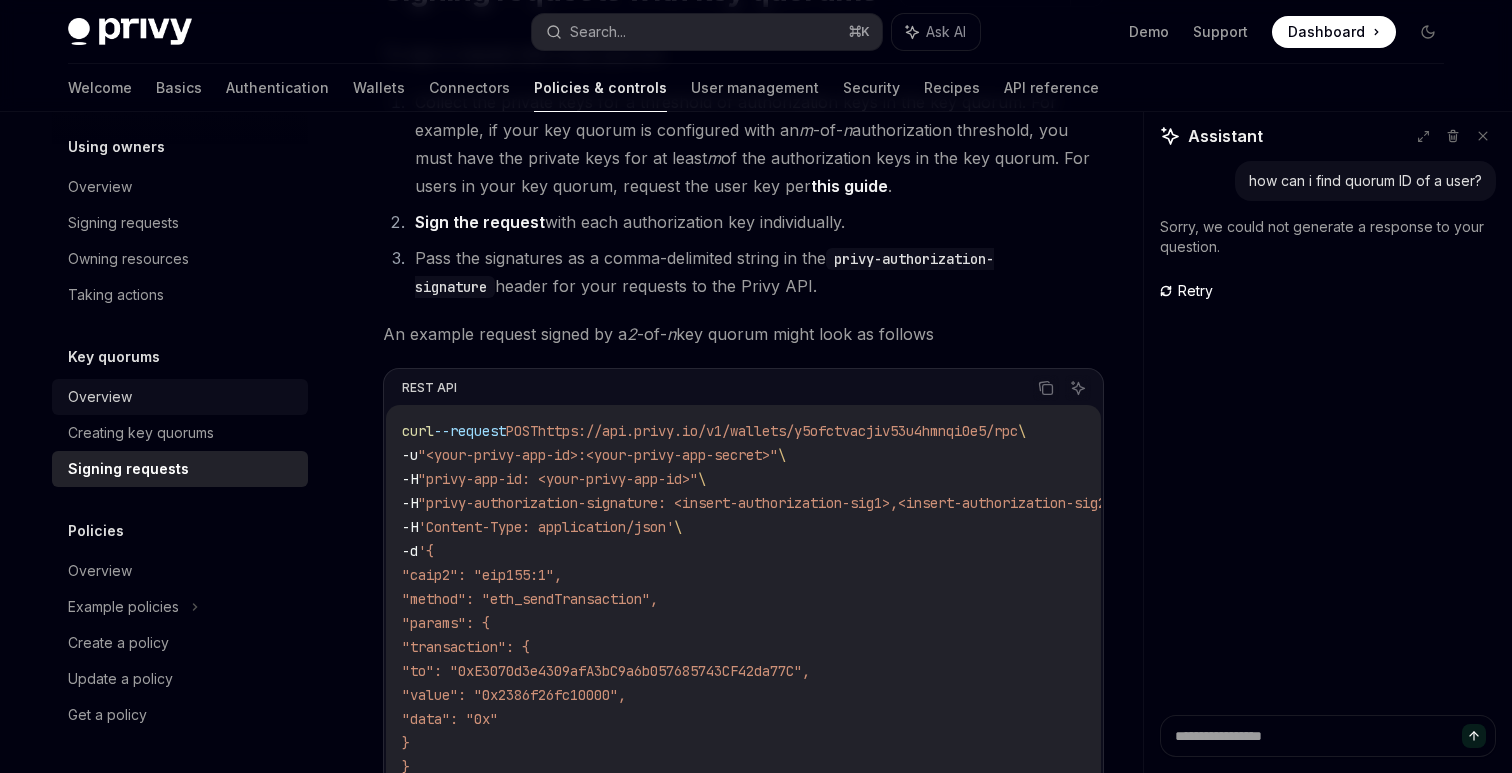 type on "*" 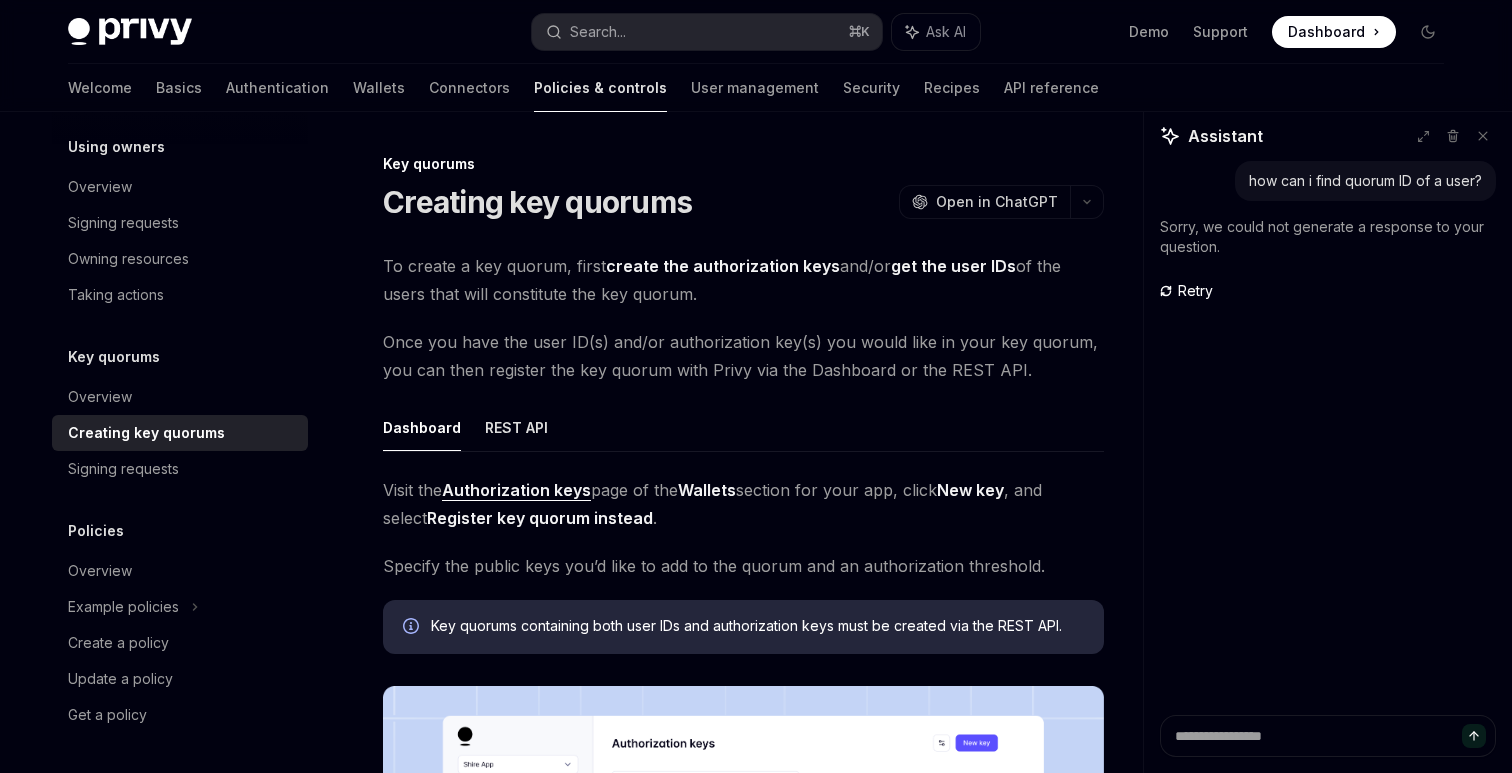 click on "create the authorization keys" at bounding box center [723, 266] 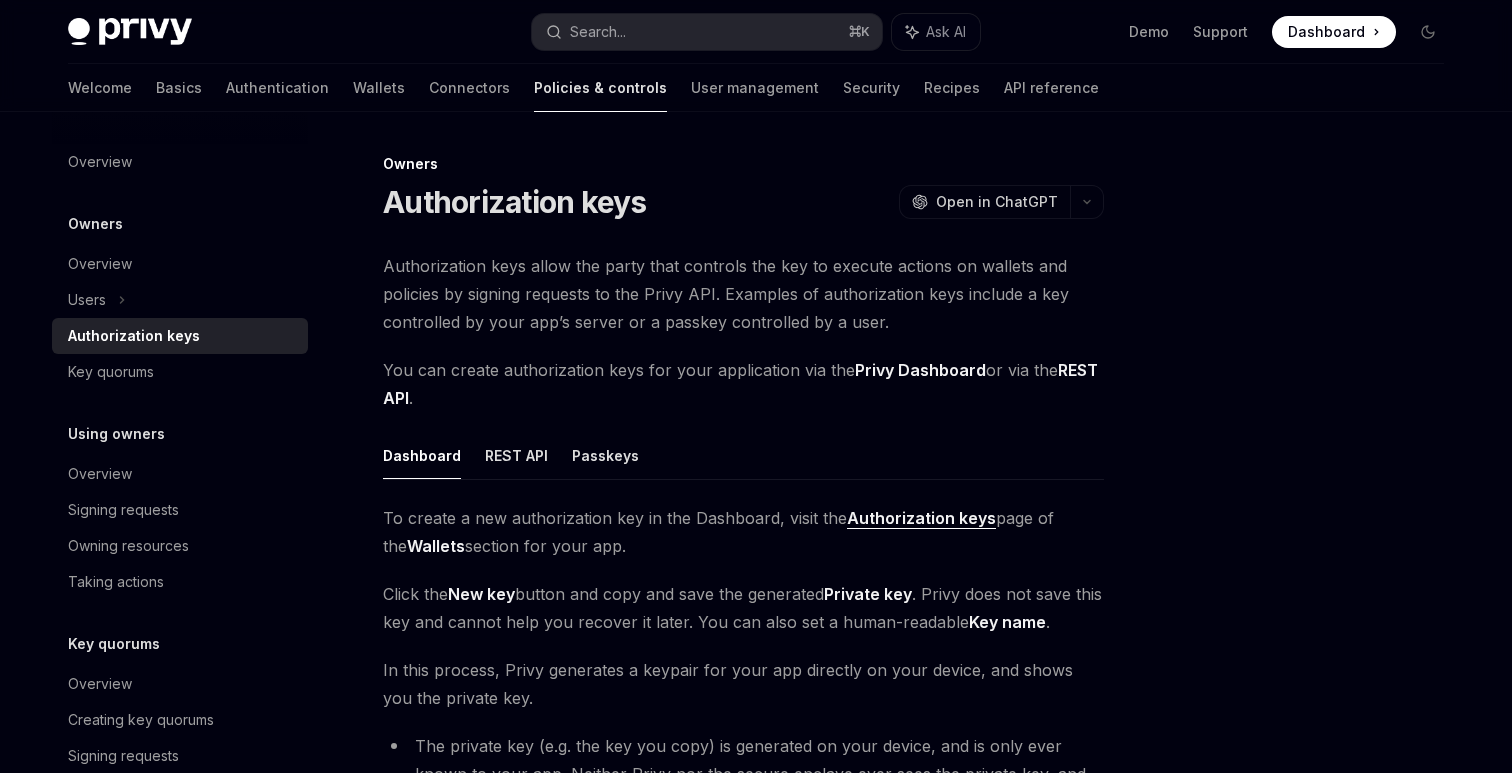 scroll, scrollTop: 0, scrollLeft: 0, axis: both 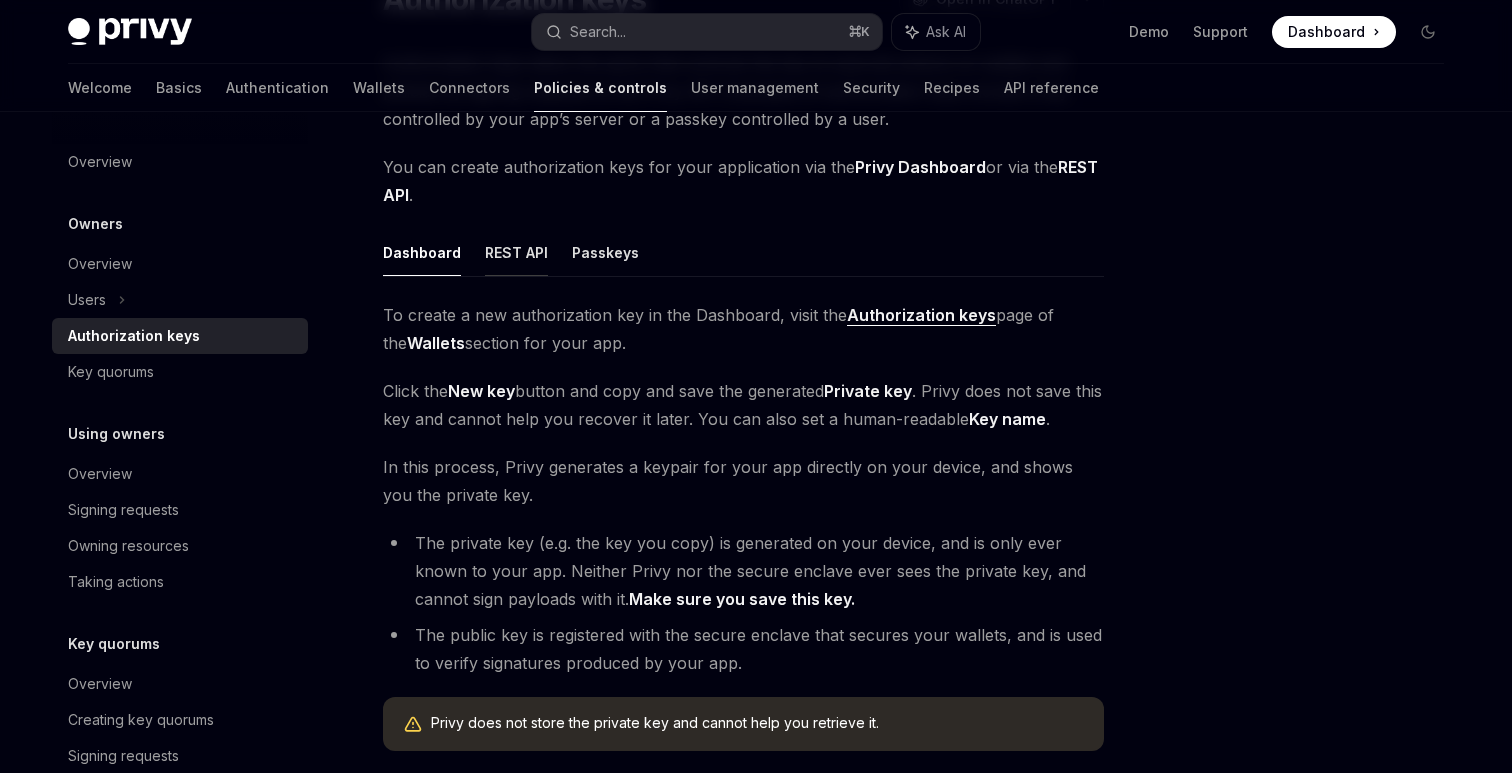 click on "REST API" at bounding box center [516, 252] 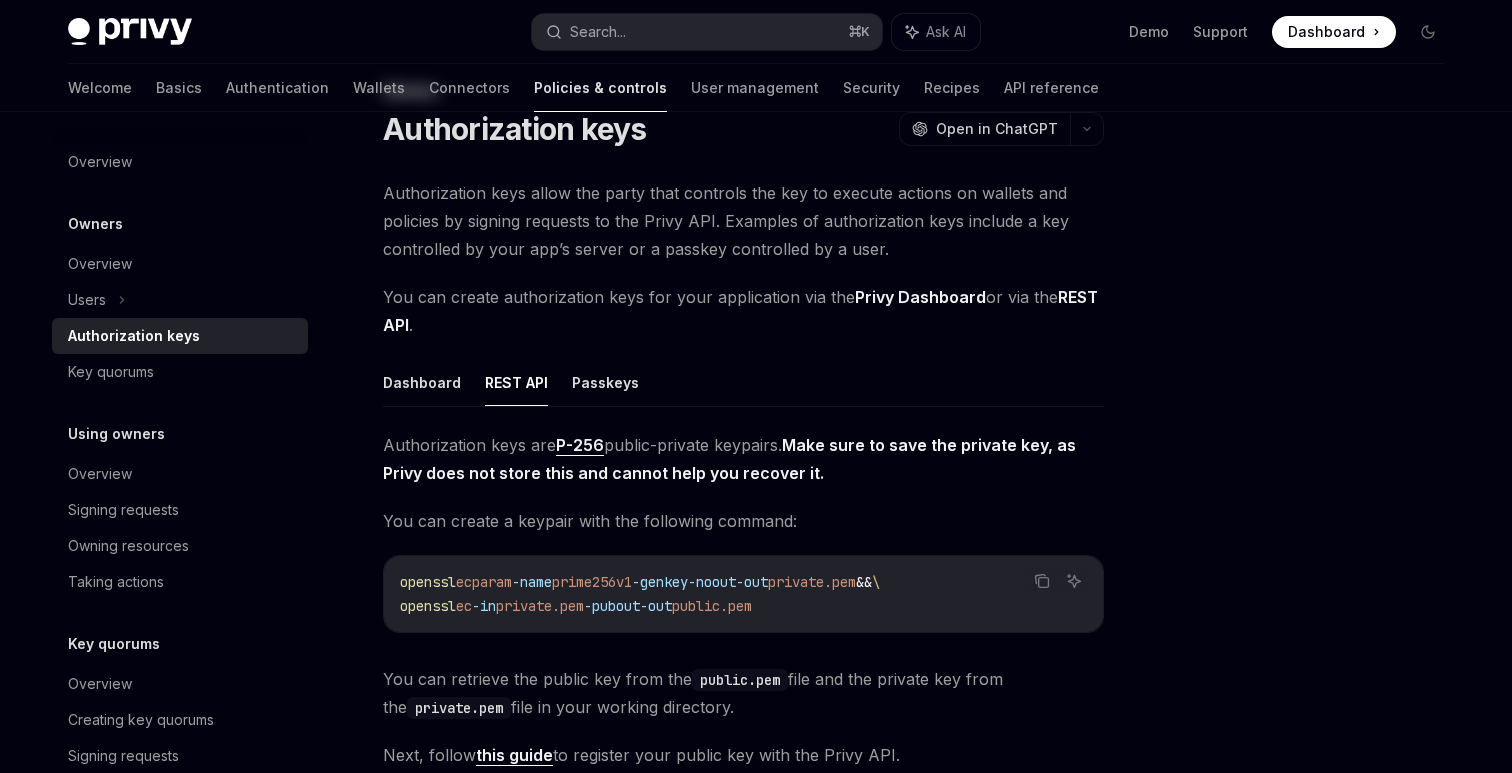 scroll, scrollTop: 0, scrollLeft: 0, axis: both 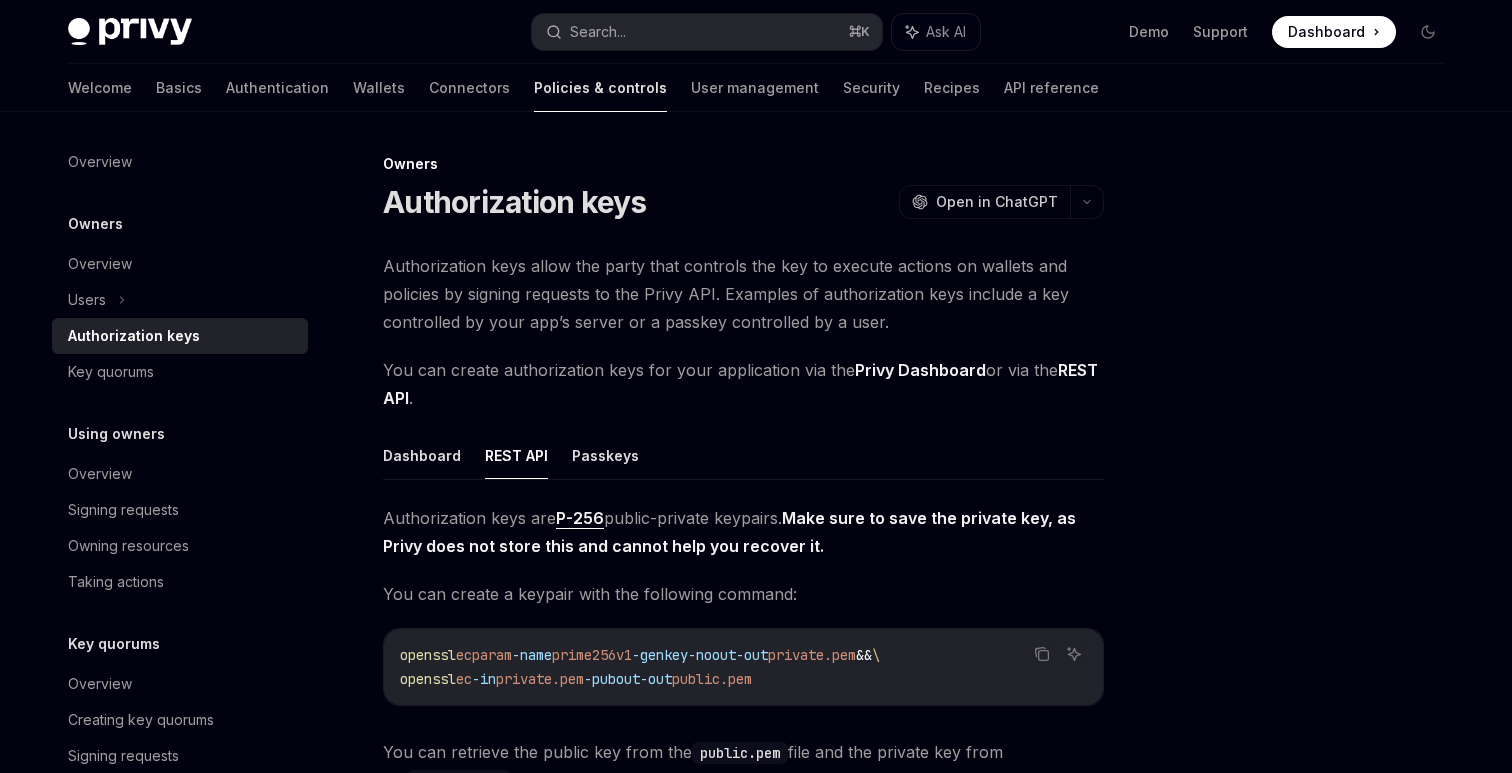 click on "Authorization keys allow the party that controls the key to execute actions on wallets and policies by signing requests to the Privy API. Examples of authorization keys include a key controlled by your app’s server or a passkey controlled by a user." at bounding box center (743, 294) 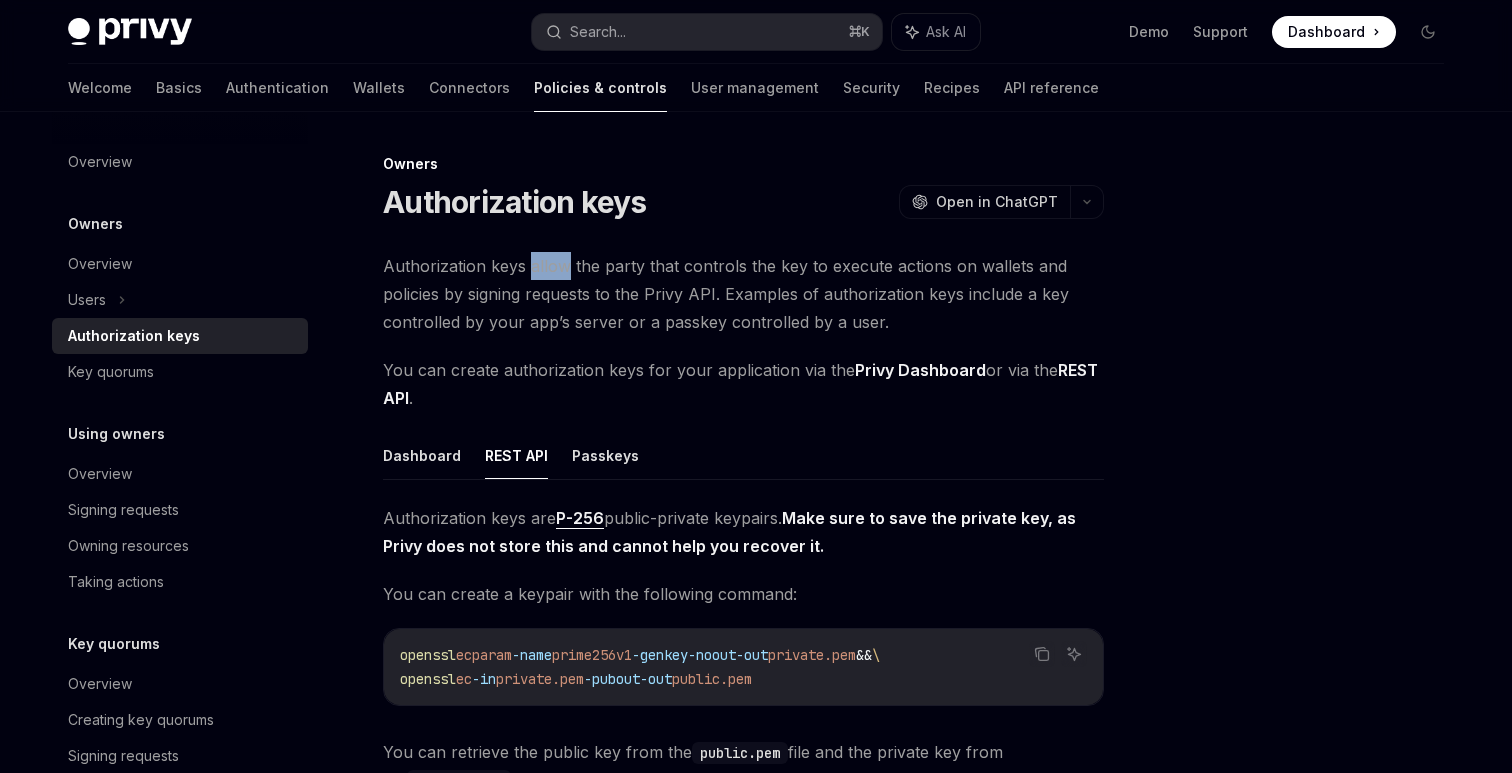click on "Authorization keys allow the party that controls the key to execute actions on wallets and policies by signing requests to the Privy API. Examples of authorization keys include a key controlled by your app’s server or a passkey controlled by a user." at bounding box center (743, 294) 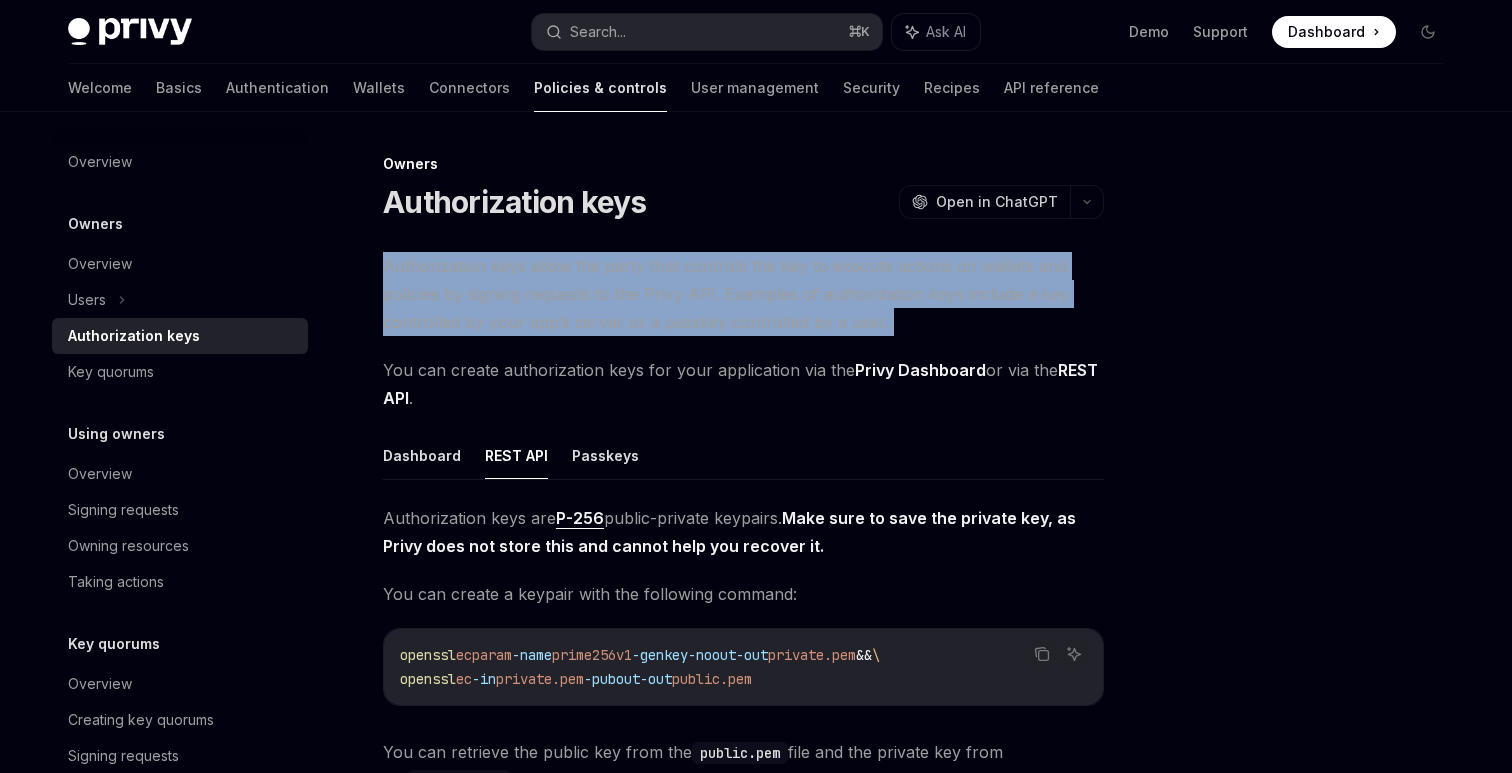 click on "Authorization keys allow the party that controls the key to execute actions on wallets and policies by signing requests to the Privy API. Examples of authorization keys include a key controlled by your app’s server or a passkey controlled by a user." at bounding box center (743, 294) 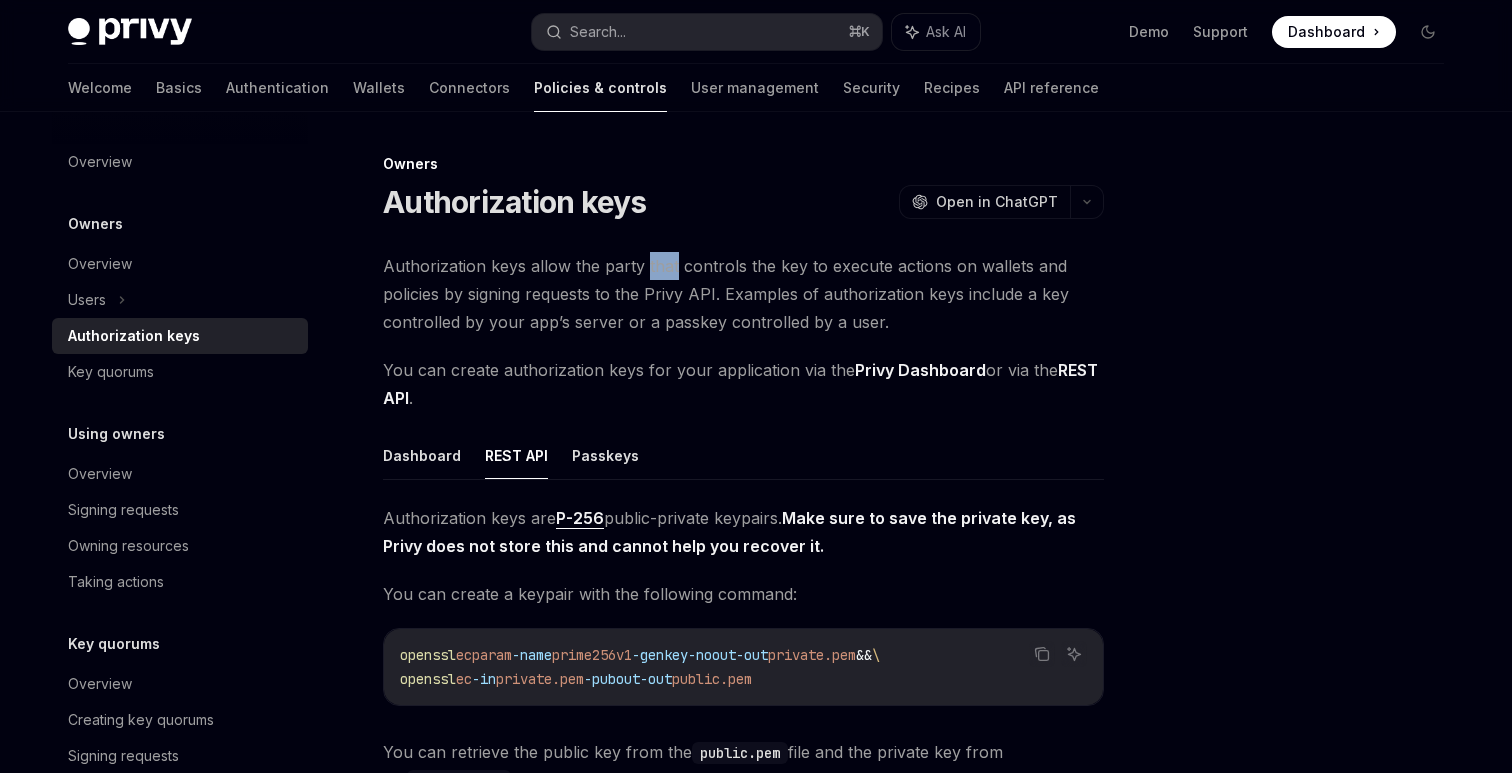 click on "Authorization keys allow the party that controls the key to execute actions on wallets and policies by signing requests to the Privy API. Examples of authorization keys include a key controlled by your app’s server or a passkey controlled by a user." at bounding box center [743, 294] 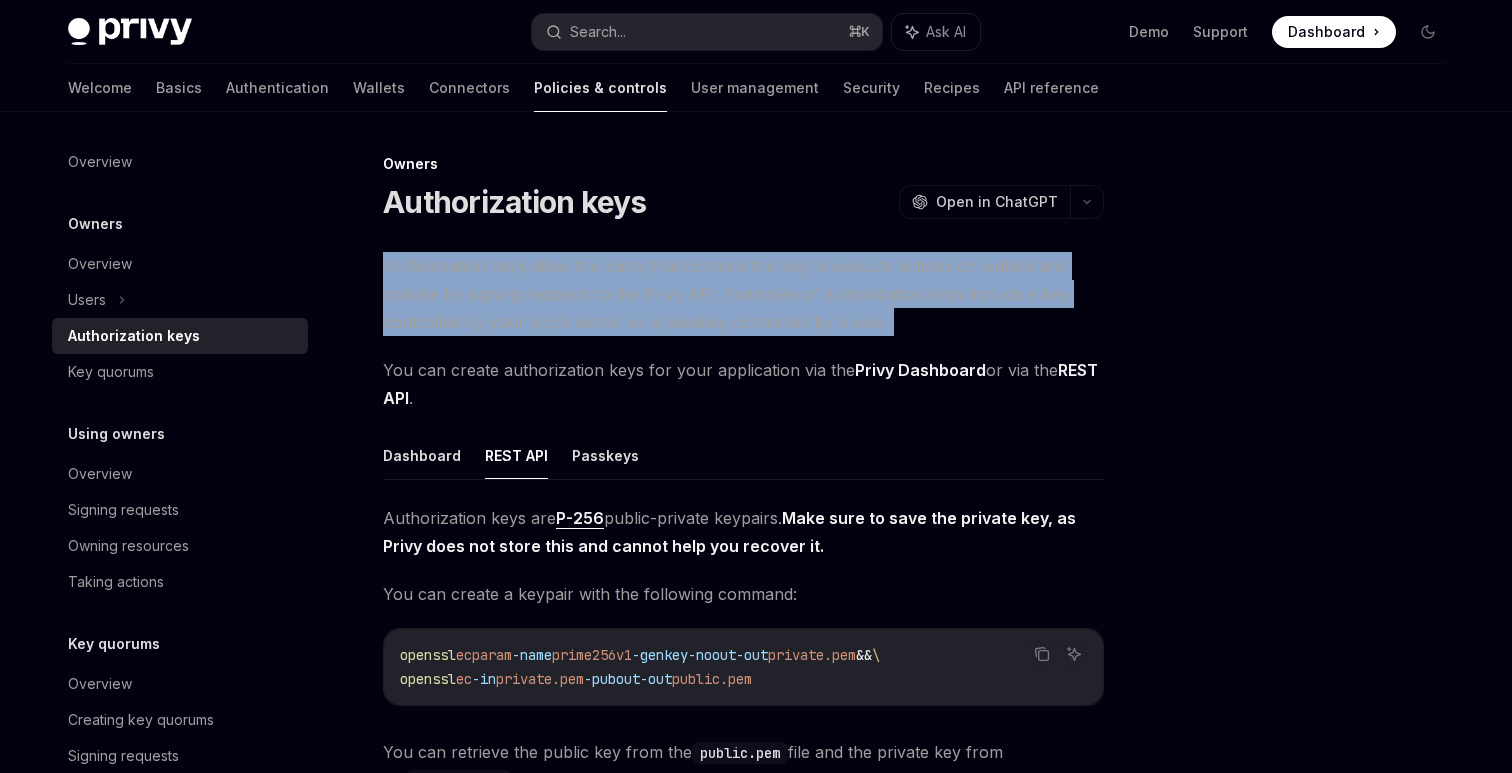 click on "Authorization keys allow the party that controls the key to execute actions on wallets and policies by signing requests to the Privy API. Examples of authorization keys include a key controlled by your app’s server or a passkey controlled by a user." at bounding box center [743, 294] 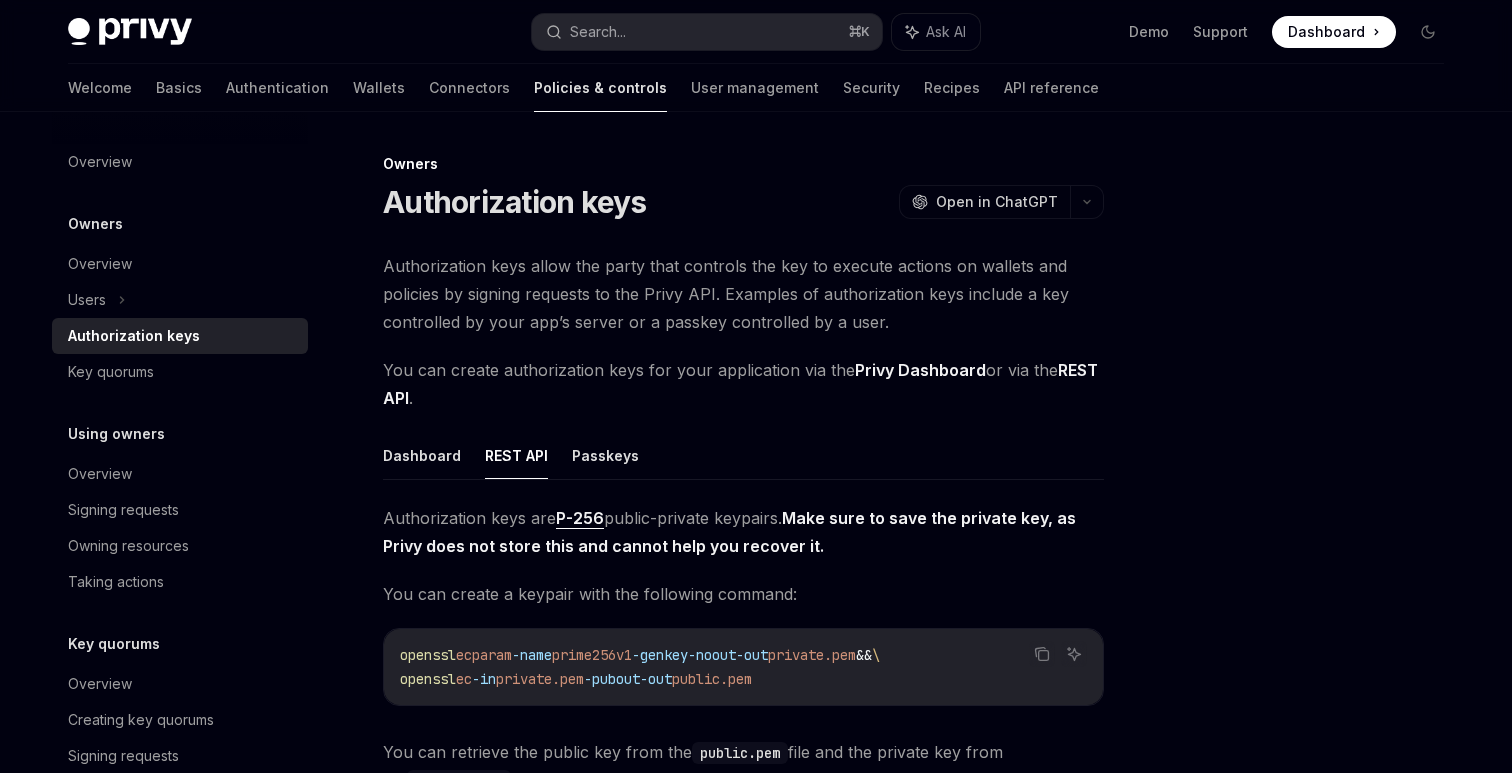 click on "Authorization keys allow the party that controls the key to execute actions on wallets and policies by signing requests to the Privy API. Examples of authorization keys include a key controlled by your app’s server or a passkey controlled by a user." at bounding box center (743, 294) 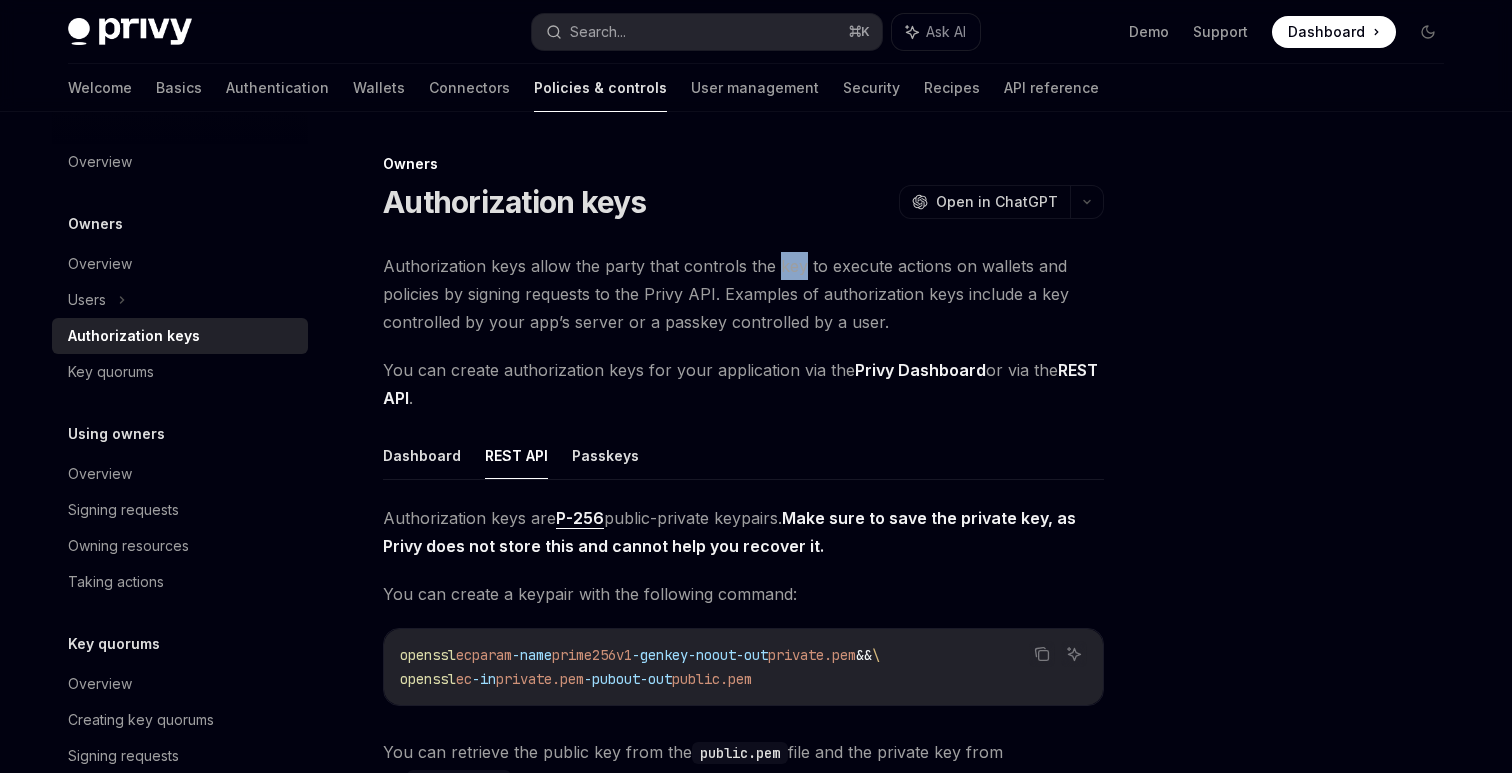 click on "Authorization keys allow the party that controls the key to execute actions on wallets and policies by signing requests to the Privy API. Examples of authorization keys include a key controlled by your app’s server or a passkey controlled by a user." at bounding box center (743, 294) 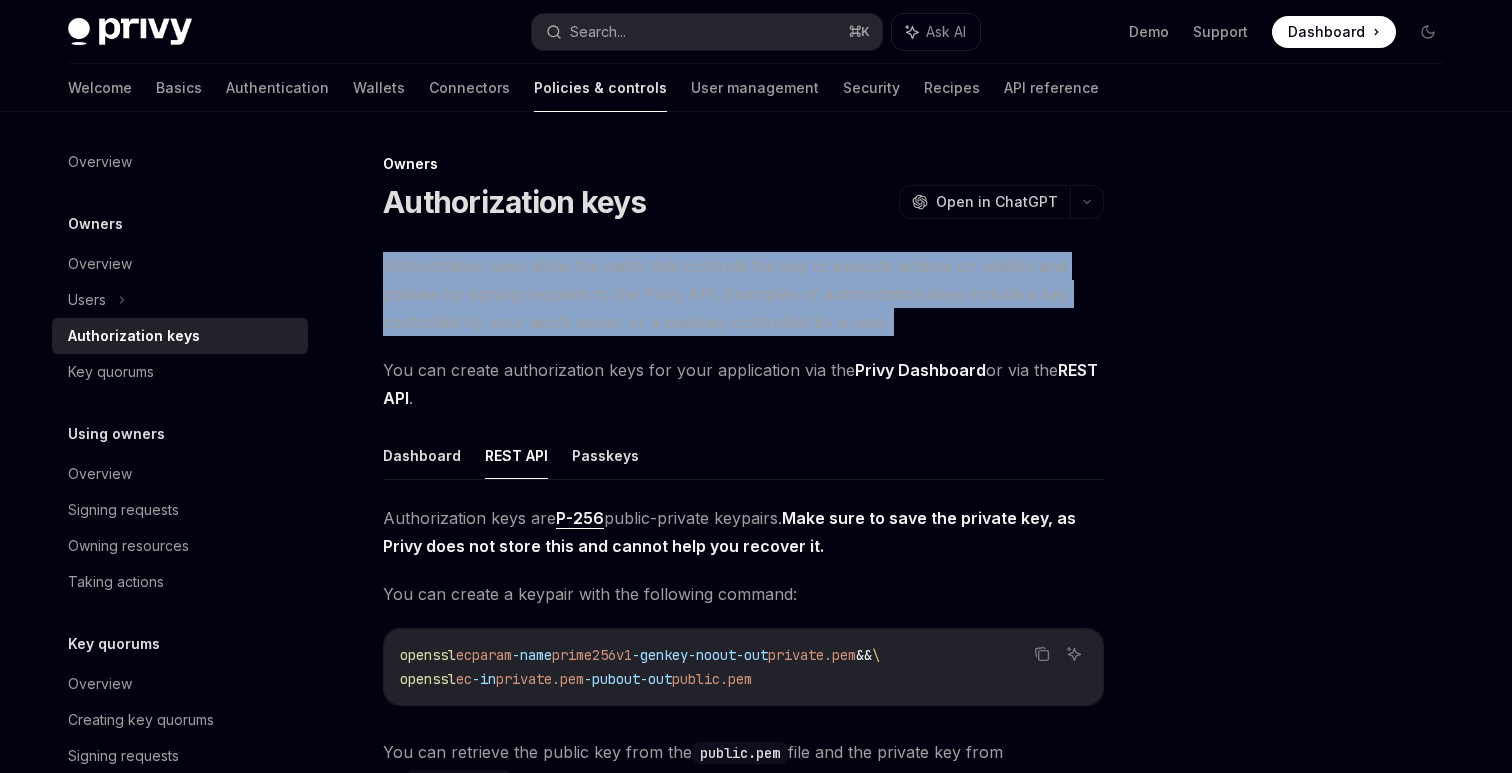click on "Authorization keys allow the party that controls the key to execute actions on wallets and policies by signing requests to the Privy API. Examples of authorization keys include a key controlled by your app’s server or a passkey controlled by a user." at bounding box center [743, 294] 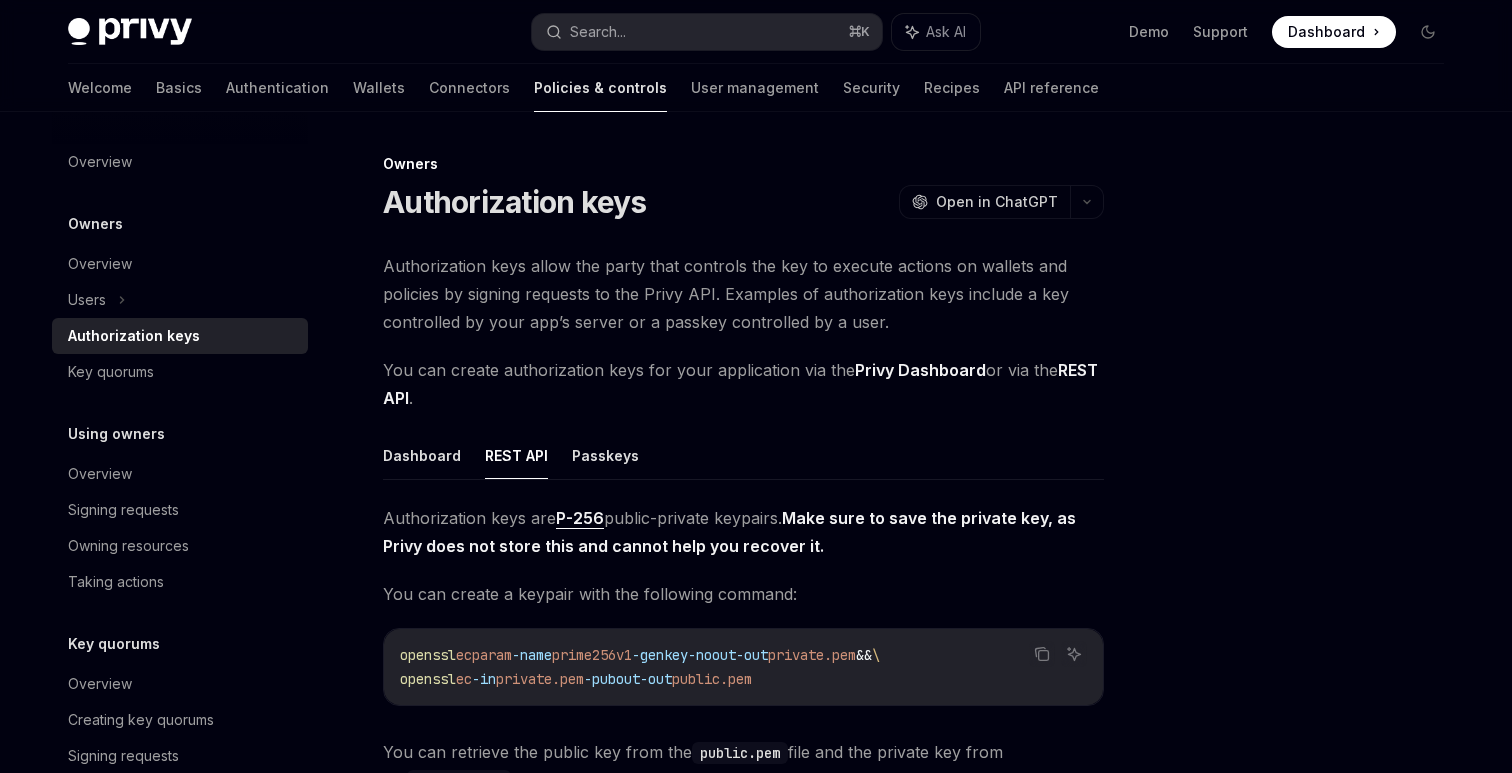 click on "Authorization keys allow the party that controls the key to execute actions on wallets and policies by signing requests to the Privy API. Examples of authorization keys include a key controlled by your app’s server or a passkey controlled by a user." at bounding box center [743, 294] 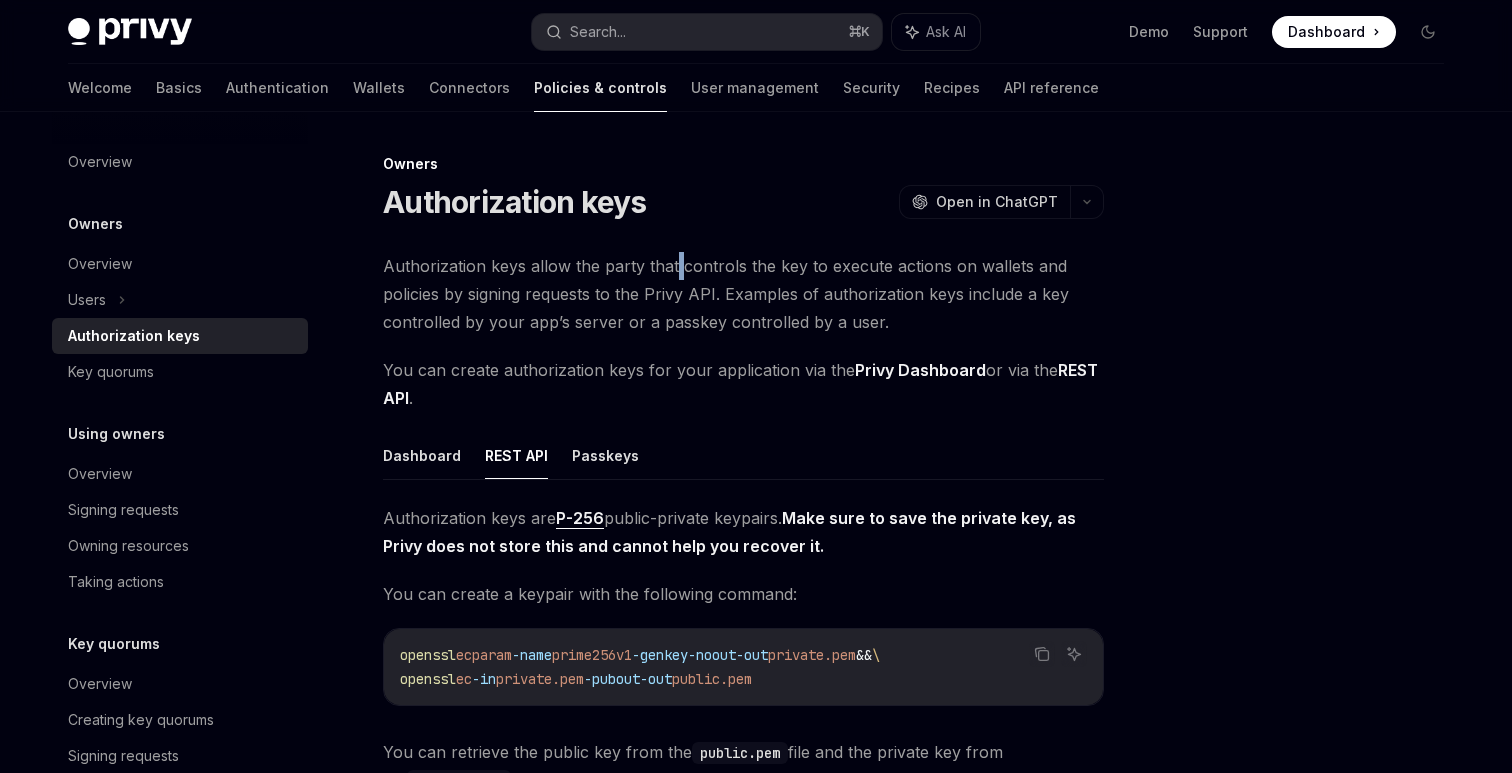 click on "Authorization keys allow the party that controls the key to execute actions on wallets and policies by signing requests to the Privy API. Examples of authorization keys include a key controlled by your app’s server or a passkey controlled by a user." at bounding box center [743, 294] 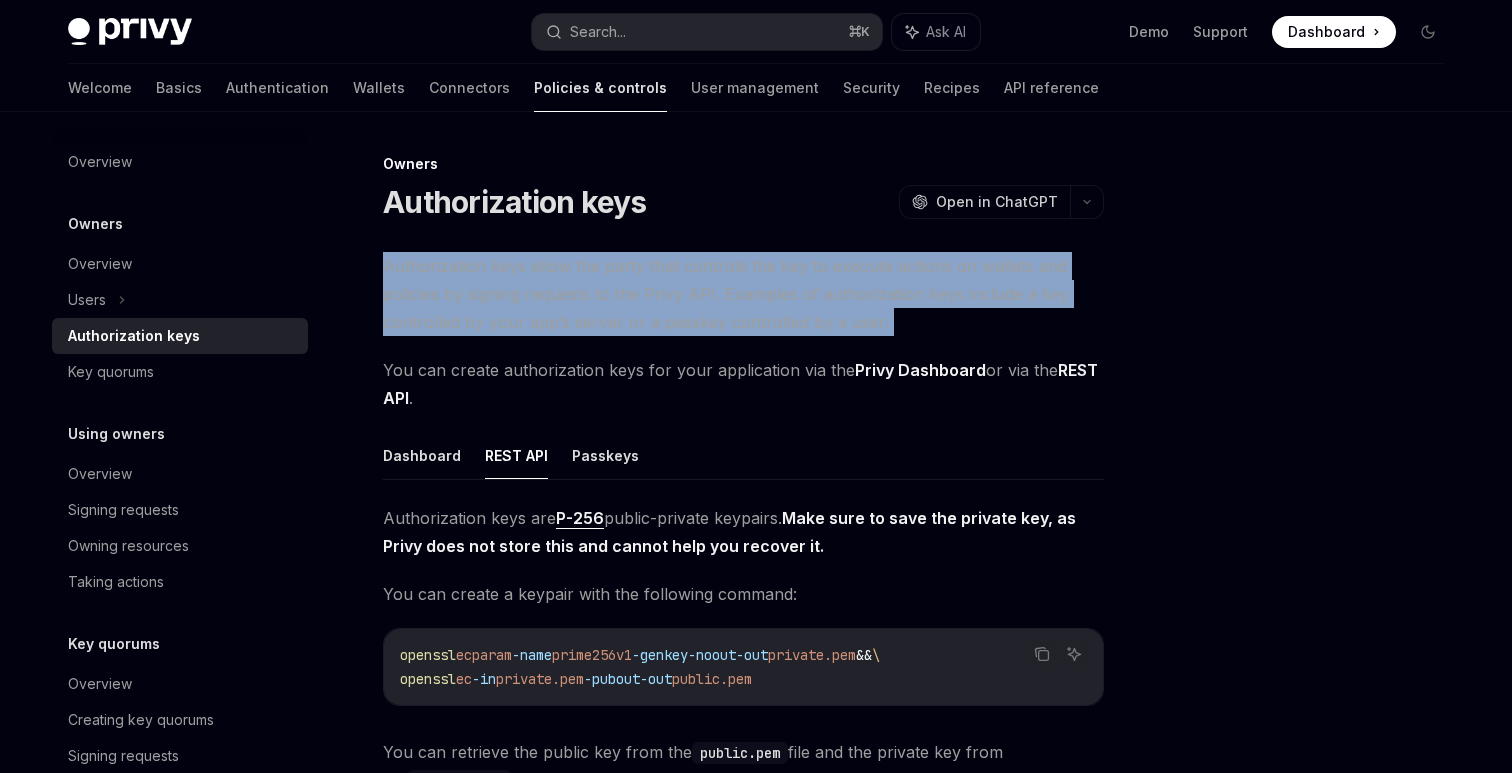 click on "Authorization keys allow the party that controls the key to execute actions on wallets and policies by signing requests to the Privy API. Examples of authorization keys include a key controlled by your app’s server or a passkey controlled by a user." at bounding box center [743, 294] 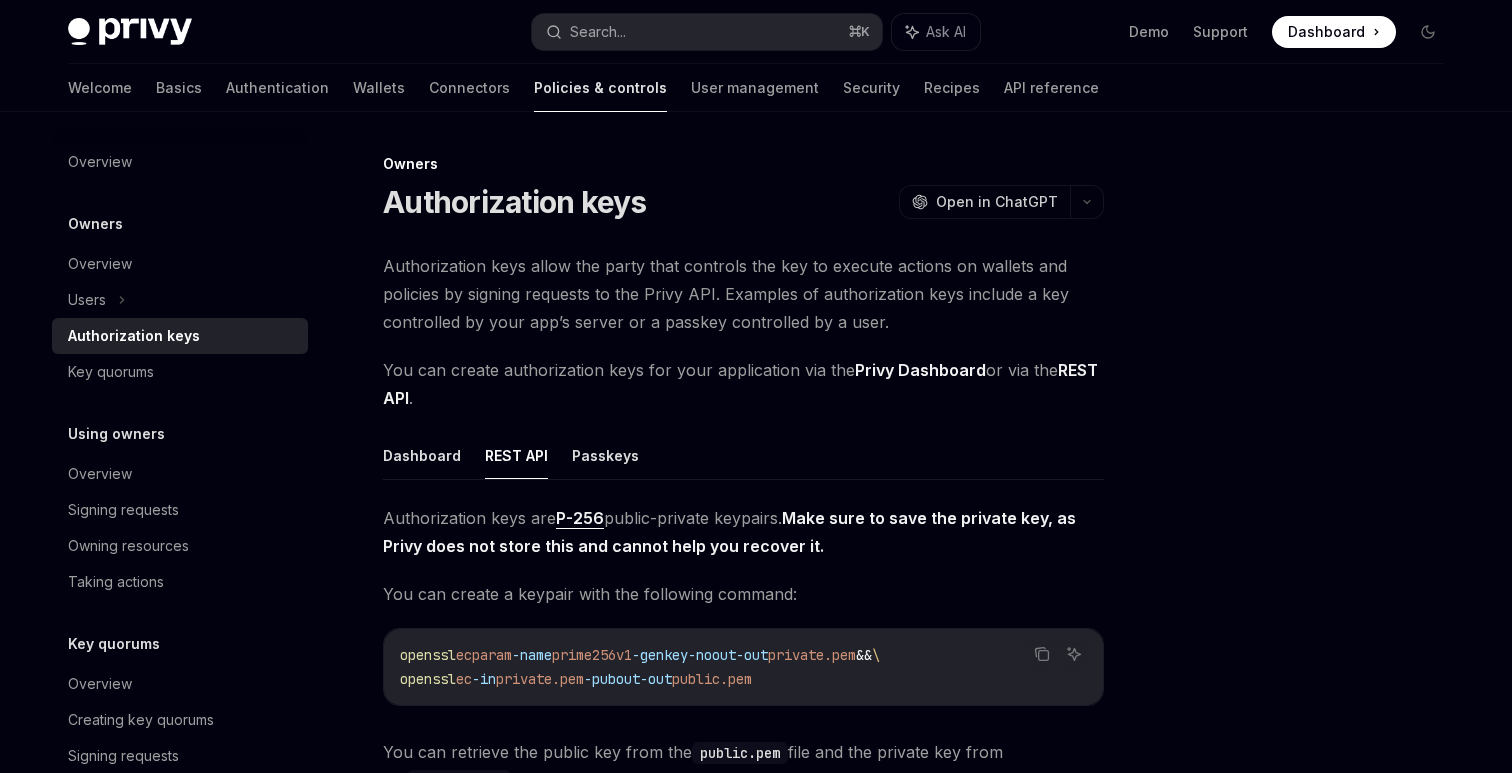 click on "Authorization keys allow the party that controls the key to execute actions on wallets and policies by signing requests to the Privy API. Examples of authorization keys include a key controlled by your app’s server or a passkey controlled by a user." at bounding box center [743, 294] 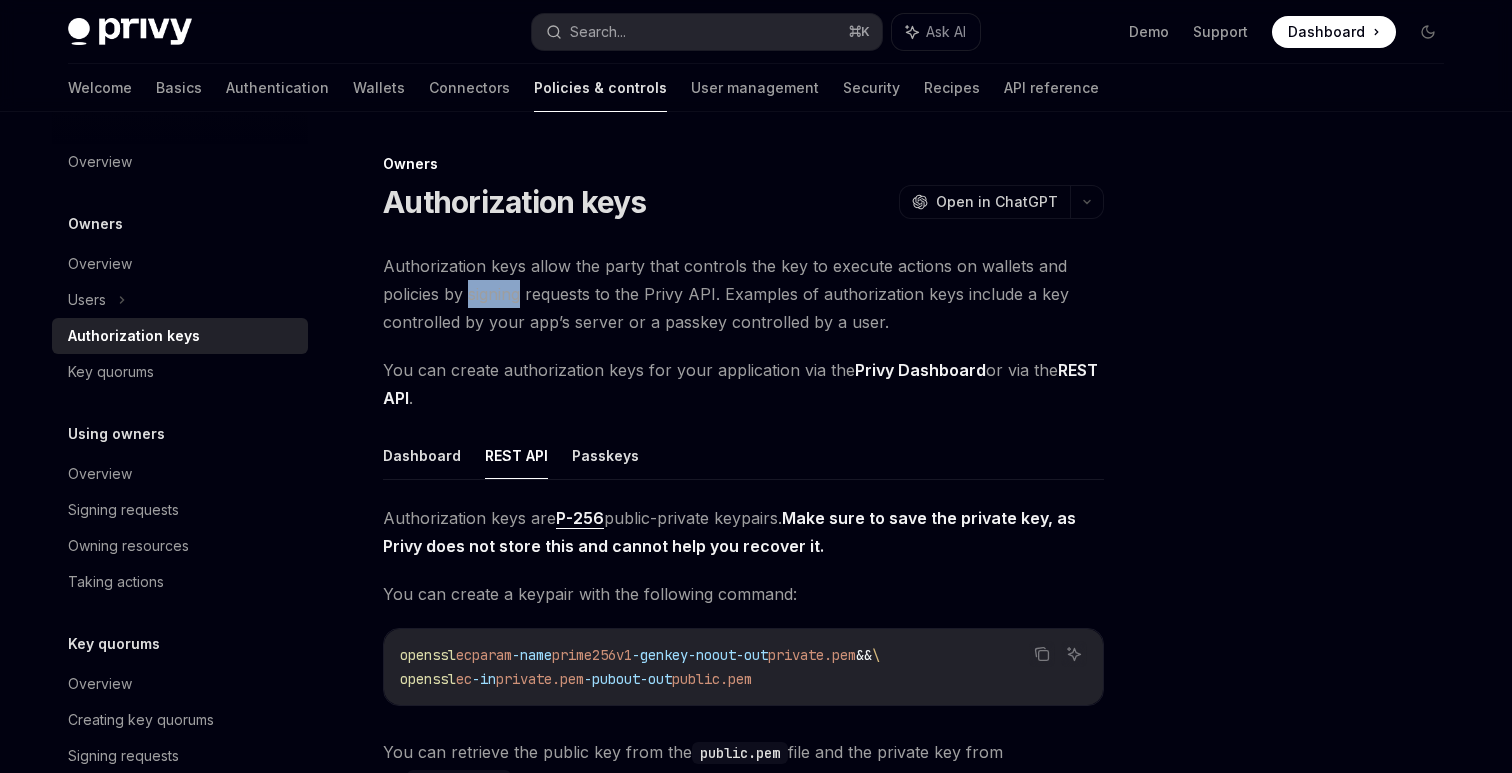 click on "Authorization keys allow the party that controls the key to execute actions on wallets and policies by signing requests to the Privy API. Examples of authorization keys include a key controlled by your app’s server or a passkey controlled by a user." at bounding box center (743, 294) 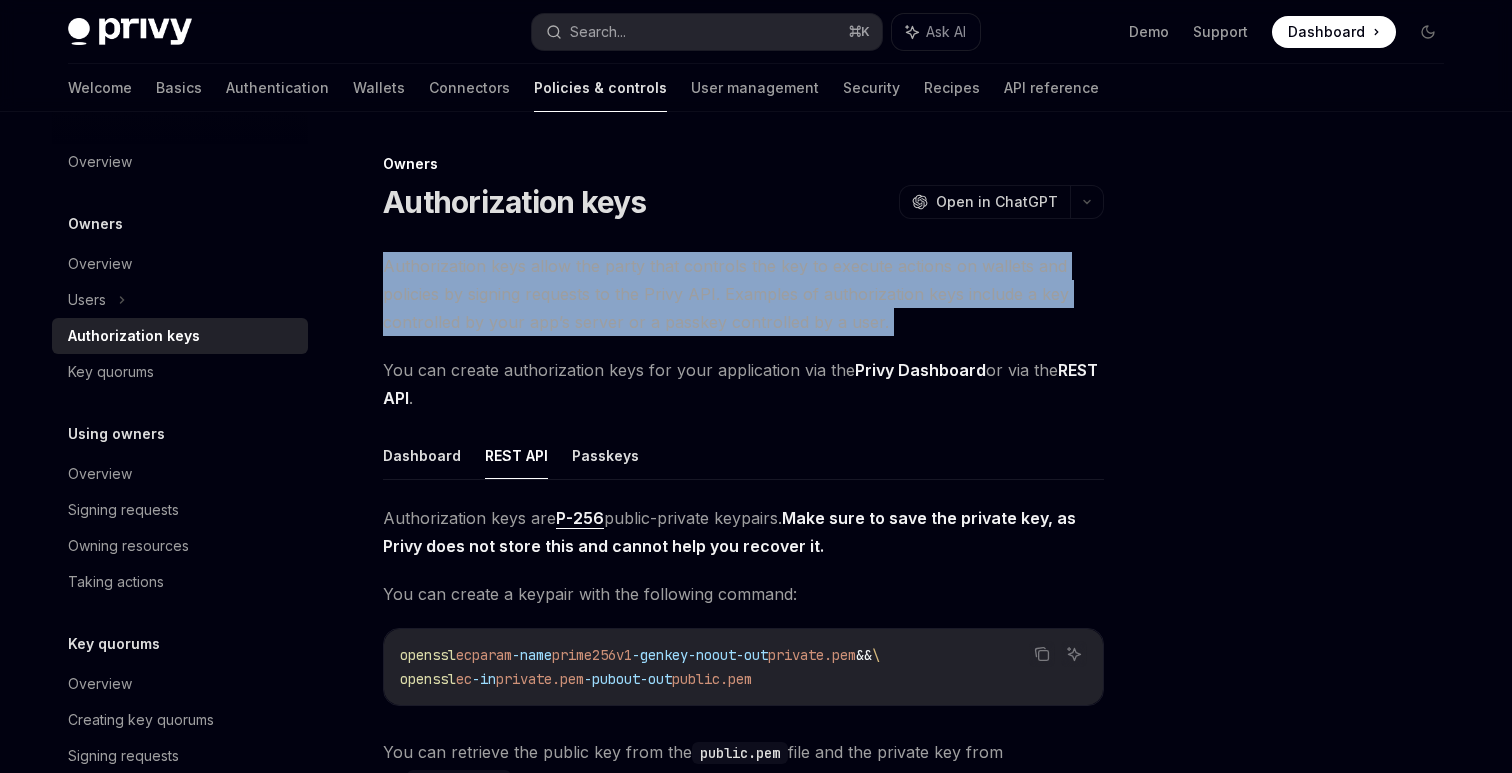 click on "Authorization keys allow the party that controls the key to execute actions on wallets and policies by signing requests to the Privy API. Examples of authorization keys include a key controlled by your app’s server or a passkey controlled by a user." at bounding box center (743, 294) 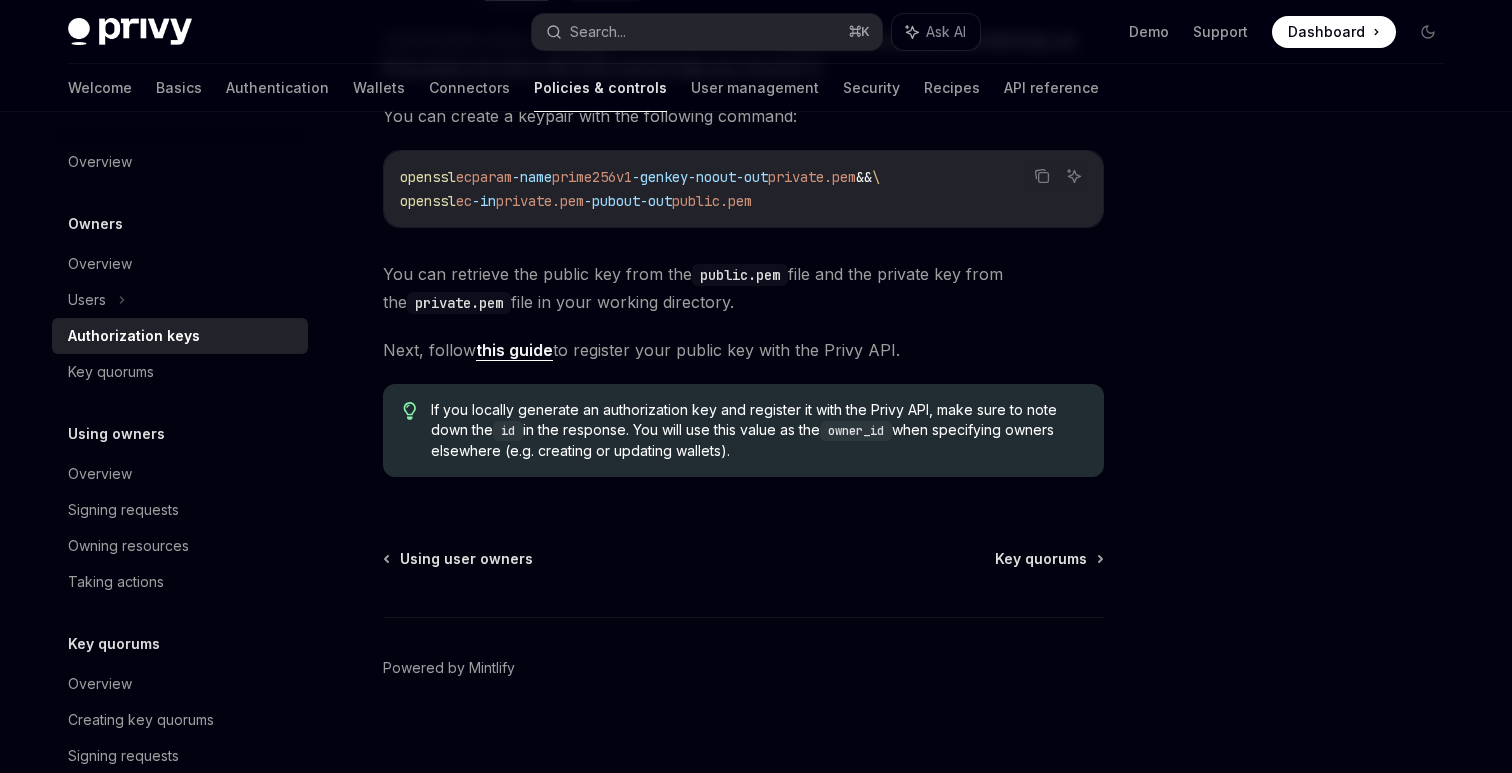 scroll, scrollTop: 494, scrollLeft: 0, axis: vertical 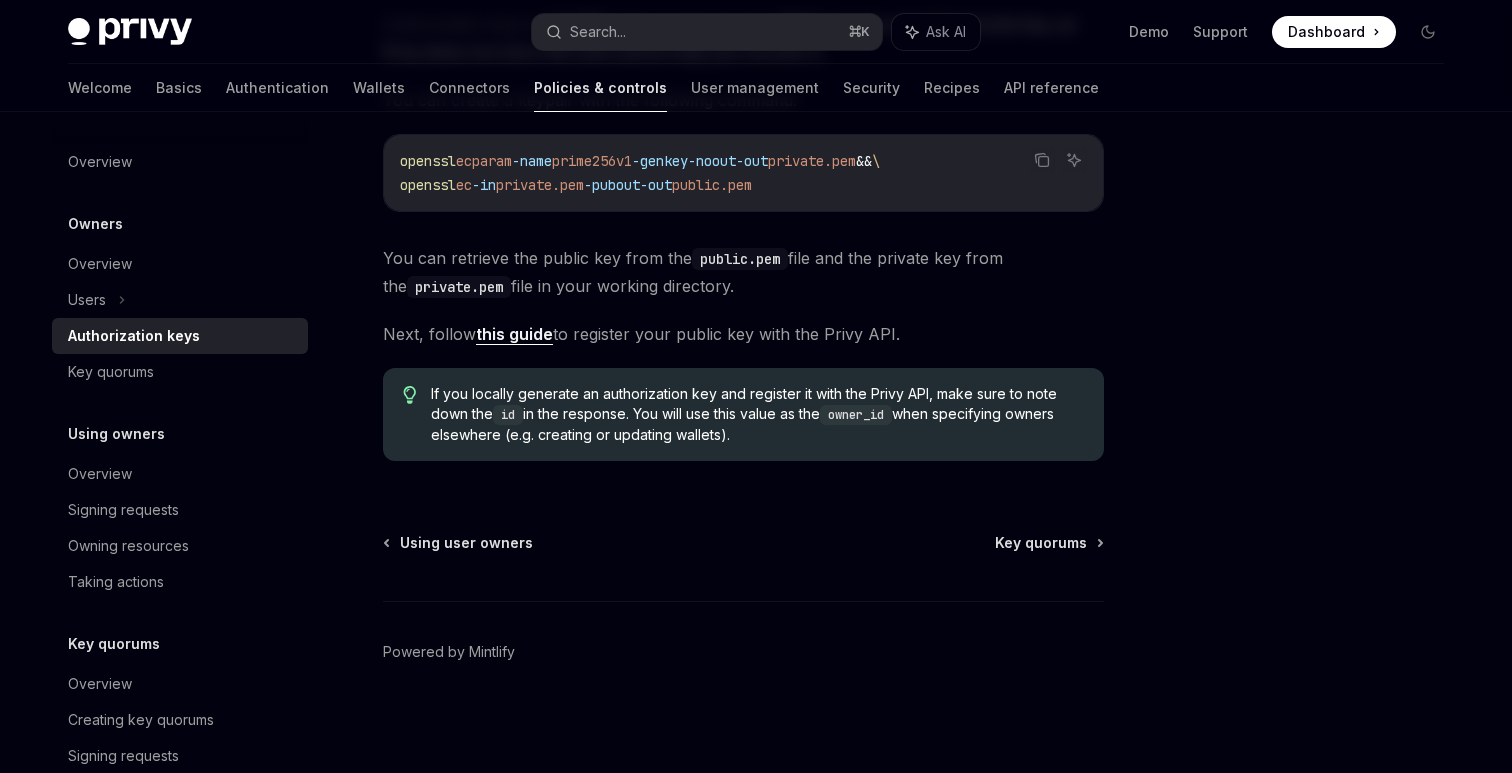 click on "Next, follow  this guide  to register your public key with the Privy API." at bounding box center [743, 334] 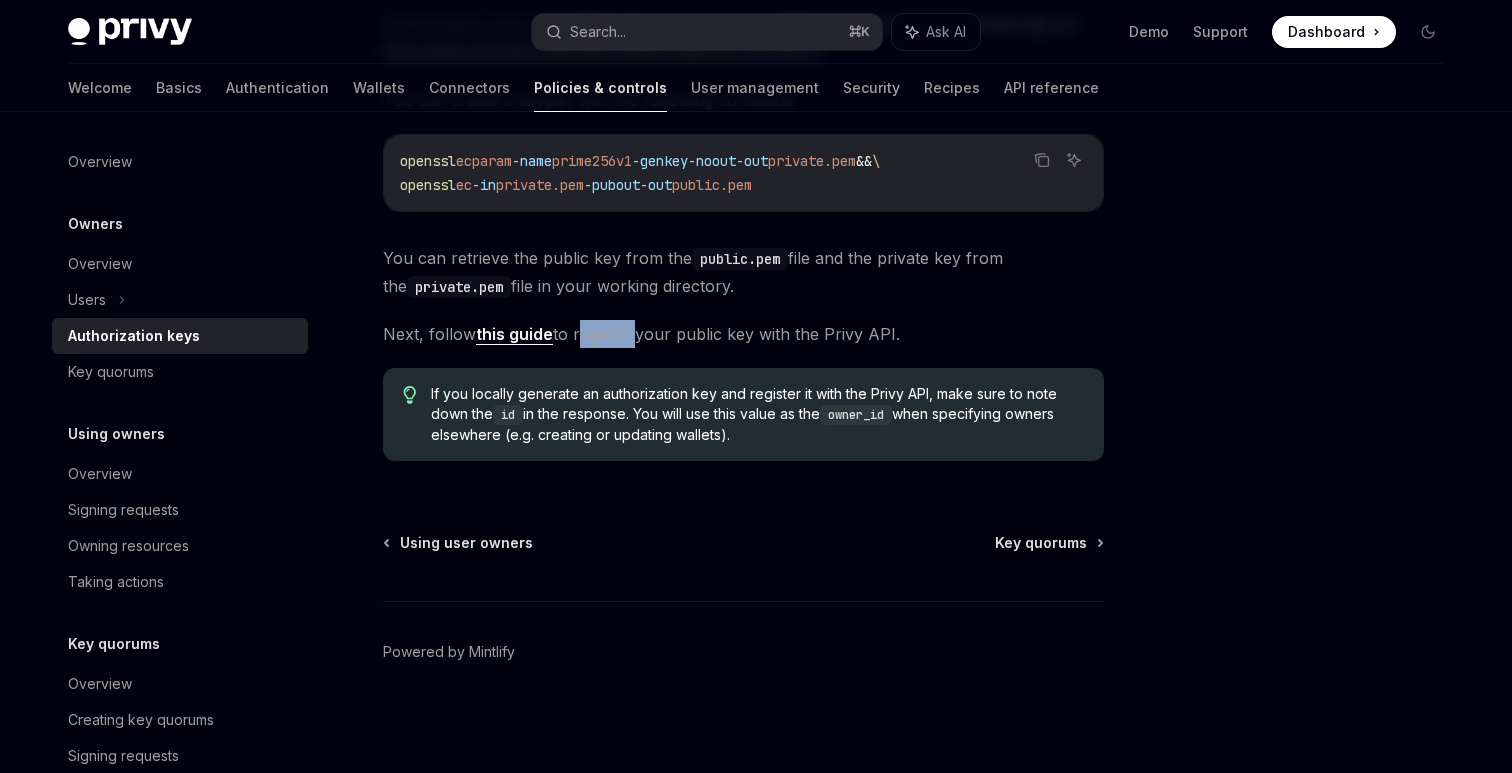 click on "Next, follow  this guide  to register your public key with the Privy API." at bounding box center (743, 334) 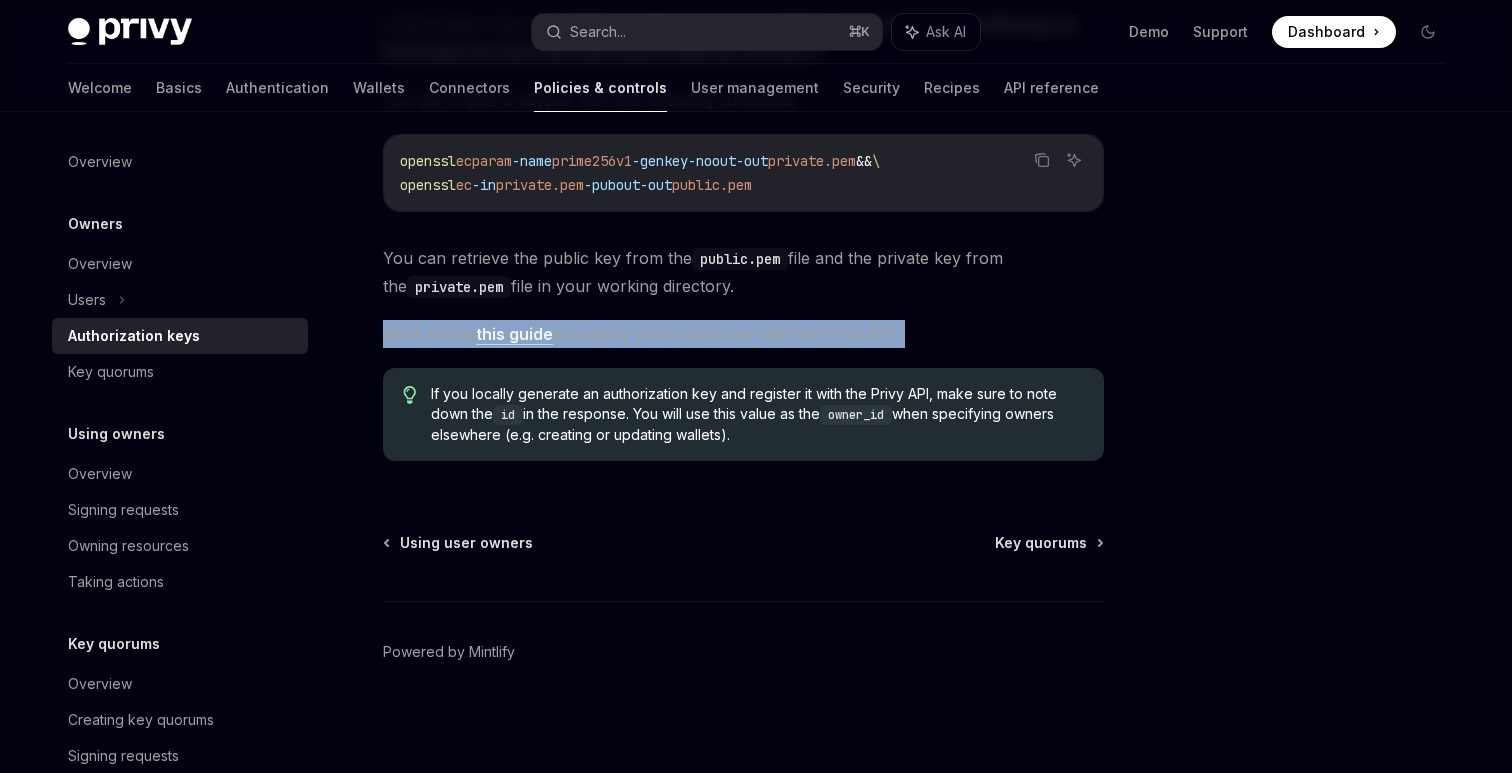 click on "Next, follow  this guide  to register your public key with the Privy API." at bounding box center [743, 334] 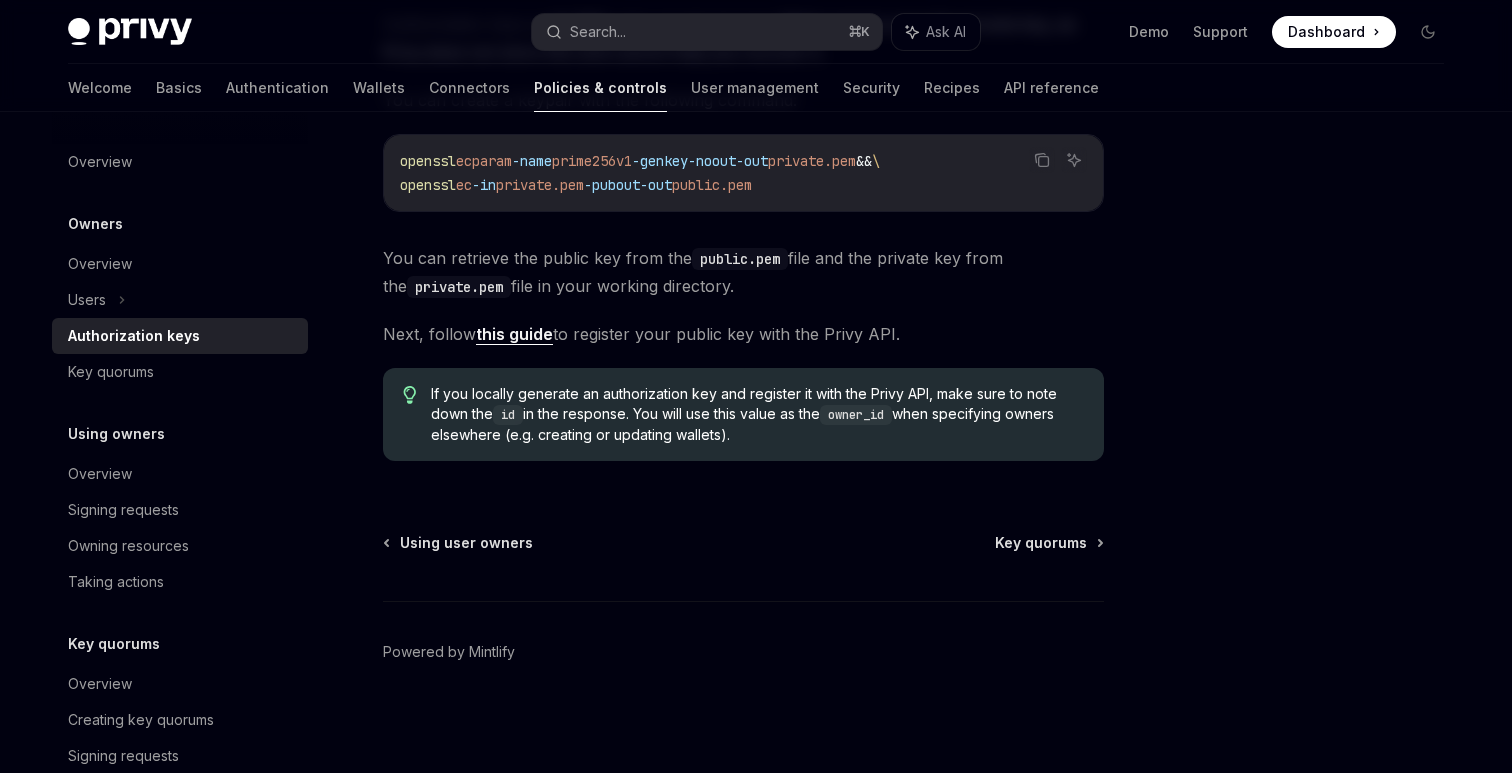 click on "Next, follow  this guide  to register your public key with the Privy API." at bounding box center (743, 334) 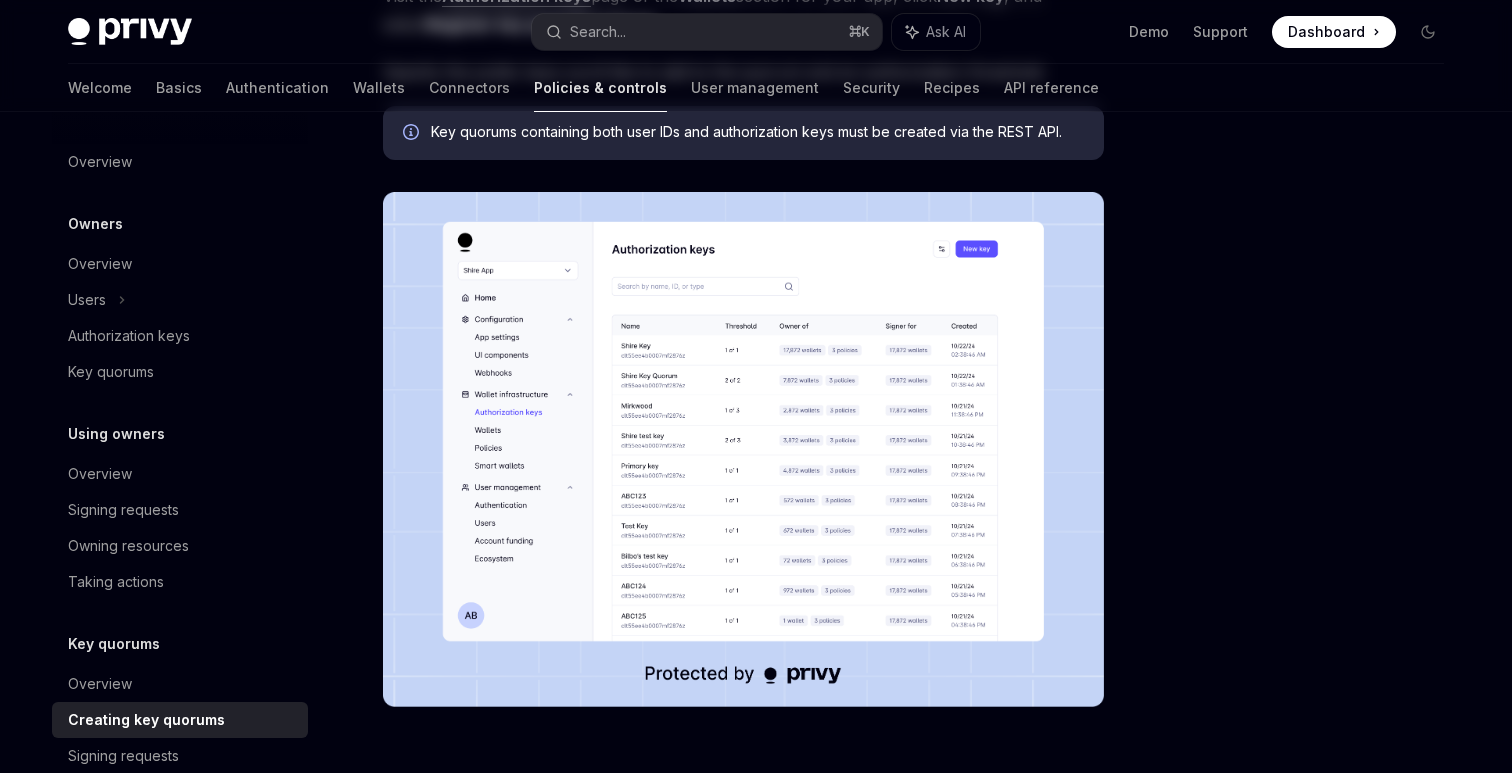 scroll, scrollTop: 0, scrollLeft: 0, axis: both 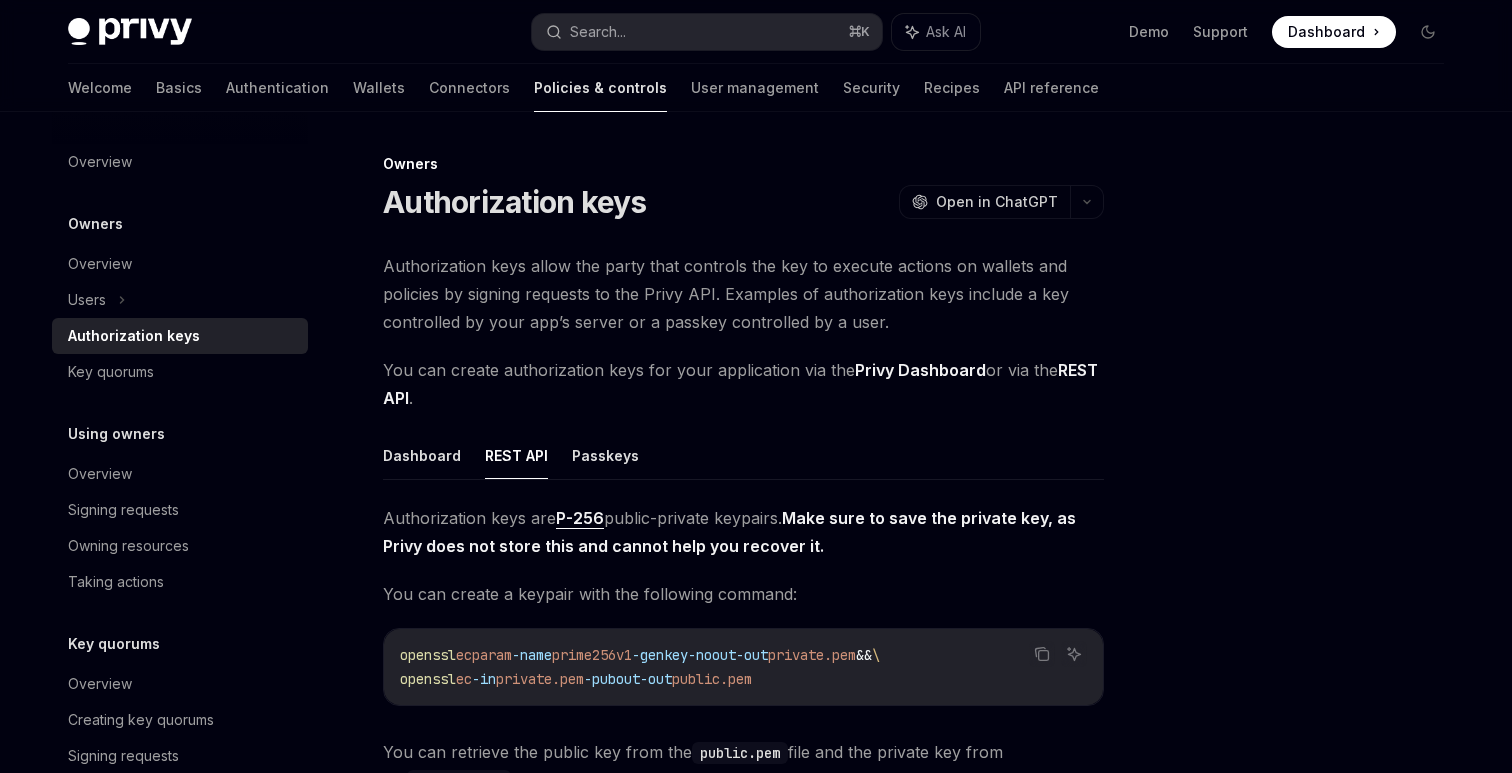 click on "Authorization keys" at bounding box center (515, 202) 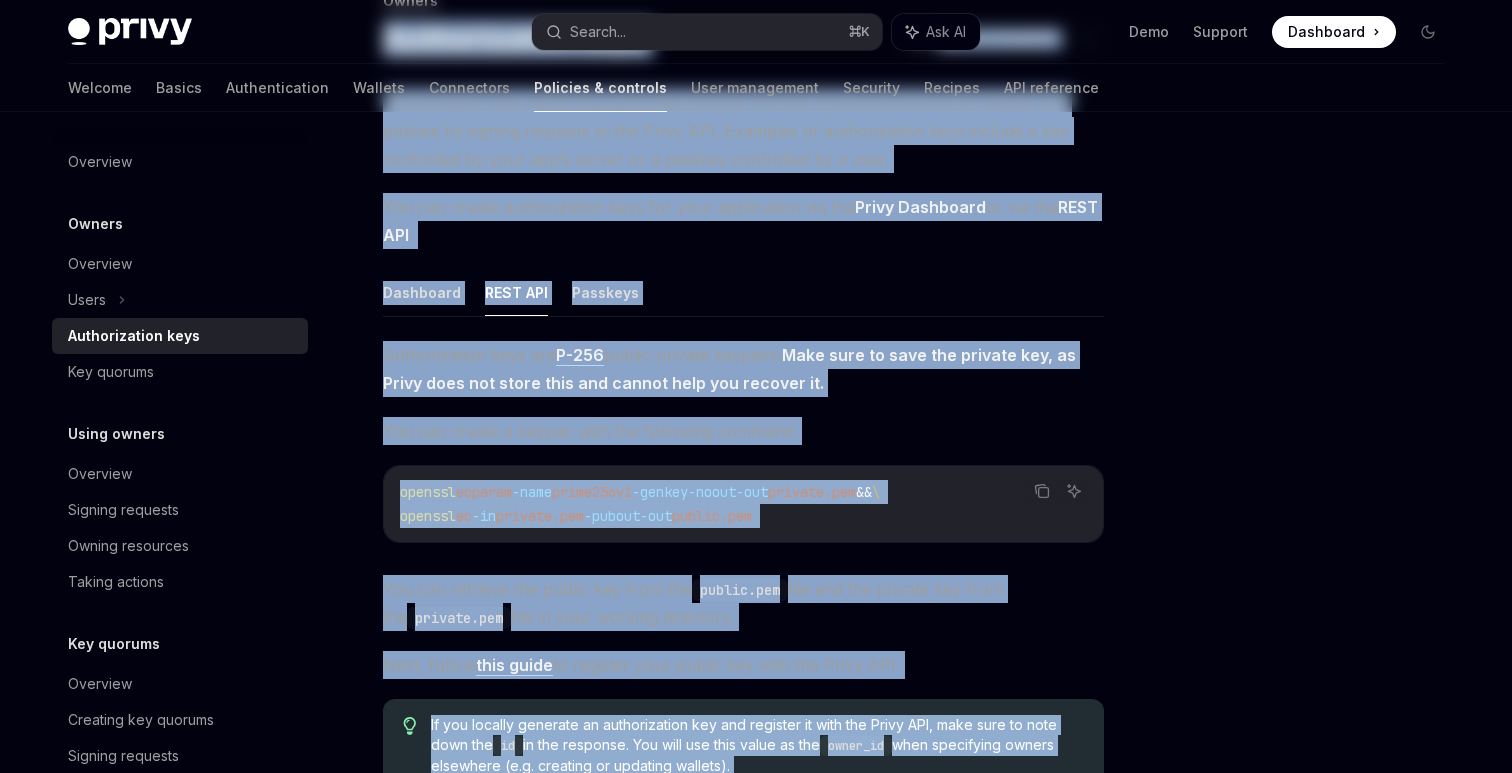 scroll, scrollTop: 494, scrollLeft: 0, axis: vertical 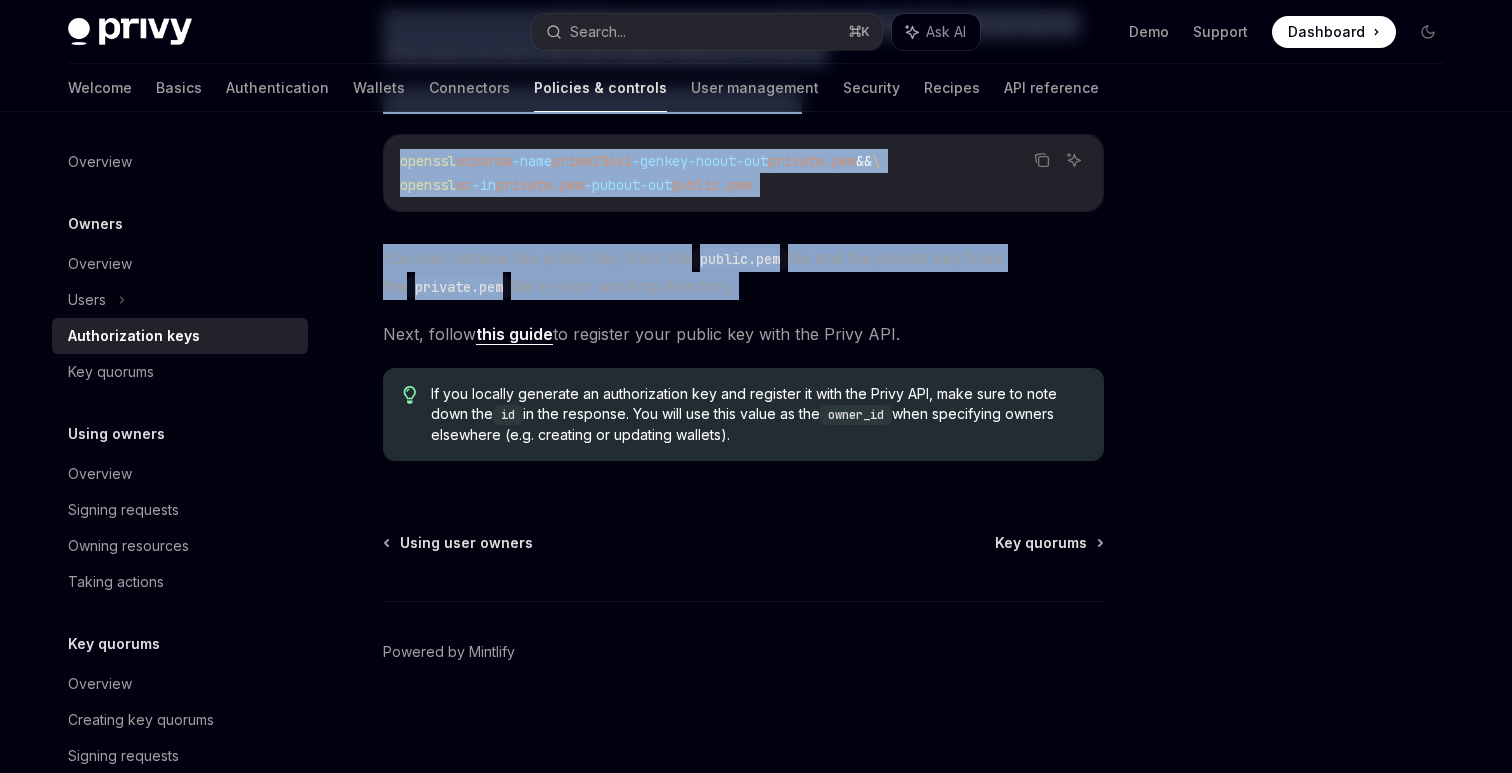 drag, startPoint x: 393, startPoint y: 196, endPoint x: 742, endPoint y: 288, distance: 360.92242 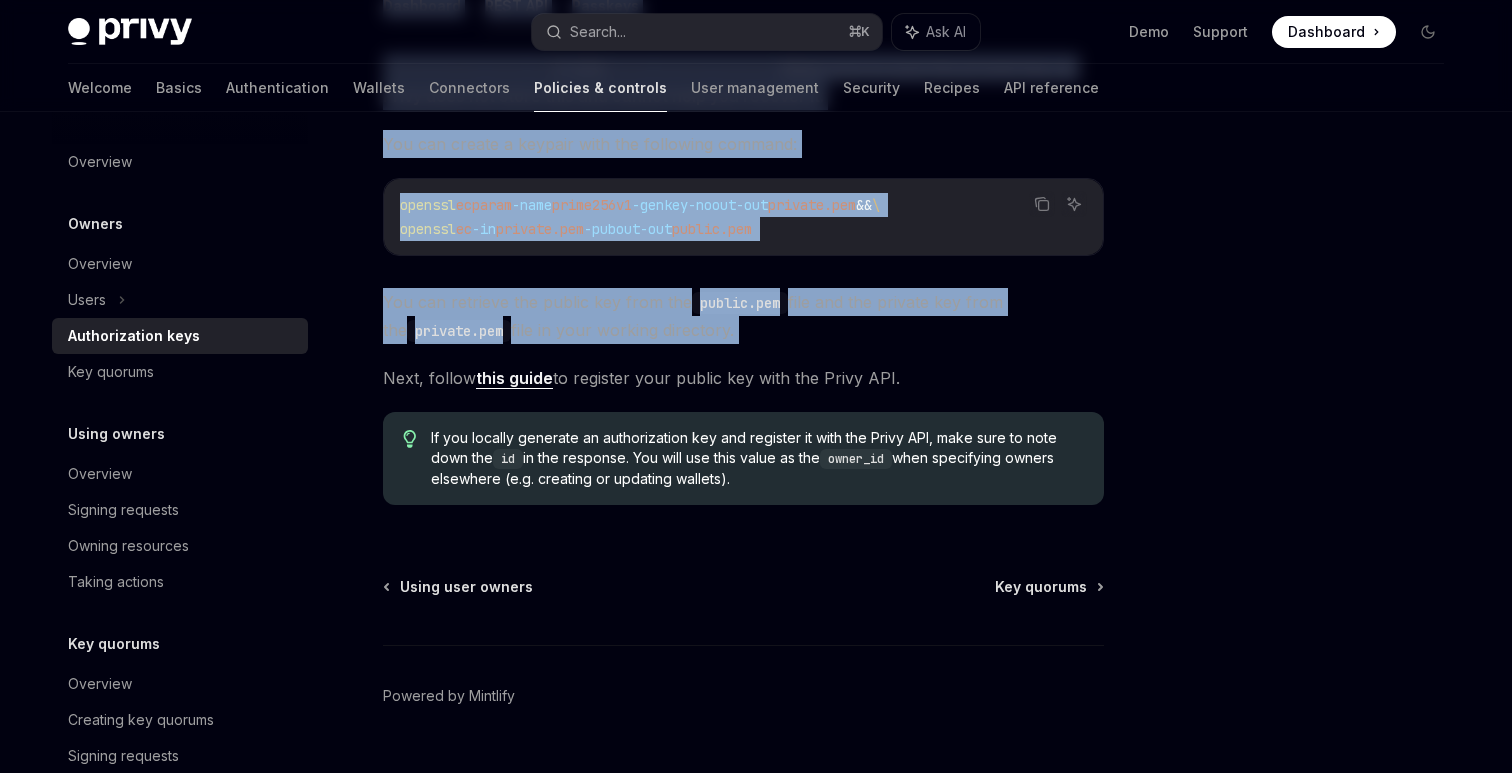 scroll, scrollTop: 449, scrollLeft: 0, axis: vertical 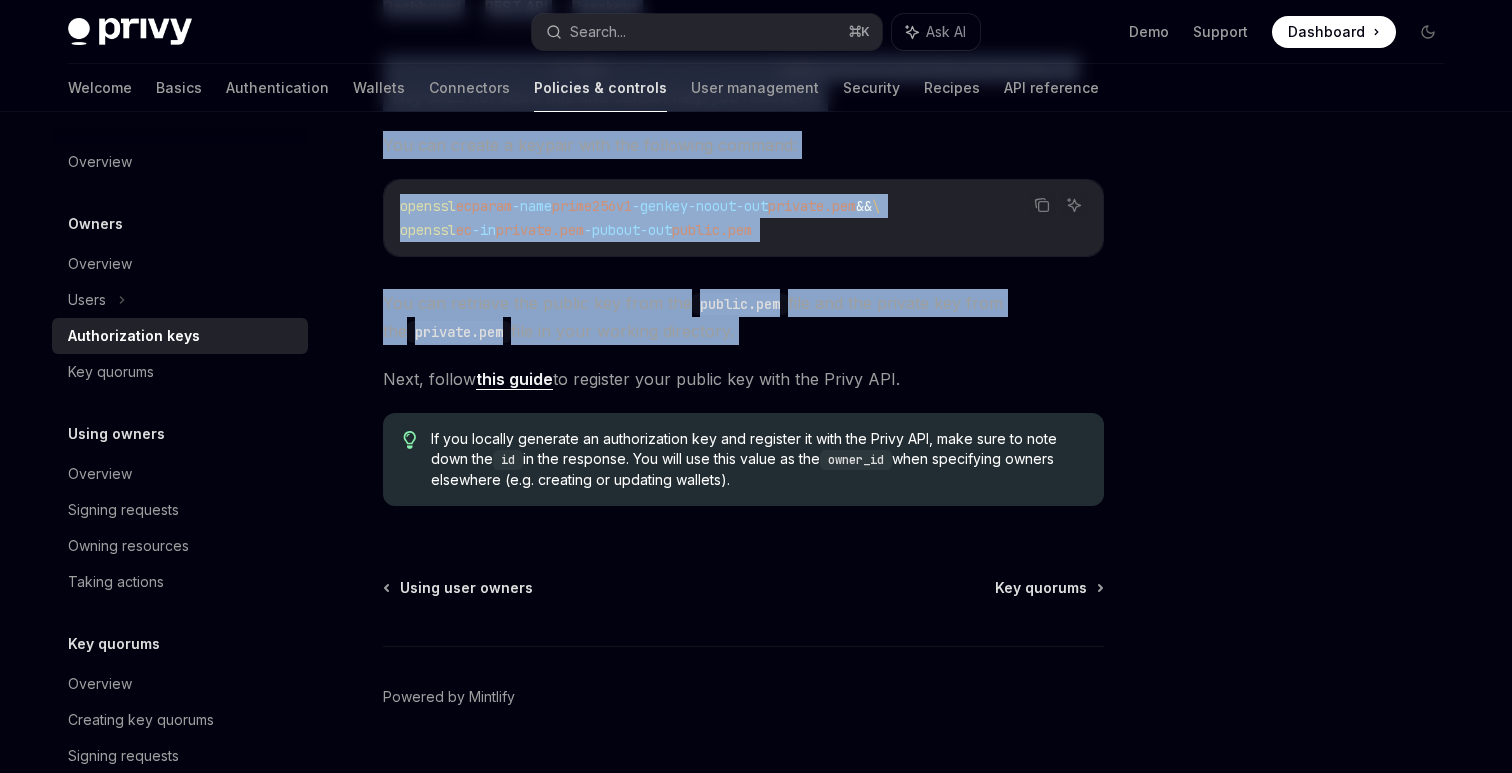 copy on "Authorization keys OpenAI Open in ChatGPT OpenAI Open in ChatGPT Authorization keys allow the party that controls the key to execute actions on wallets and policies by signing requests to the Privy API. Examples of authorization keys include a key controlled by your app’s server or a passkey controlled by a user.
You can create authorization keys for your application via the  Privy Dashboard  or via the  REST API .
Dashboard   REST API   Passkeys Authorization keys are  P-256  public-private keypairs.  Make sure to save the private key, as Privy does not store this and cannot help you recover it. You can create a keypair with the following command: Copy Ask AI openssl  ecparam  -name  prime256v1  -genkey  -noout  -out  private.pem  &&  \
openssl  ec  -in  private.pem  -pubout  -out  public.pem
You can retrieve the public key from the  public.pem  file and the private key from the  private.pem  file in your working directory." 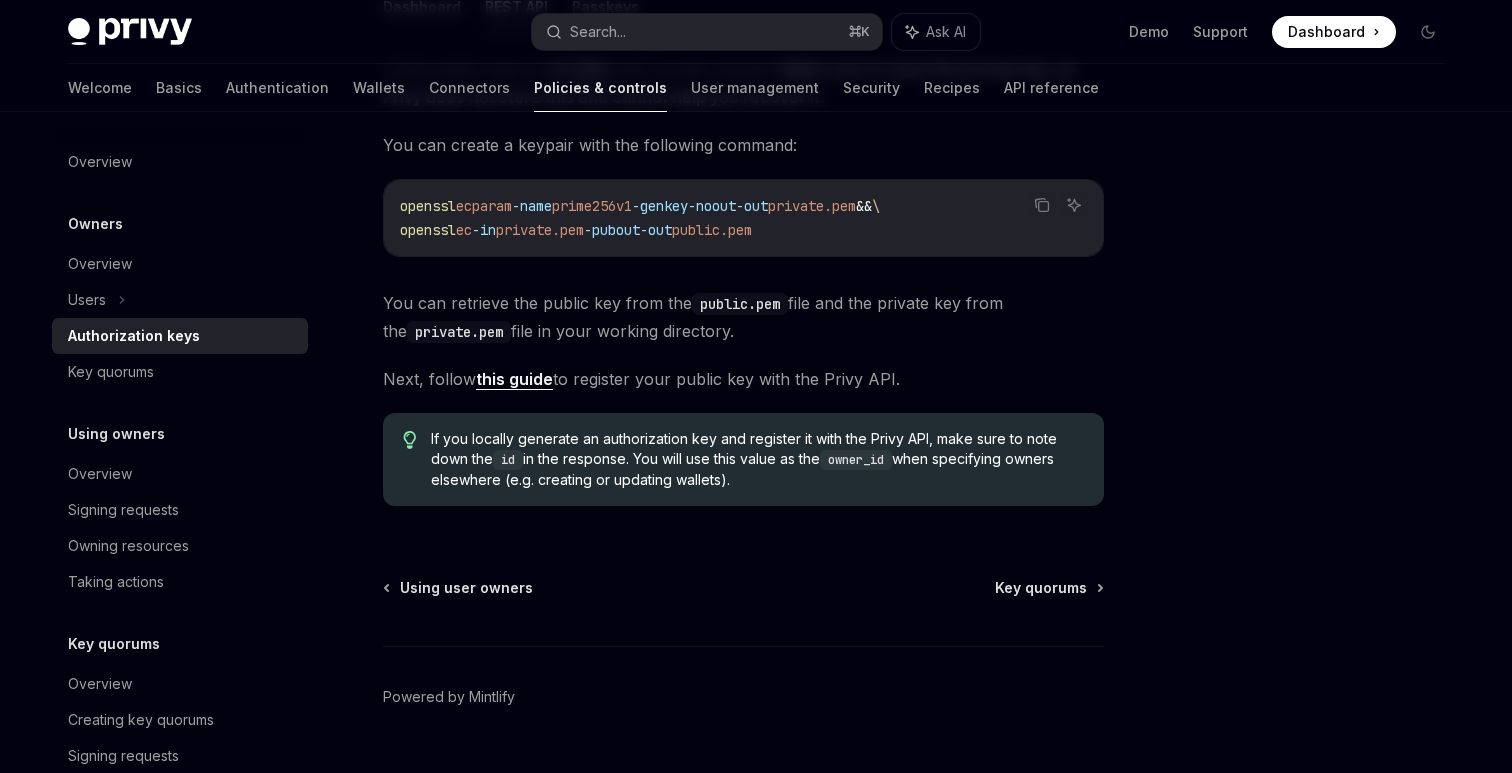 click on "You can retrieve the public key from the  public.pem  file and the private key from the  private.pem  file in your working directory." at bounding box center (743, 317) 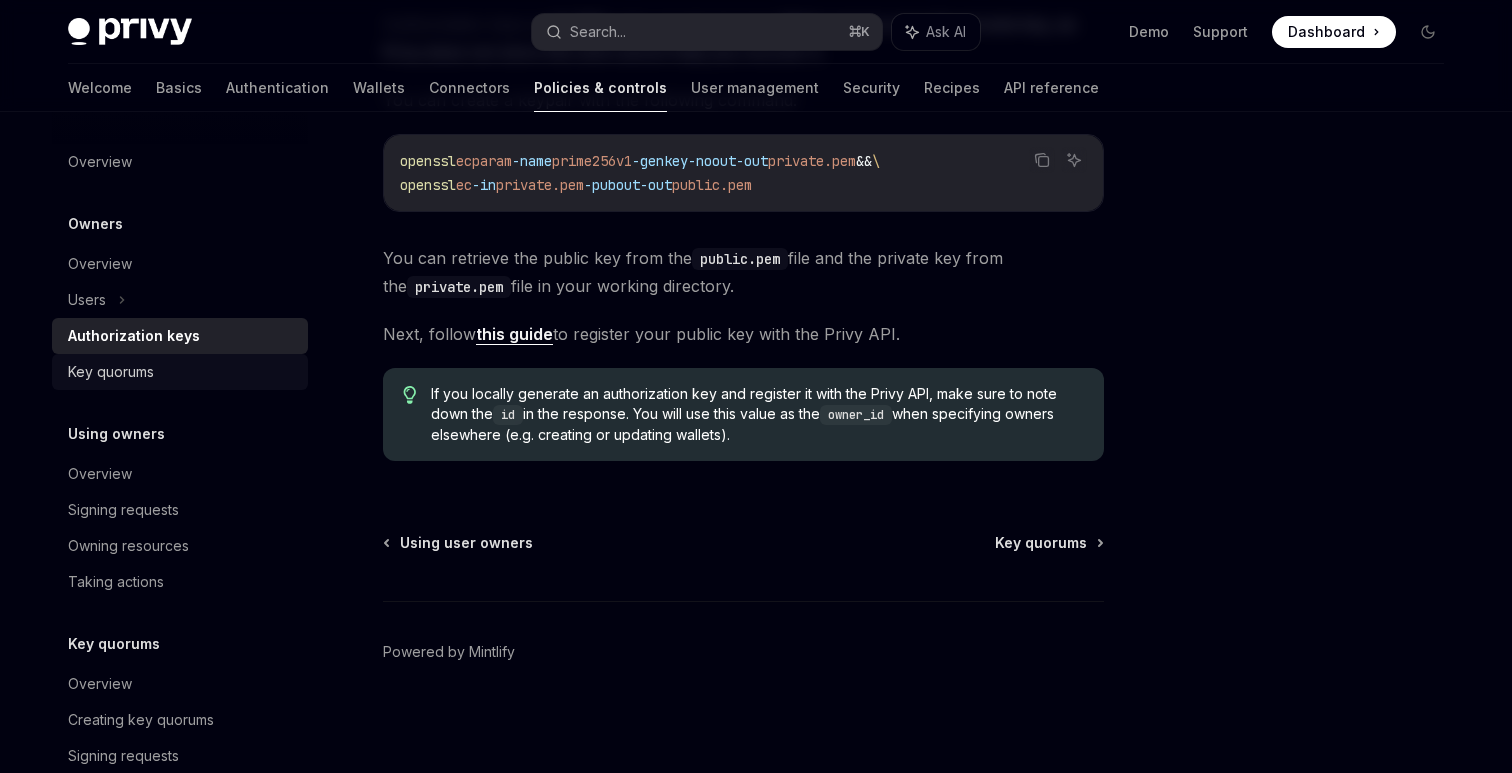 click on "Key quorums" at bounding box center (182, 372) 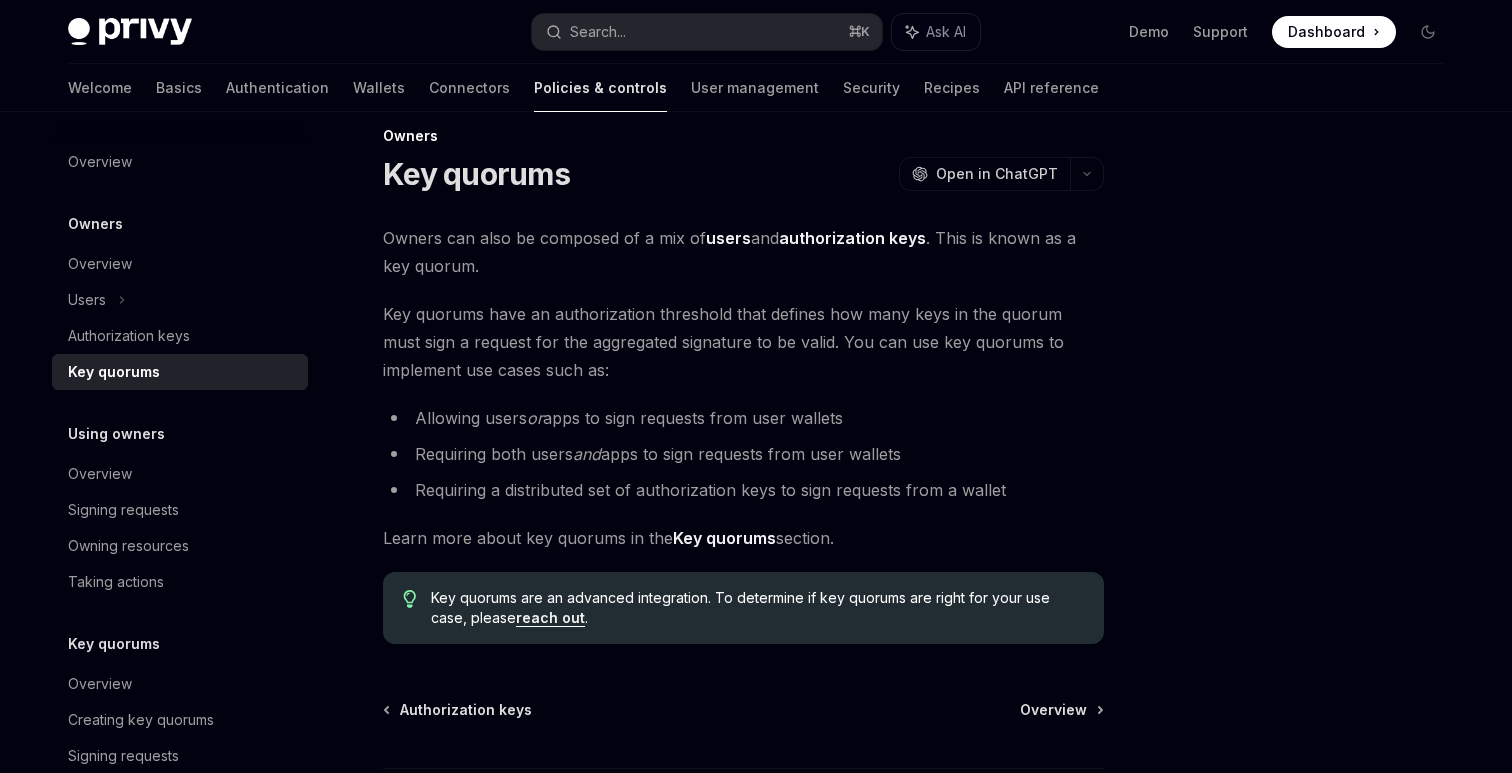scroll, scrollTop: 64, scrollLeft: 0, axis: vertical 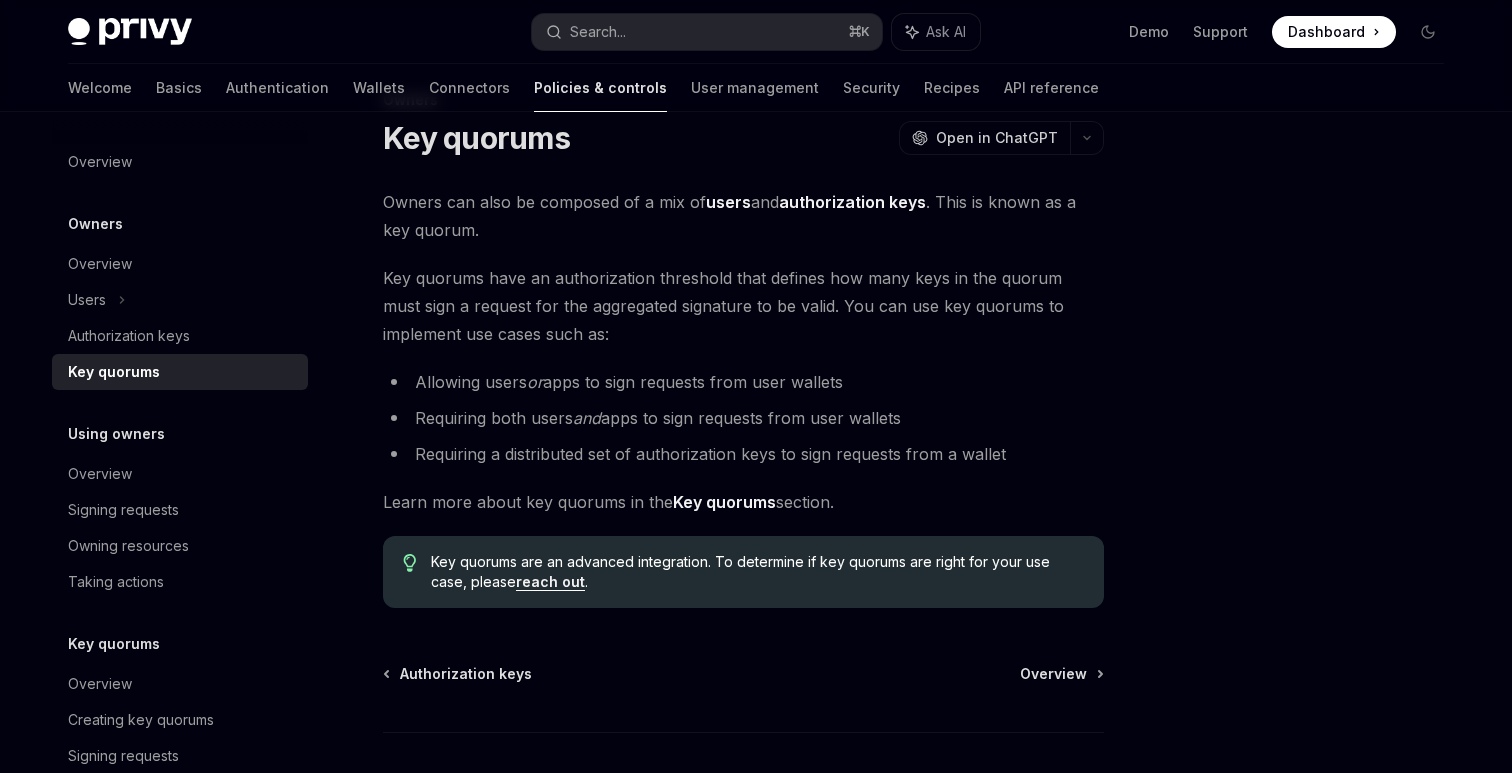 click on "Owners can also be composed of a mix of  users  and  authorization keys . This is known as a key quorum." at bounding box center [743, 216] 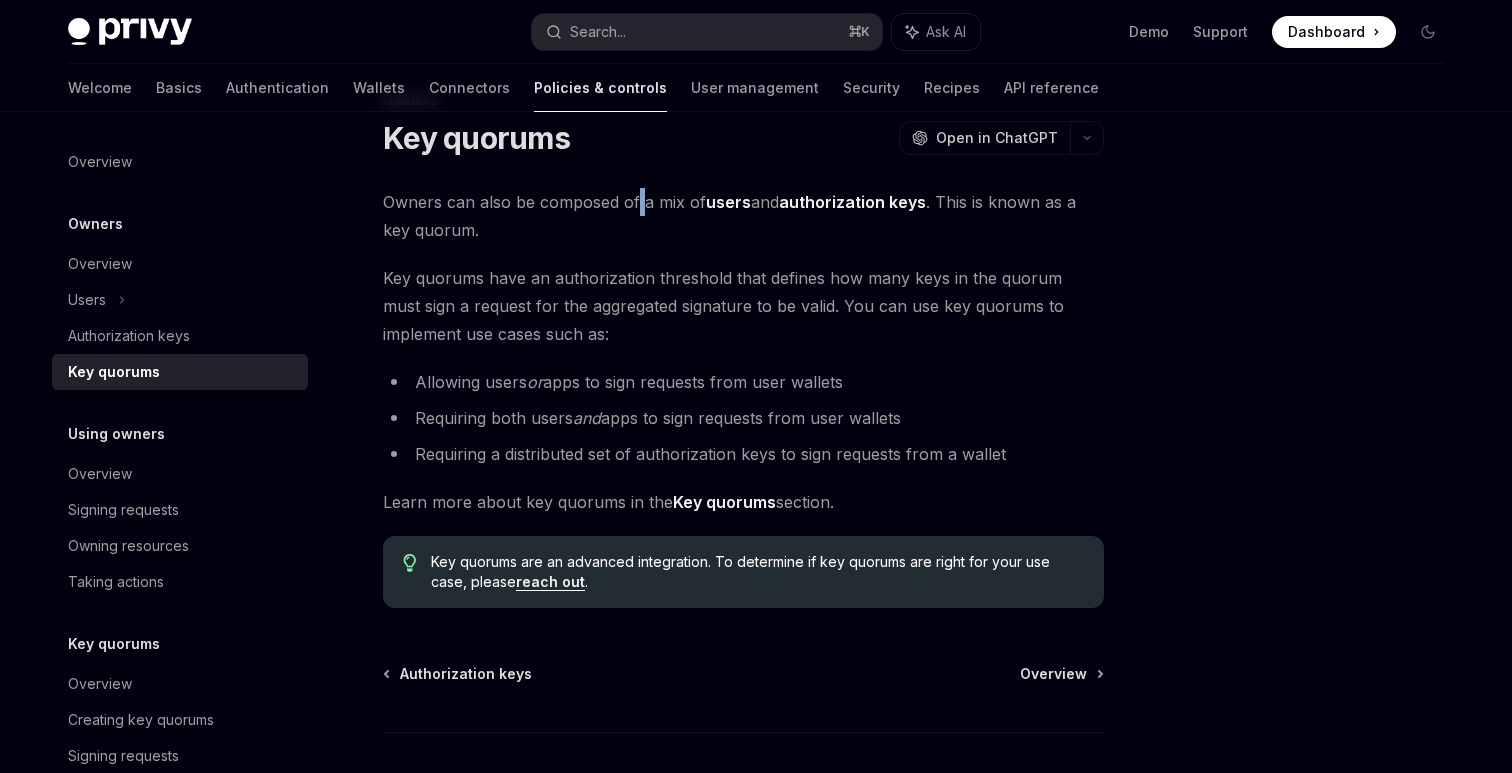 click on "Owners can also be composed of a mix of  users  and  authorization keys . This is known as a key quorum." at bounding box center (743, 216) 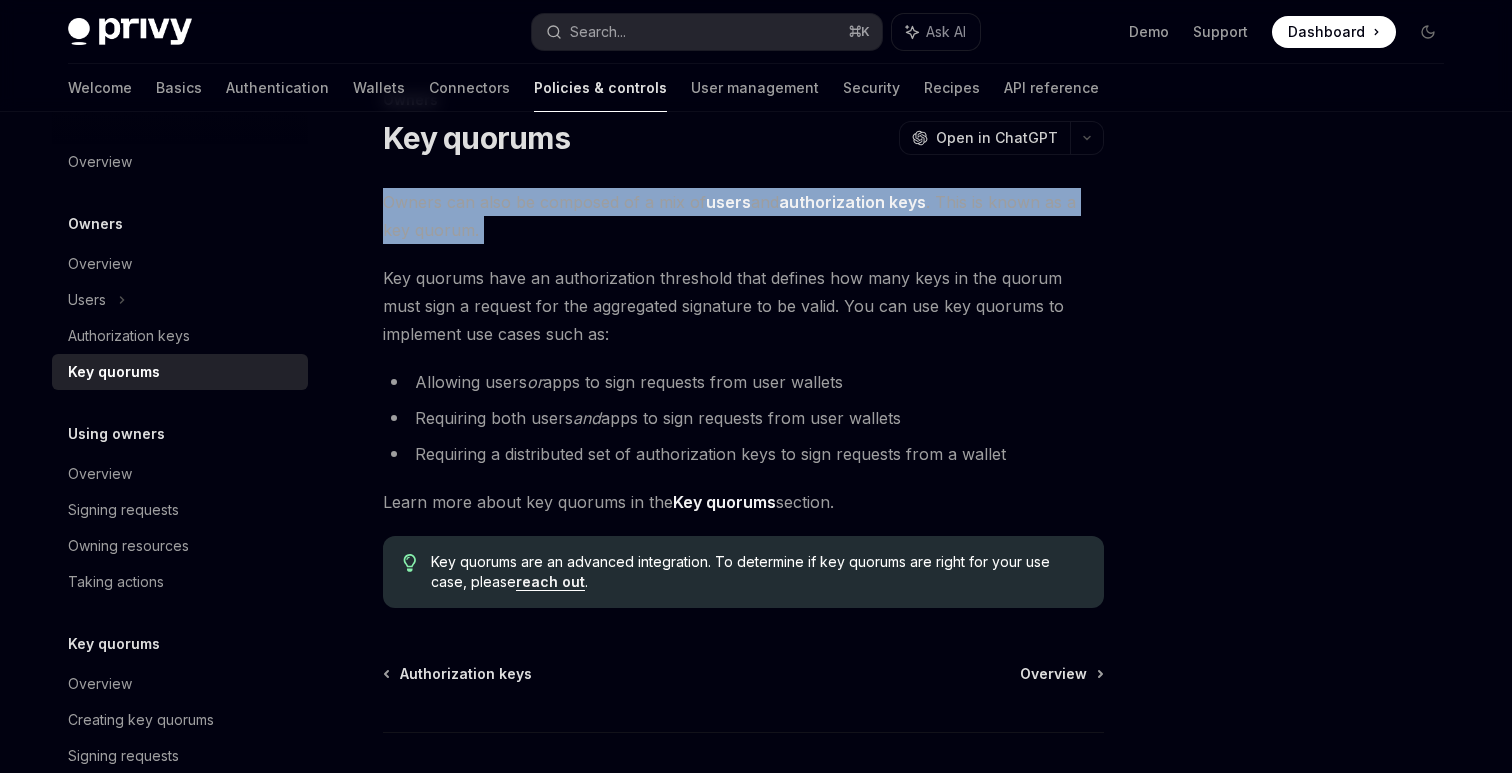 click on "Owners can also be composed of a mix of  users  and  authorization keys . This is known as a key quorum." at bounding box center (743, 216) 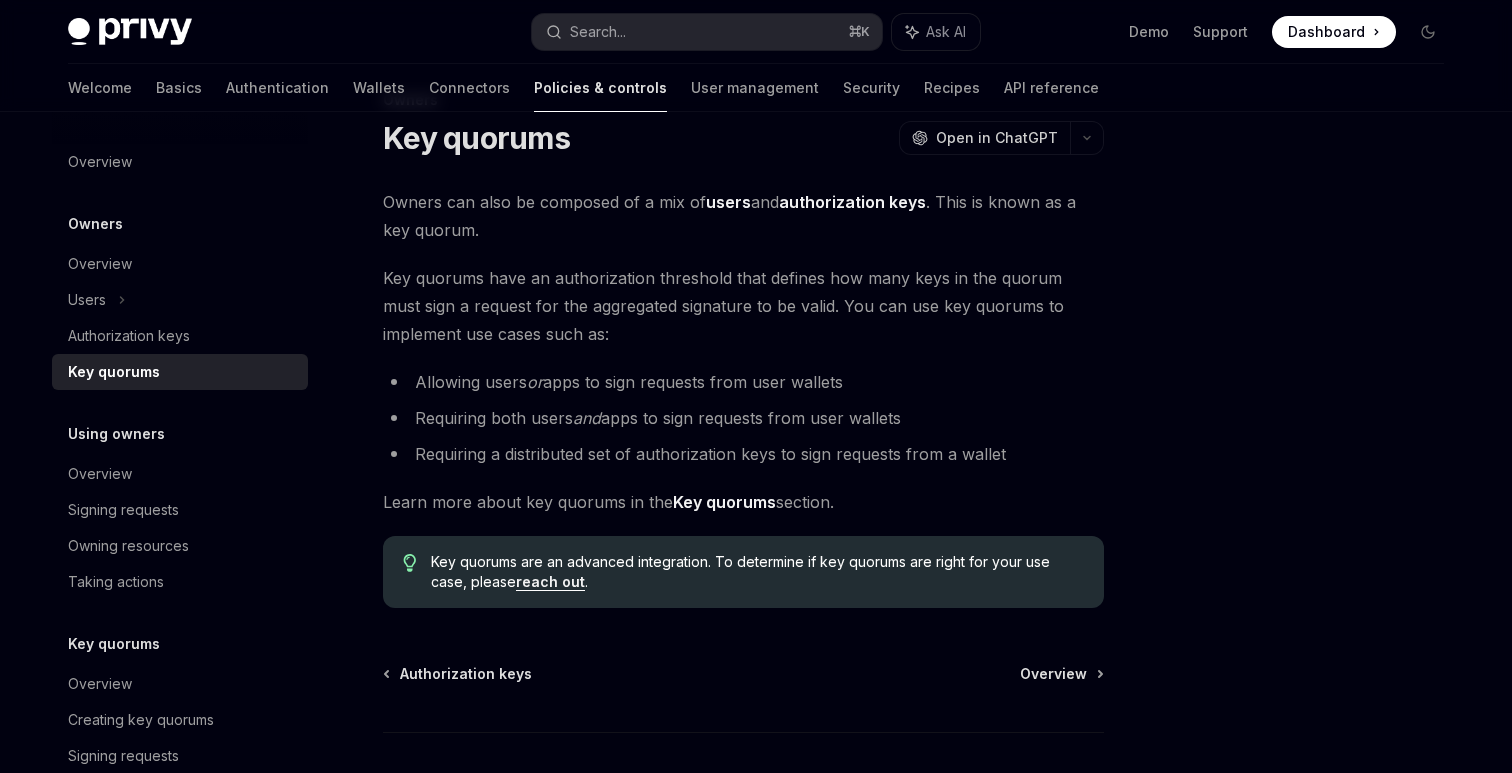 click on "Owners can also be composed of a mix of  users  and  authorization keys . This is known as a key quorum." at bounding box center (743, 216) 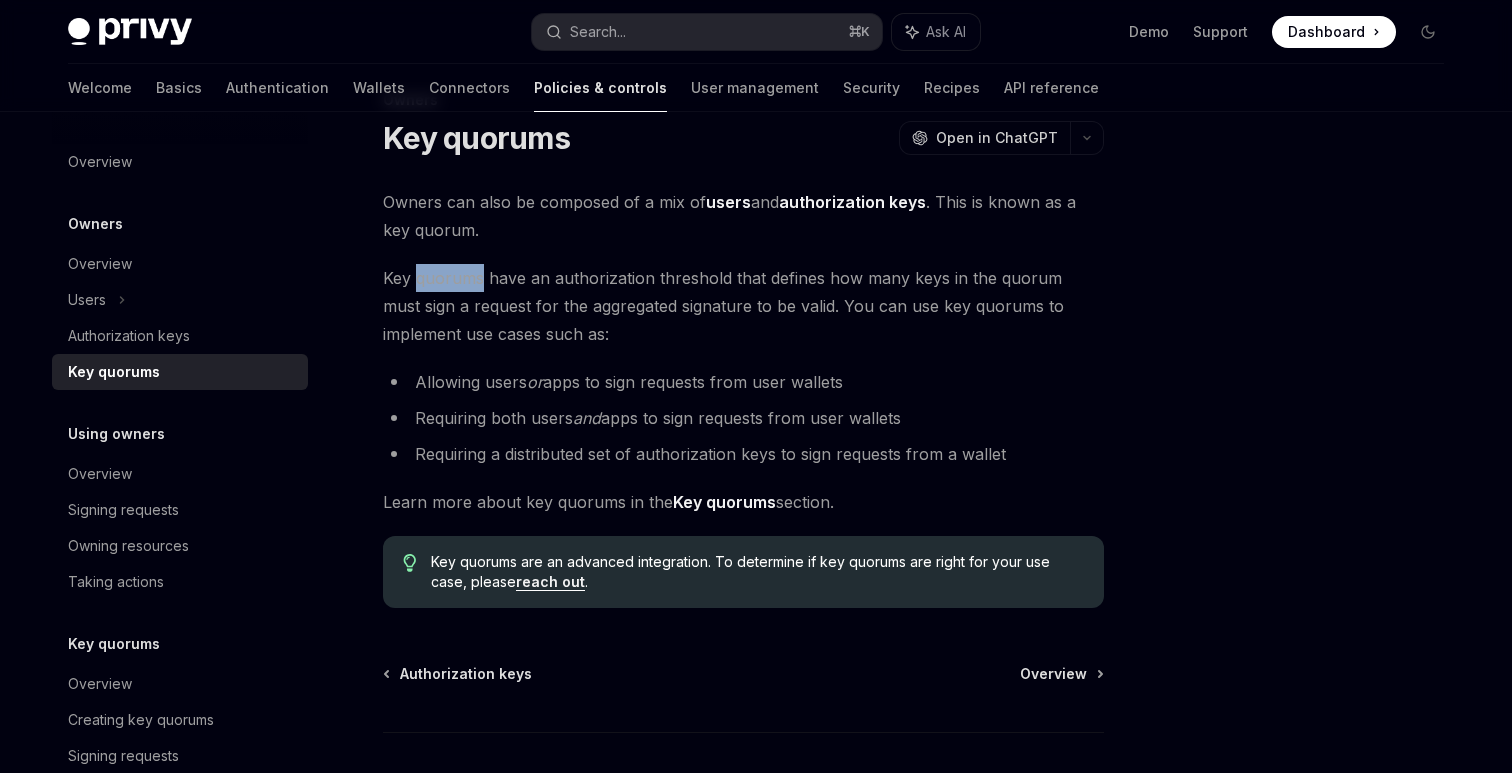 click on "Key quorums have an authorization threshold that defines how many keys in the quorum must sign a request for the aggregated signature to be valid. You can use key quorums to implement use cases such as:" at bounding box center [743, 306] 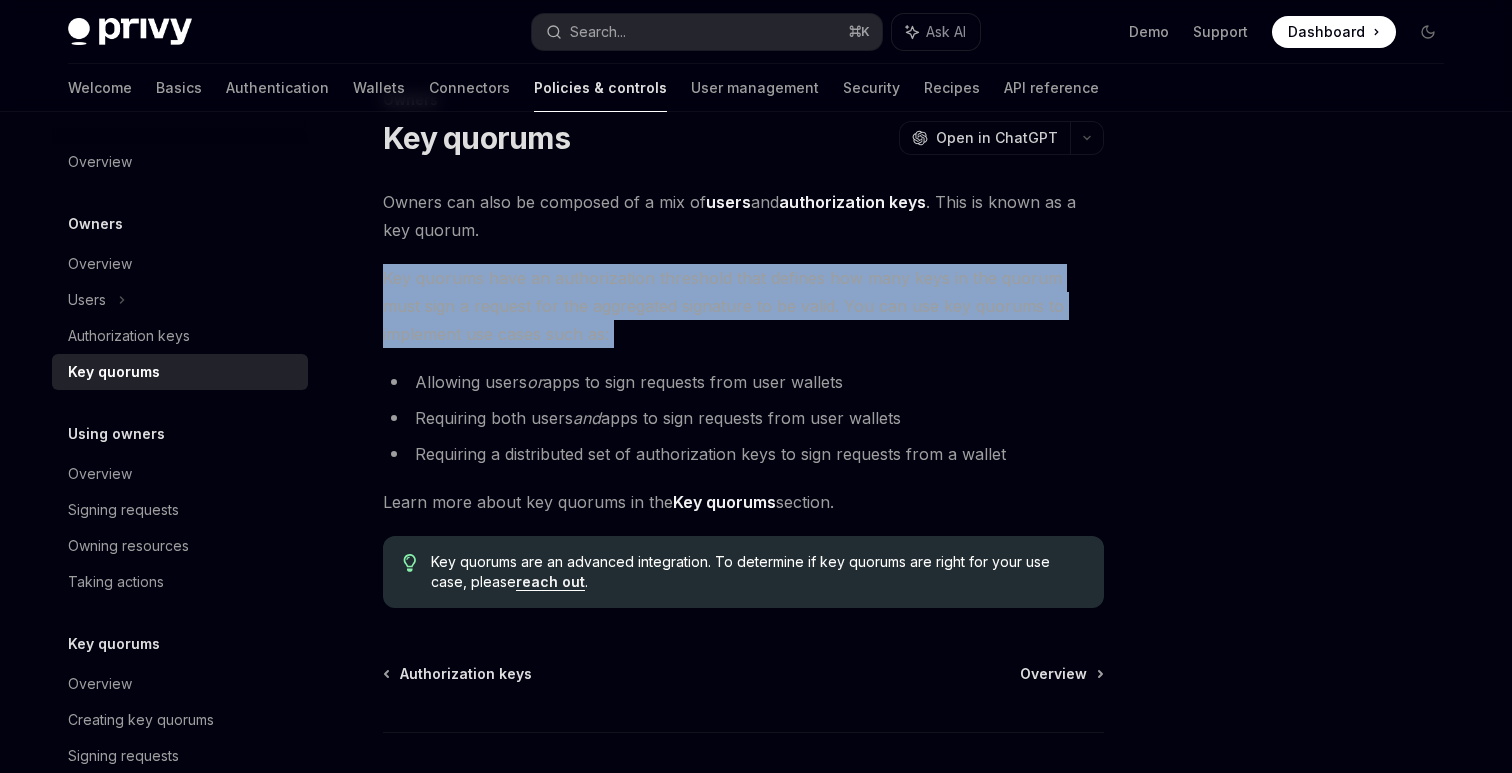 click on "Key quorums have an authorization threshold that defines how many keys in the quorum must sign a request for the aggregated signature to be valid. You can use key quorums to implement use cases such as:" at bounding box center (743, 306) 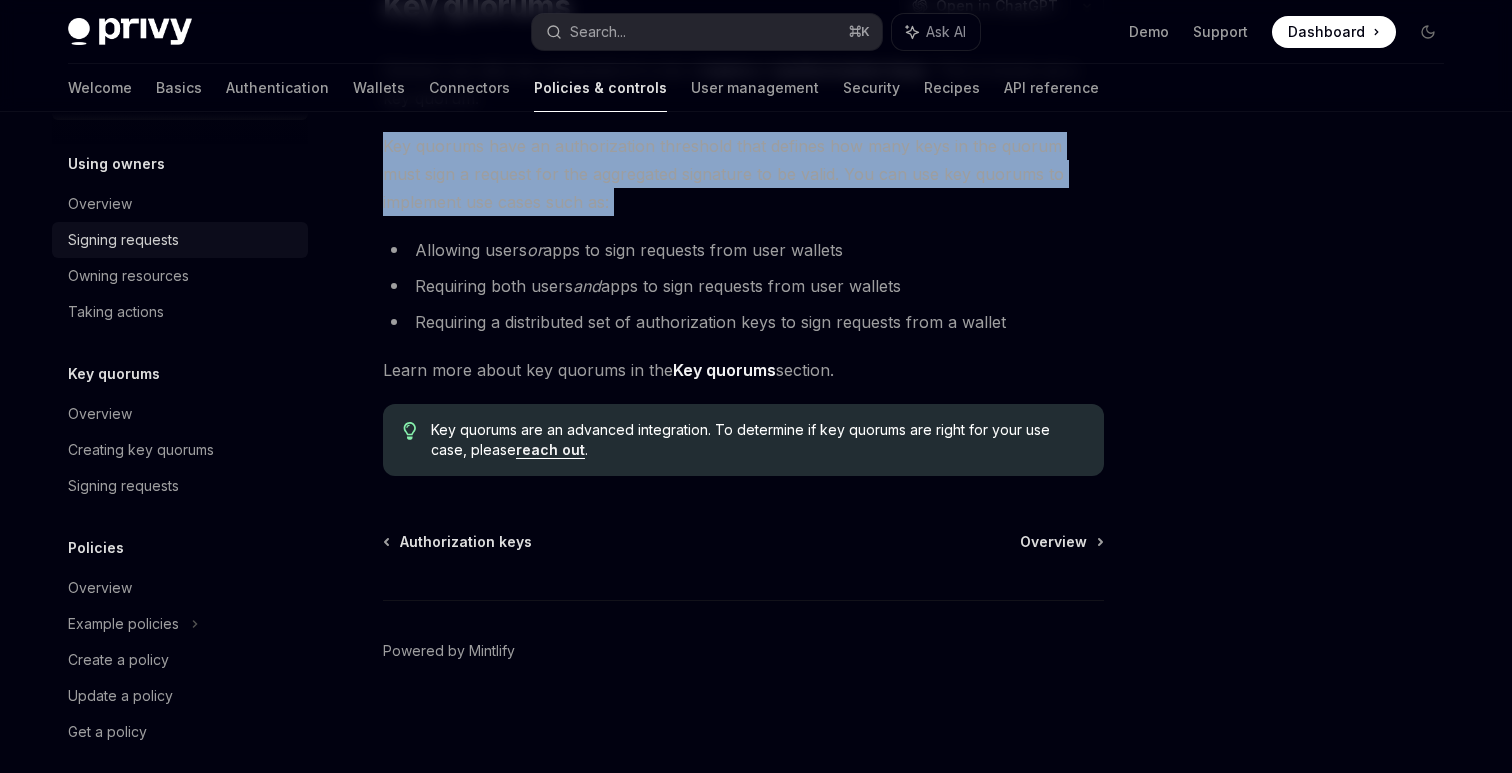 scroll, scrollTop: 287, scrollLeft: 0, axis: vertical 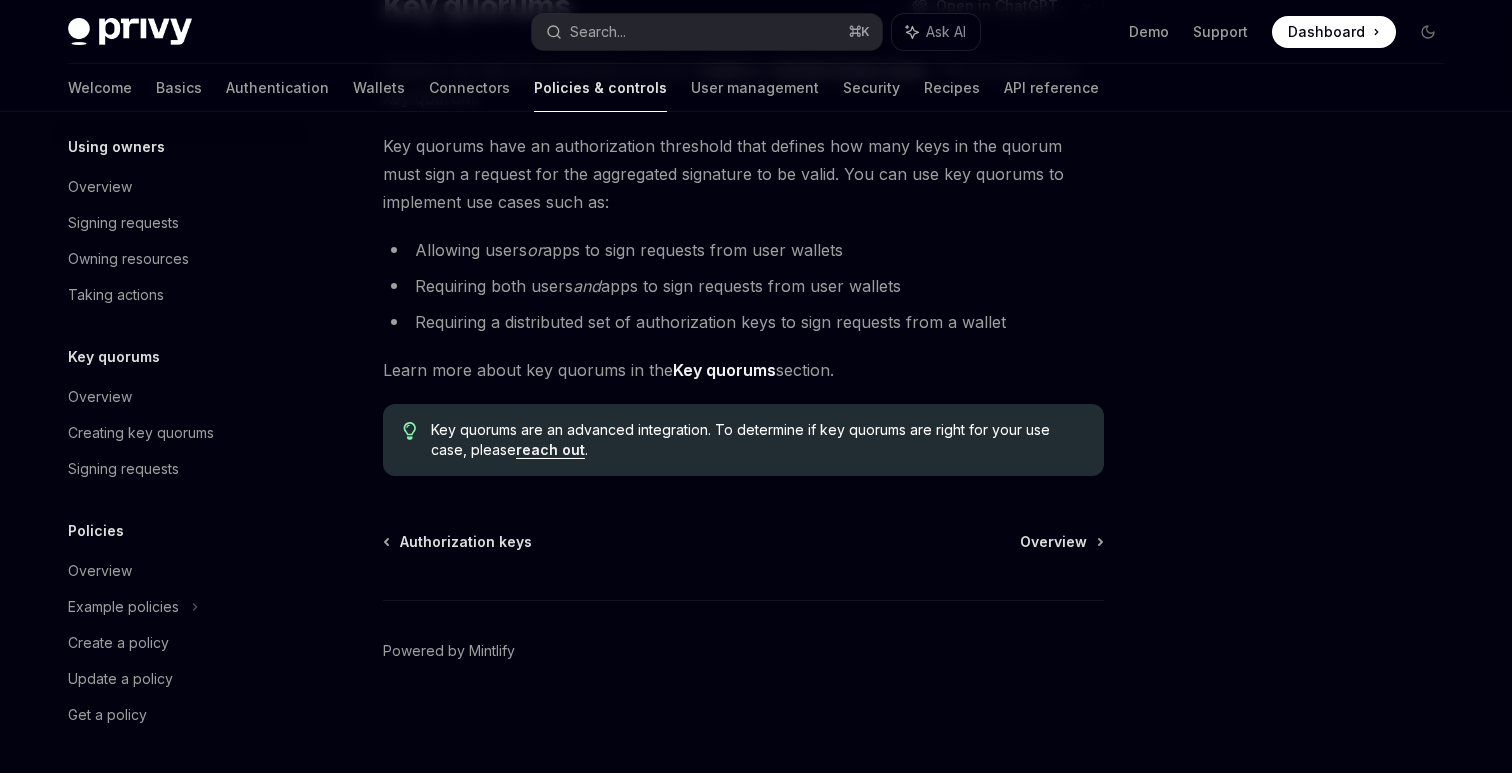 click on "Allowing users  or  apps to sign requests from user wallets
Requiring both users  and  apps to sign requests from user wallets
Requiring a distributed set of authorization keys to sign requests from a wallet" at bounding box center [743, 286] 